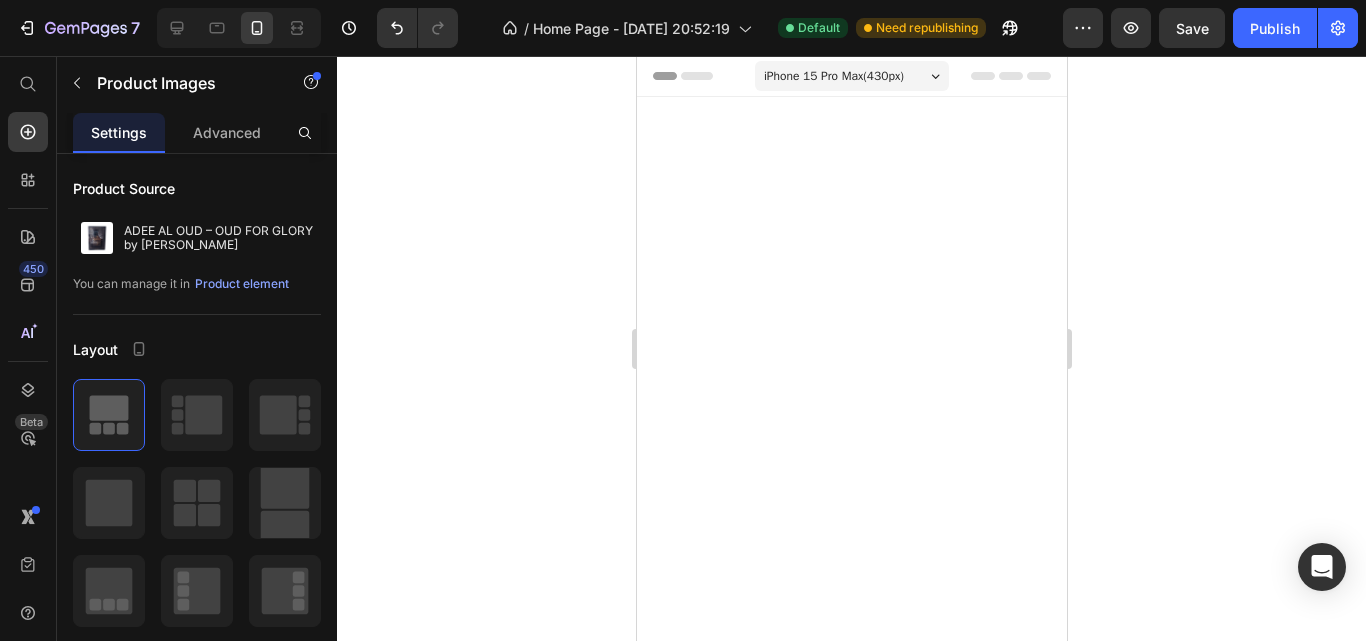 scroll, scrollTop: 2000, scrollLeft: 0, axis: vertical 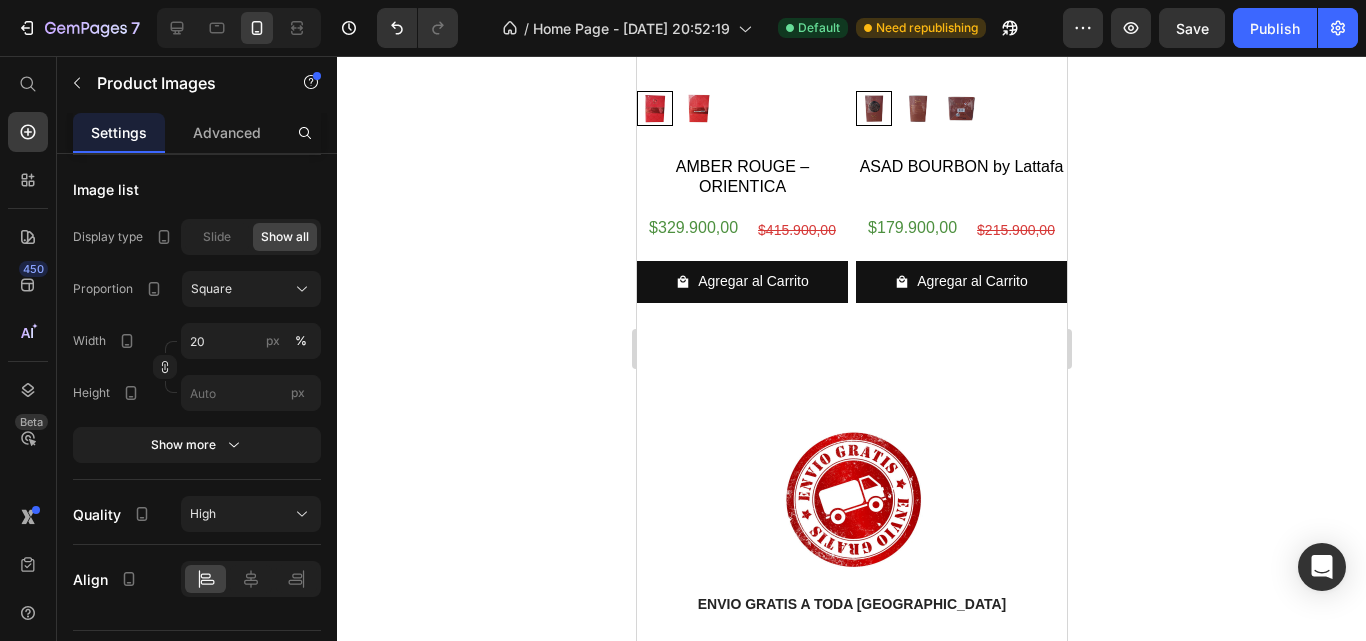 click at bounding box center (741, -35) 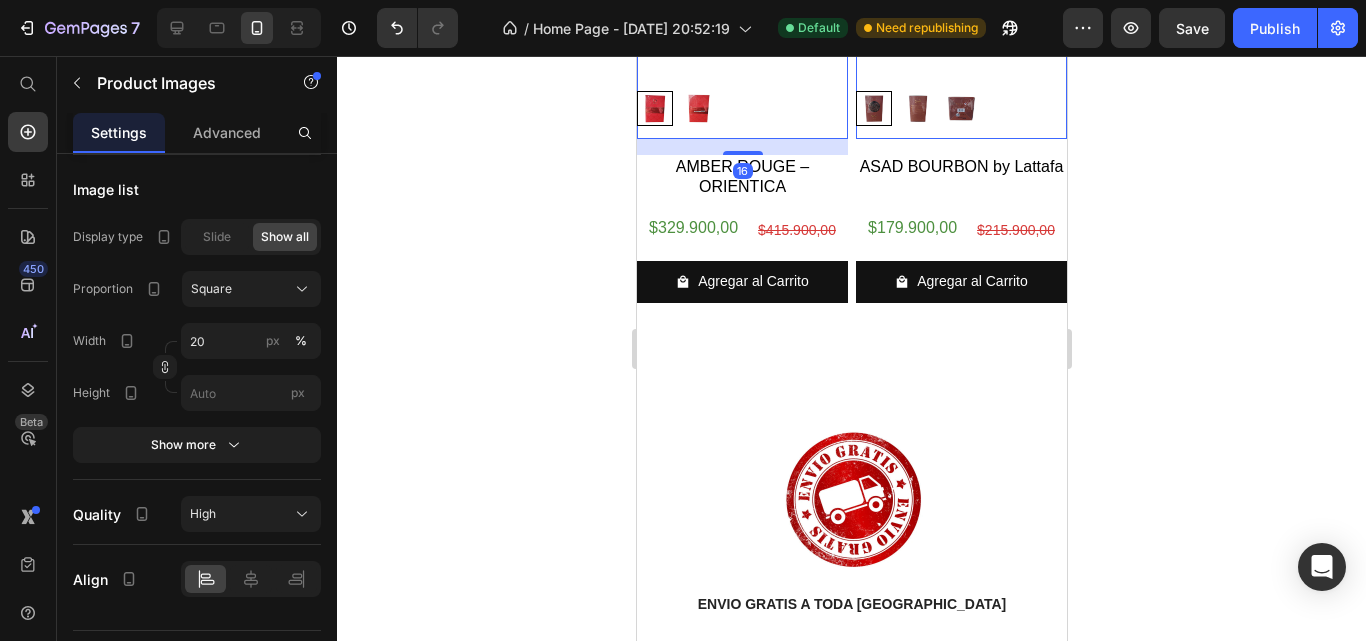 click 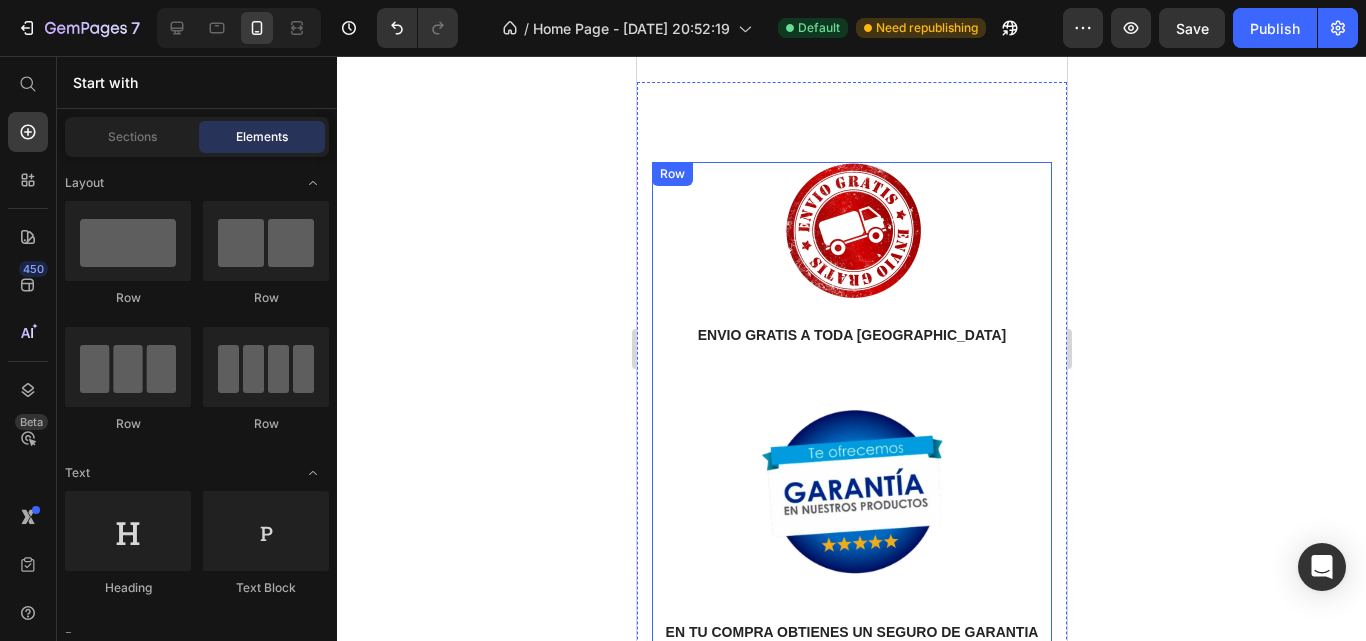 scroll, scrollTop: 1297, scrollLeft: 0, axis: vertical 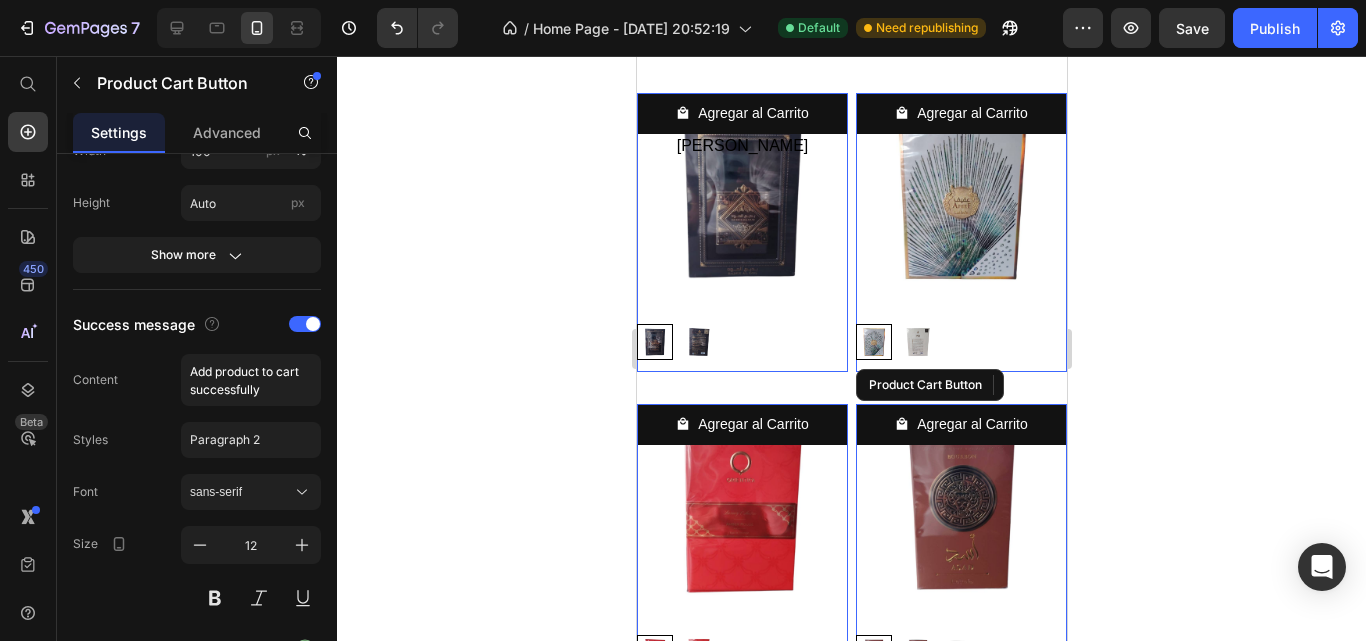 click on "Agregar al Carrito Product Cart Button" at bounding box center (741, 232) 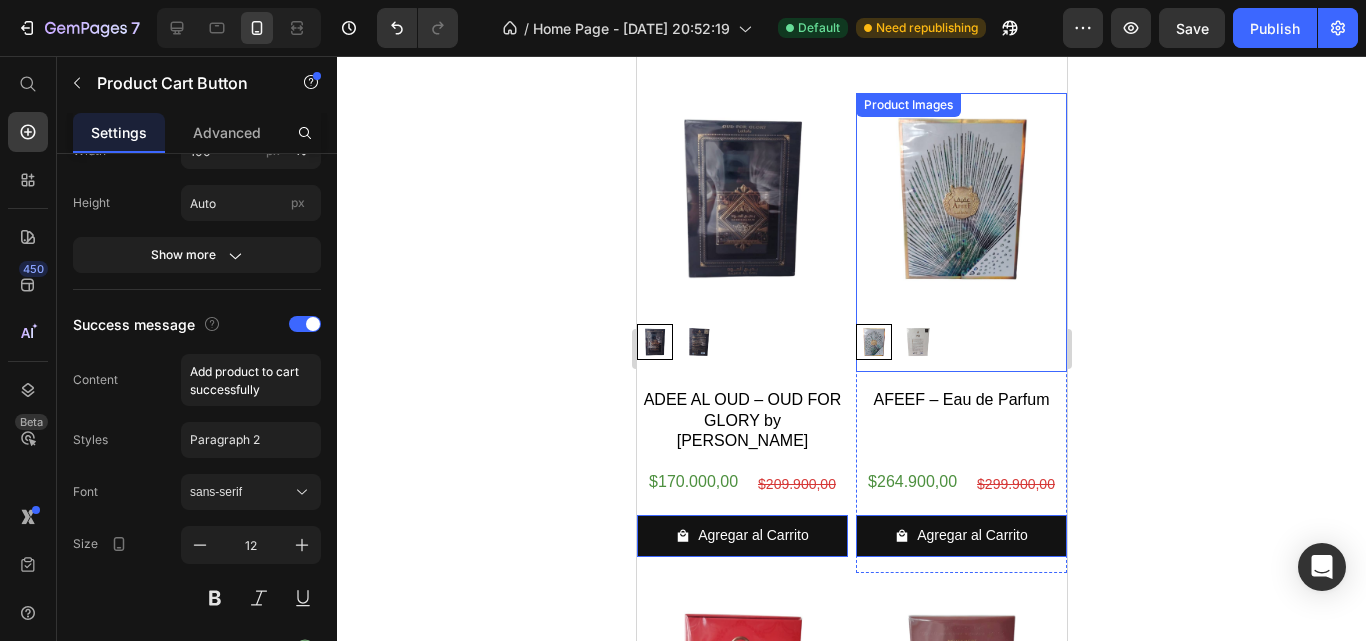 scroll, scrollTop: 0, scrollLeft: 0, axis: both 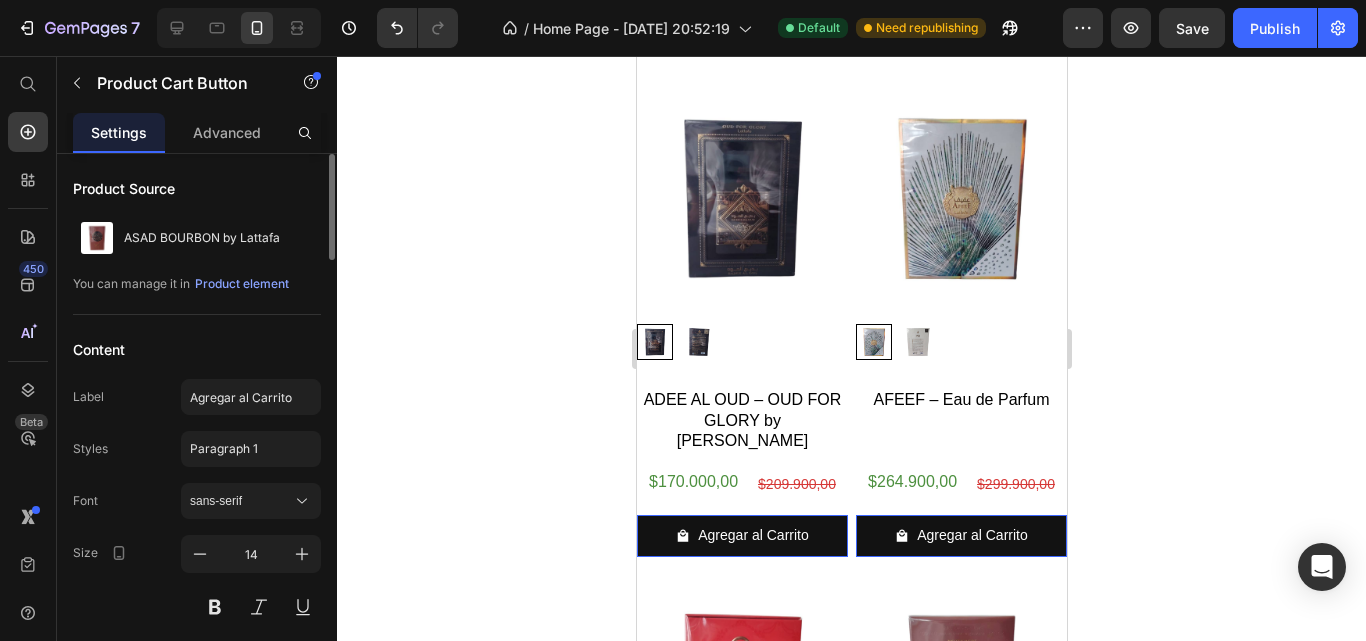 click 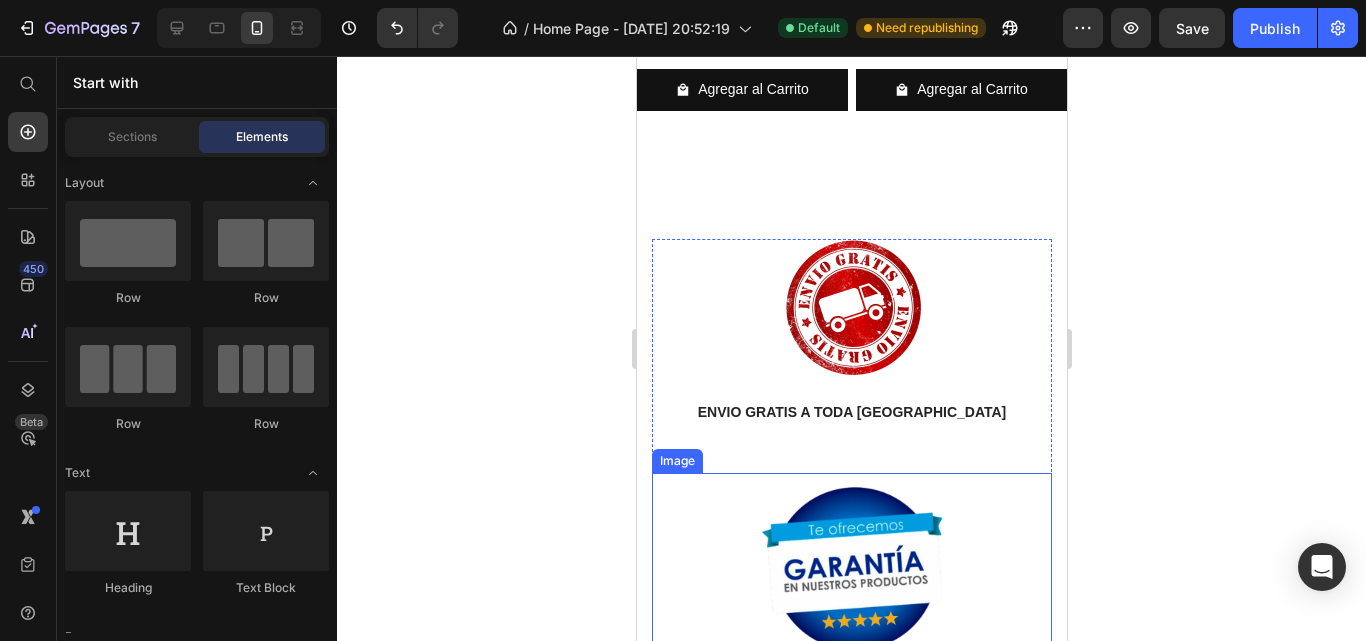scroll, scrollTop: 2397, scrollLeft: 0, axis: vertical 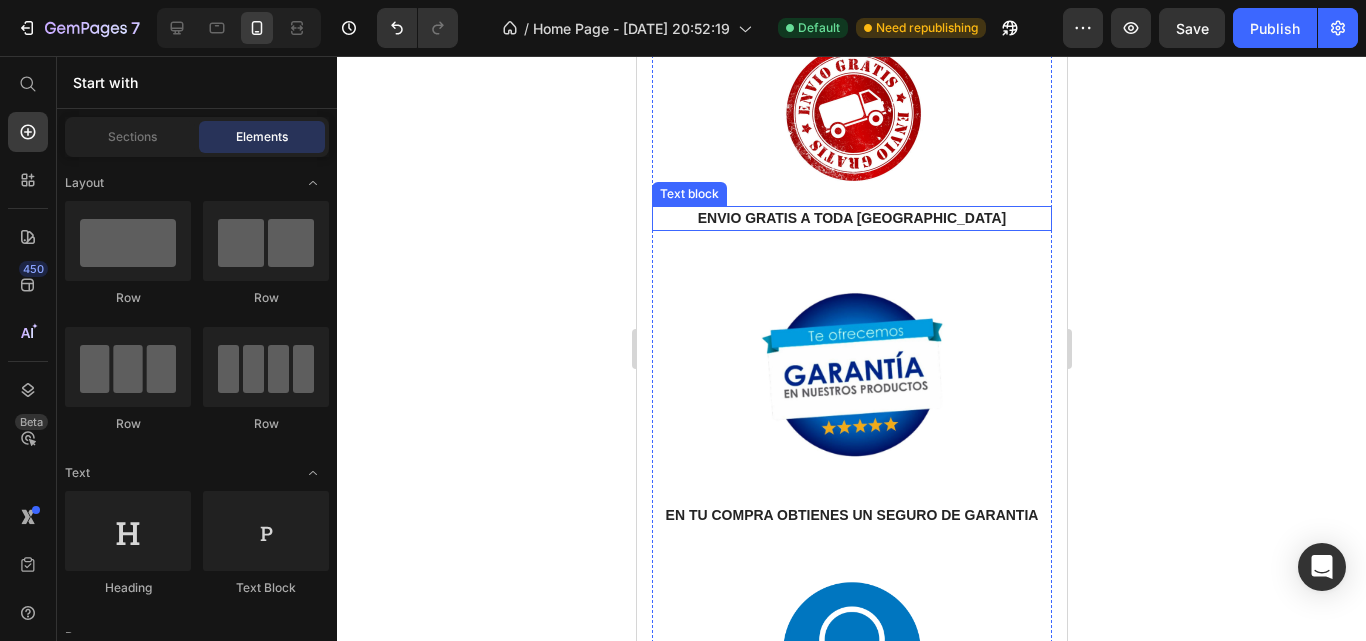click on "ENVIO GRATIS A TODA [GEOGRAPHIC_DATA]" at bounding box center (851, 218) 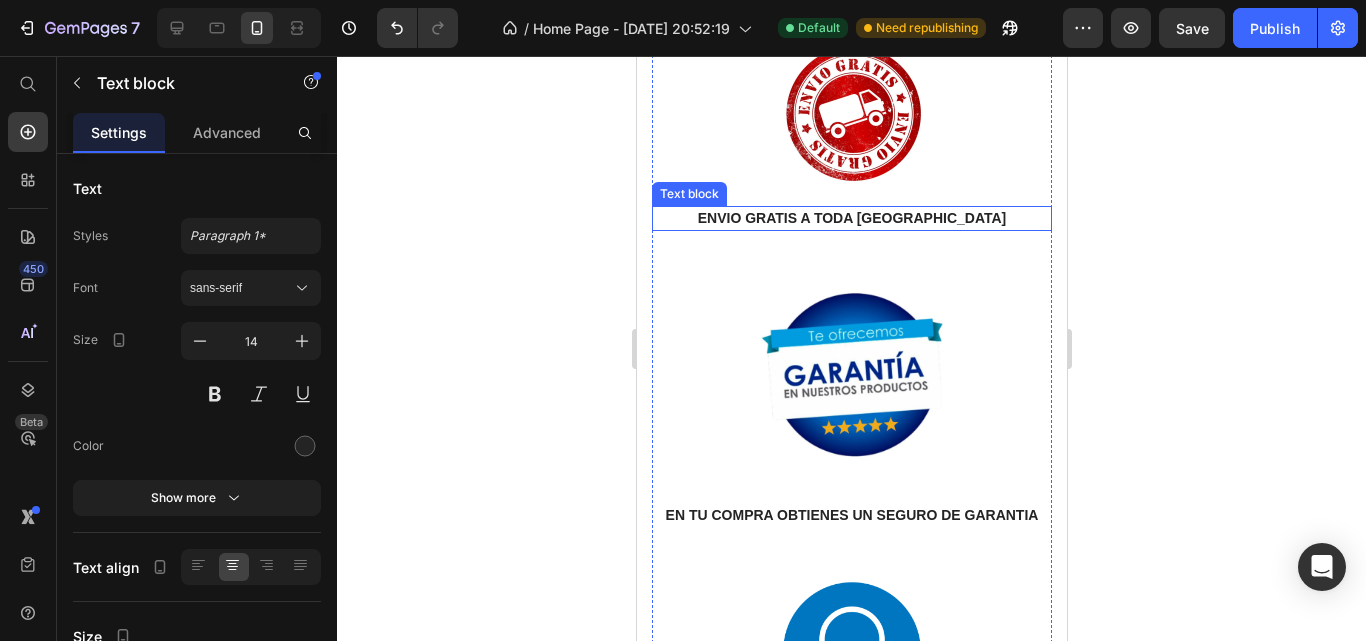 click on "ENVIO GRATIS A TODA [GEOGRAPHIC_DATA]" at bounding box center (851, 218) 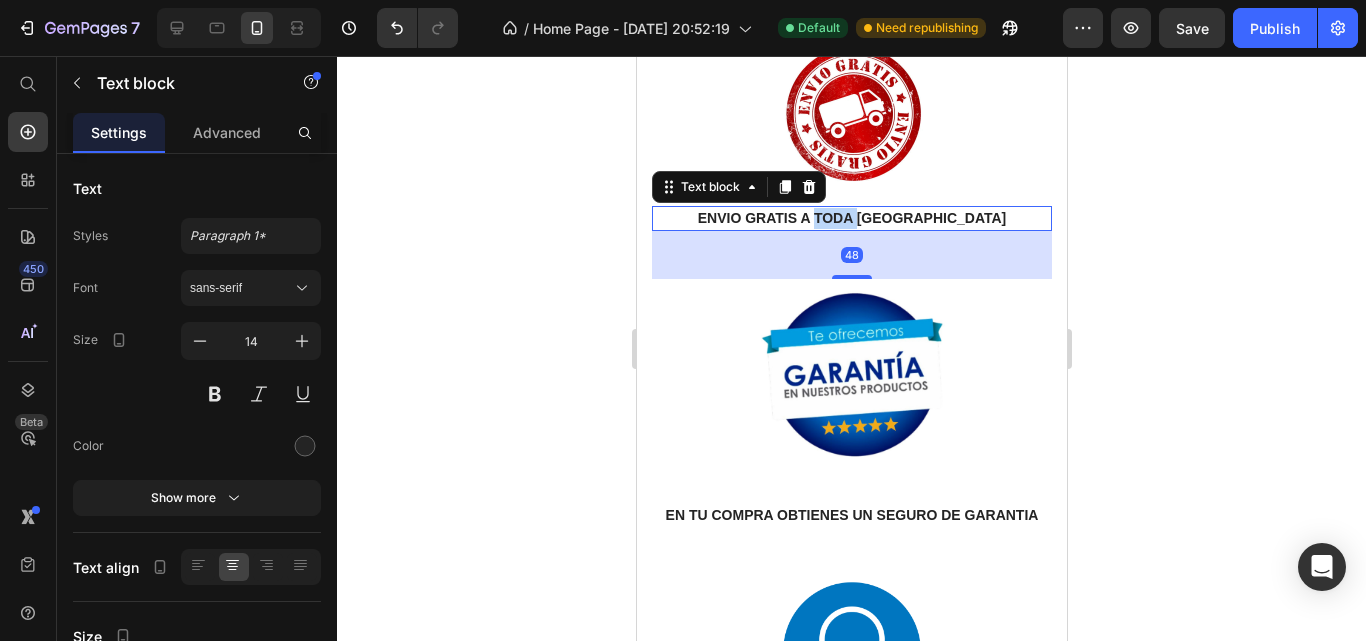 click on "ENVIO GRATIS A TODA [GEOGRAPHIC_DATA]" at bounding box center (851, 218) 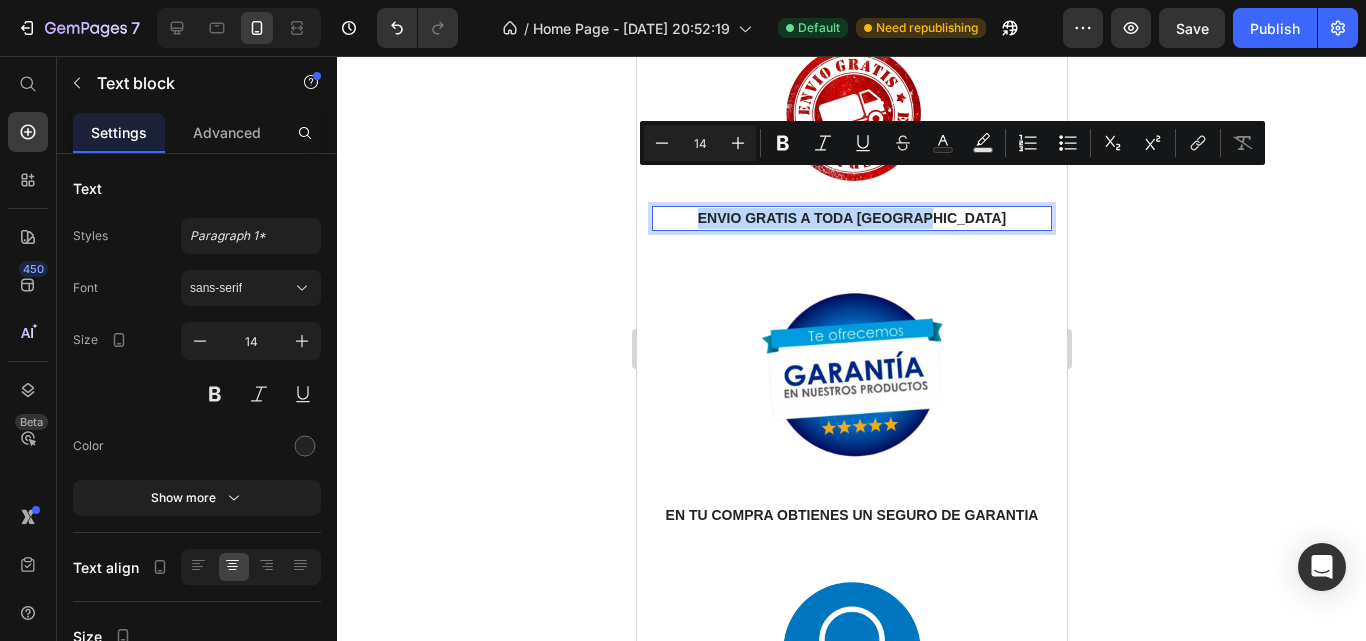 click on "ENVIO GRATIS A TODA [GEOGRAPHIC_DATA]" at bounding box center [851, 218] 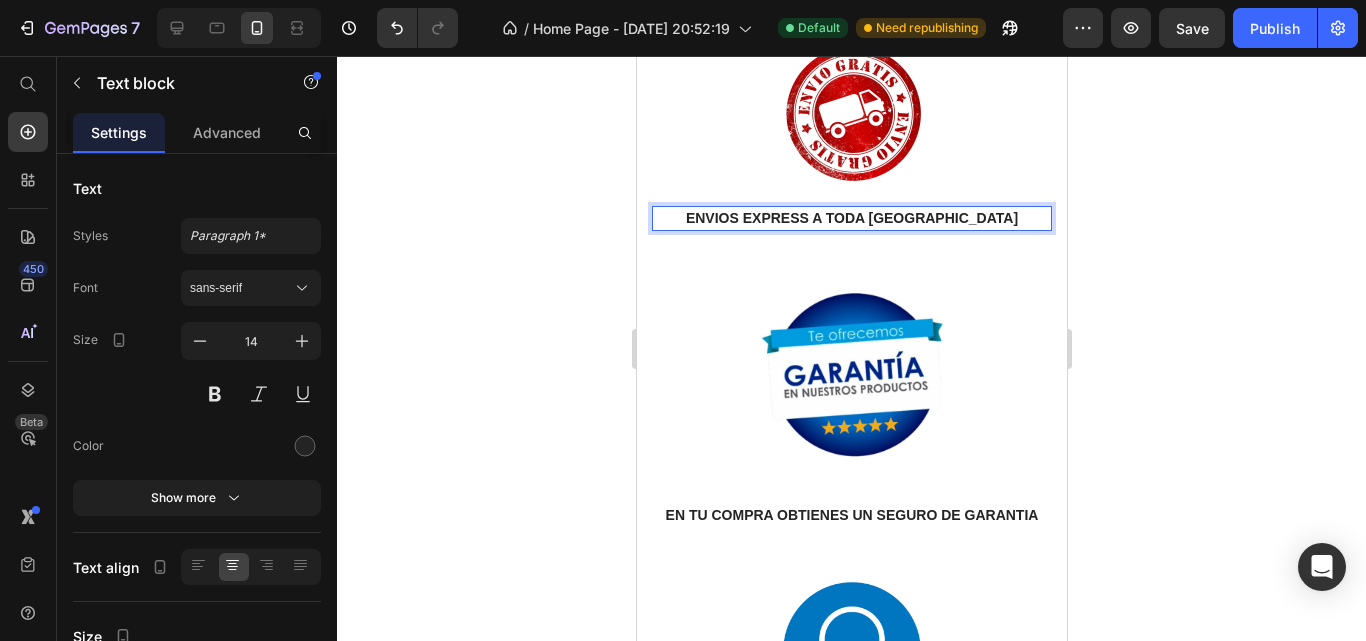 click on "ENVIOS EXPRESS A TODA [GEOGRAPHIC_DATA]" at bounding box center [851, 218] 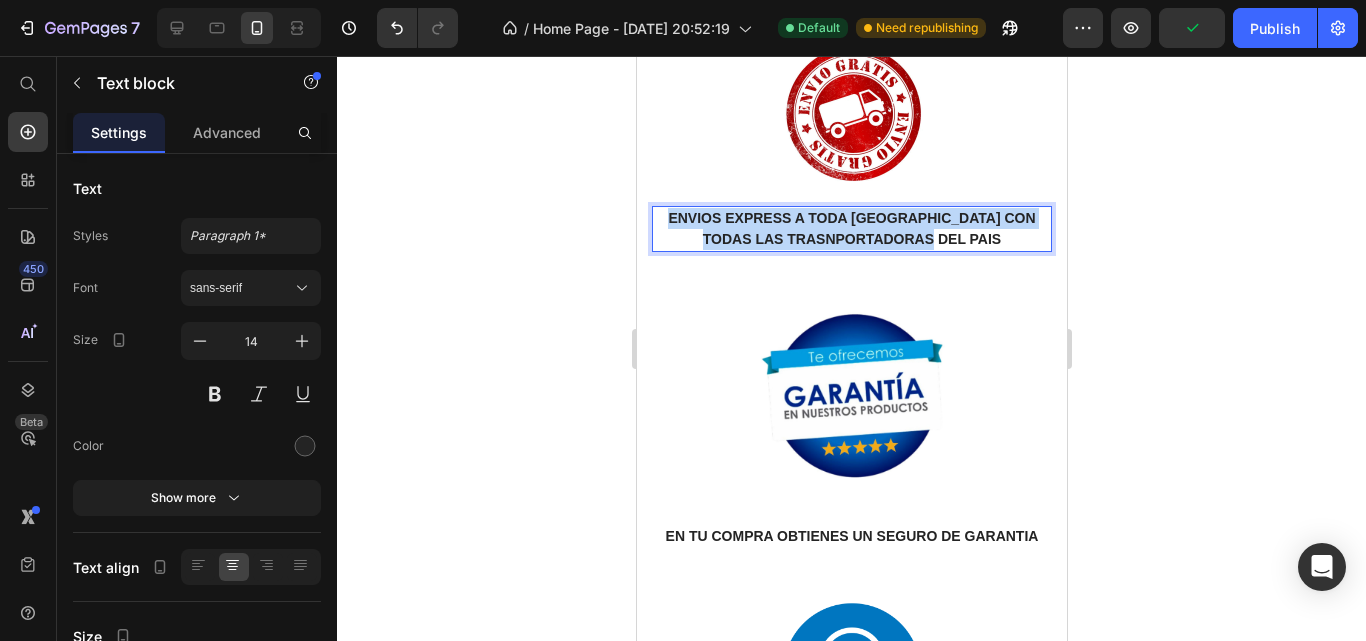 drag, startPoint x: 786, startPoint y: 173, endPoint x: 1264, endPoint y: 218, distance: 480.11353 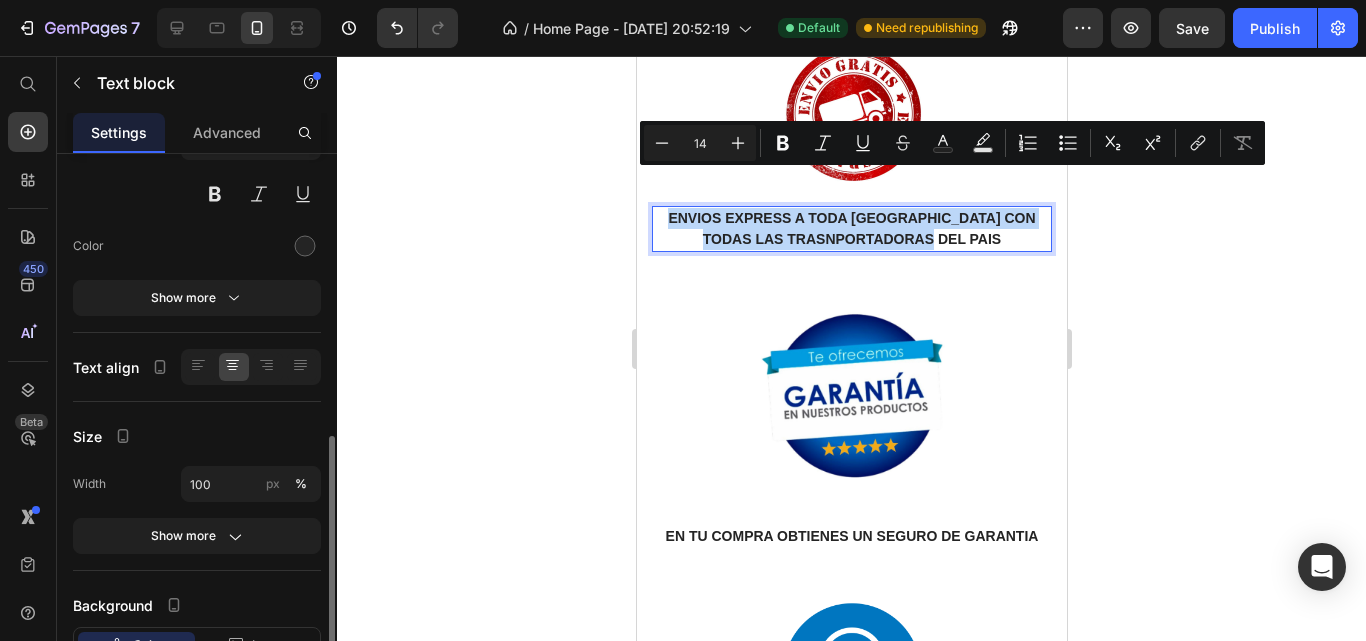 scroll, scrollTop: 300, scrollLeft: 0, axis: vertical 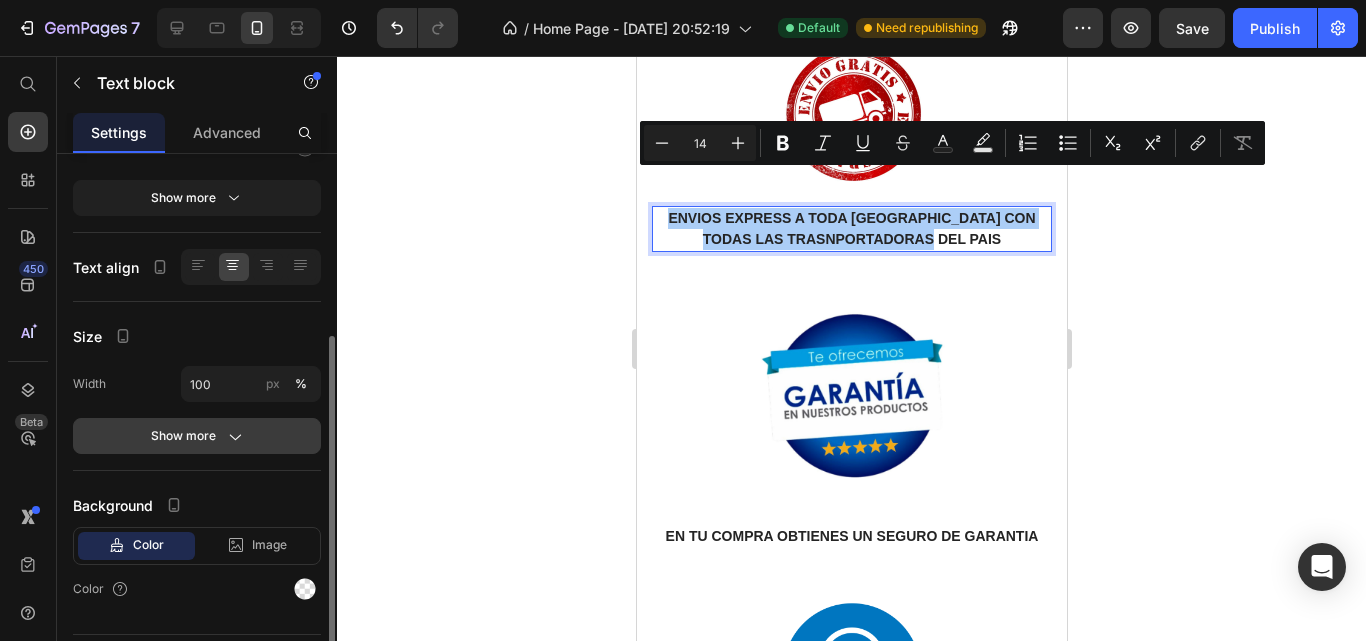 click on "Show more" 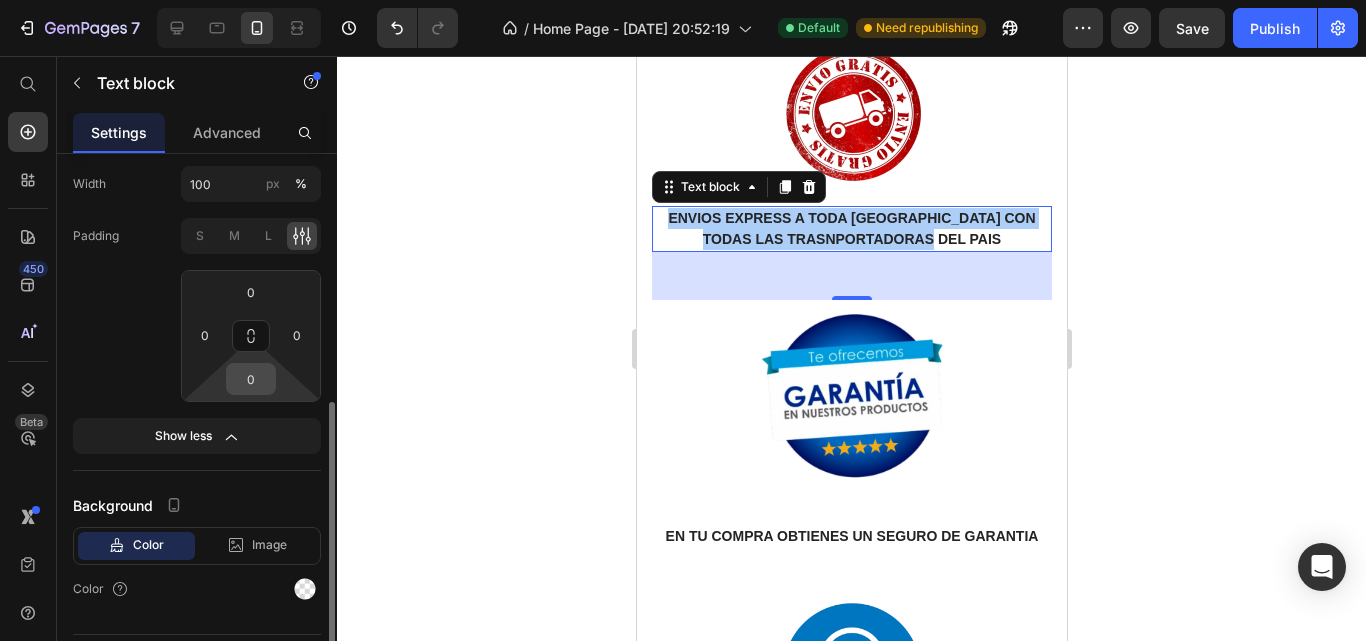 scroll, scrollTop: 200, scrollLeft: 0, axis: vertical 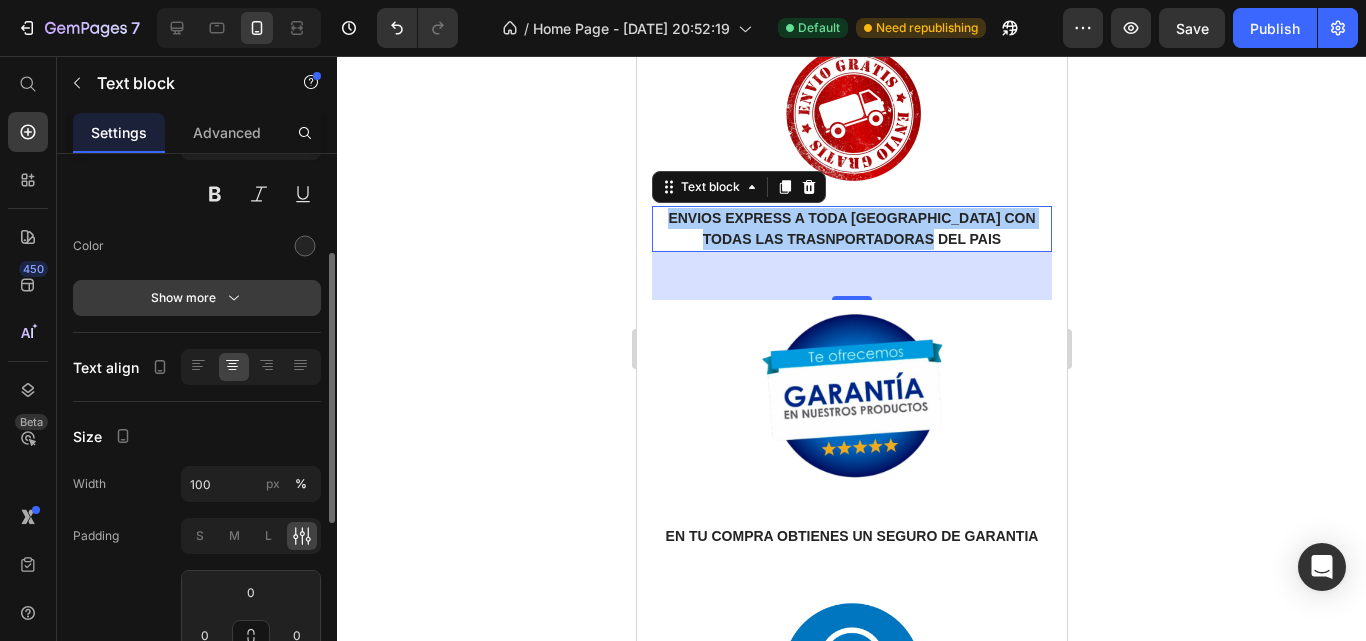 click on "Show more" at bounding box center [197, 298] 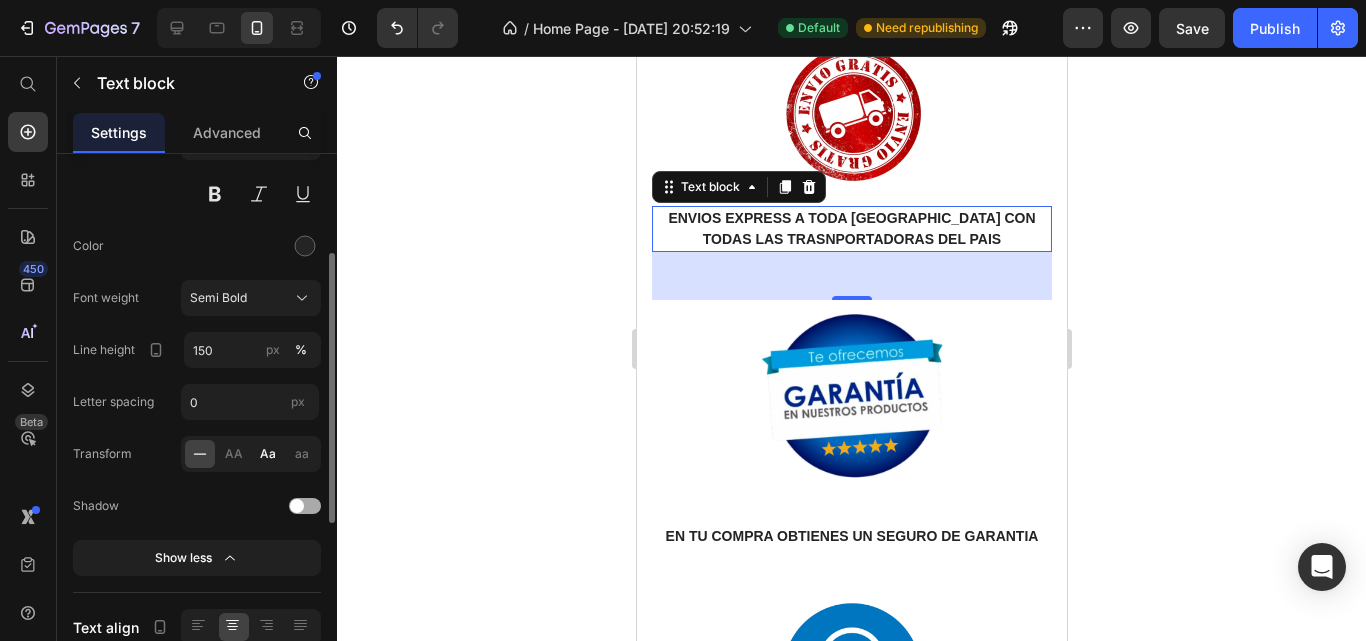 click on "Aa" 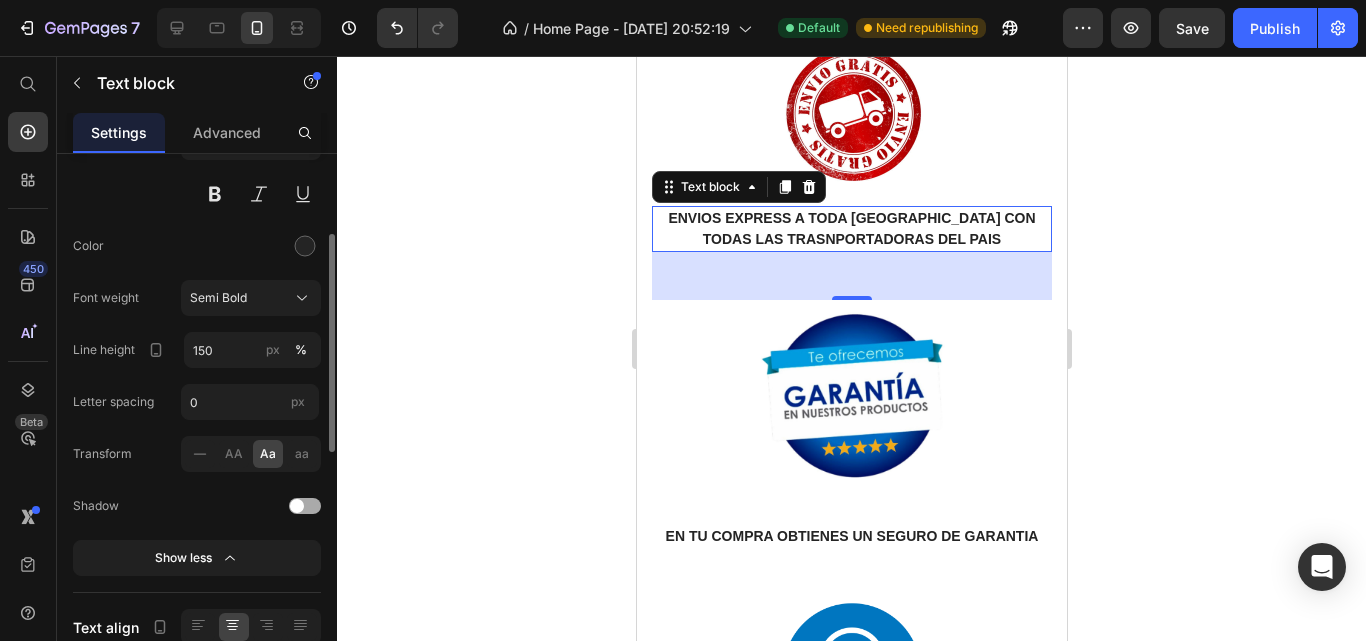 click on "Aa" 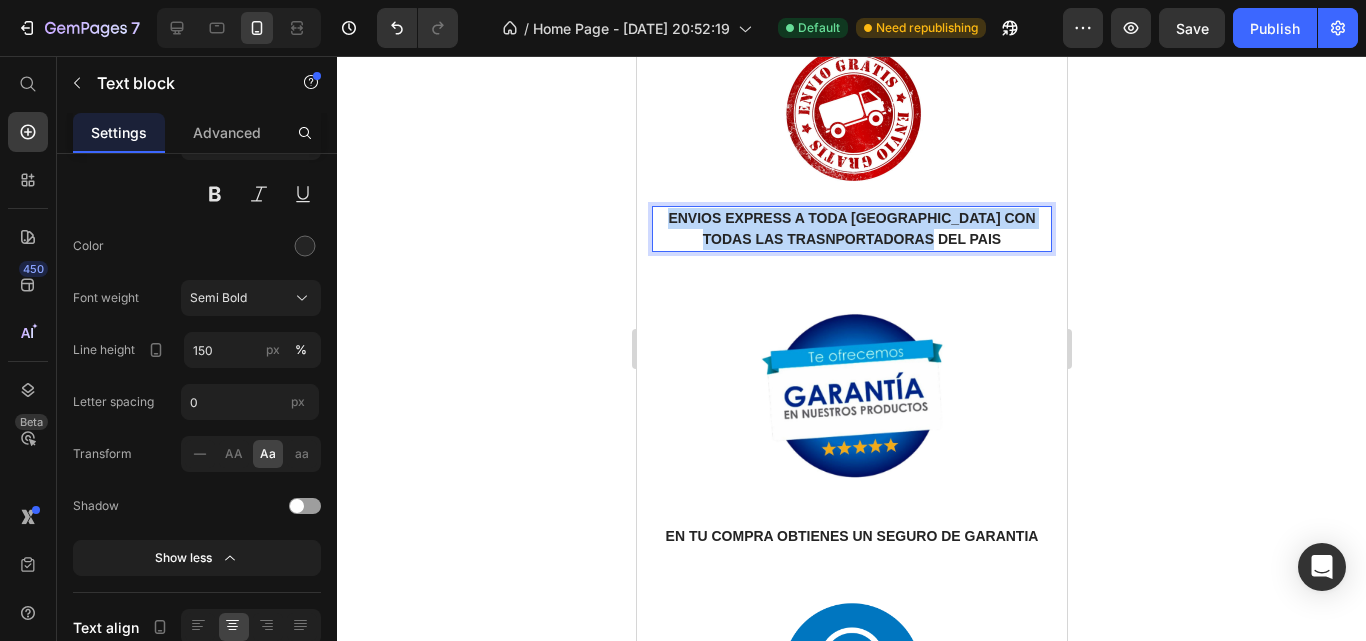 drag, startPoint x: 982, startPoint y: 203, endPoint x: 610, endPoint y: 191, distance: 372.1935 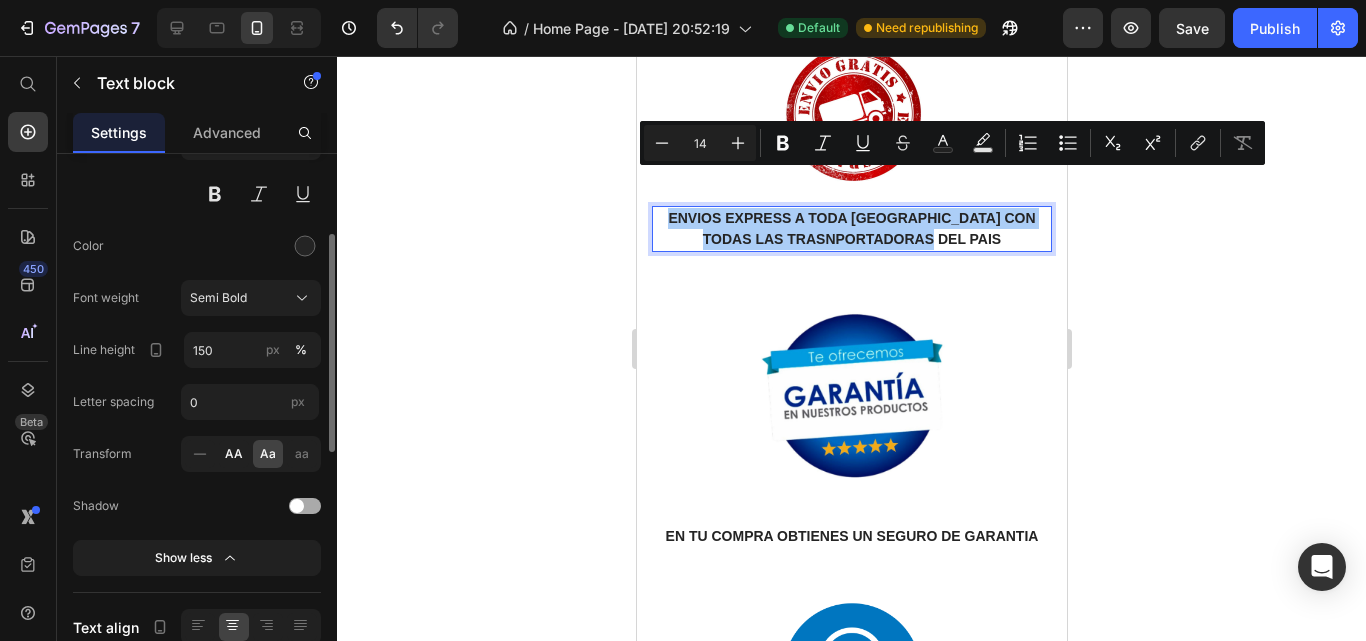 click on "AA" 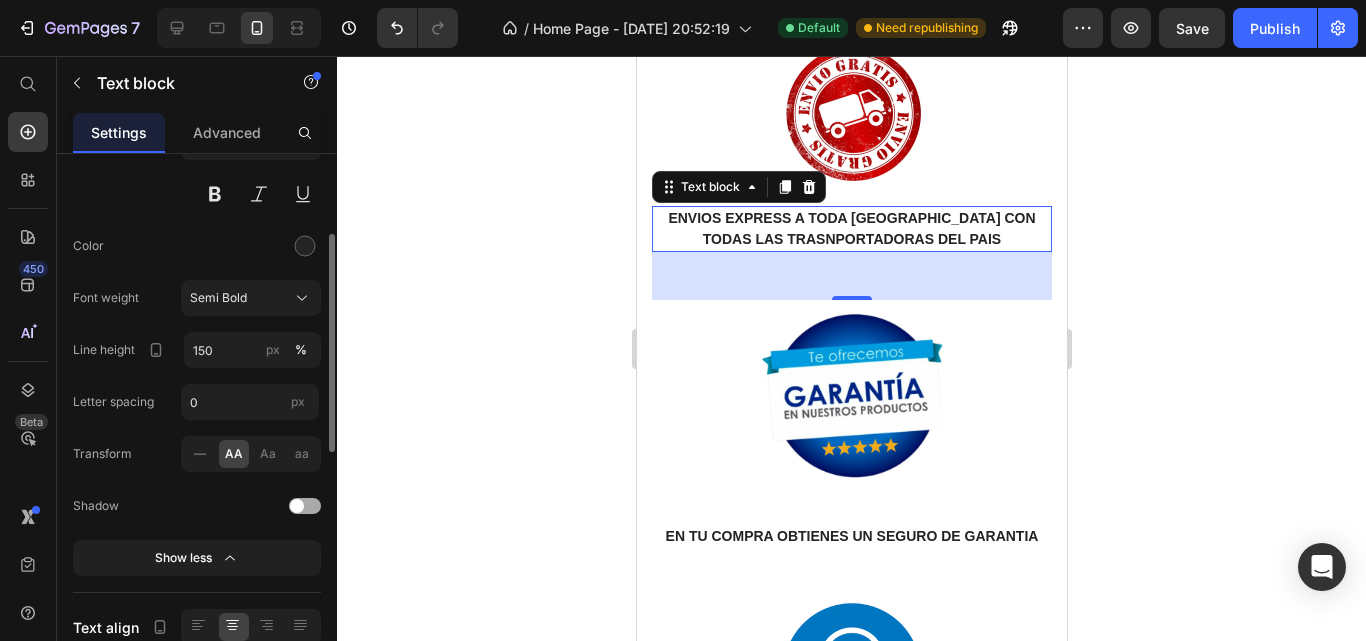 click on "AA Aa aa" 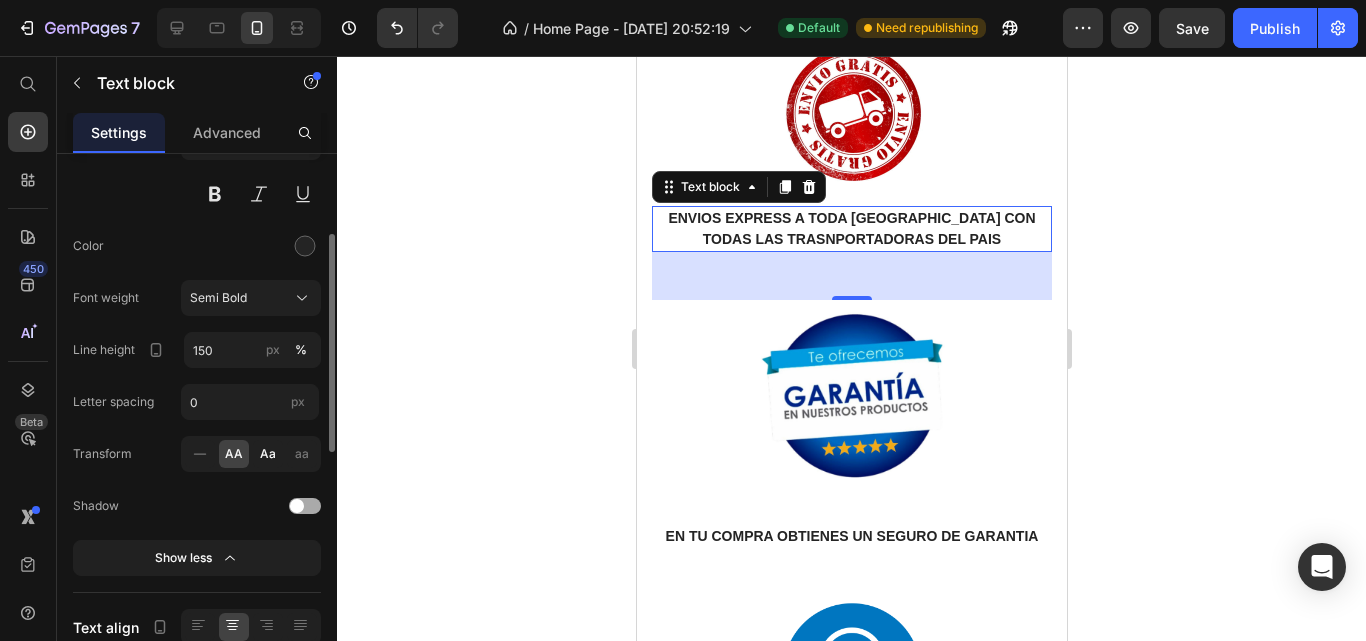click on "Aa" 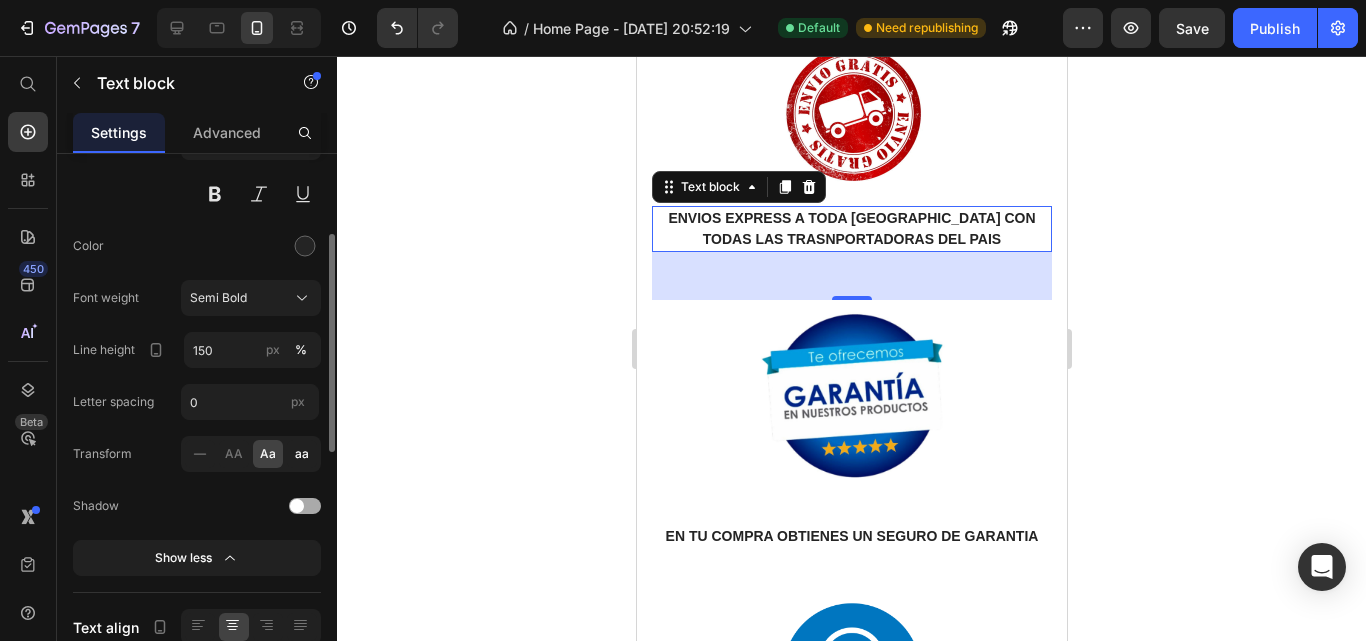 click on "aa" 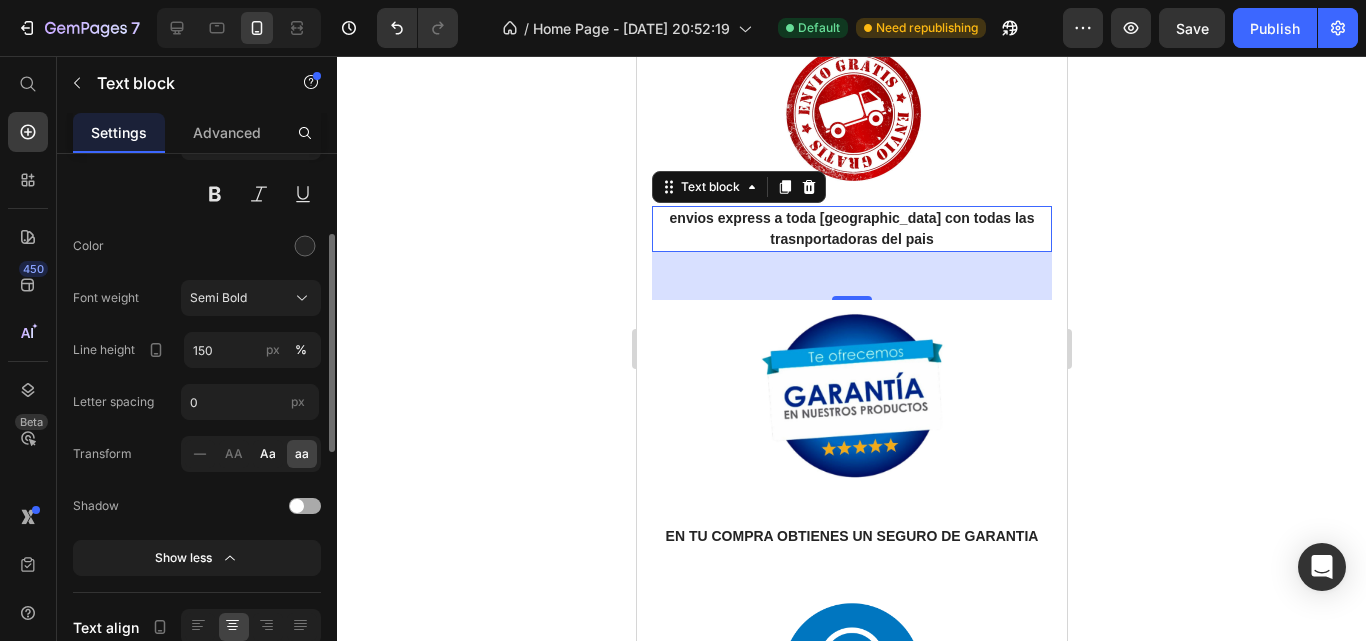 click on "Aa" 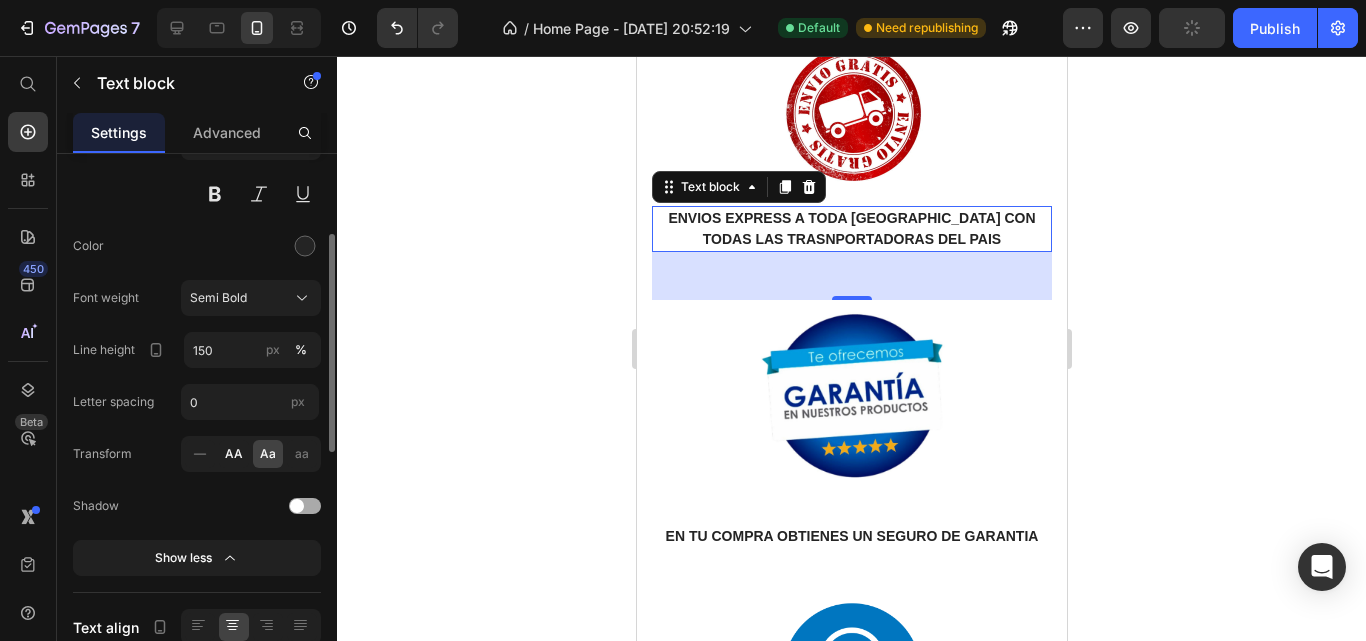 click on "AA" 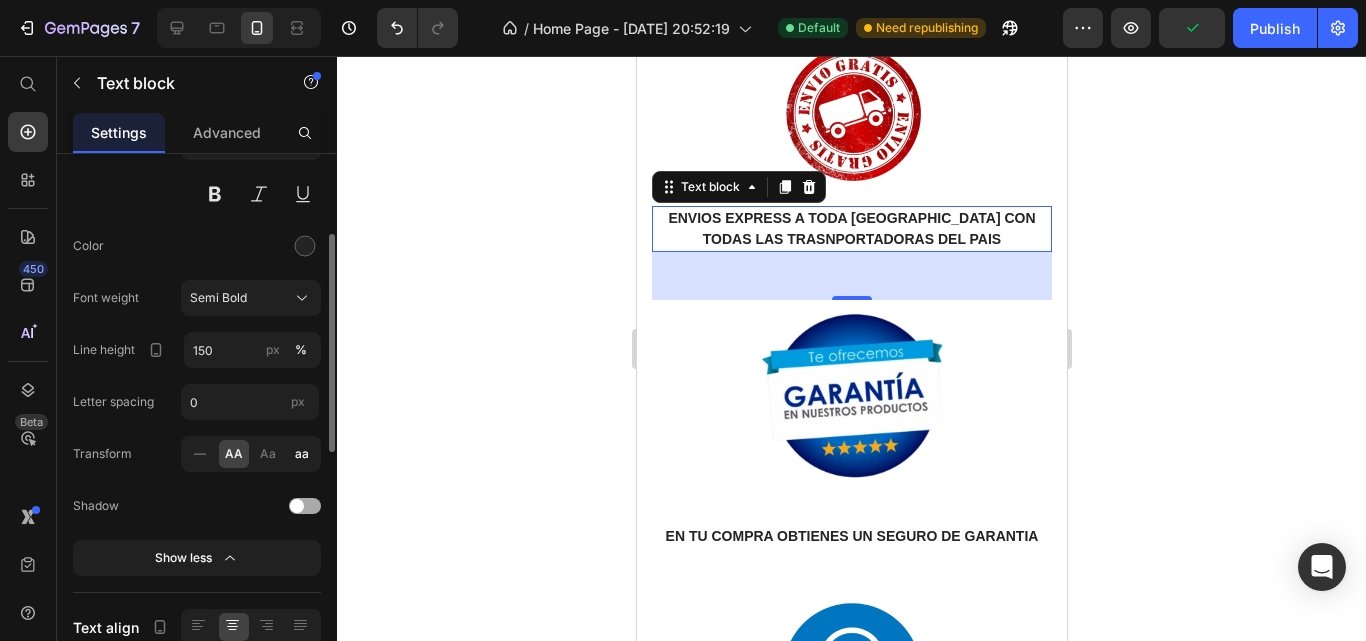 click on "aa" 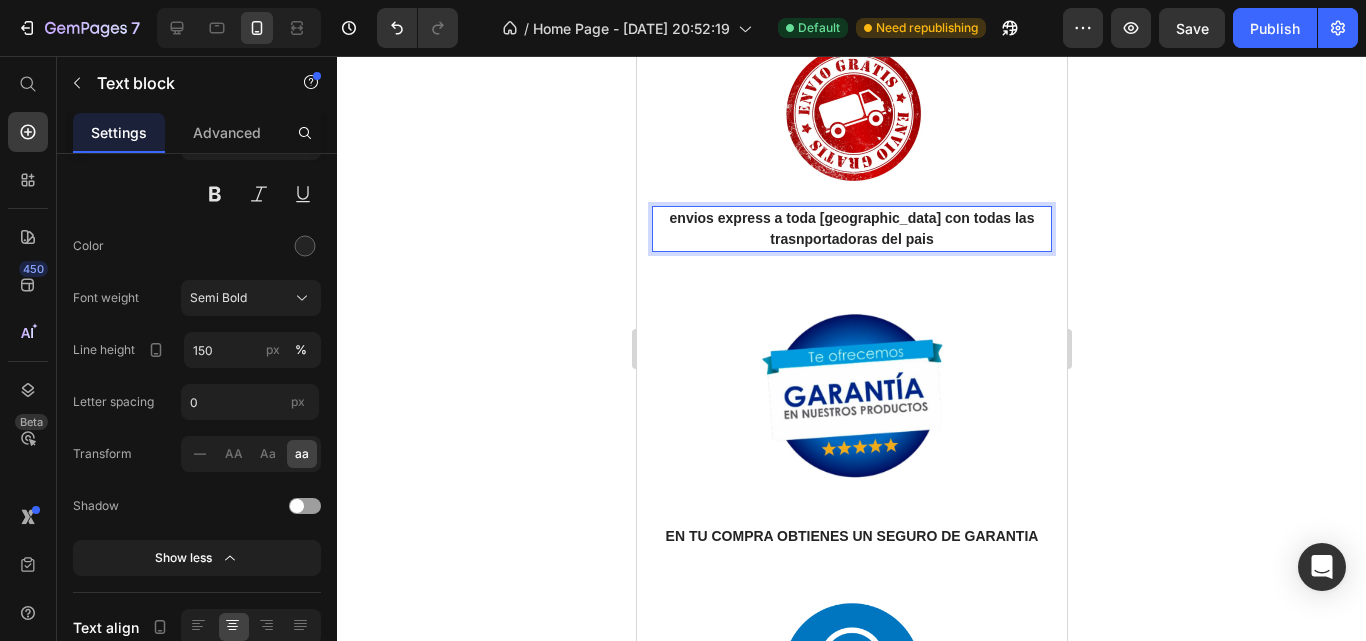 click on "ENVIOS EXPRESS A TODA [GEOGRAPHIC_DATA] CON TODAS LAS TRASNPORTADORAS DEL PAIS" at bounding box center (851, 229) 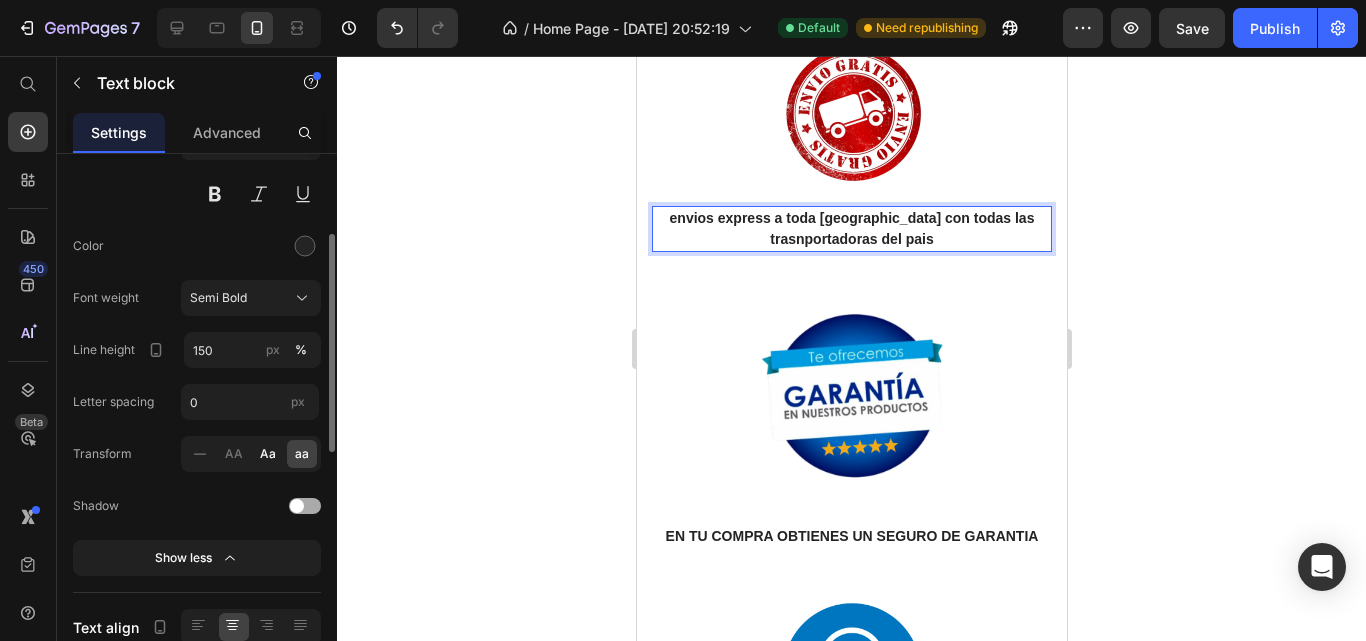 click on "Aa" 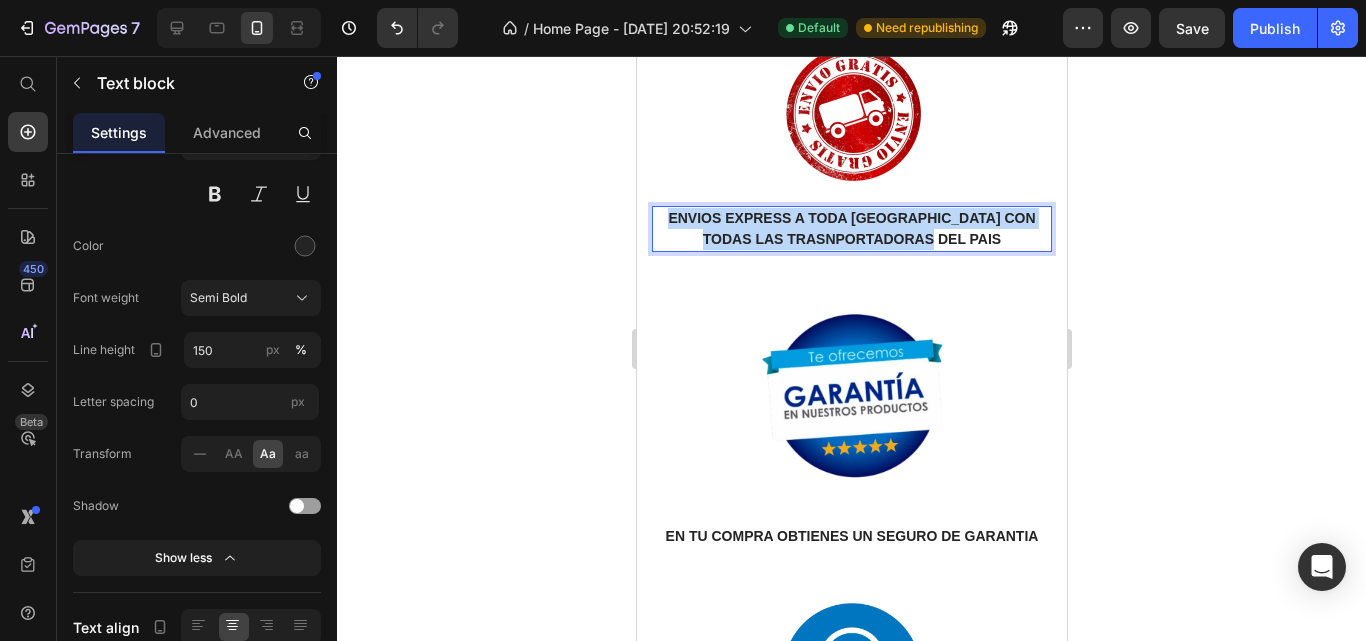 drag, startPoint x: 939, startPoint y: 206, endPoint x: 652, endPoint y: 172, distance: 289.00693 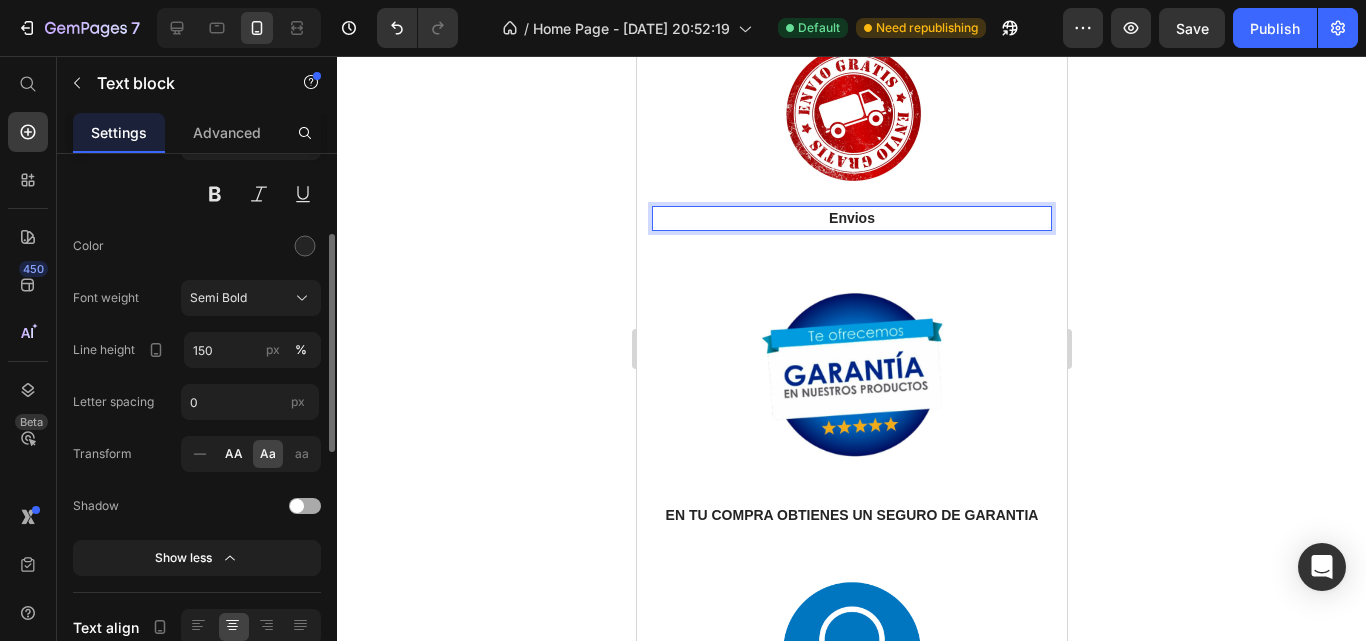 click on "AA" 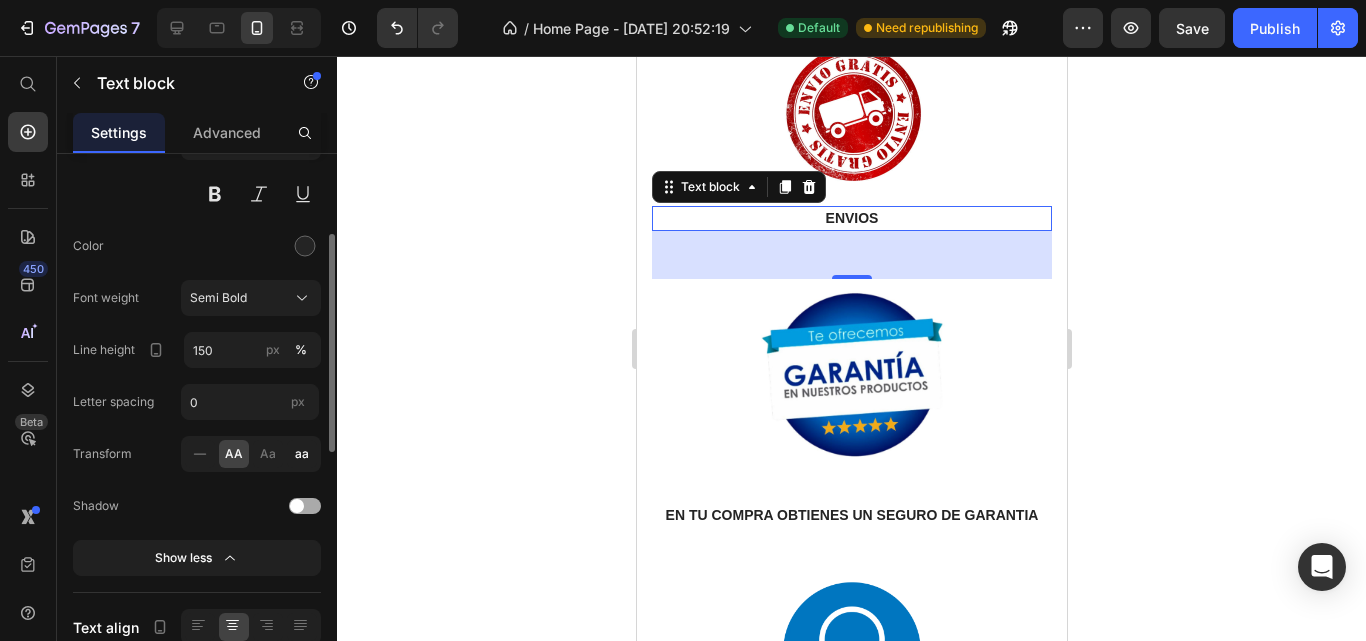 click on "aa" 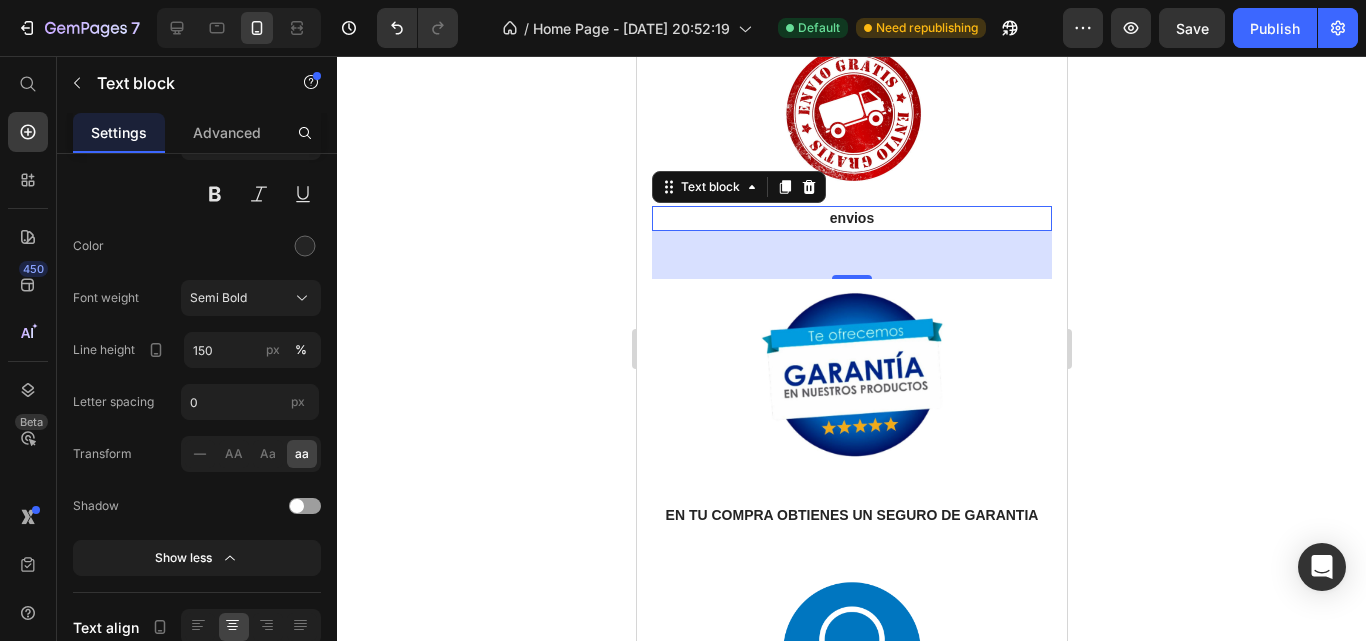 click on "Envios" at bounding box center [851, 218] 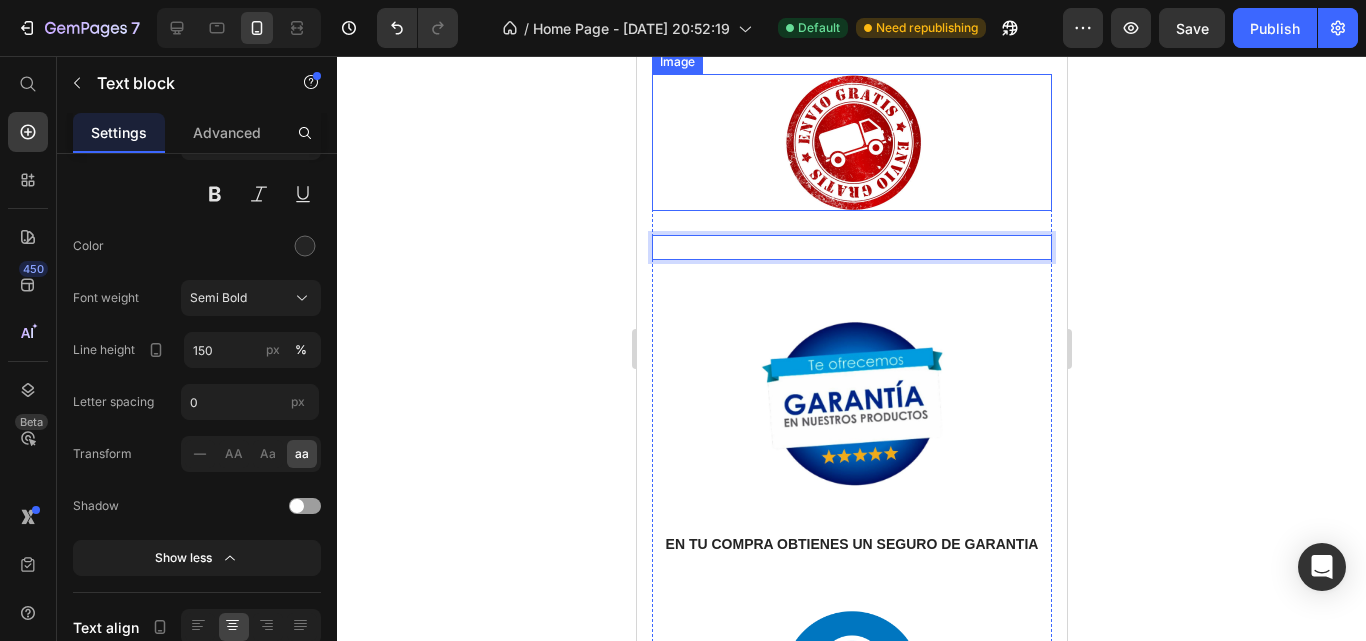 scroll, scrollTop: 2197, scrollLeft: 0, axis: vertical 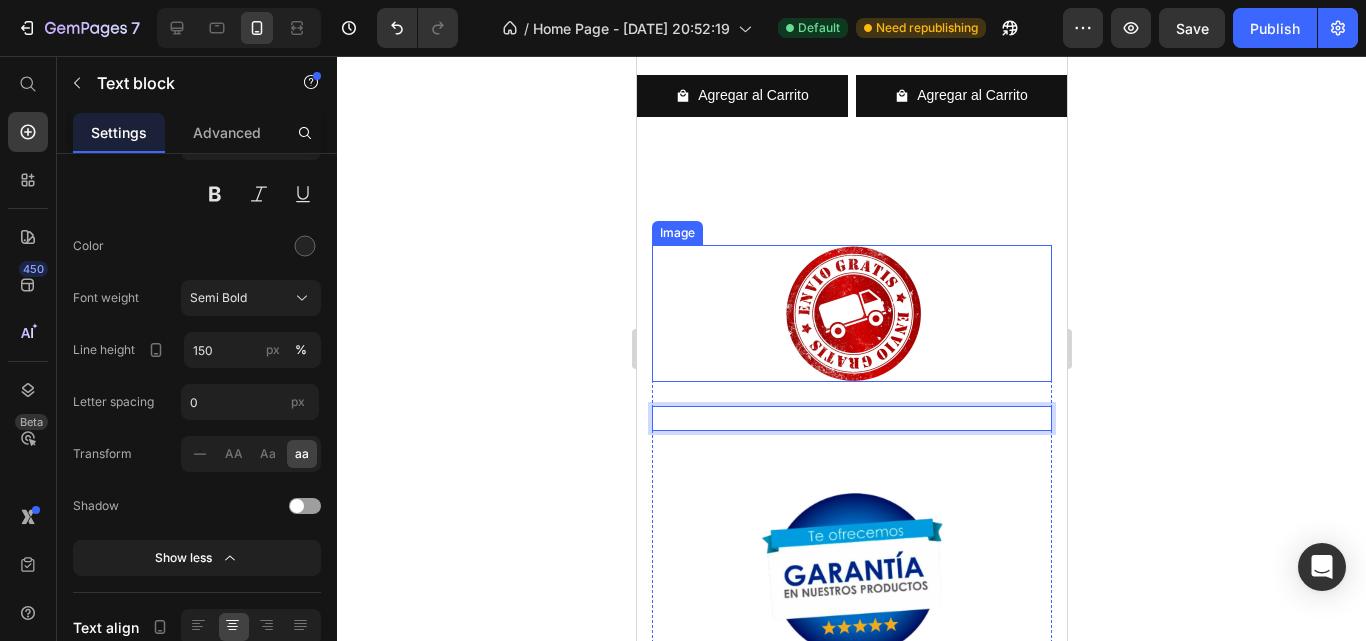 click at bounding box center (851, 313) 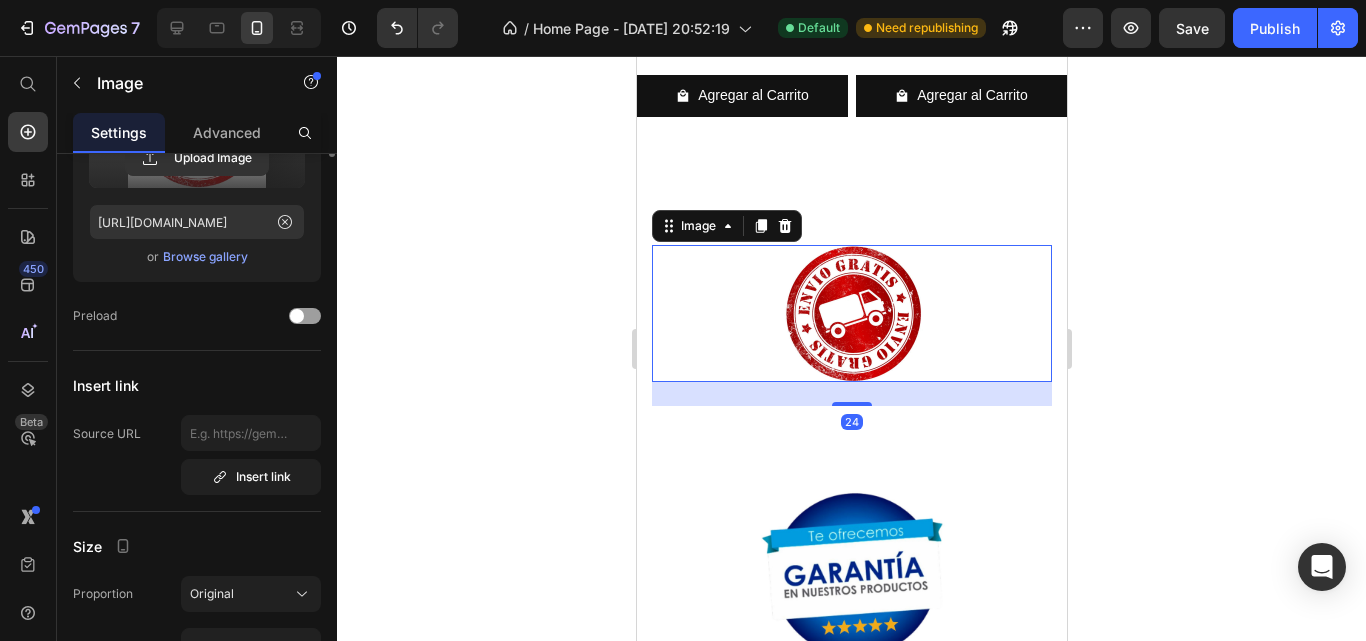 scroll, scrollTop: 0, scrollLeft: 0, axis: both 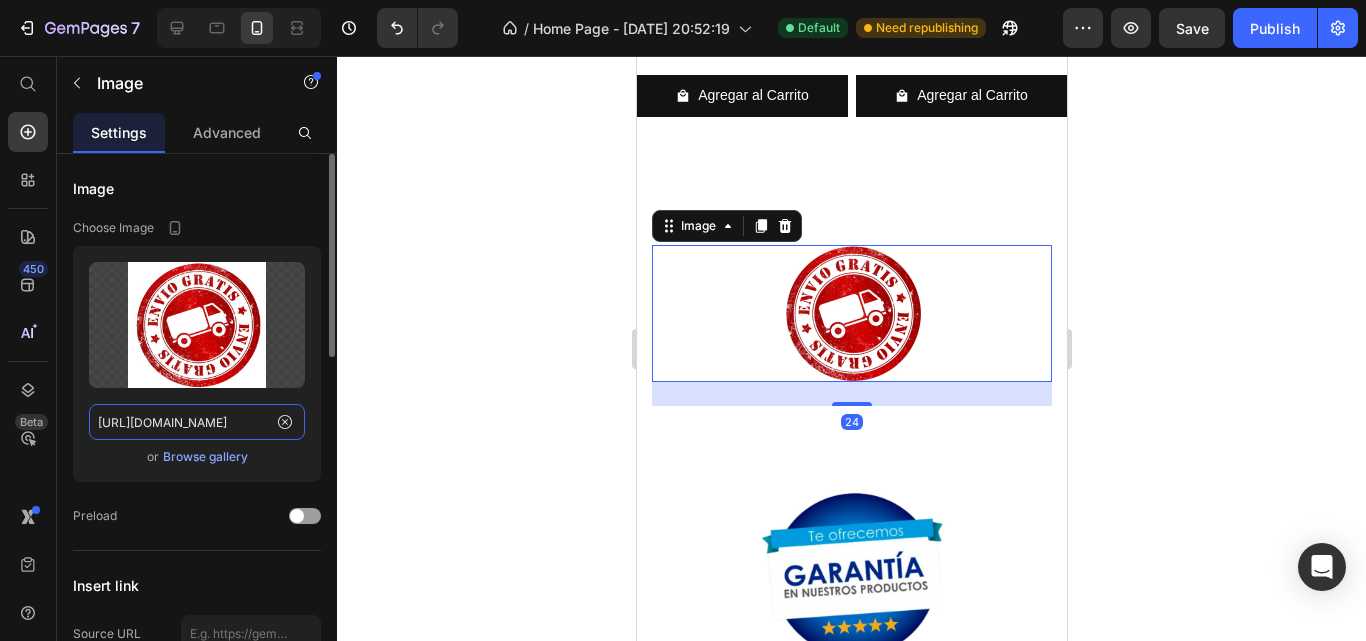 click on "[URL][DOMAIN_NAME]" 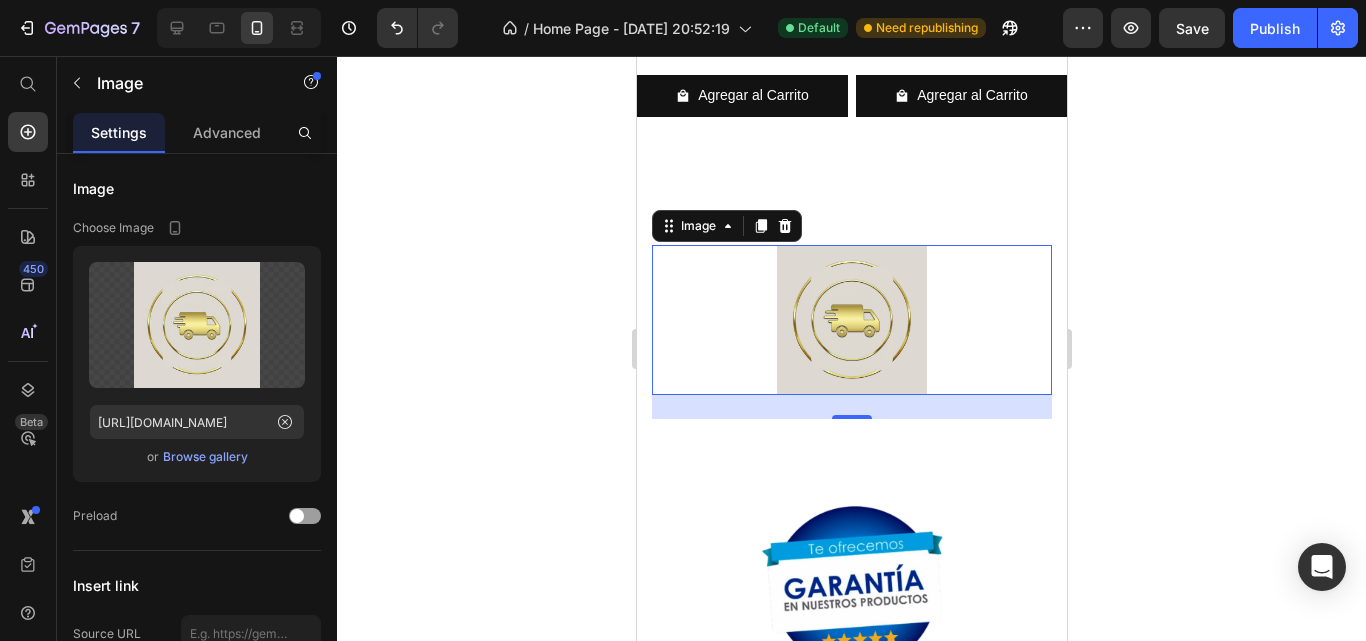 click 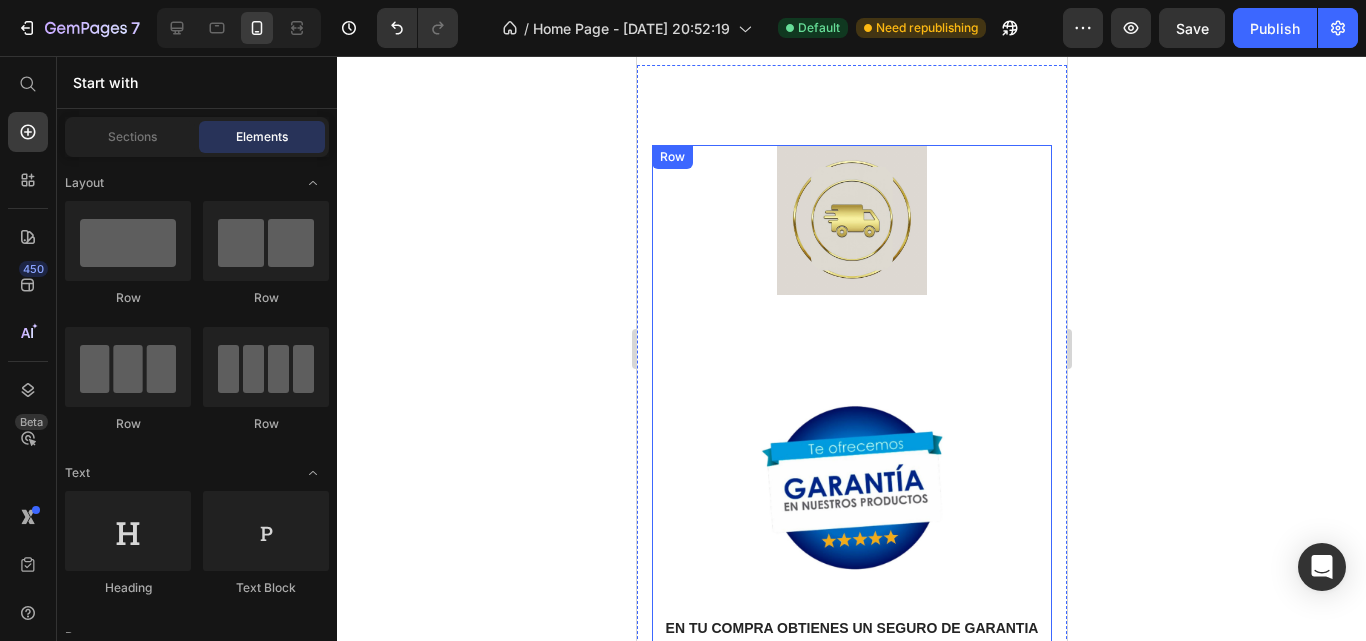 scroll, scrollTop: 1494, scrollLeft: 0, axis: vertical 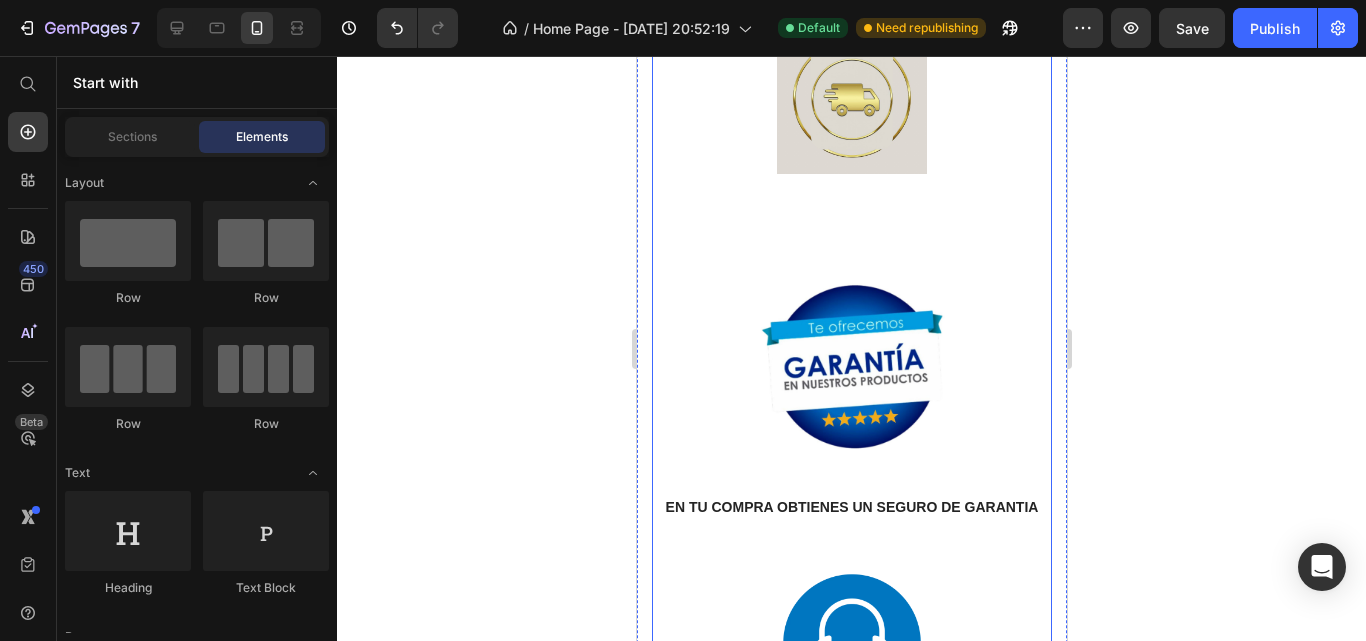 click on "Image Text block" at bounding box center [851, 147] 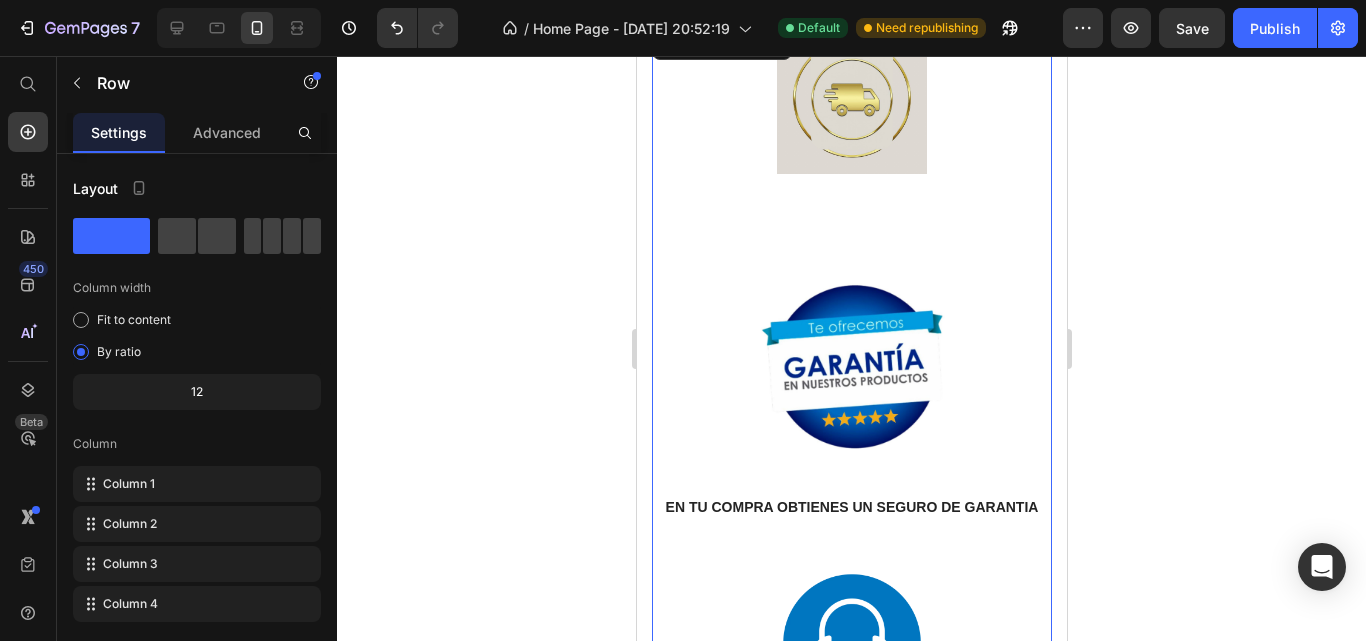 click at bounding box center [851, 99] 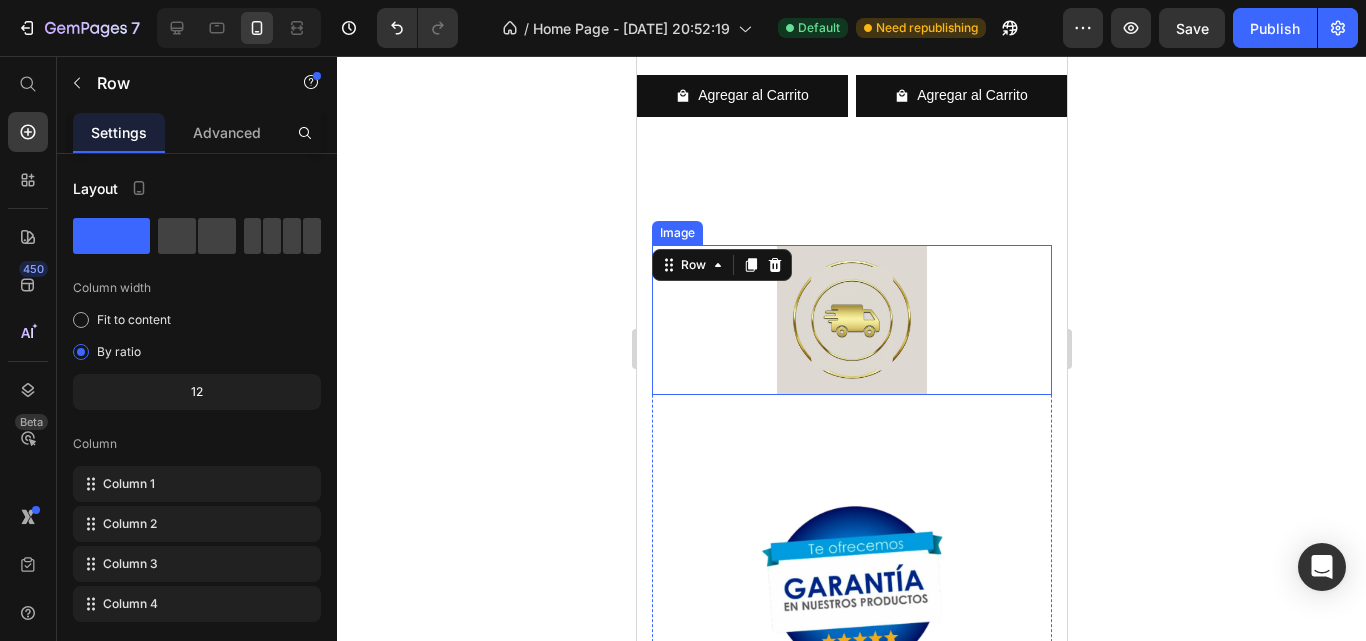 scroll, scrollTop: 2250, scrollLeft: 0, axis: vertical 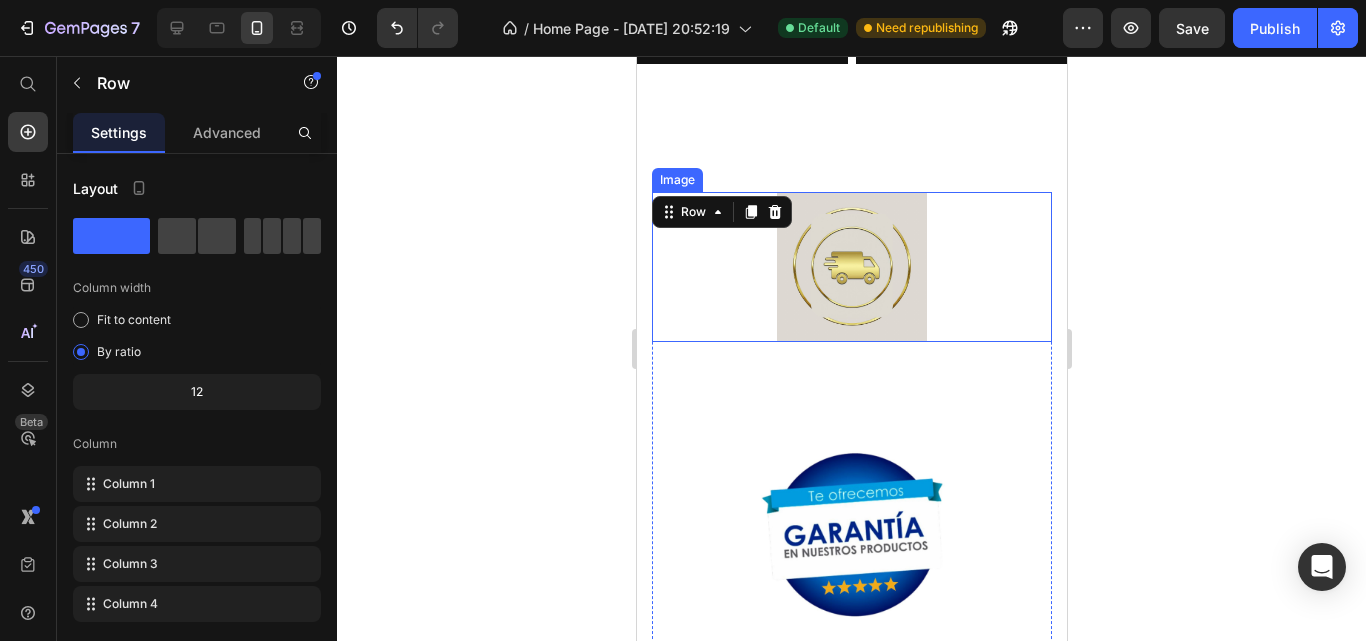 click 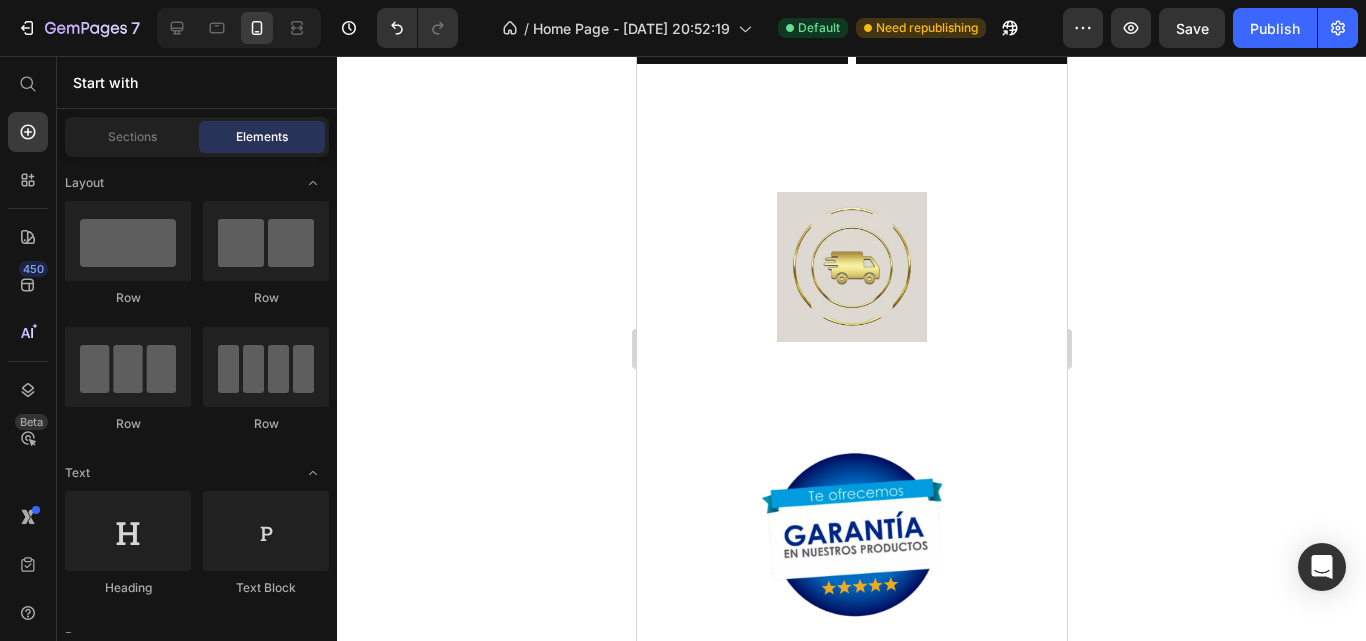scroll, scrollTop: 2297, scrollLeft: 0, axis: vertical 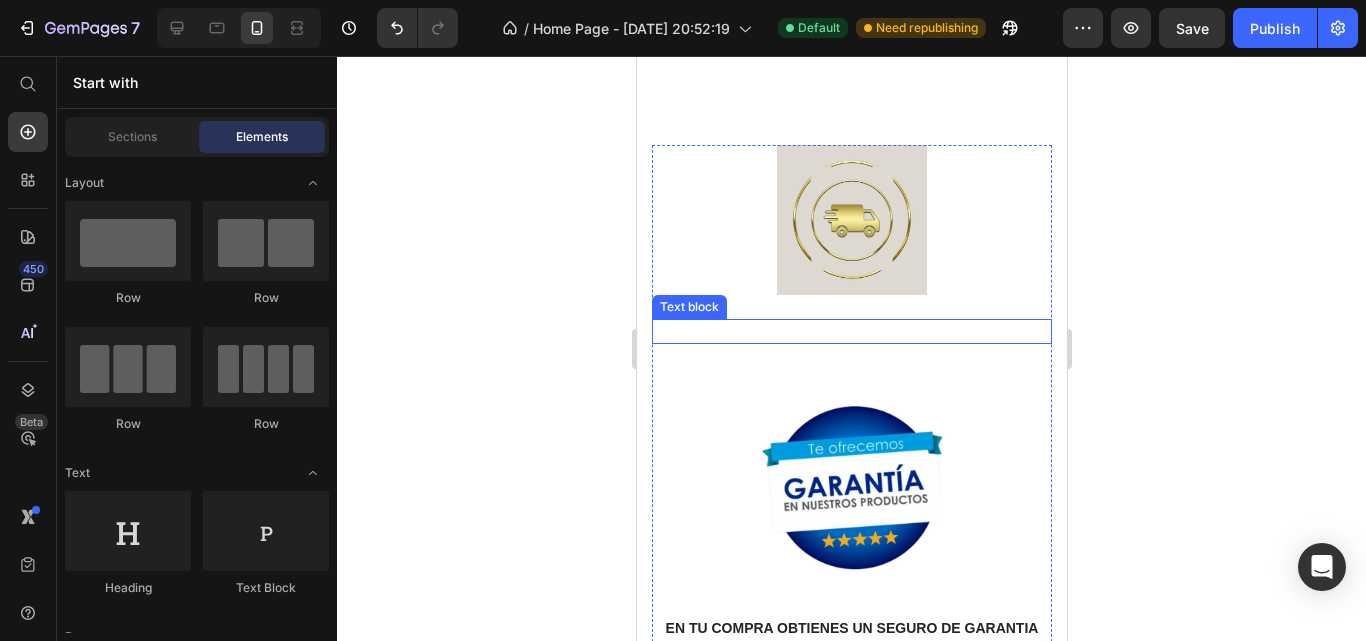 click at bounding box center [851, 331] 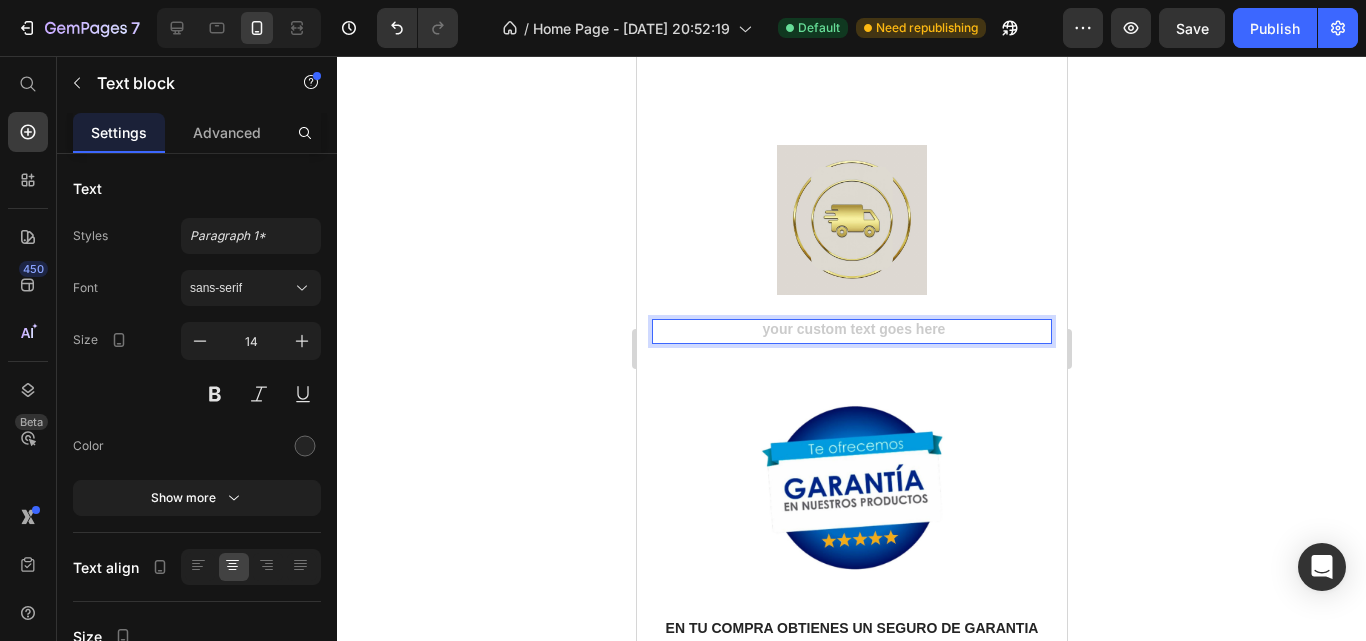 click 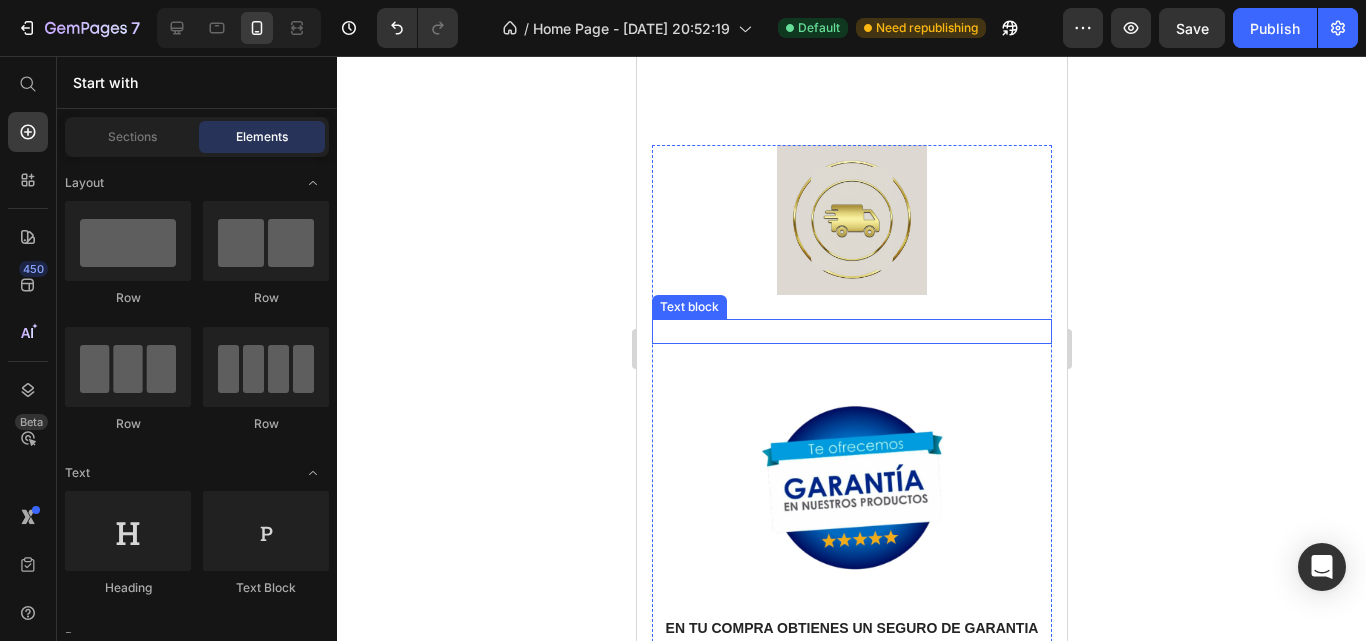 click on "Text block" at bounding box center [688, 307] 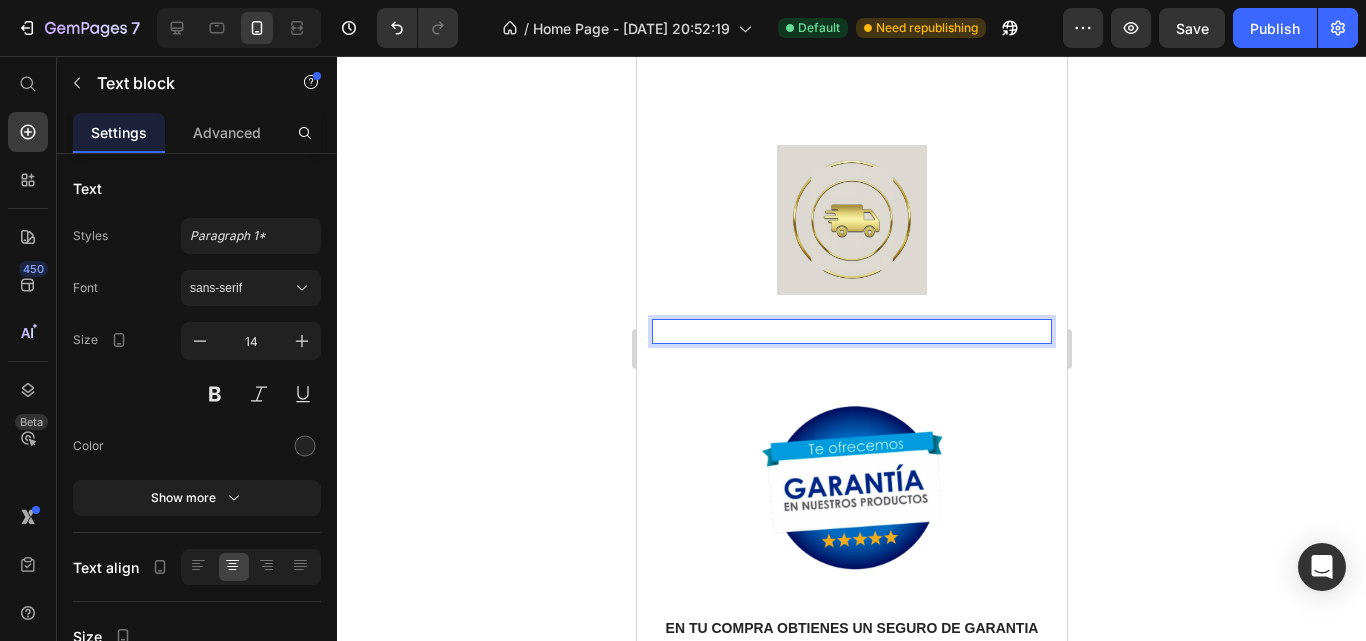 click at bounding box center (851, 331) 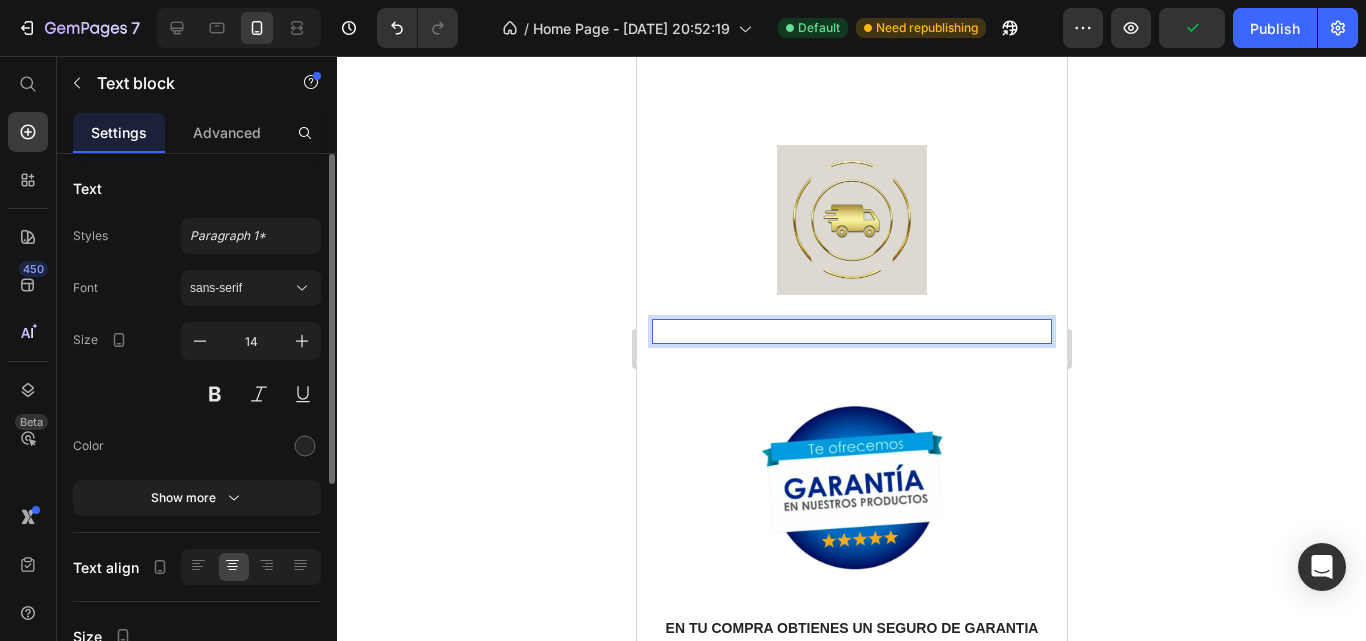 scroll, scrollTop: 351, scrollLeft: 0, axis: vertical 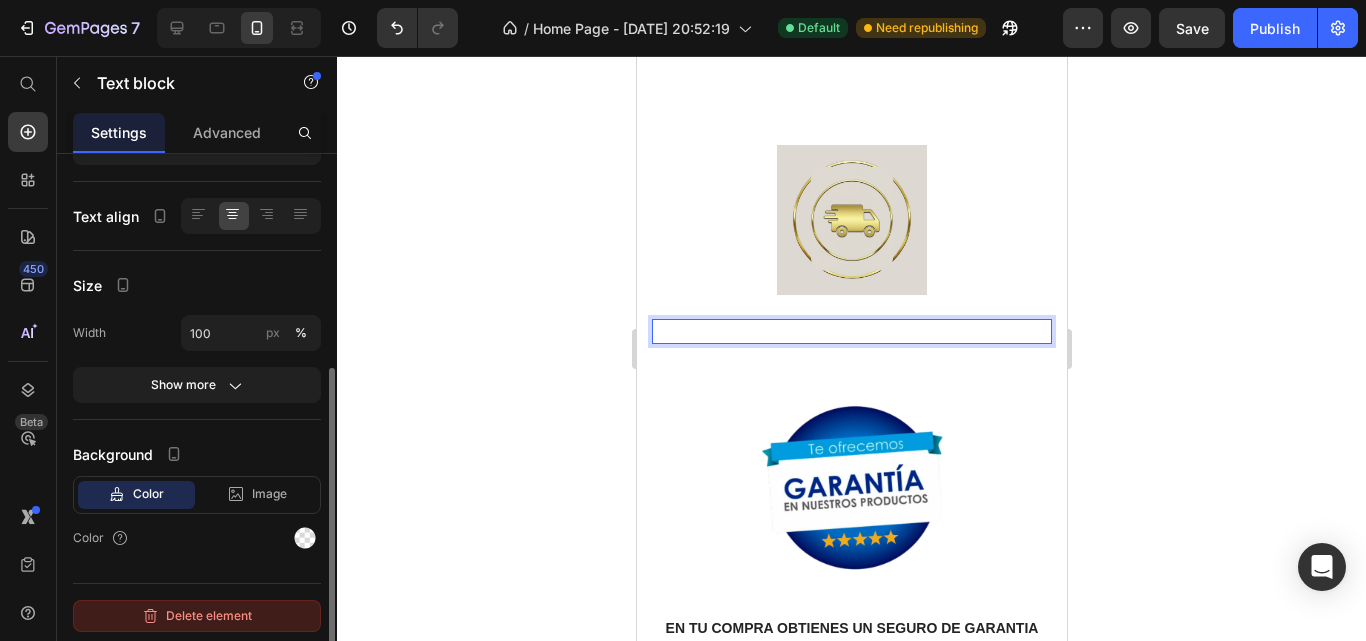 click on "Delete element" at bounding box center [197, 616] 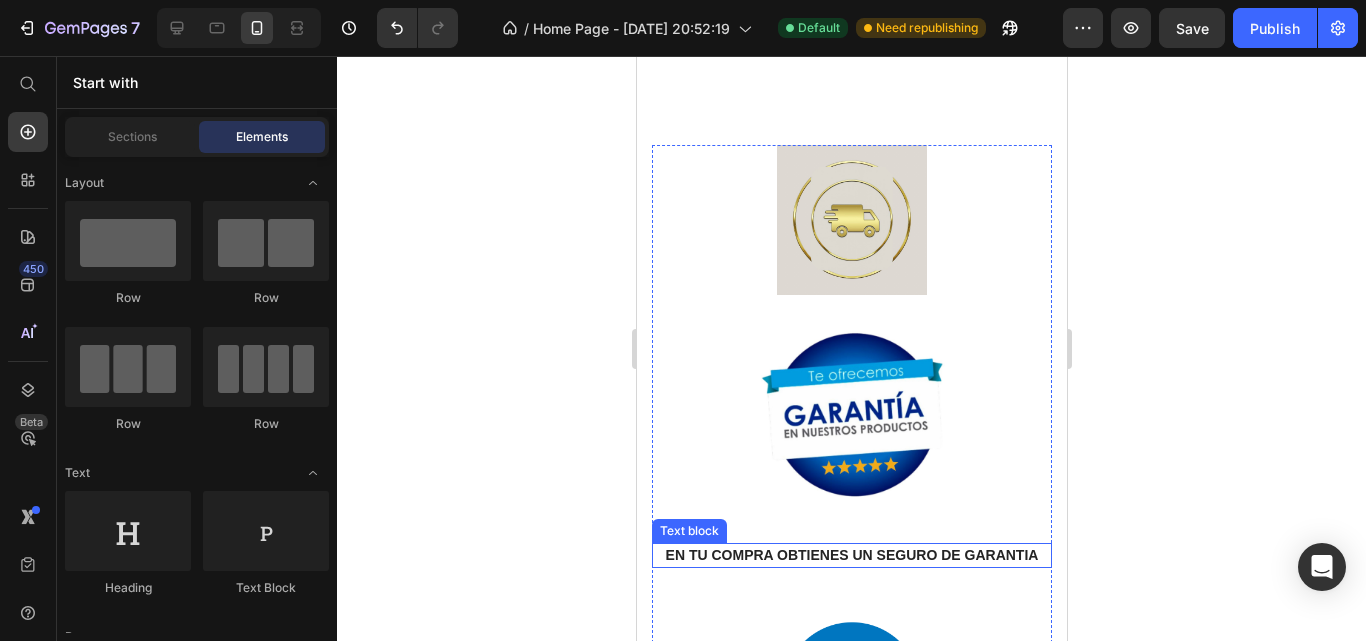 click on "EN TU COMPRA OBTIENES UN SEGURO DE GARANTIA" at bounding box center (851, 555) 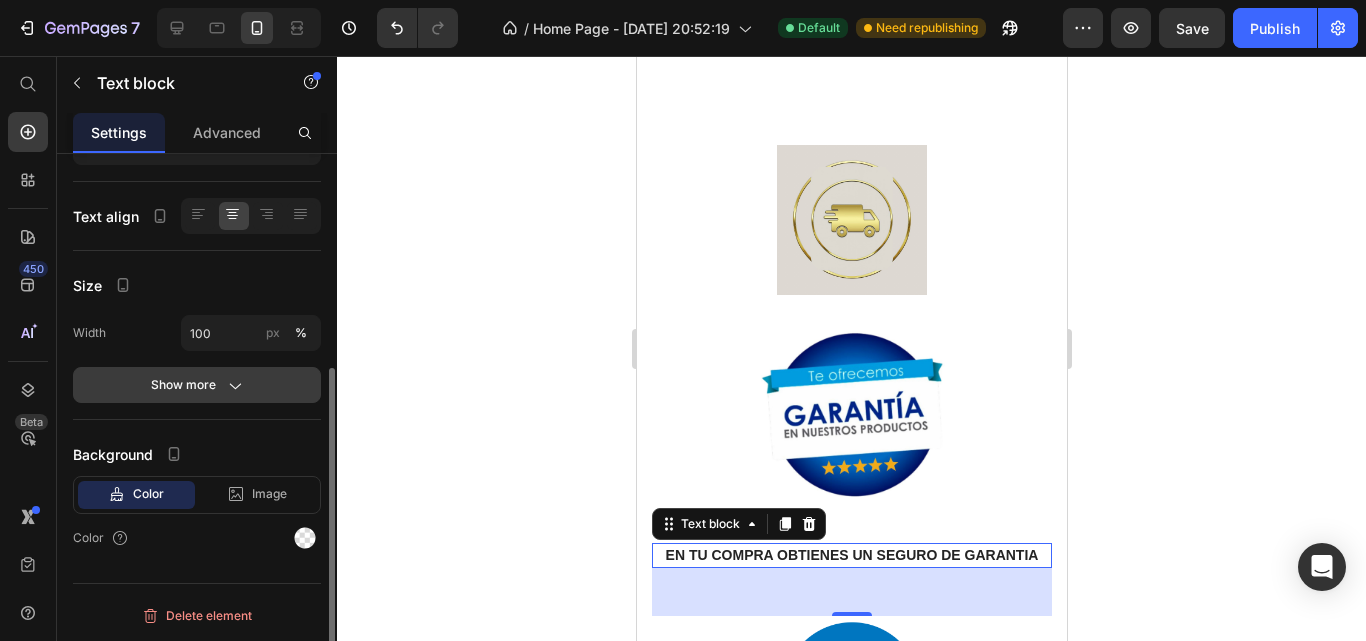 click on "Show more" 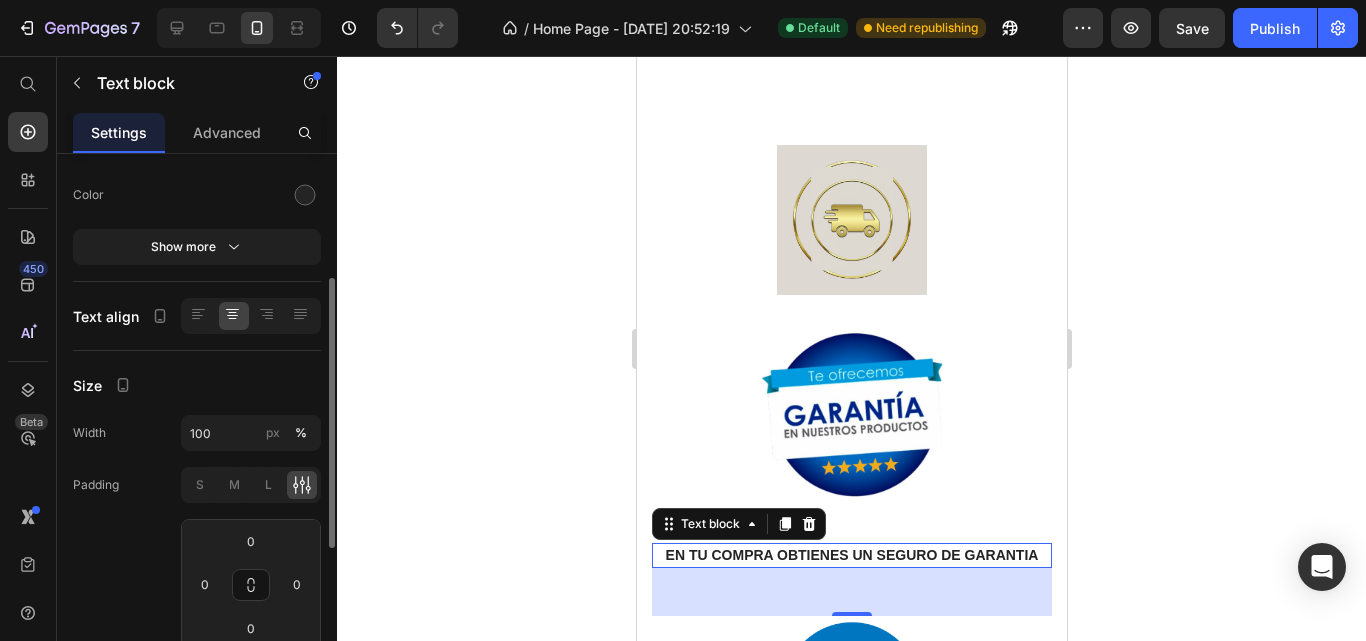 scroll, scrollTop: 151, scrollLeft: 0, axis: vertical 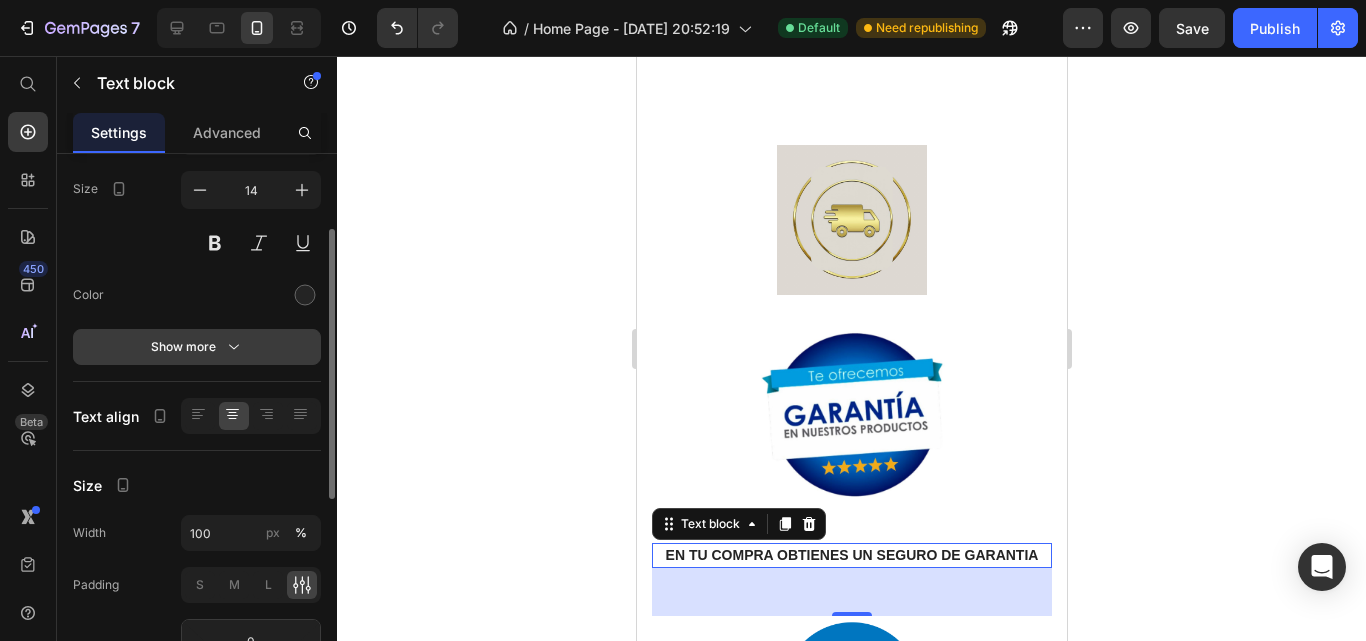 click on "Show more" at bounding box center (197, 347) 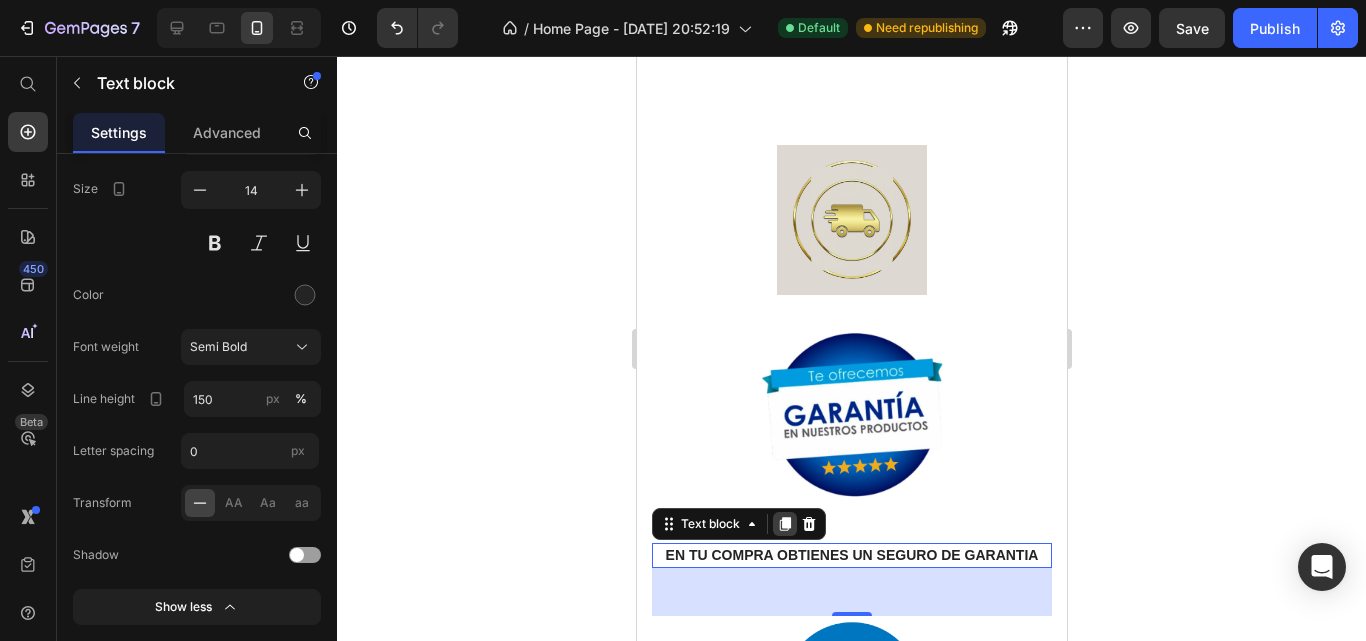 click 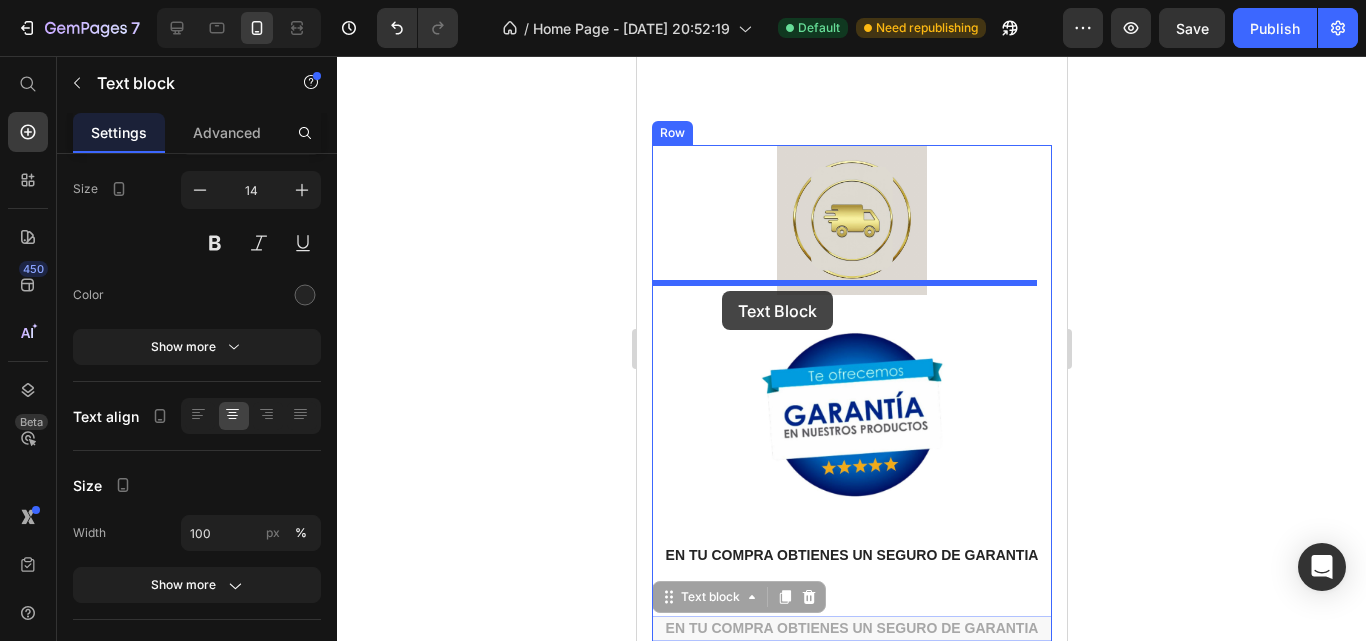 drag, startPoint x: 688, startPoint y: 567, endPoint x: 721, endPoint y: 291, distance: 277.96582 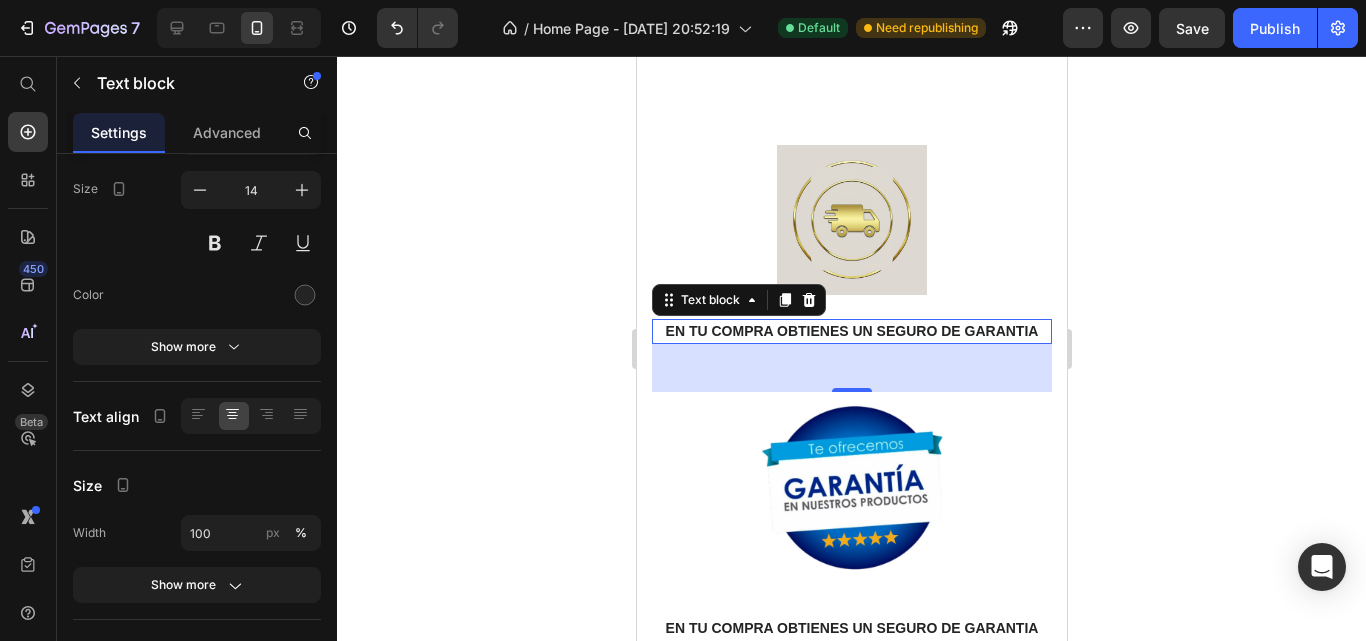 click on "EN TU COMPRA OBTIENES UN SEGURO DE GARANTIA" at bounding box center (851, 331) 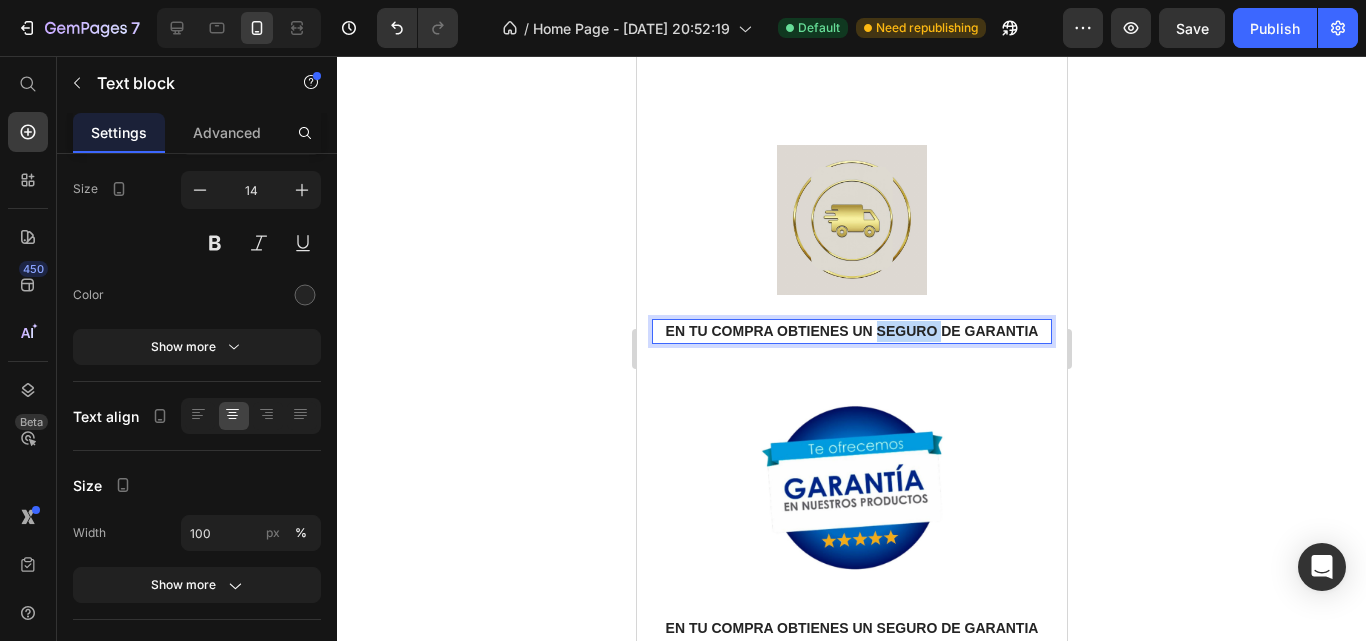 click on "EN TU COMPRA OBTIENES UN SEGURO DE GARANTIA" at bounding box center [851, 331] 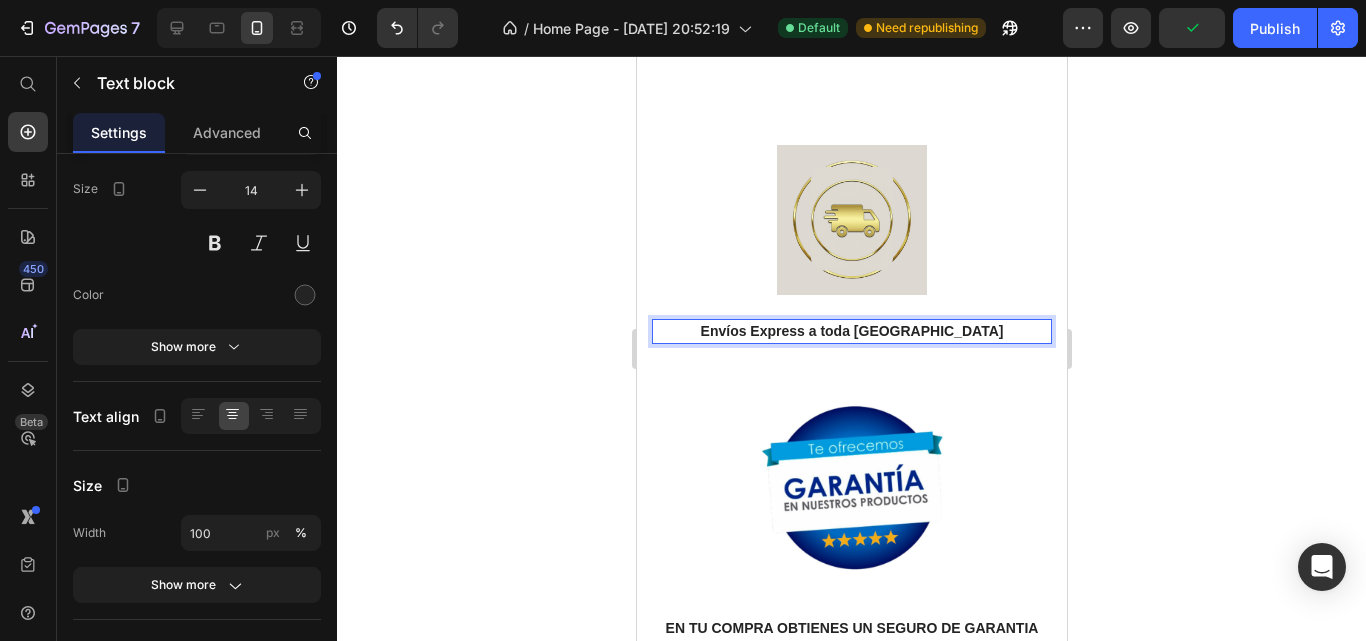 click on "Envíos Express a toda [GEOGRAPHIC_DATA]" at bounding box center [851, 331] 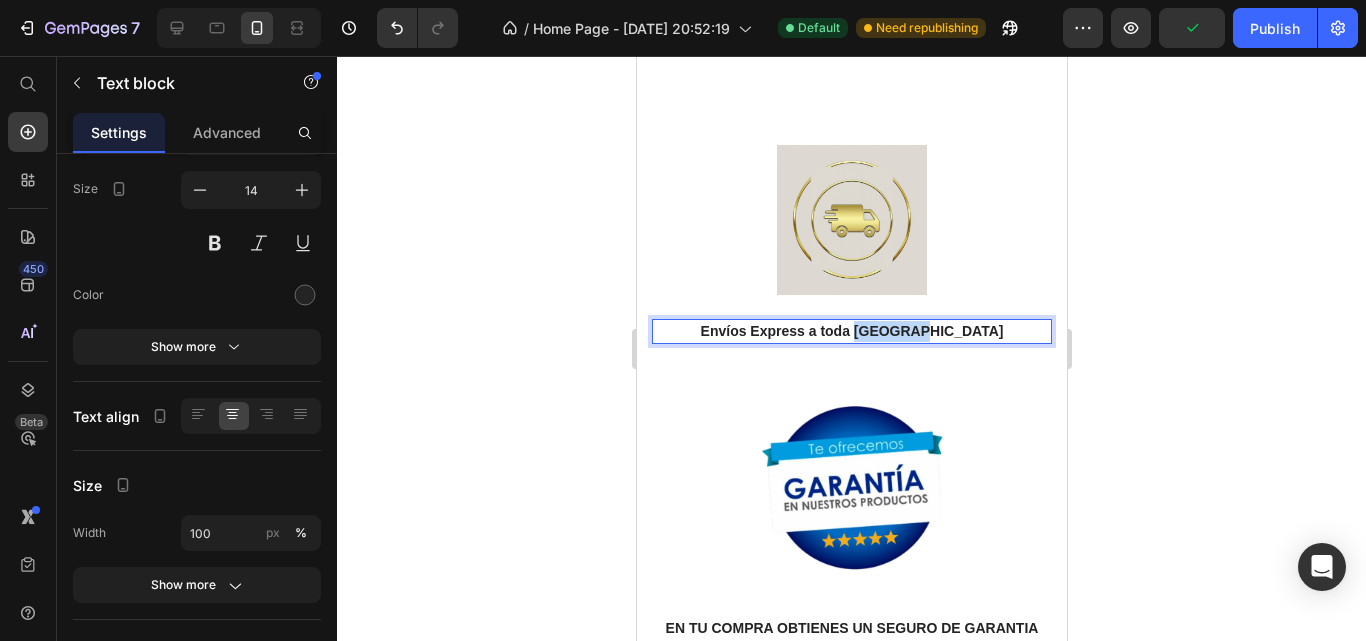 click on "Envíos Express a toda [GEOGRAPHIC_DATA]" at bounding box center [851, 331] 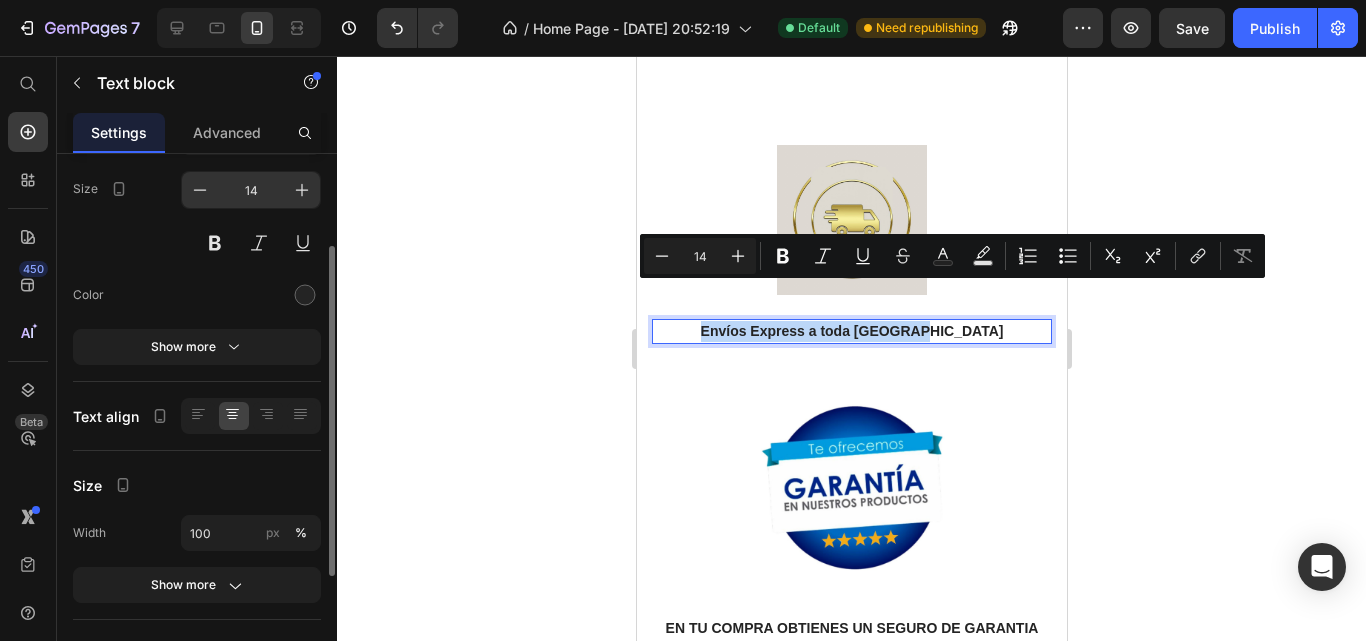 scroll, scrollTop: 0, scrollLeft: 0, axis: both 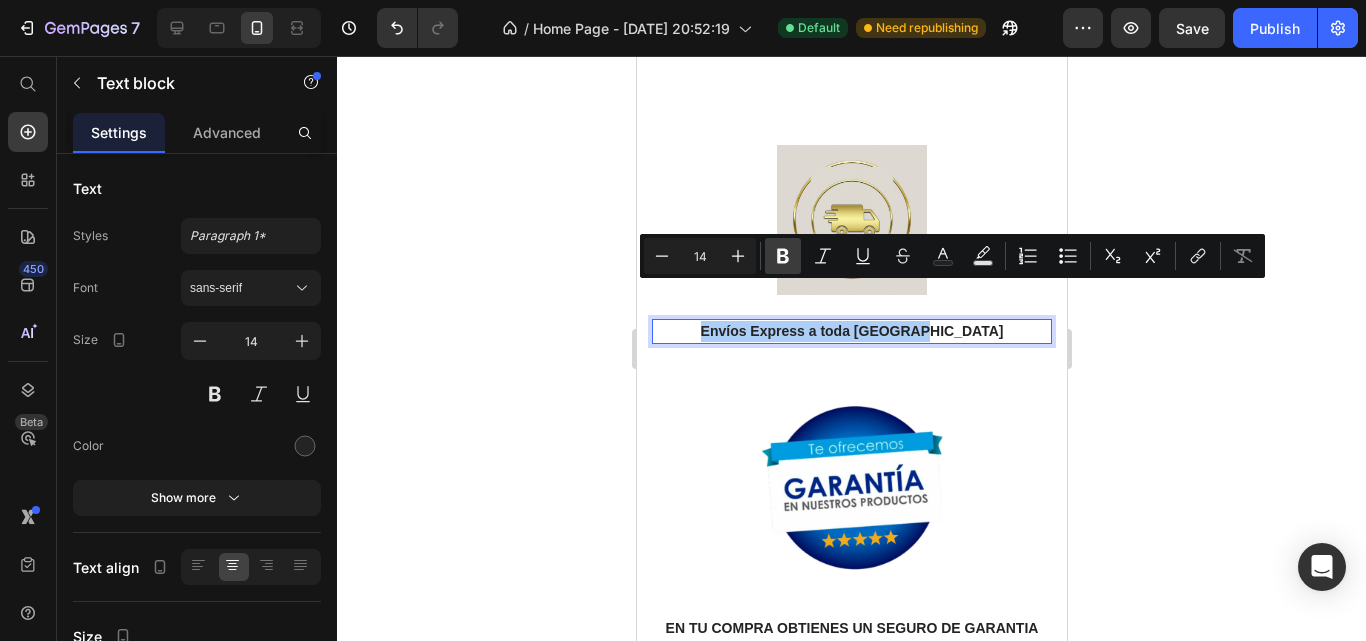 click 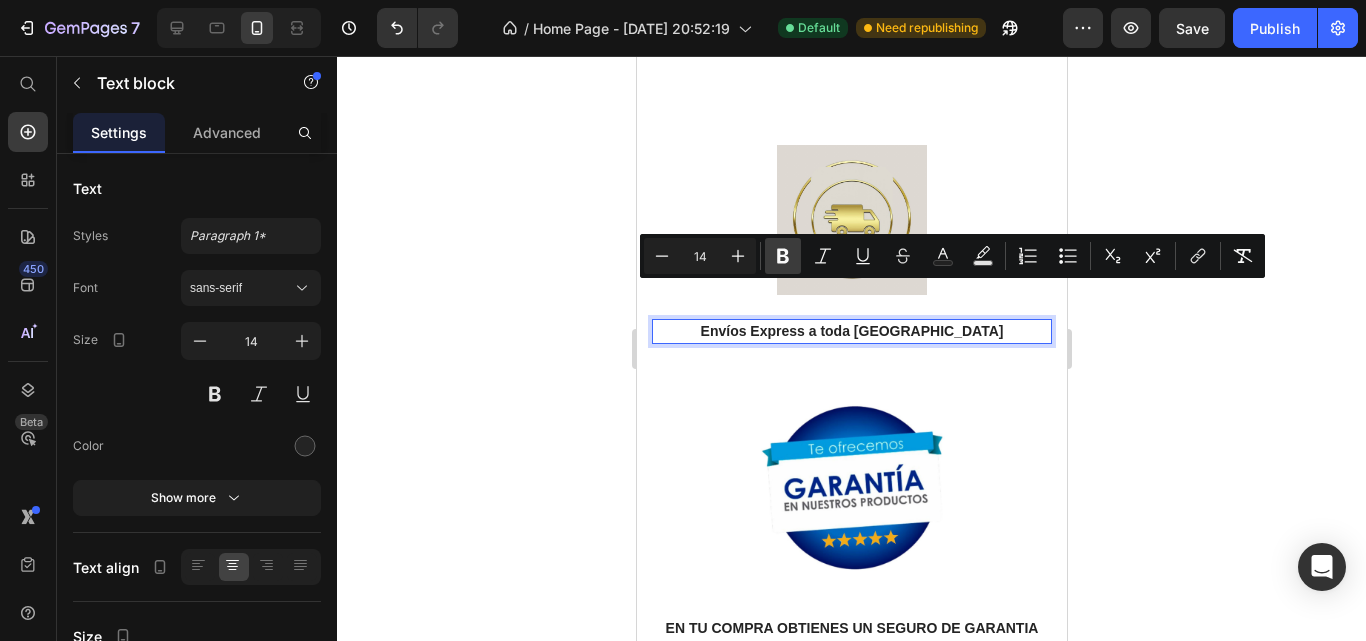 click 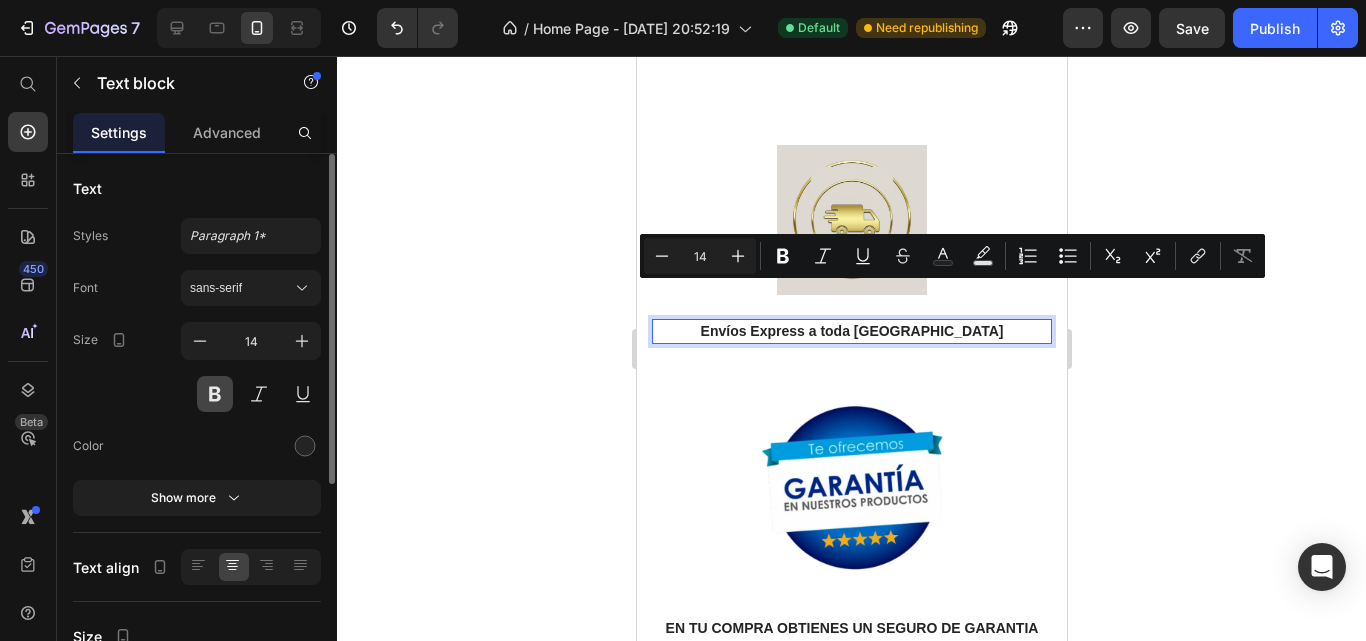 click at bounding box center [215, 394] 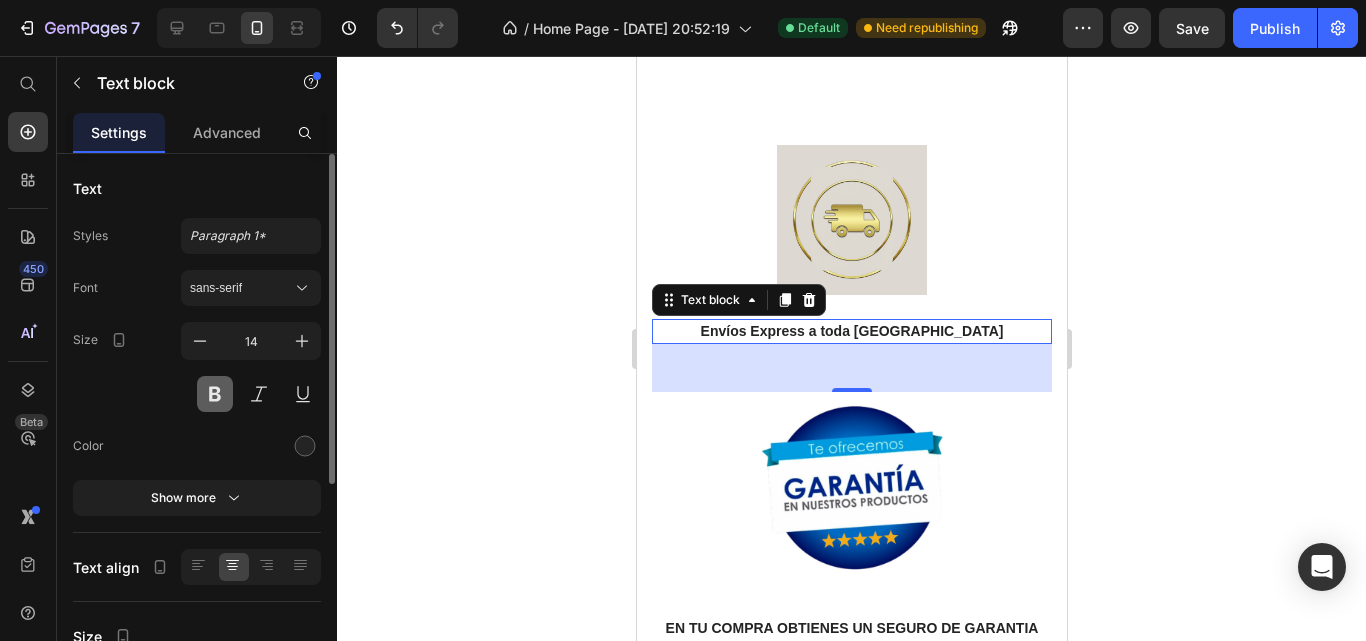 click at bounding box center [215, 394] 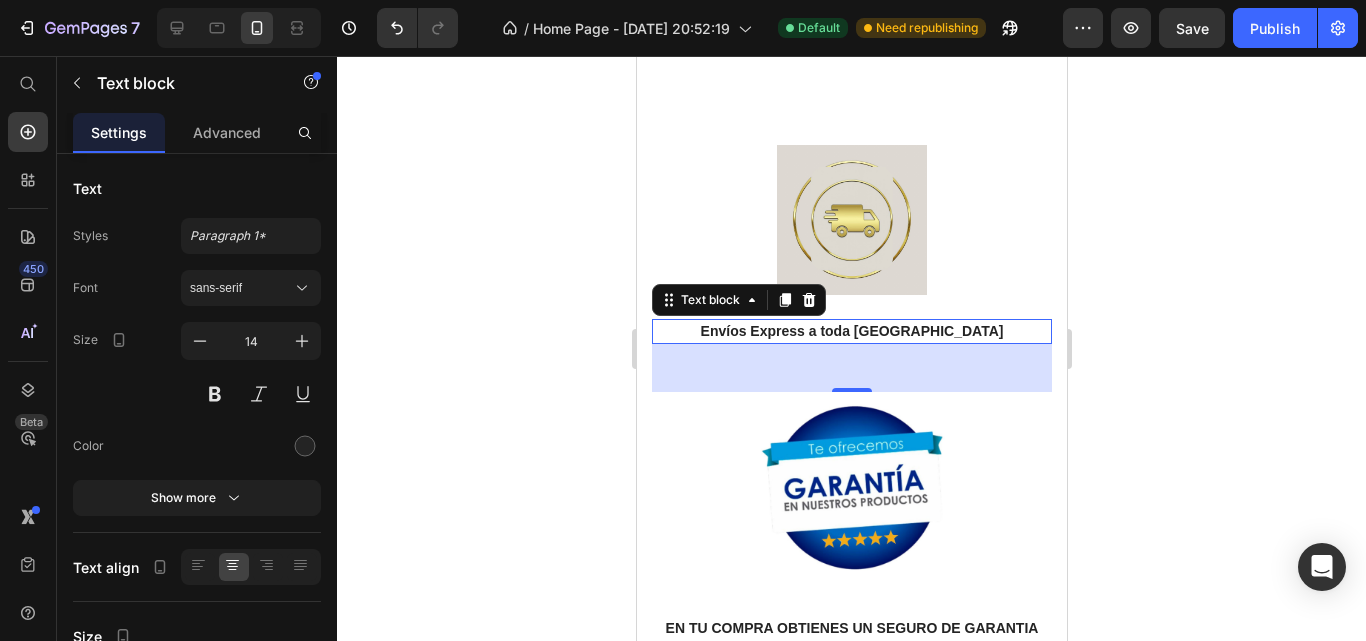 click on "Envíos Express a toda [GEOGRAPHIC_DATA]" at bounding box center (851, 331) 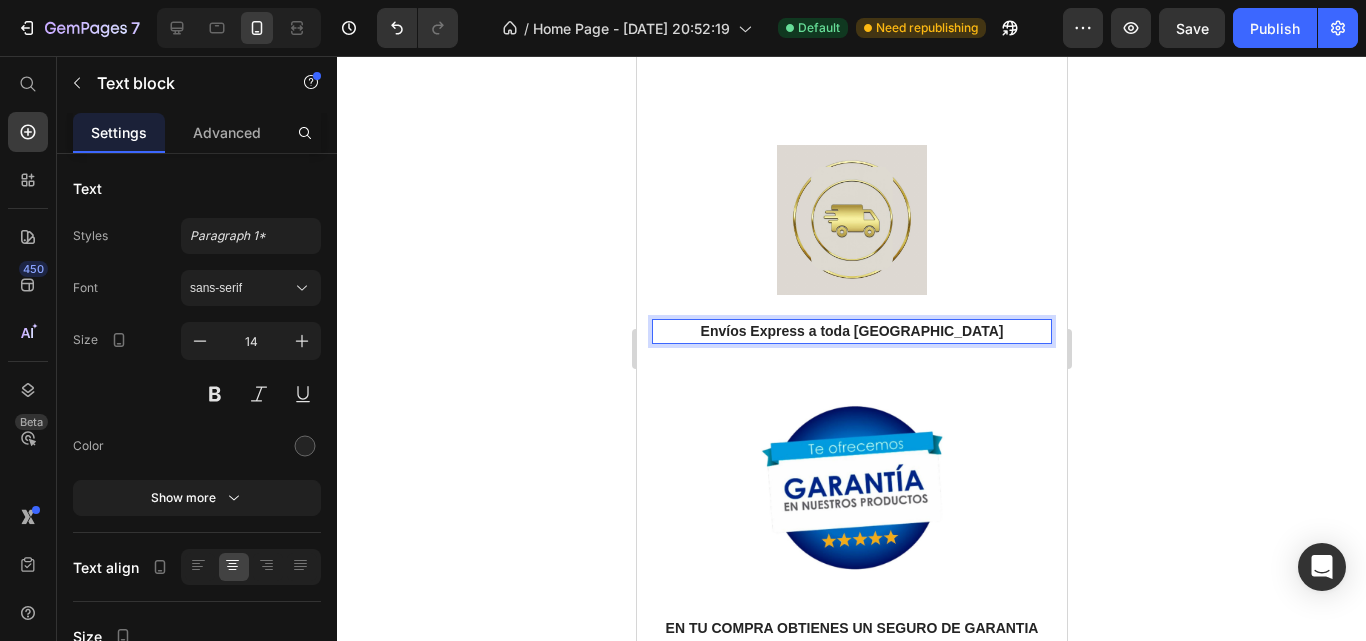 click on "Envíos Express a toda [GEOGRAPHIC_DATA]" at bounding box center [851, 331] 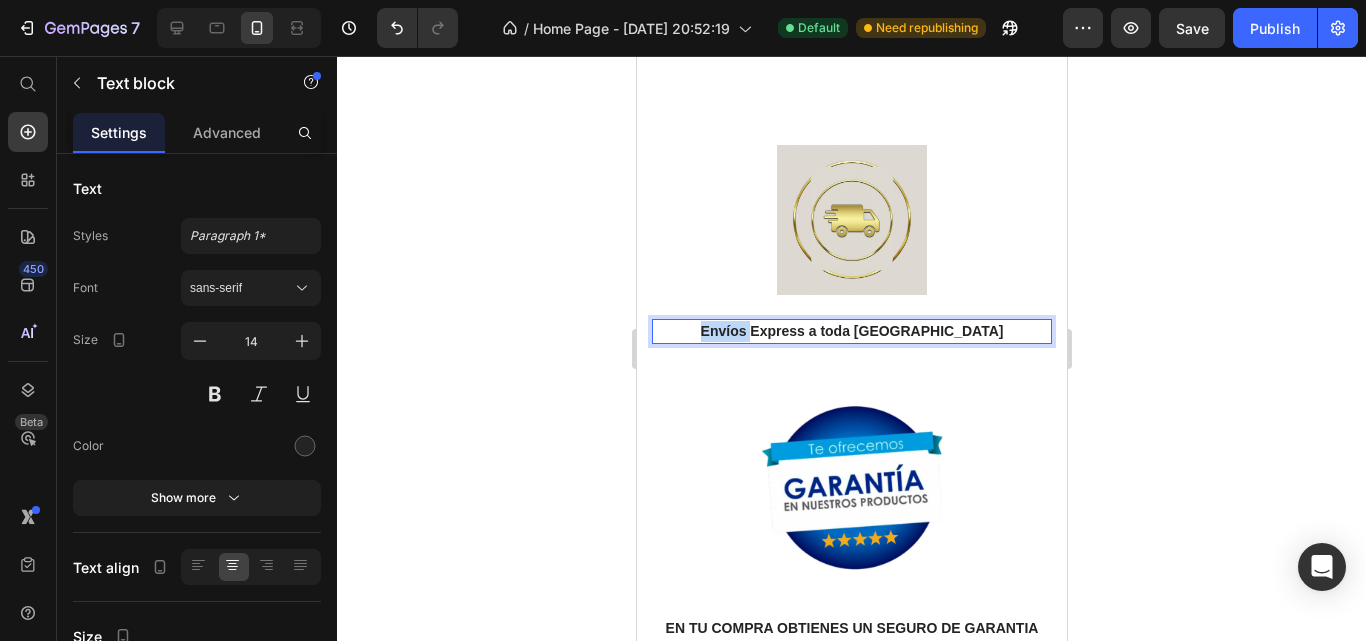click on "Envíos Express a toda [GEOGRAPHIC_DATA]" at bounding box center [851, 331] 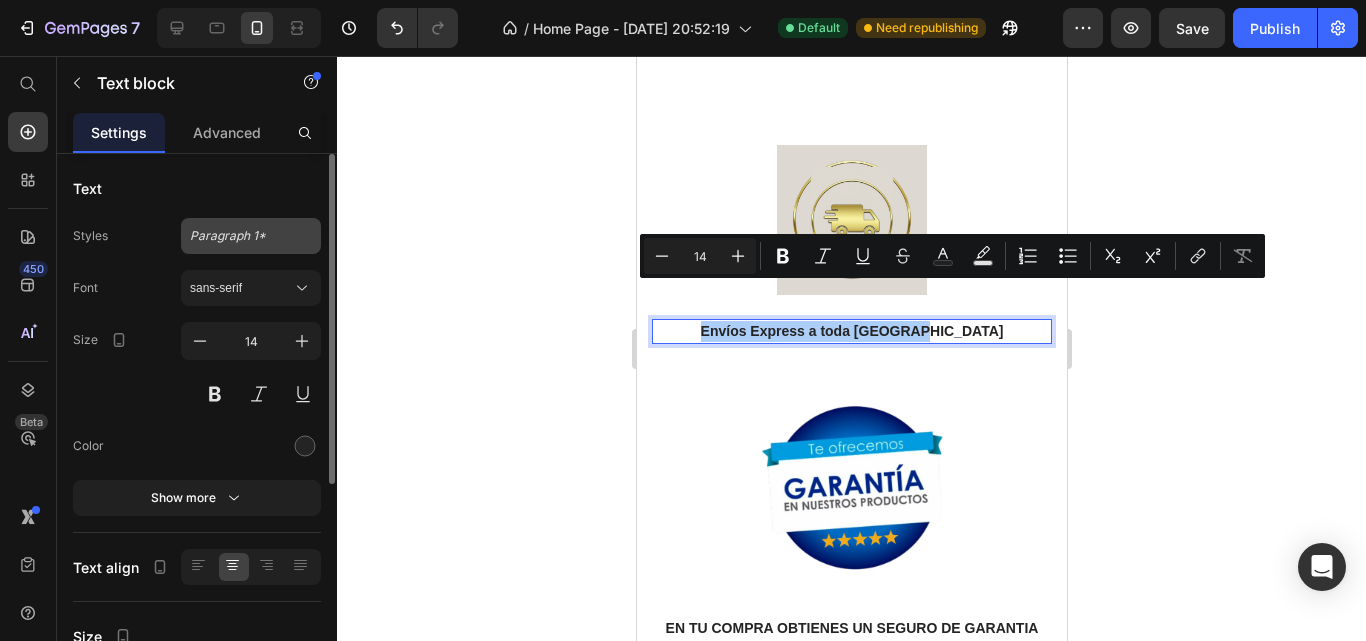 click on "Paragraph 1*" at bounding box center (251, 236) 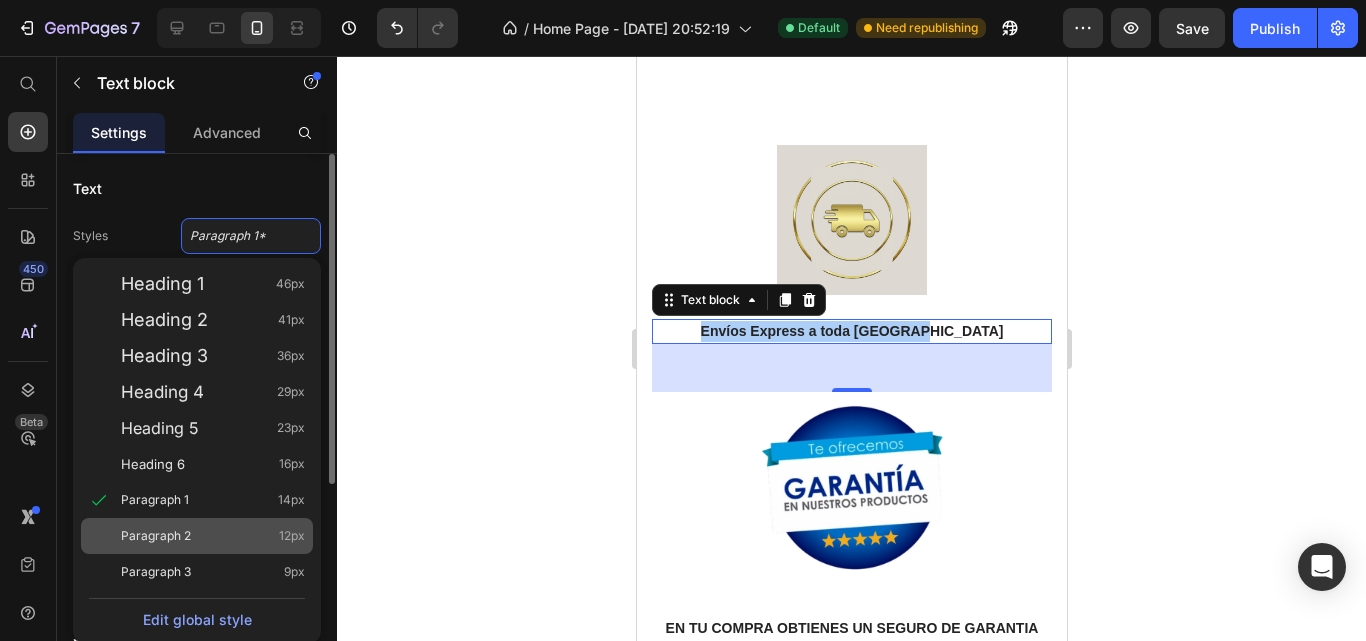 click on "Paragraph 2 12px" 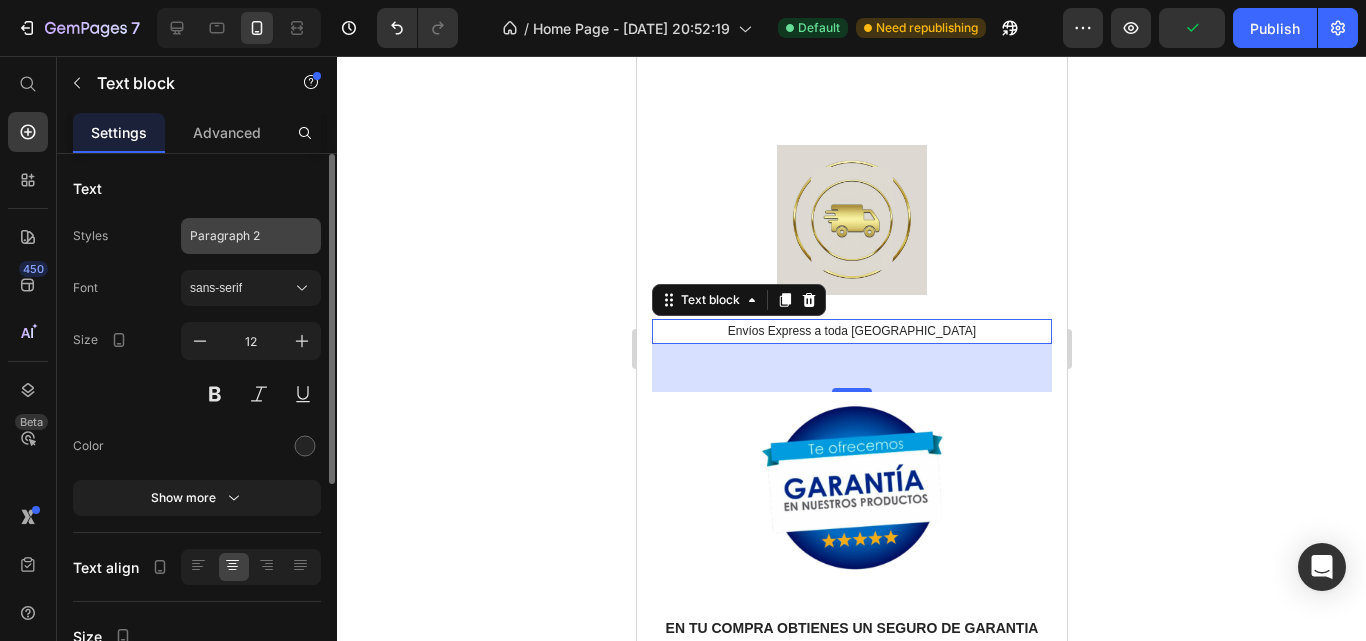 click on "Paragraph 2" at bounding box center [251, 236] 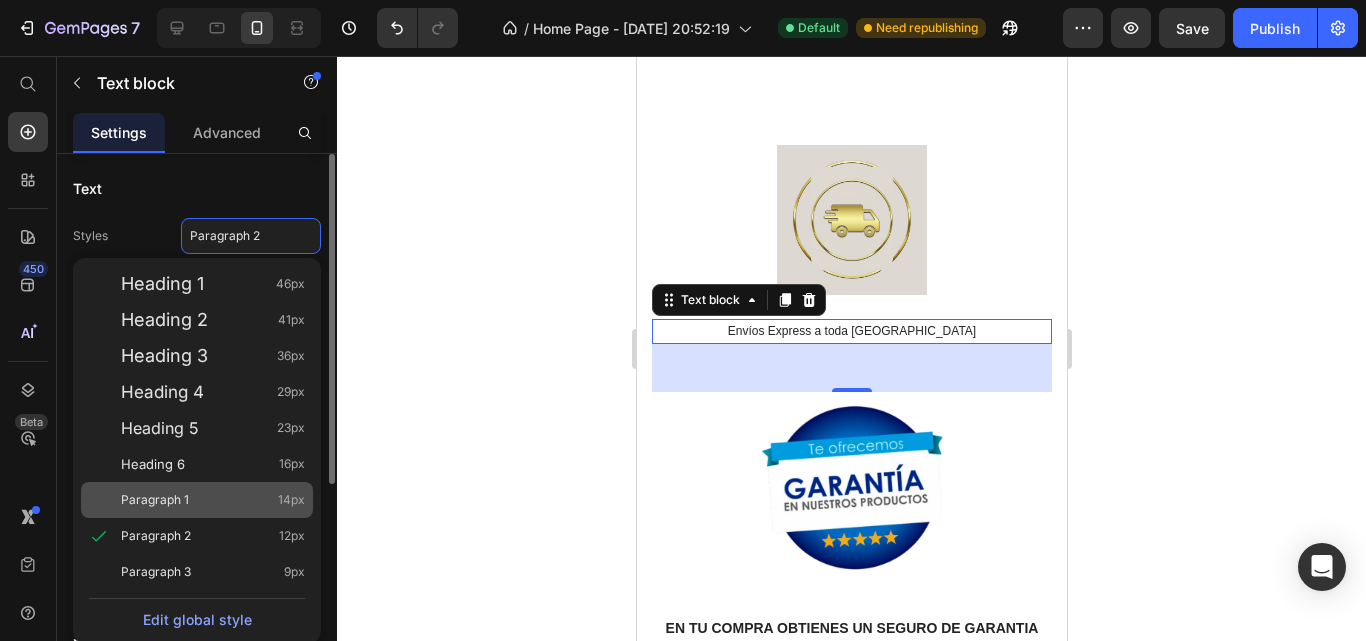 click on "Paragraph 1 14px" 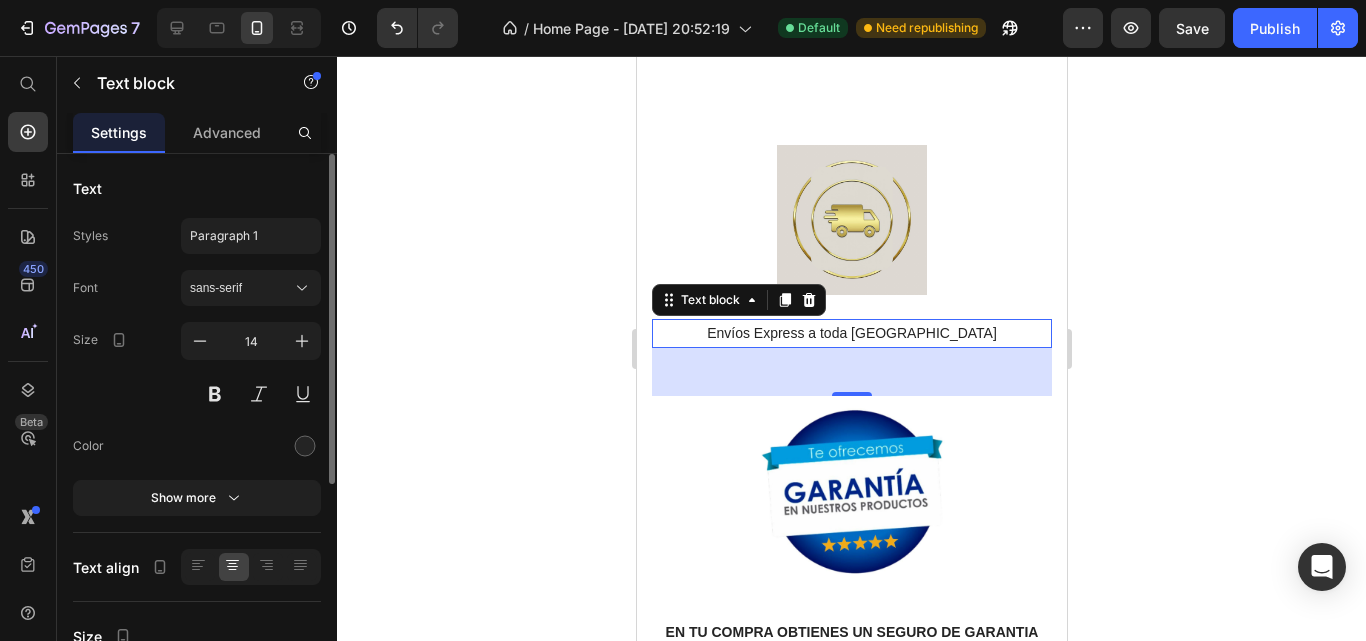 click 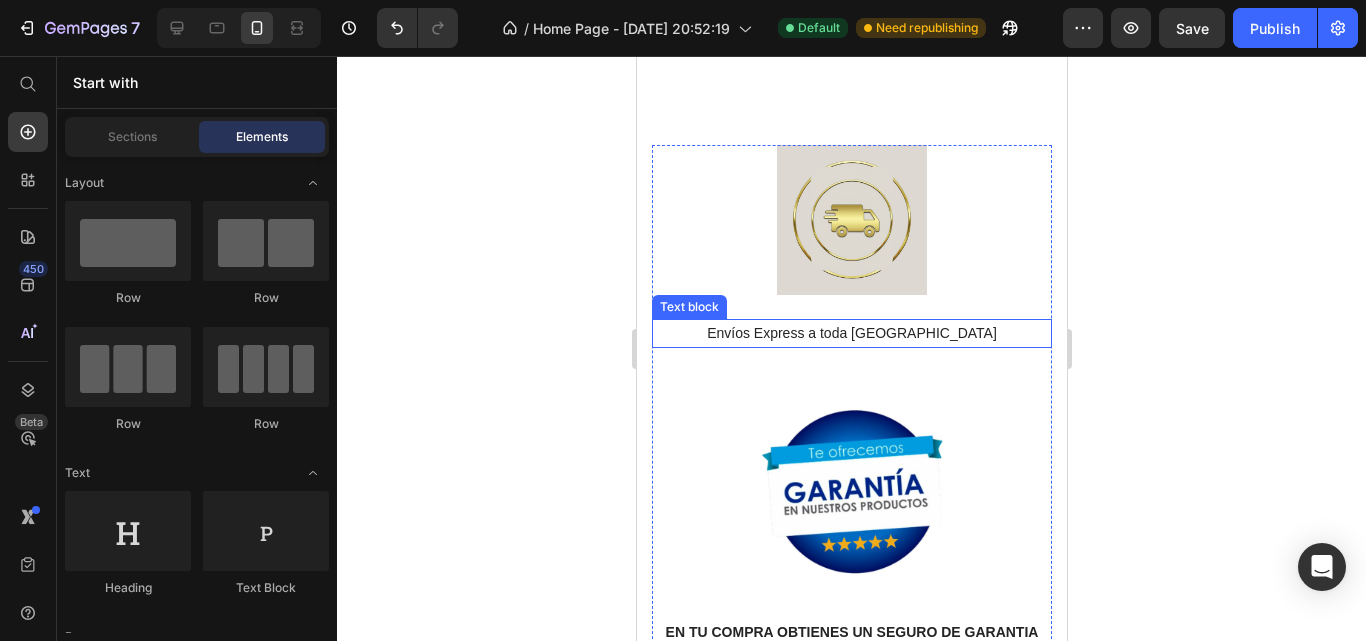 click on "Envíos Express a toda [GEOGRAPHIC_DATA]" at bounding box center (851, 333) 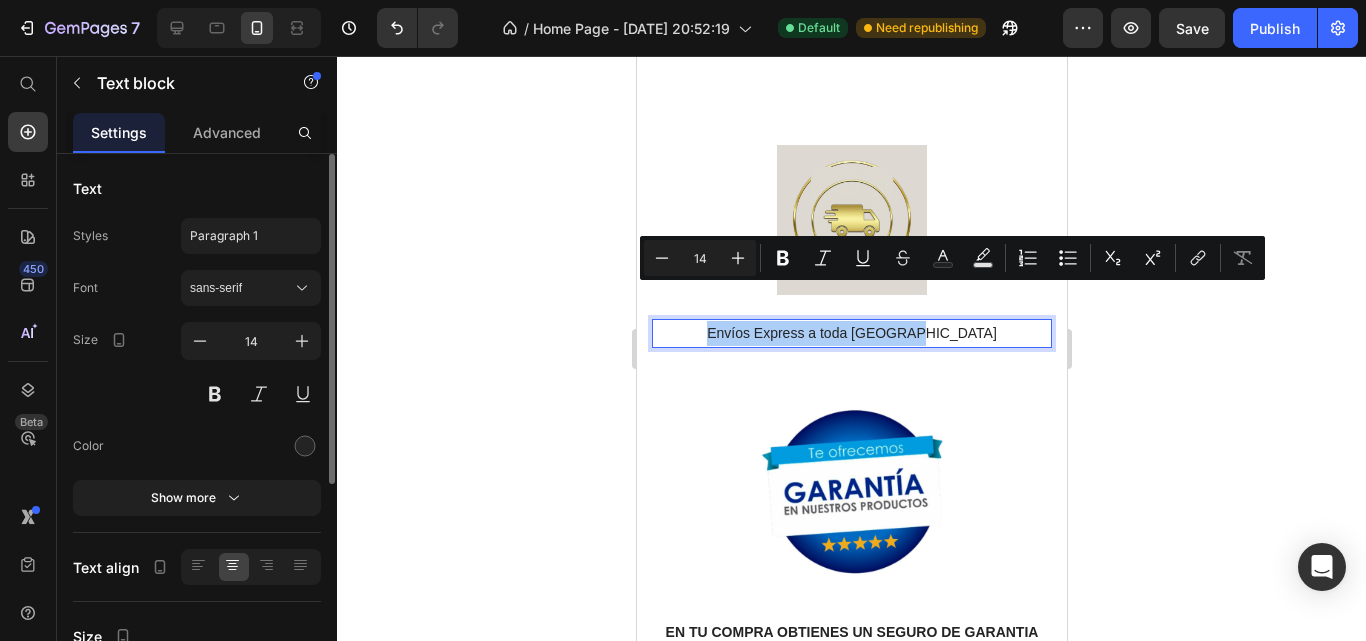 click 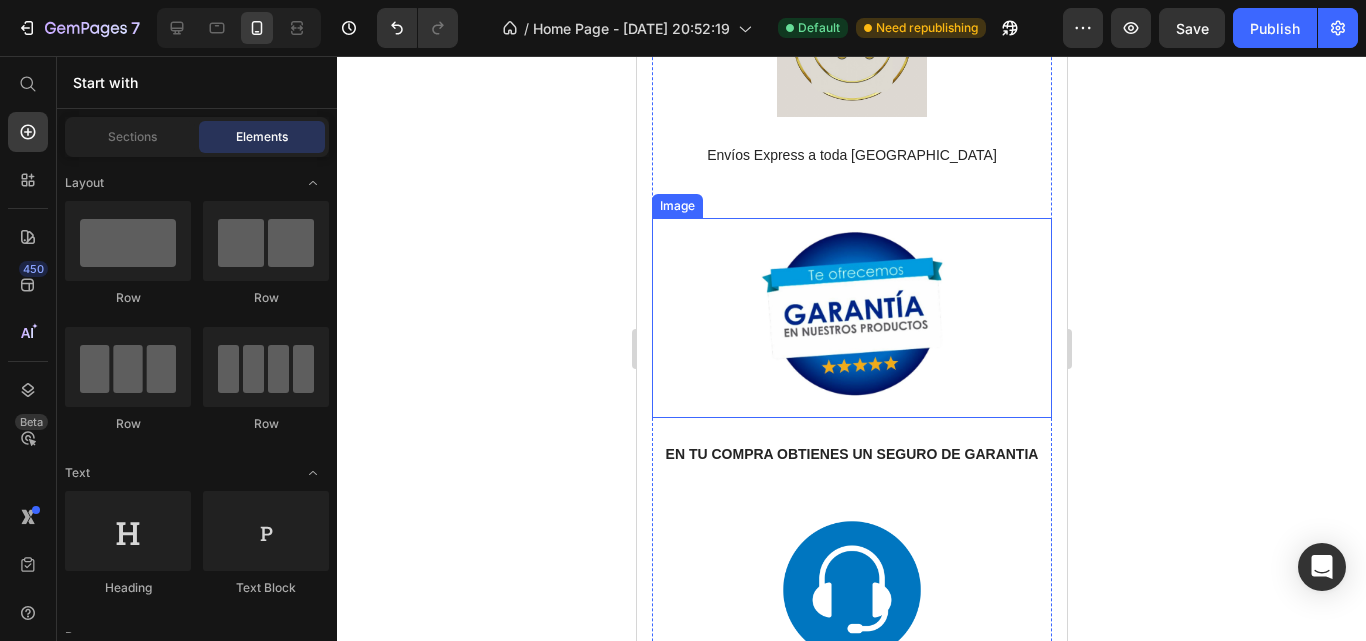 scroll, scrollTop: 2497, scrollLeft: 0, axis: vertical 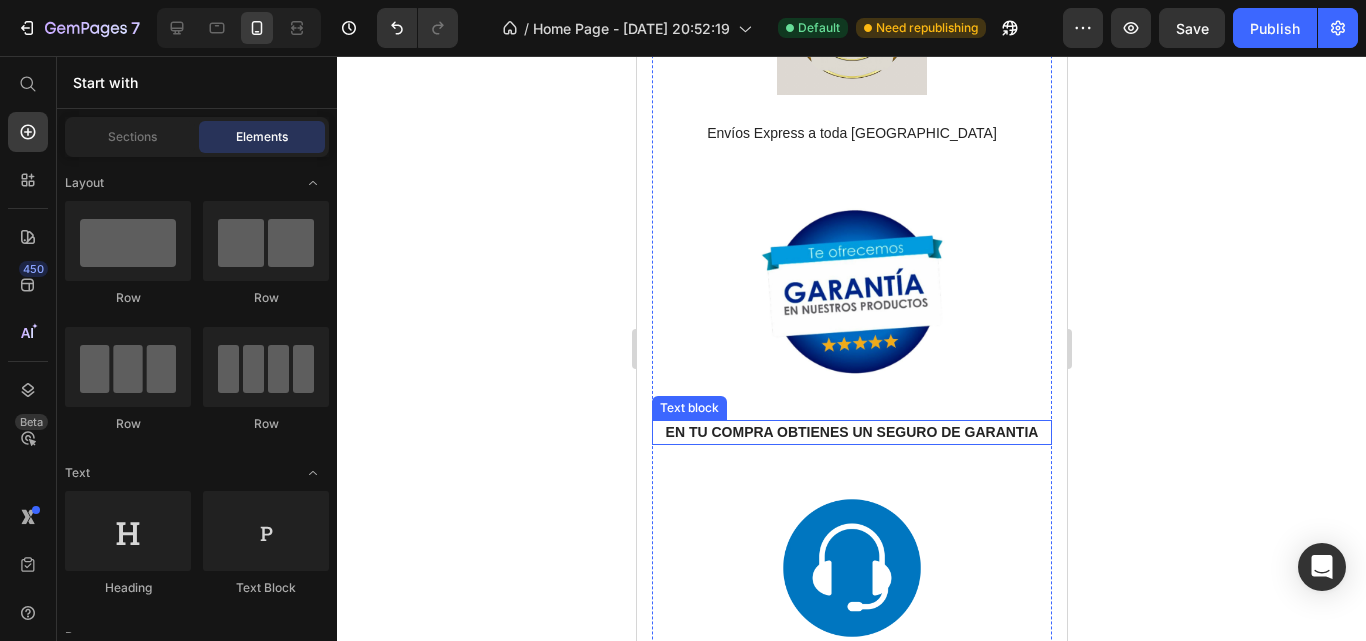 click on "EN TU COMPRA OBTIENES UN SEGURO DE GARANTIA" at bounding box center [851, 432] 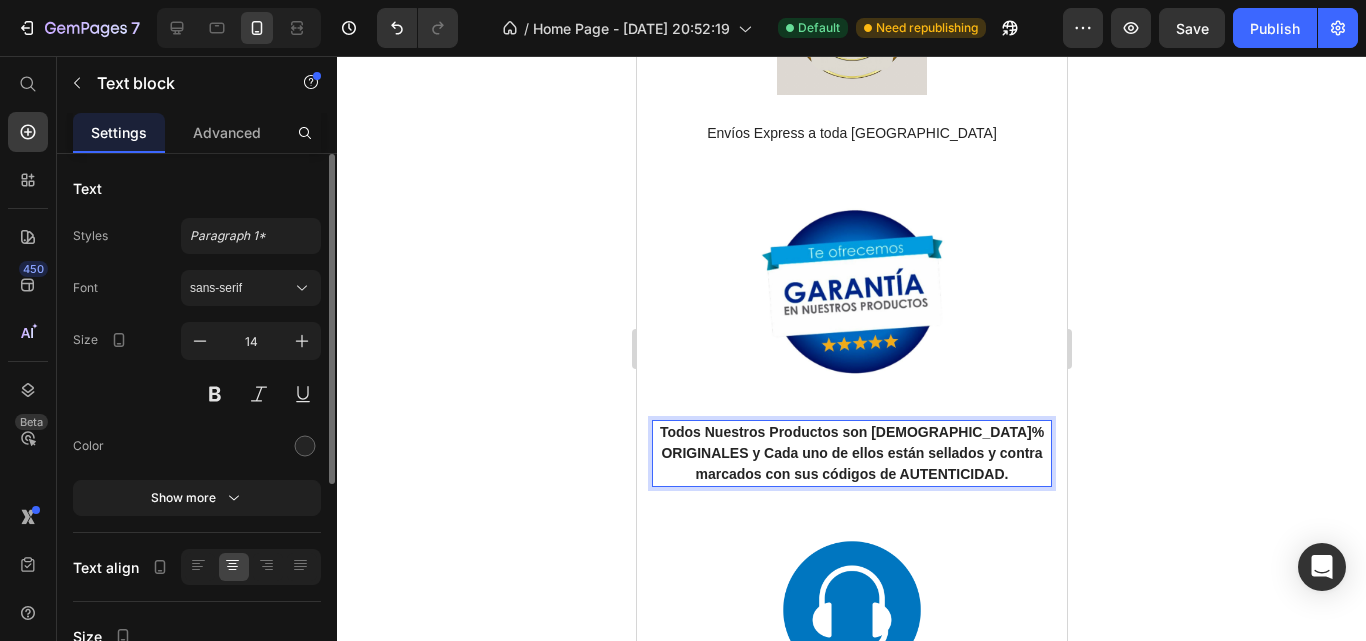 click 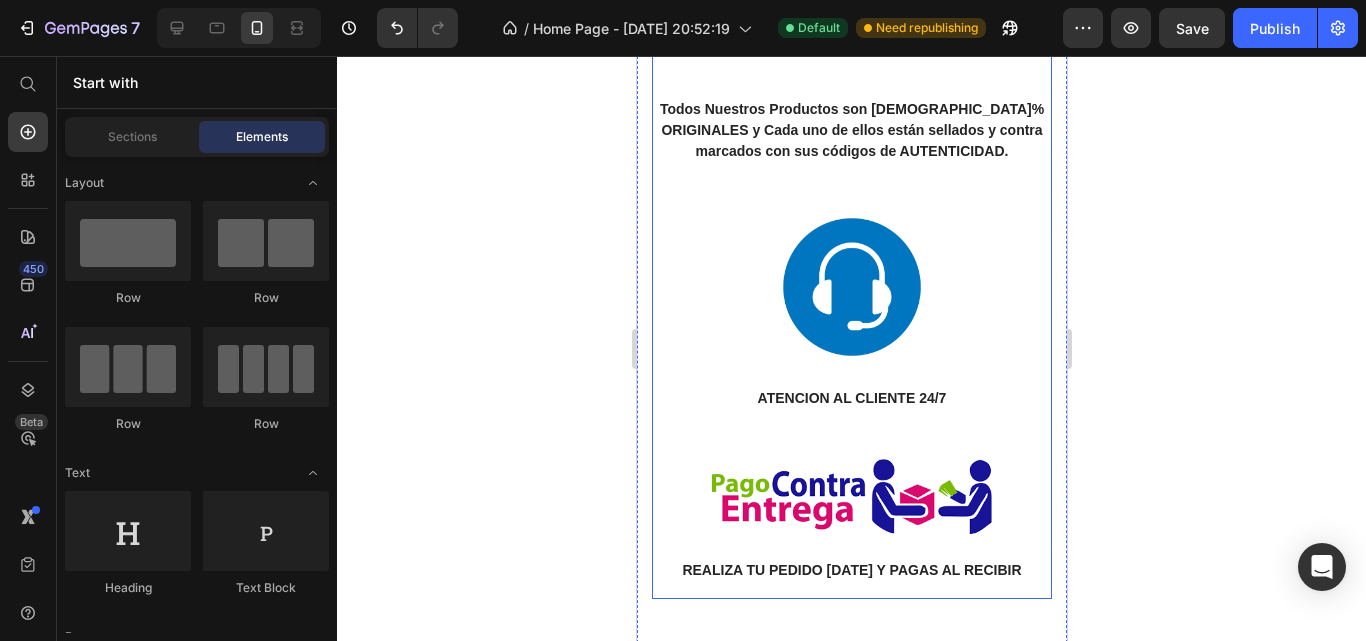 scroll, scrollTop: 2797, scrollLeft: 0, axis: vertical 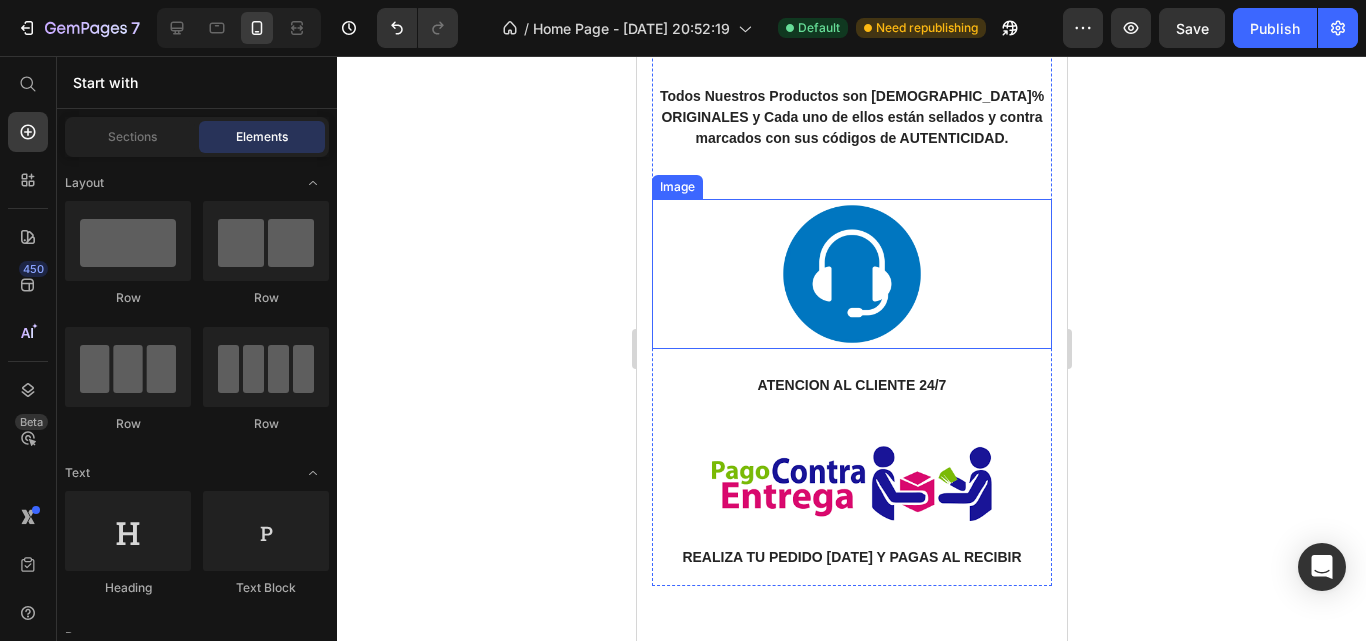 click at bounding box center [851, 274] 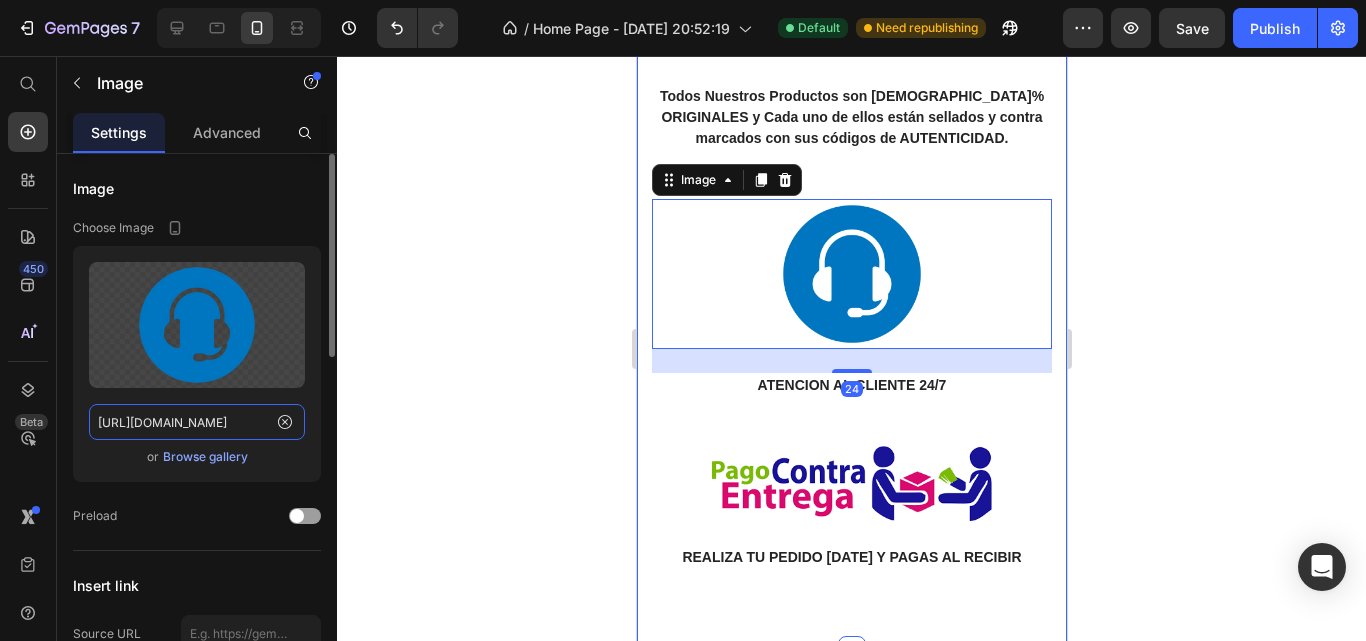 click on "[URL][DOMAIN_NAME]" 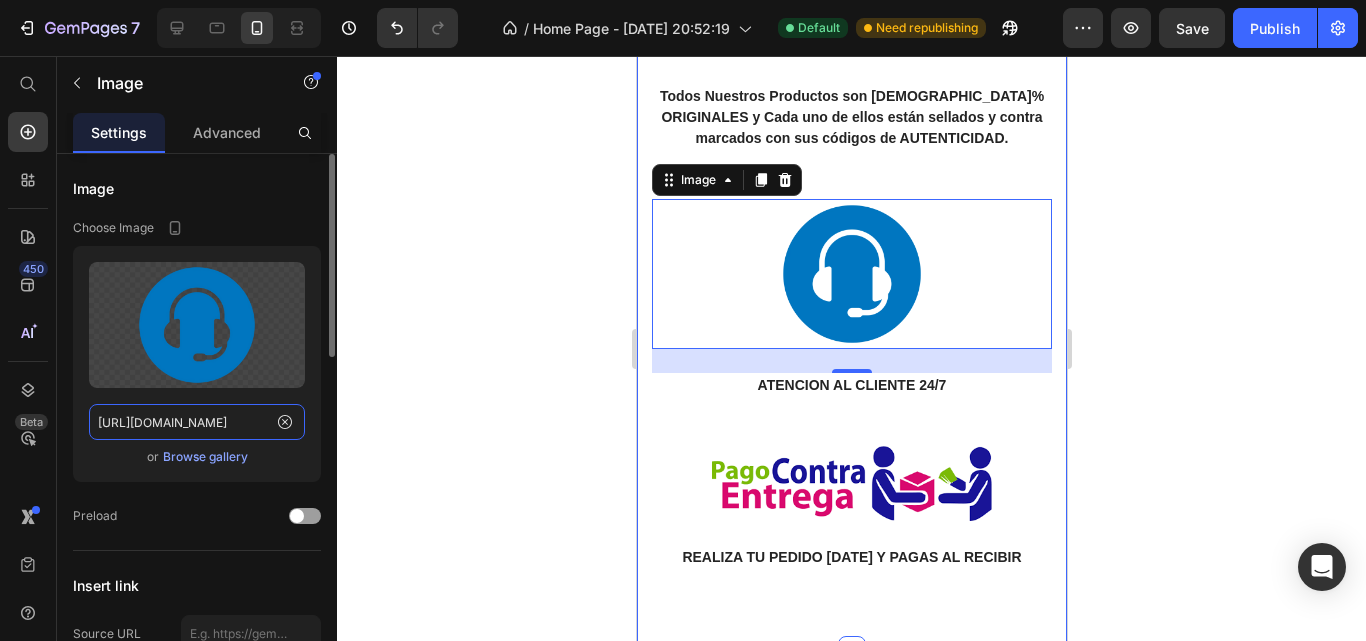 paste on "IMG_8193.png?v=1752167249" 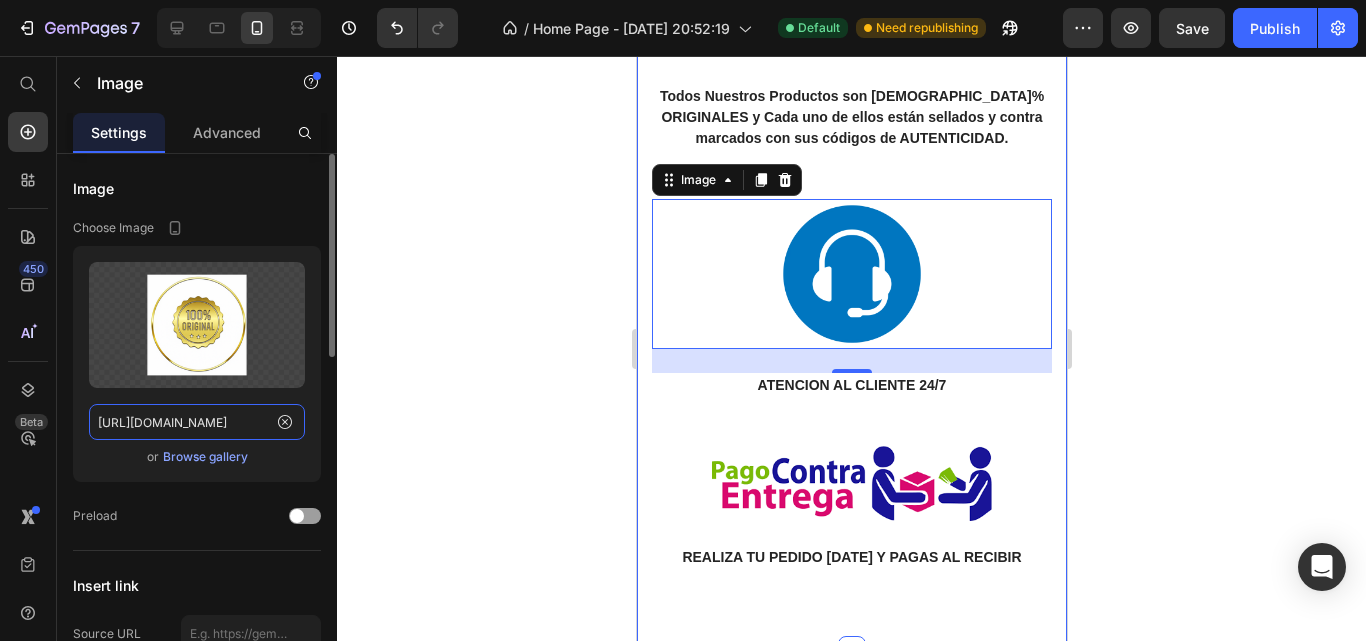 scroll, scrollTop: 0, scrollLeft: 310, axis: horizontal 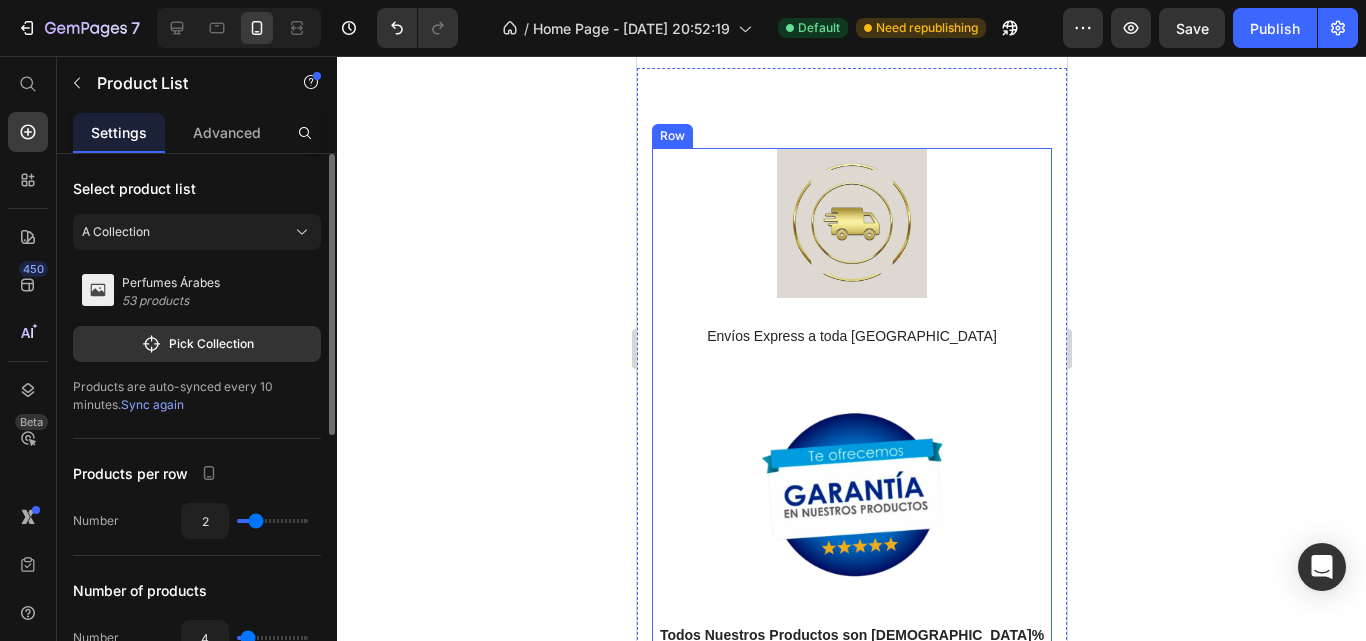 click at bounding box center (851, 499) 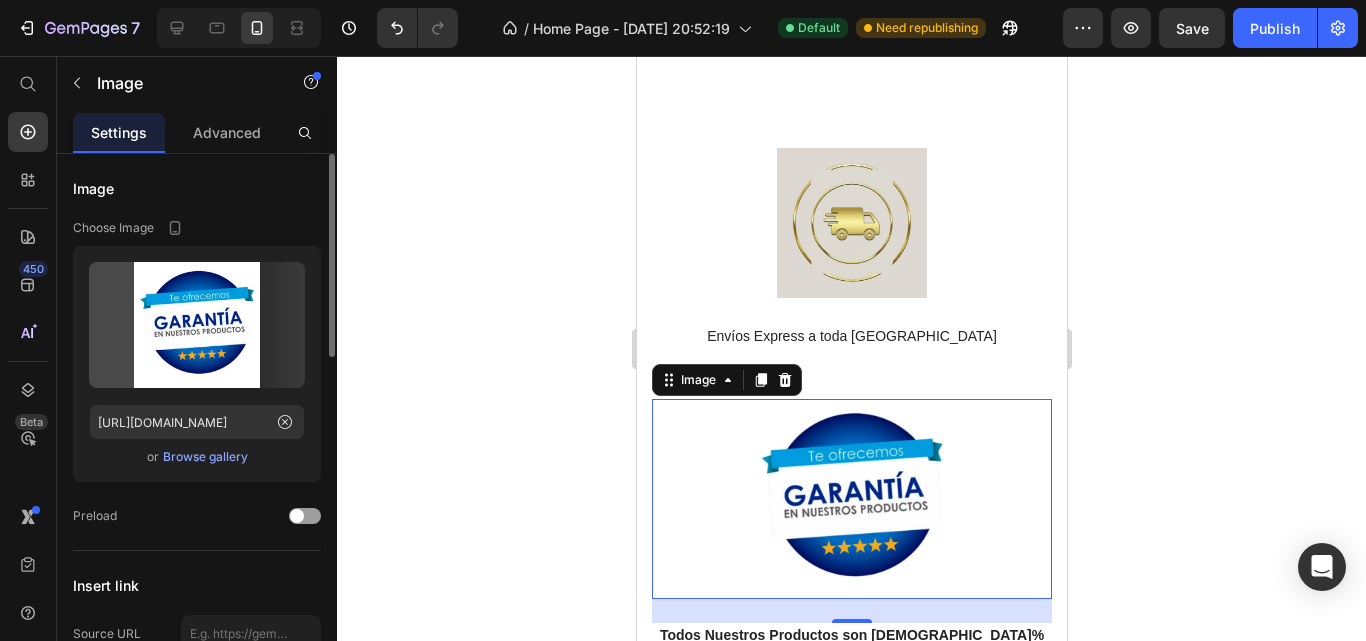 scroll, scrollTop: 2494, scrollLeft: 0, axis: vertical 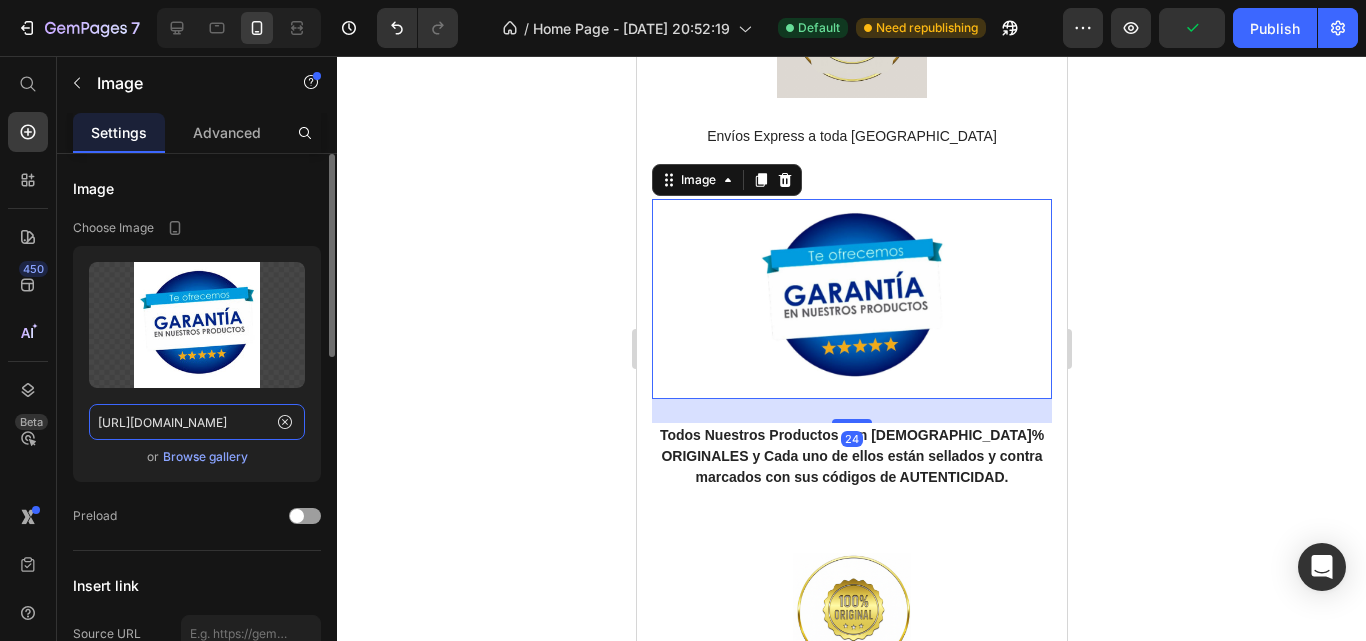 click on "[URL][DOMAIN_NAME]" 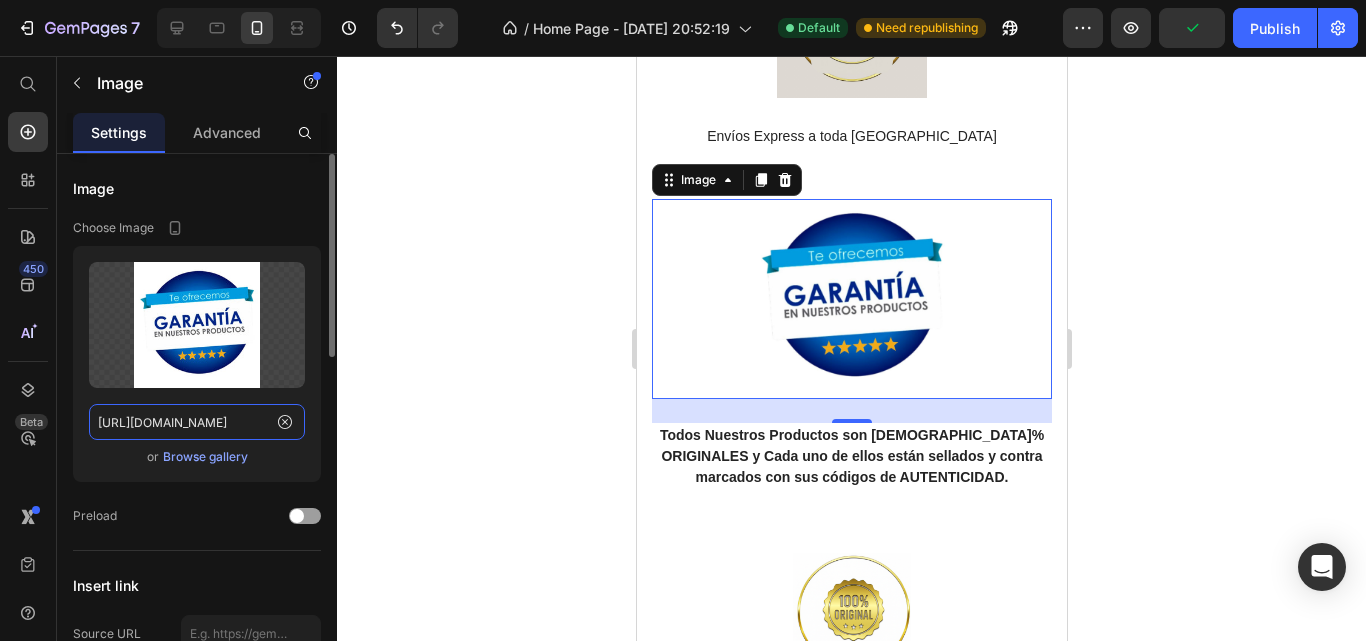 paste on "IMG_8193.png?v=1752167249" 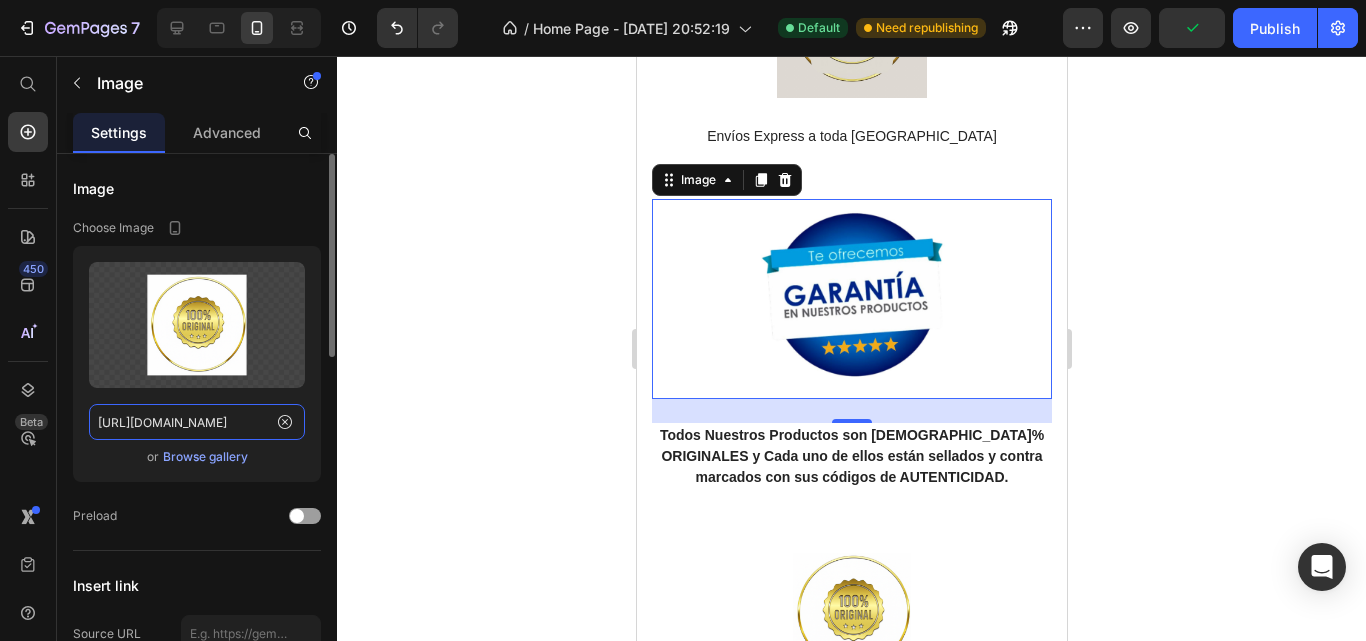 scroll, scrollTop: 0, scrollLeft: 310, axis: horizontal 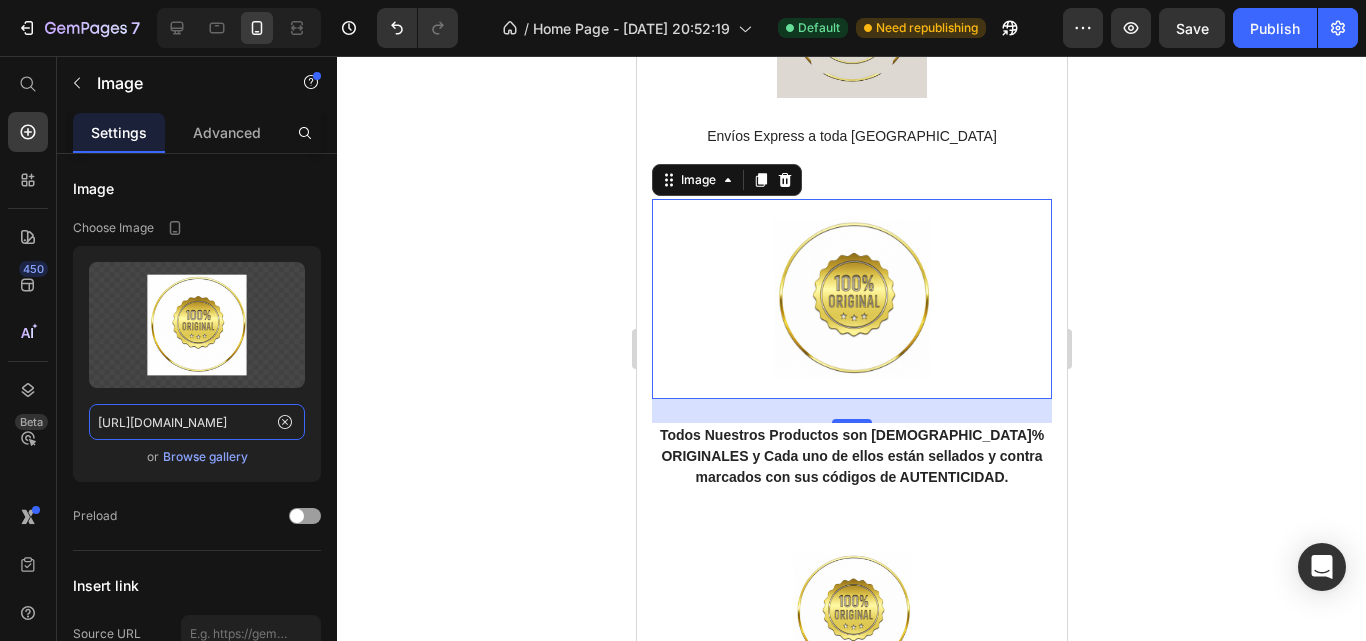 type on "[URL][DOMAIN_NAME]" 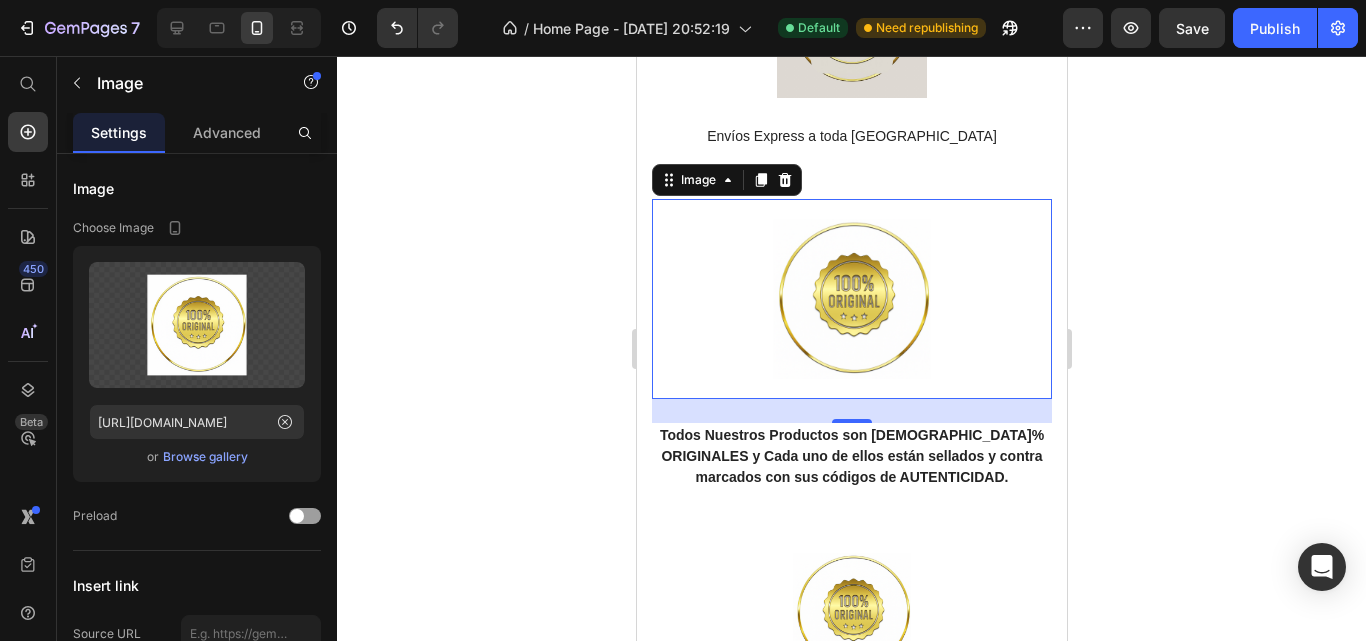 click 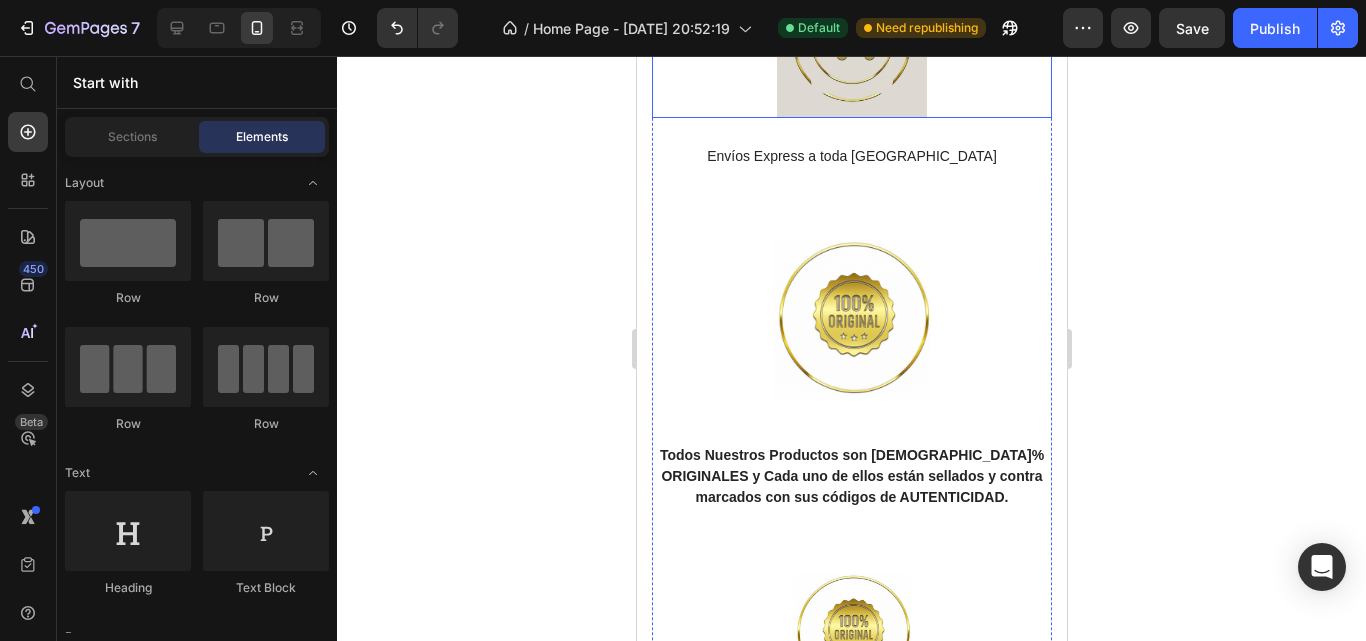 scroll, scrollTop: 2194, scrollLeft: 0, axis: vertical 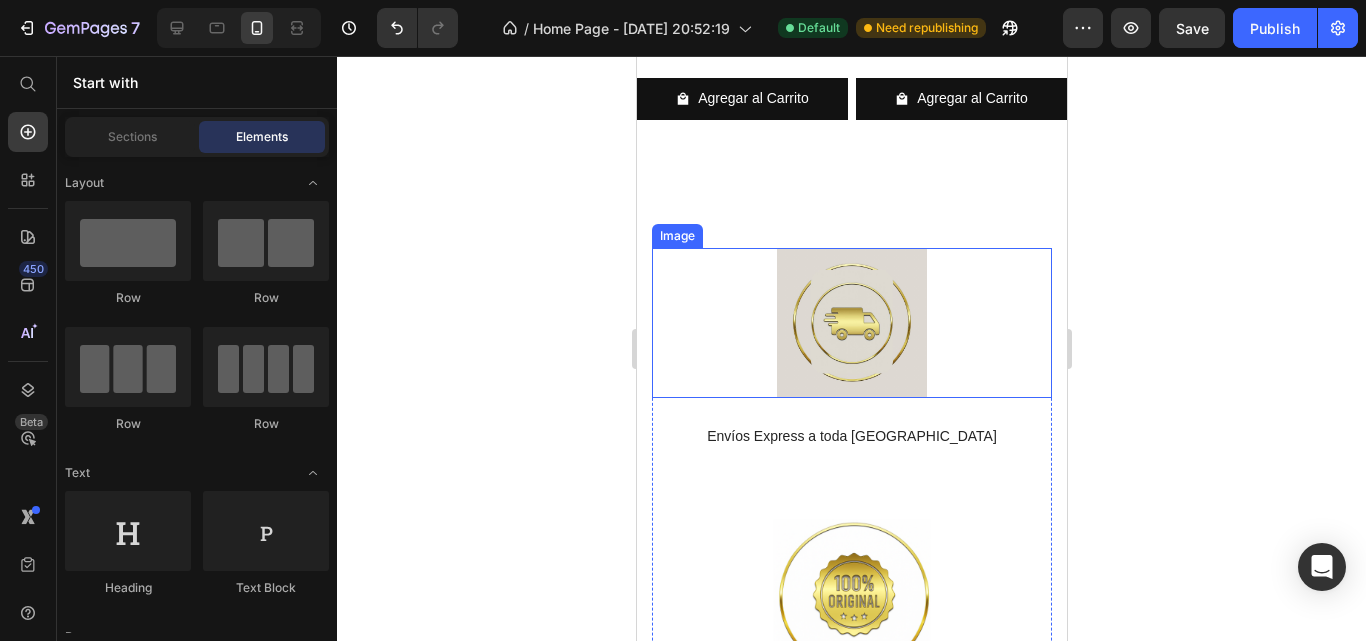 click at bounding box center (851, 323) 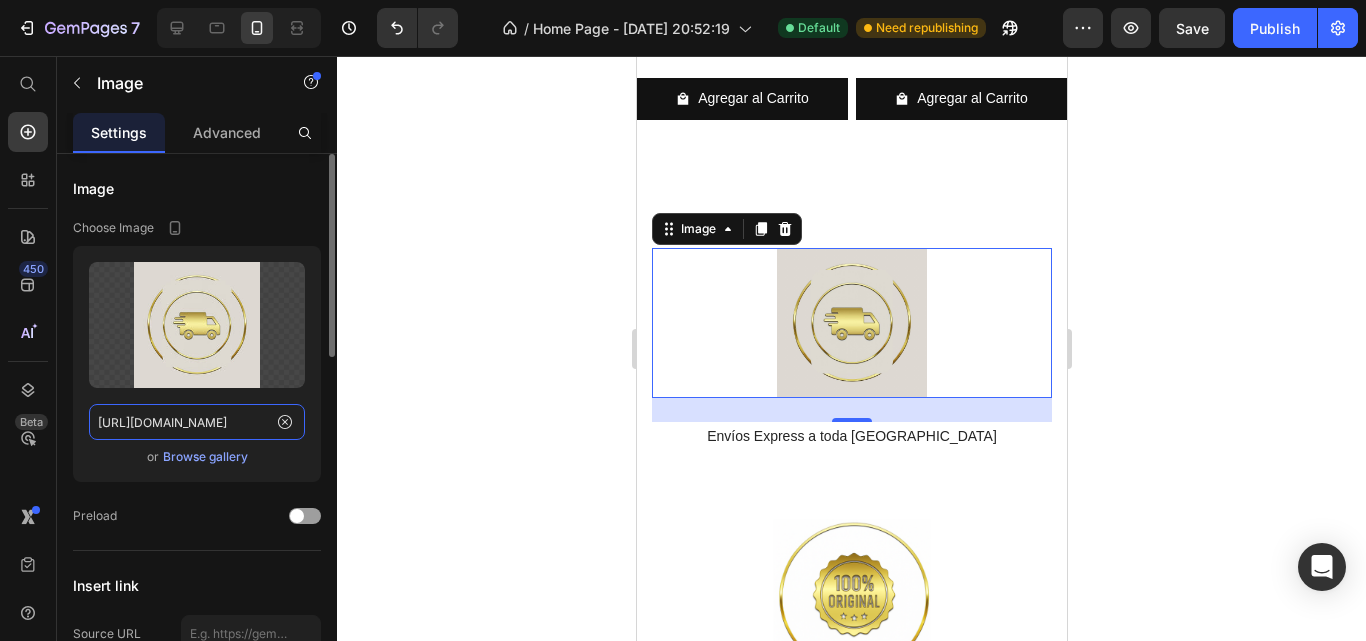 click on "[URL][DOMAIN_NAME]" 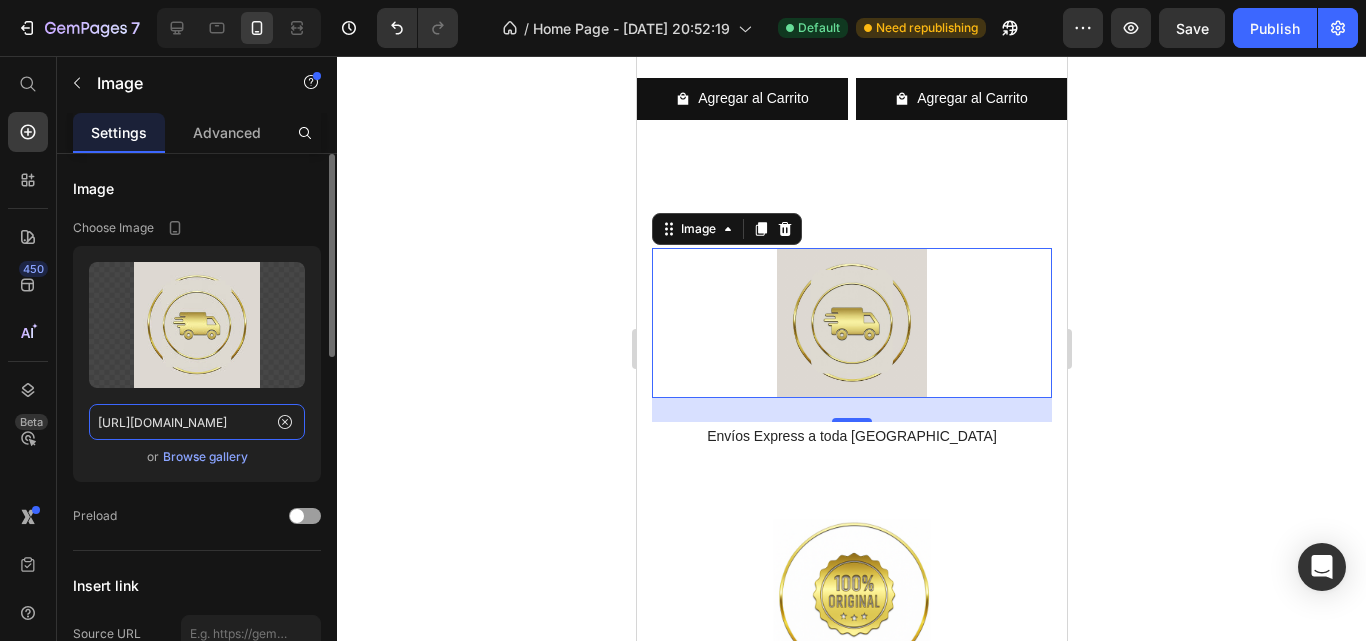 paste on "IMG_8194.png?v=1752167249" 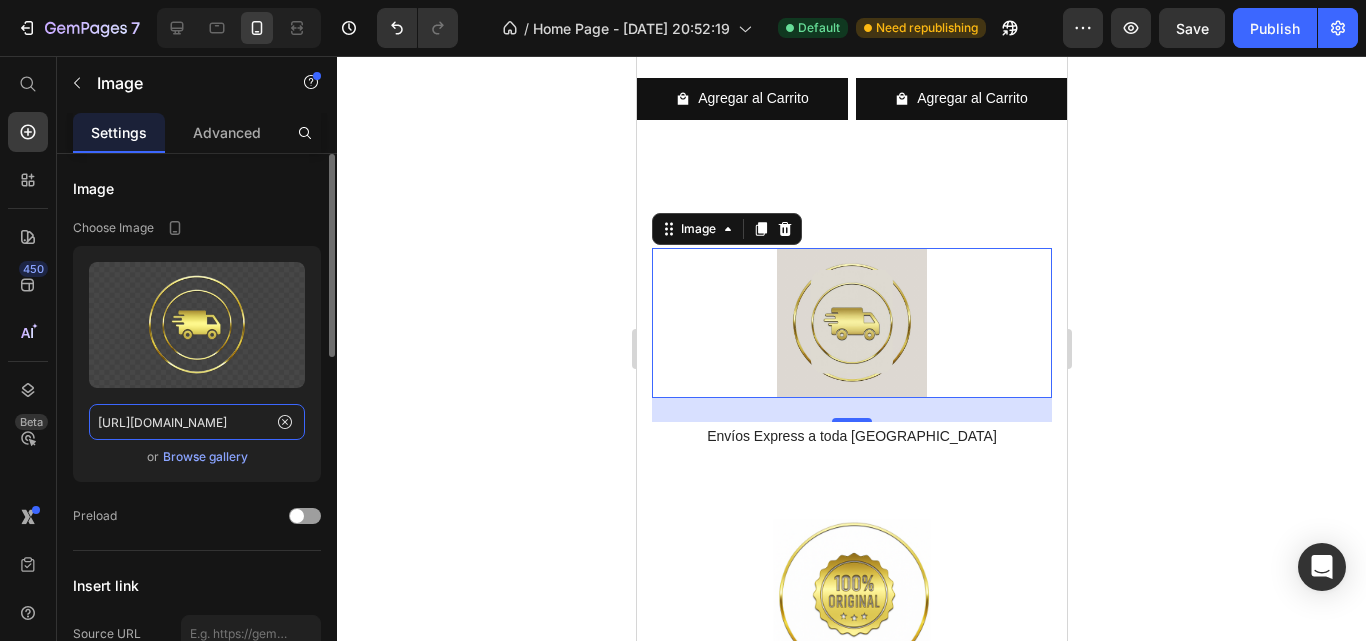scroll, scrollTop: 0, scrollLeft: 310, axis: horizontal 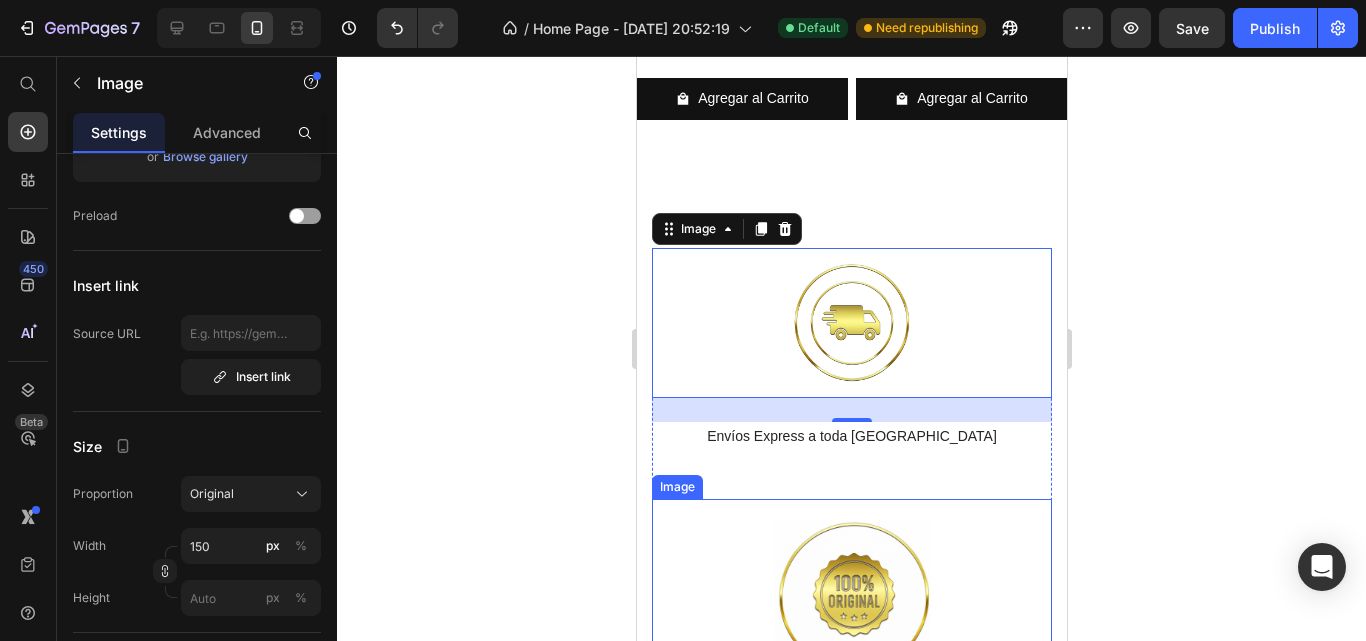click at bounding box center (851, 599) 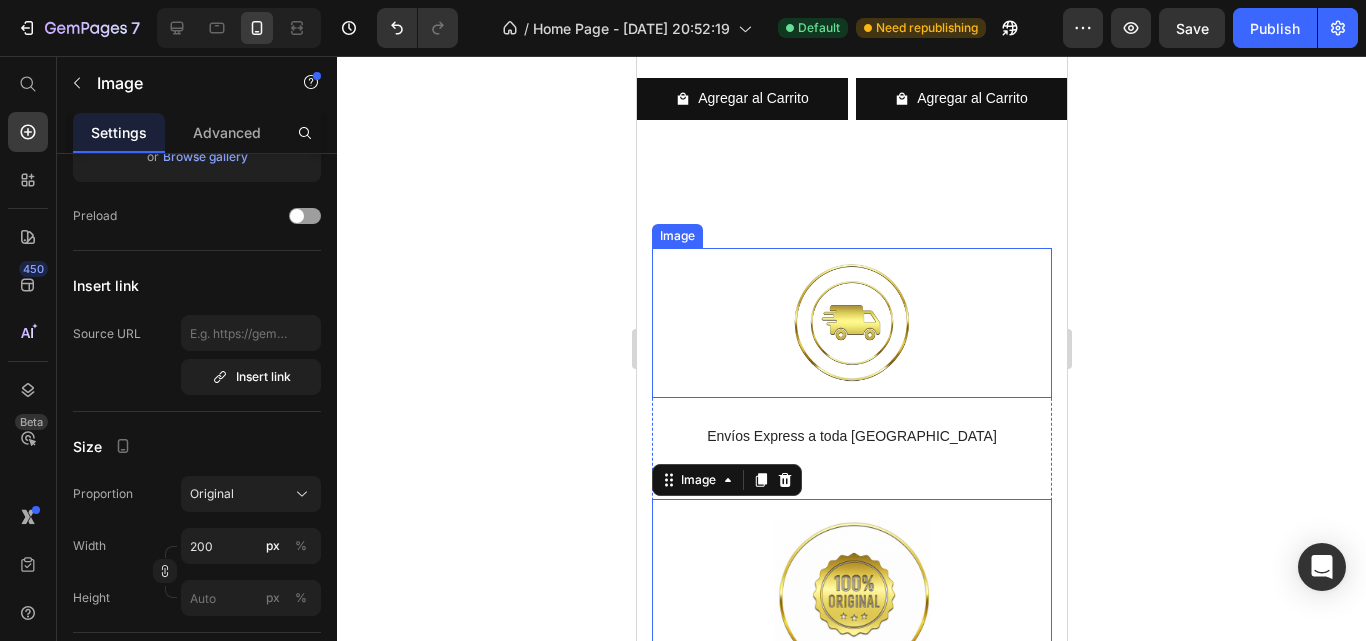 click at bounding box center (851, 323) 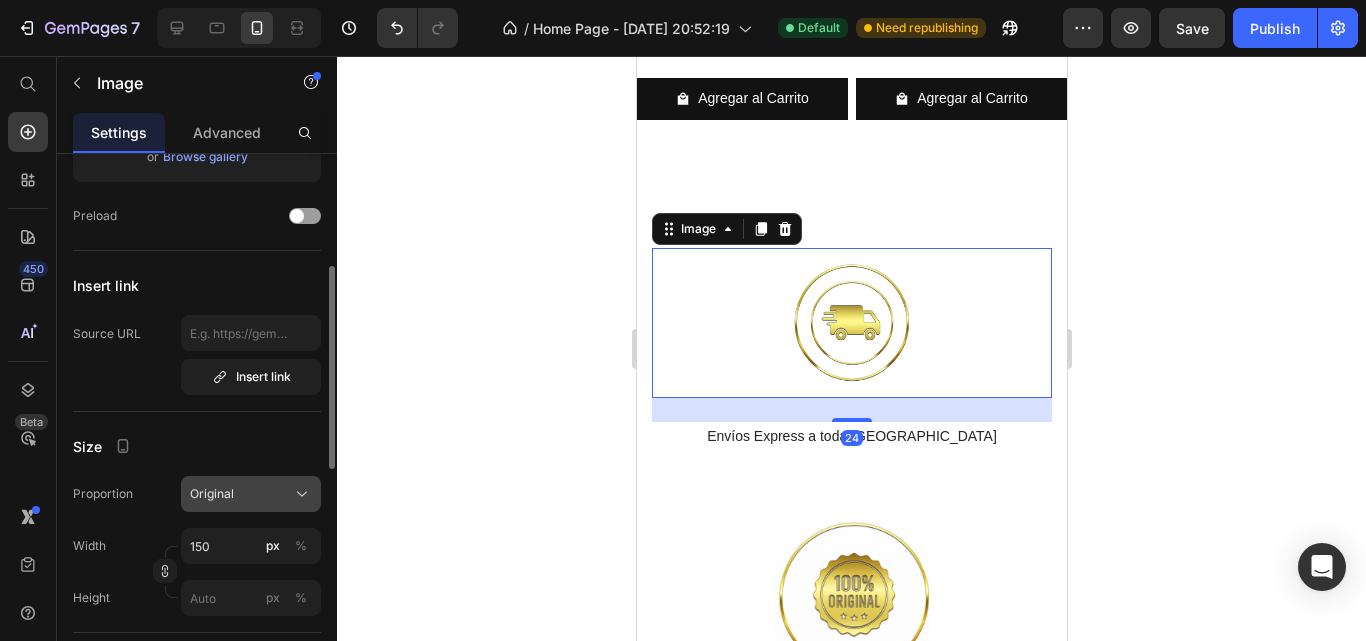 click on "Original" 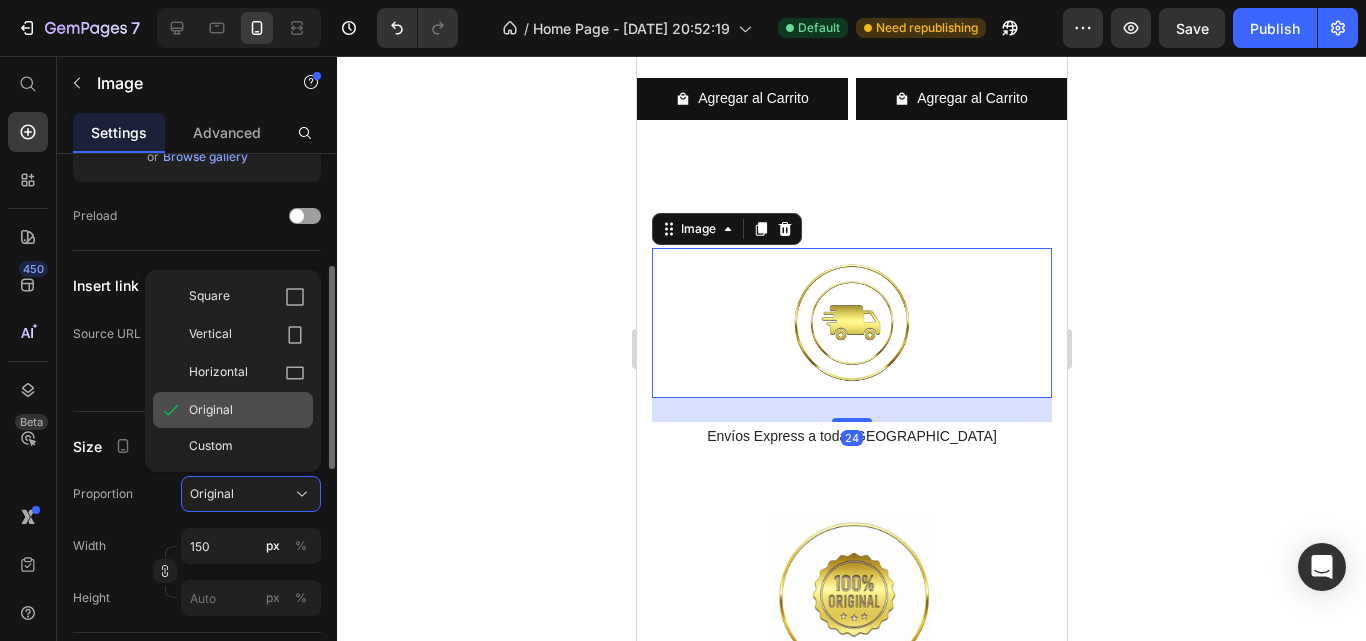 click on "Original" at bounding box center [211, 410] 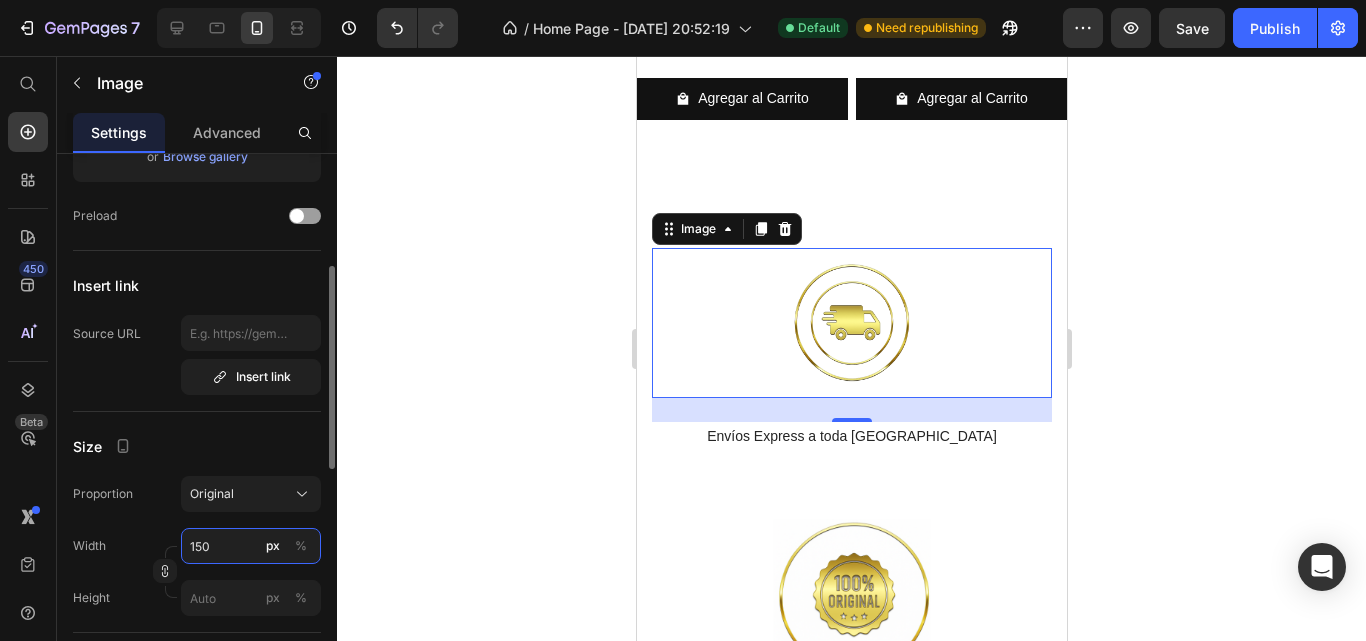 click on "150" at bounding box center [251, 546] 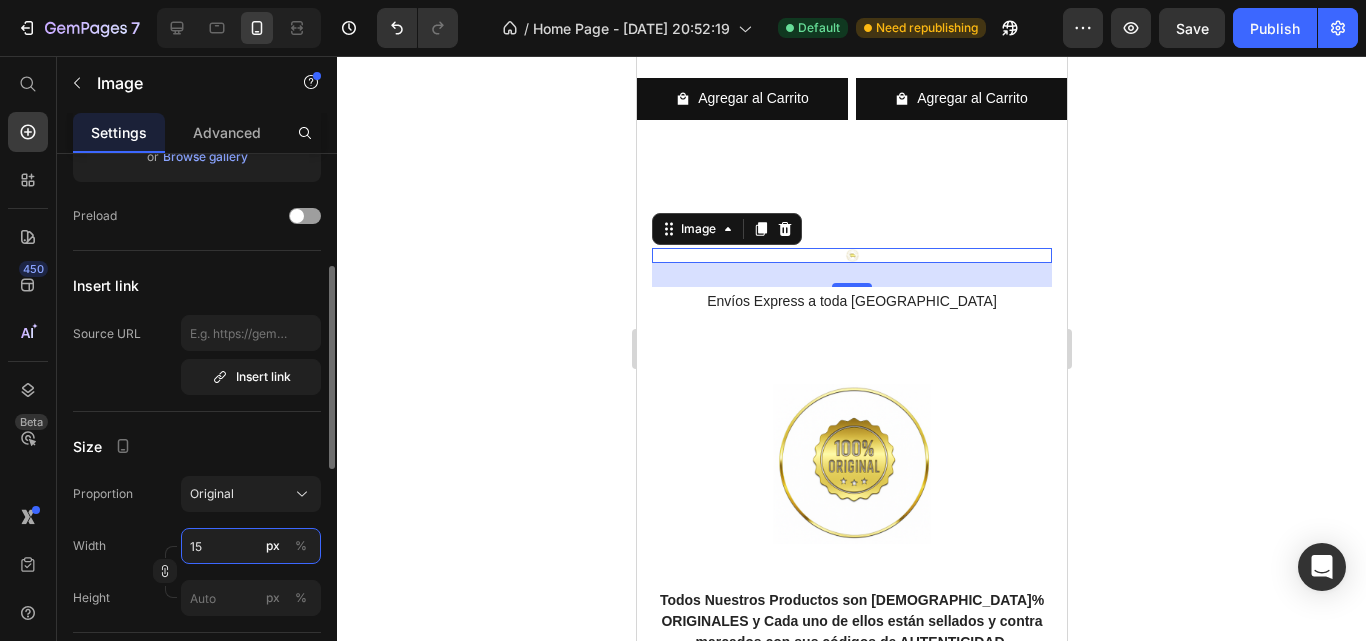 type on "1" 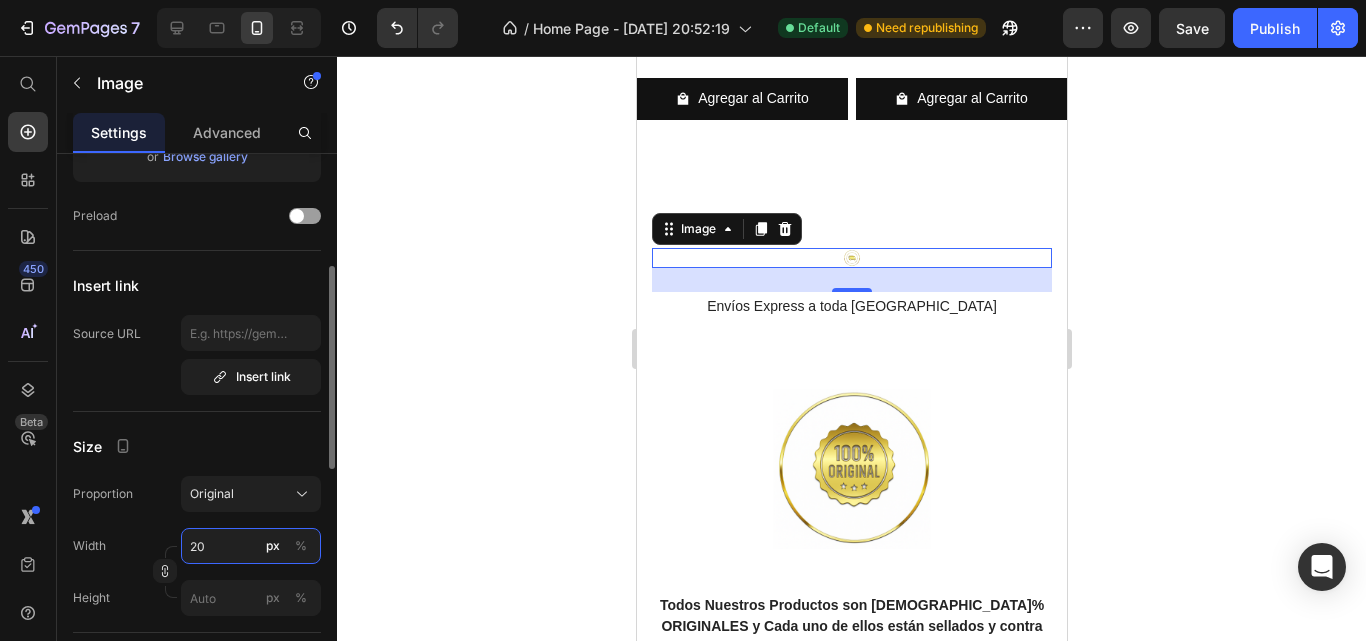 type on "200" 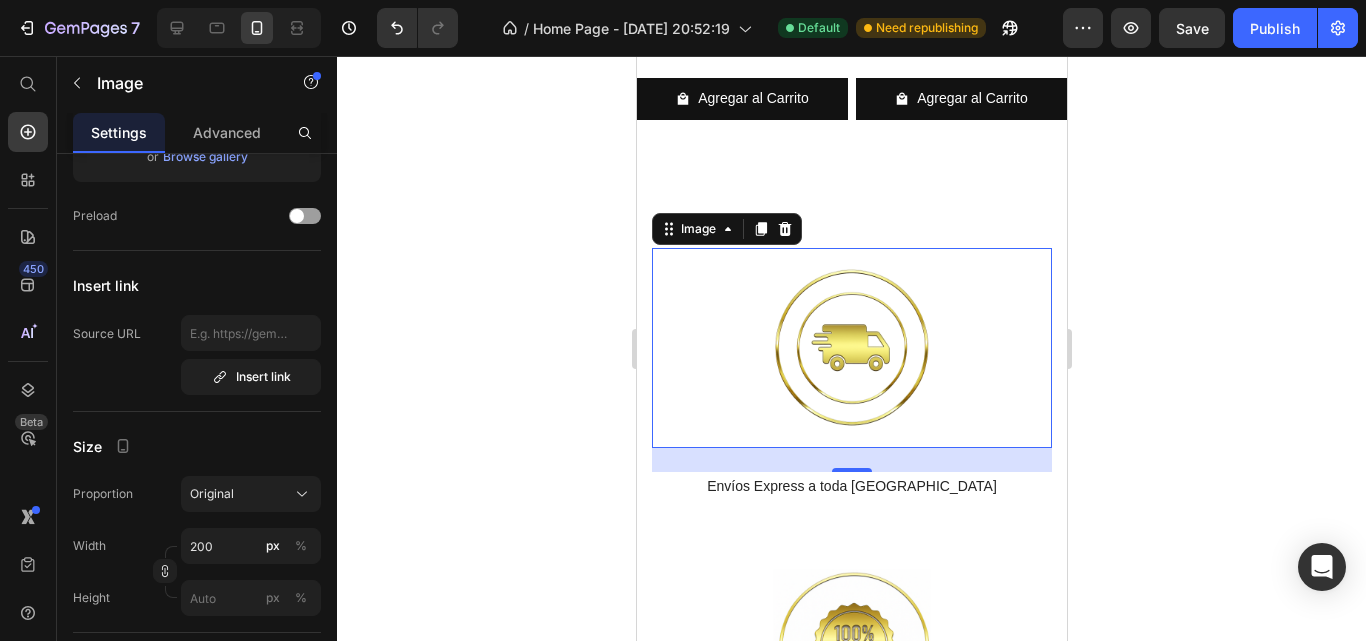 click 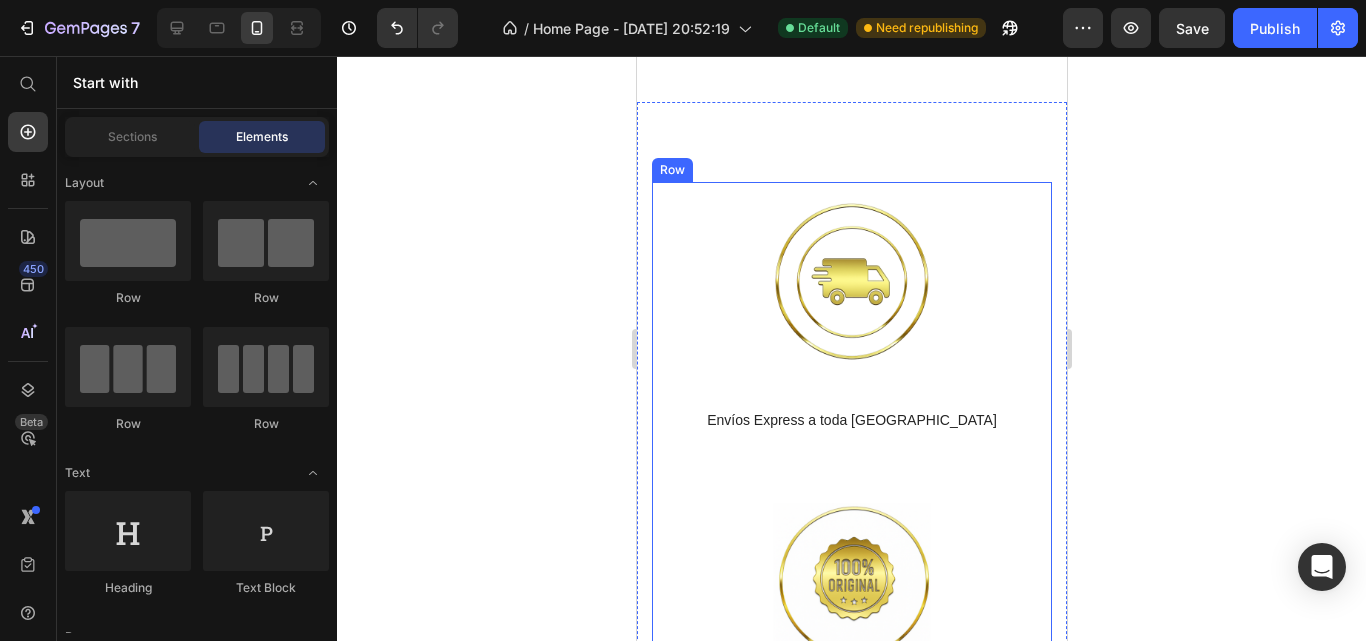 scroll, scrollTop: 2294, scrollLeft: 0, axis: vertical 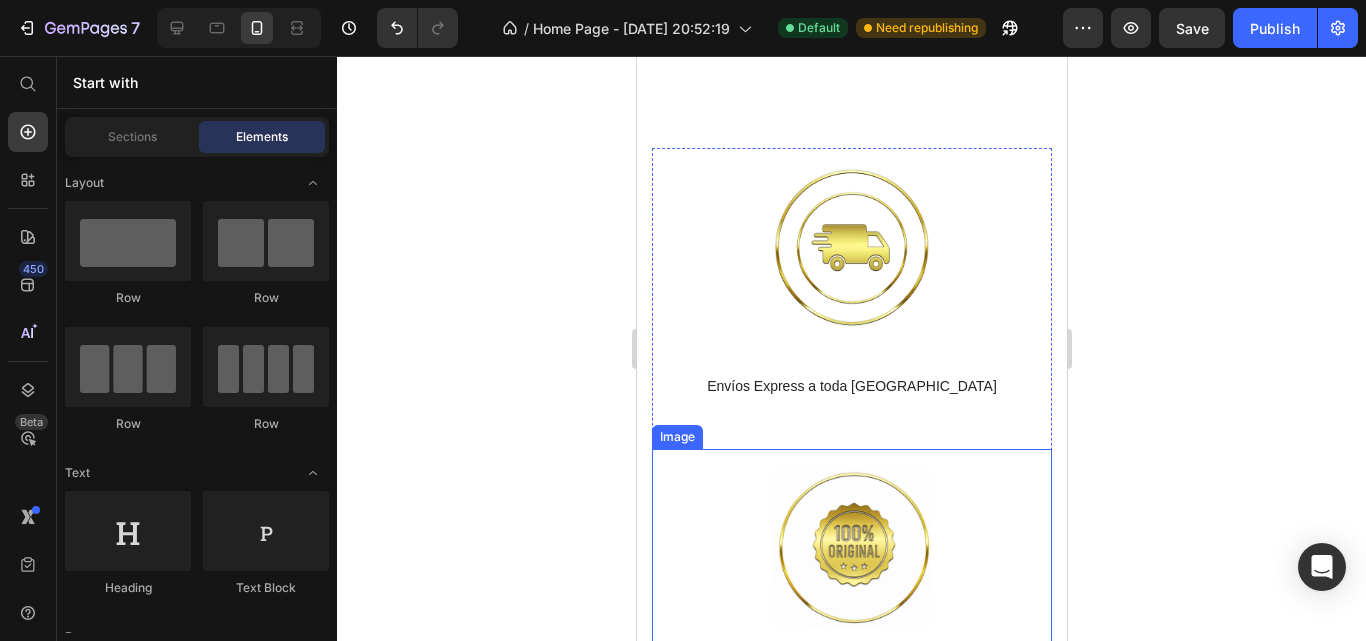 click at bounding box center [851, 549] 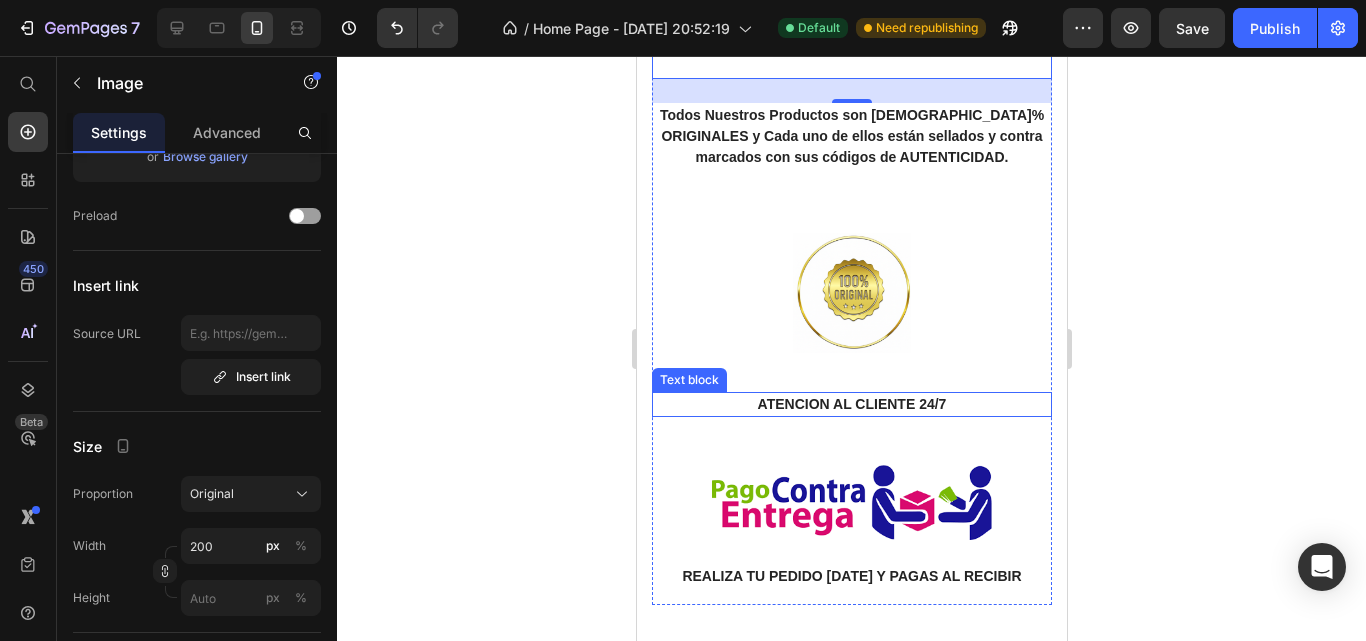 scroll, scrollTop: 2394, scrollLeft: 0, axis: vertical 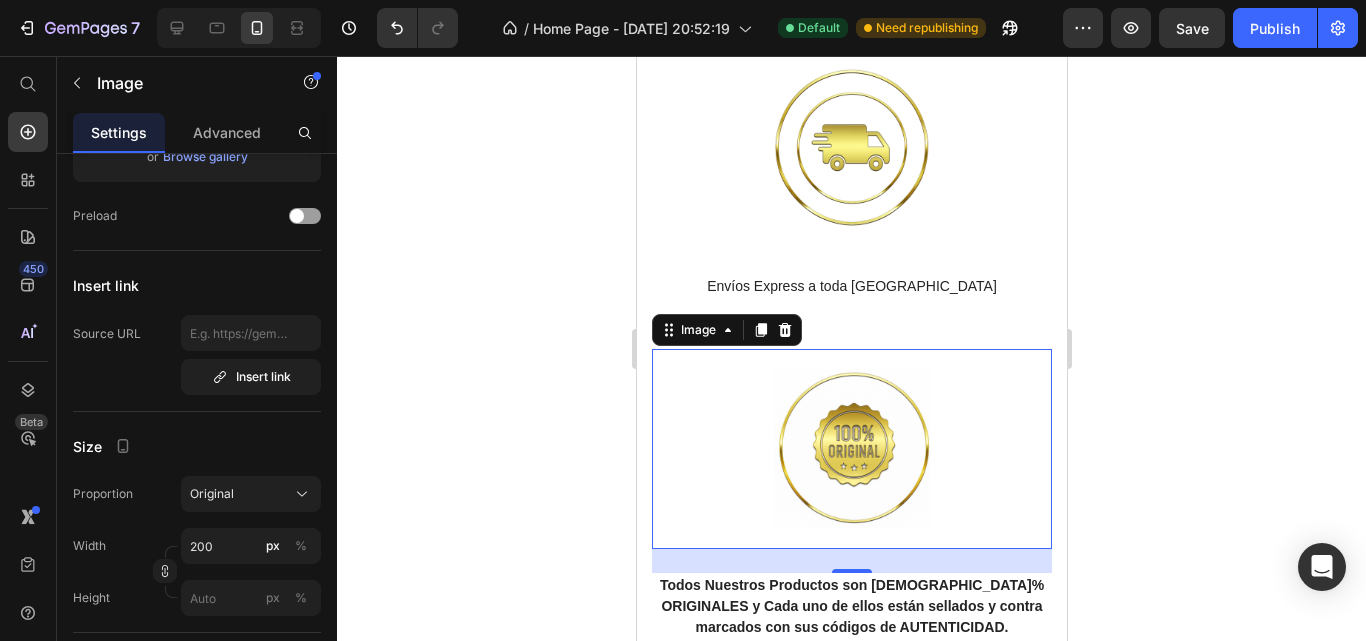 click at bounding box center [851, 449] 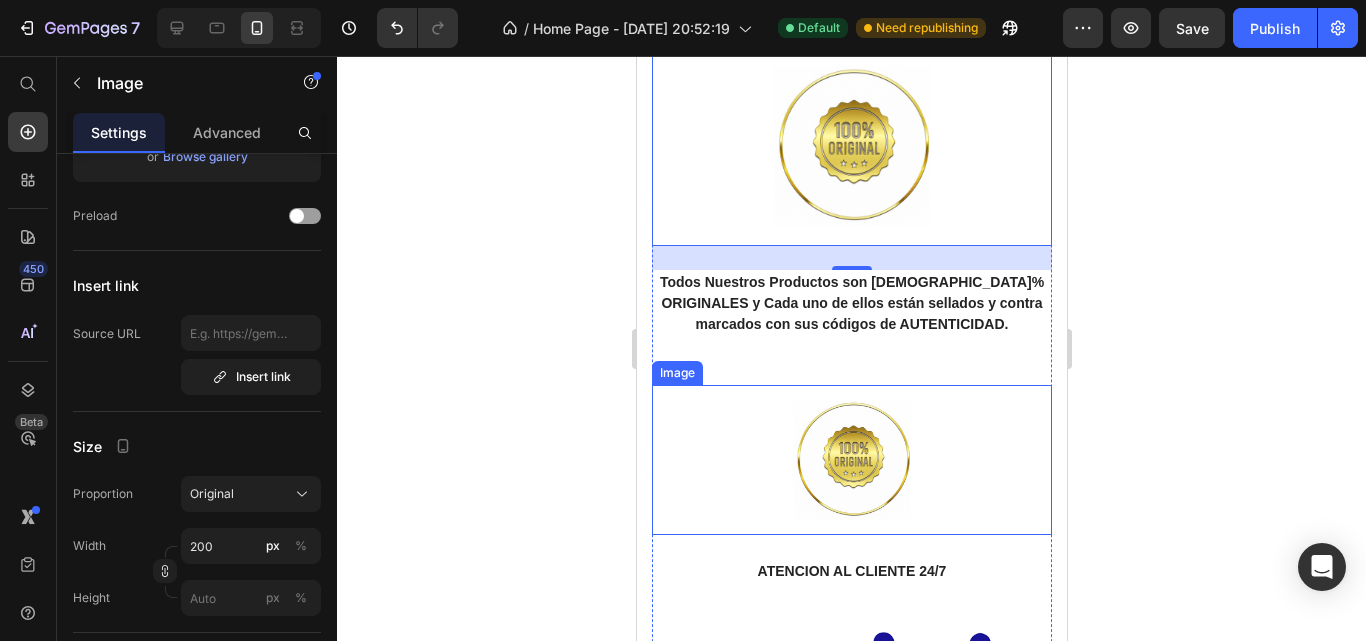 scroll, scrollTop: 2794, scrollLeft: 0, axis: vertical 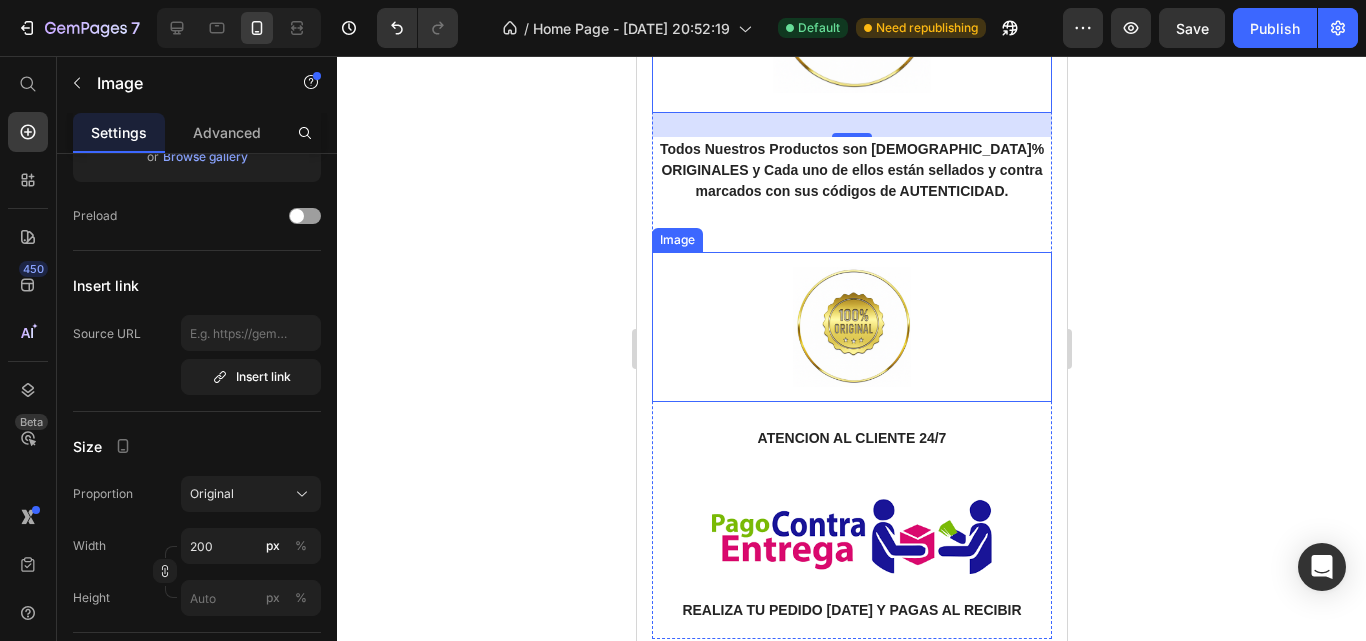 click at bounding box center [851, 327] 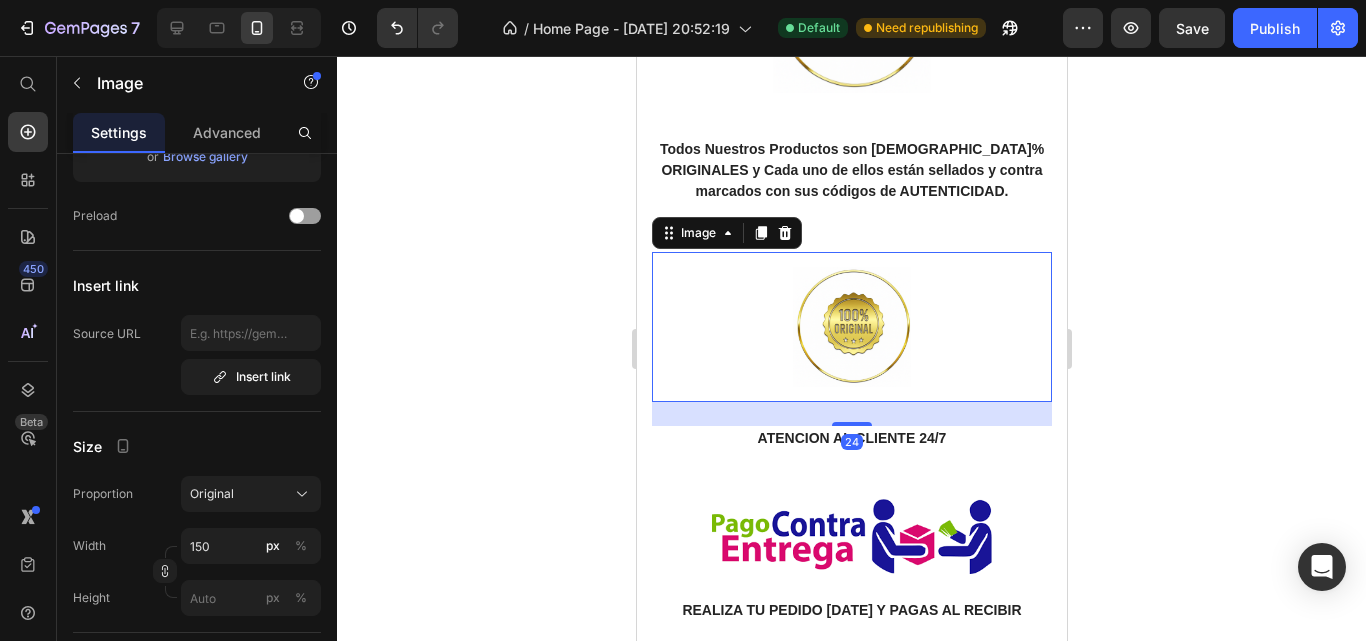 click at bounding box center [851, 327] 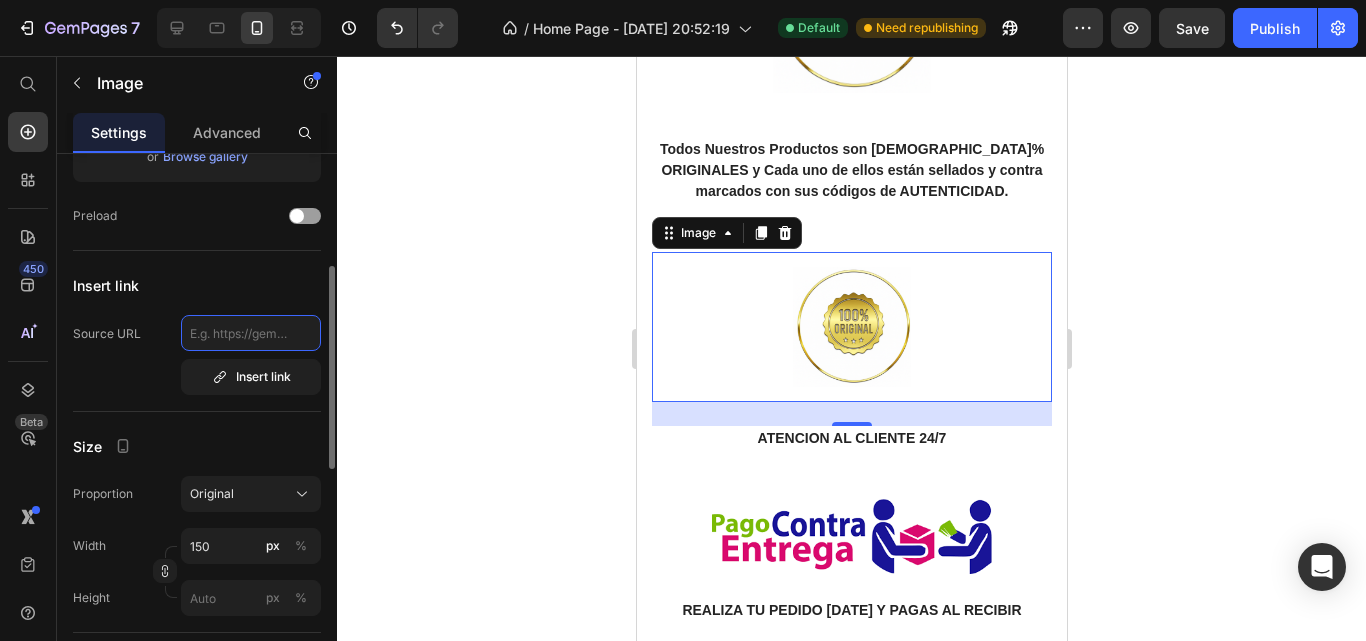 click 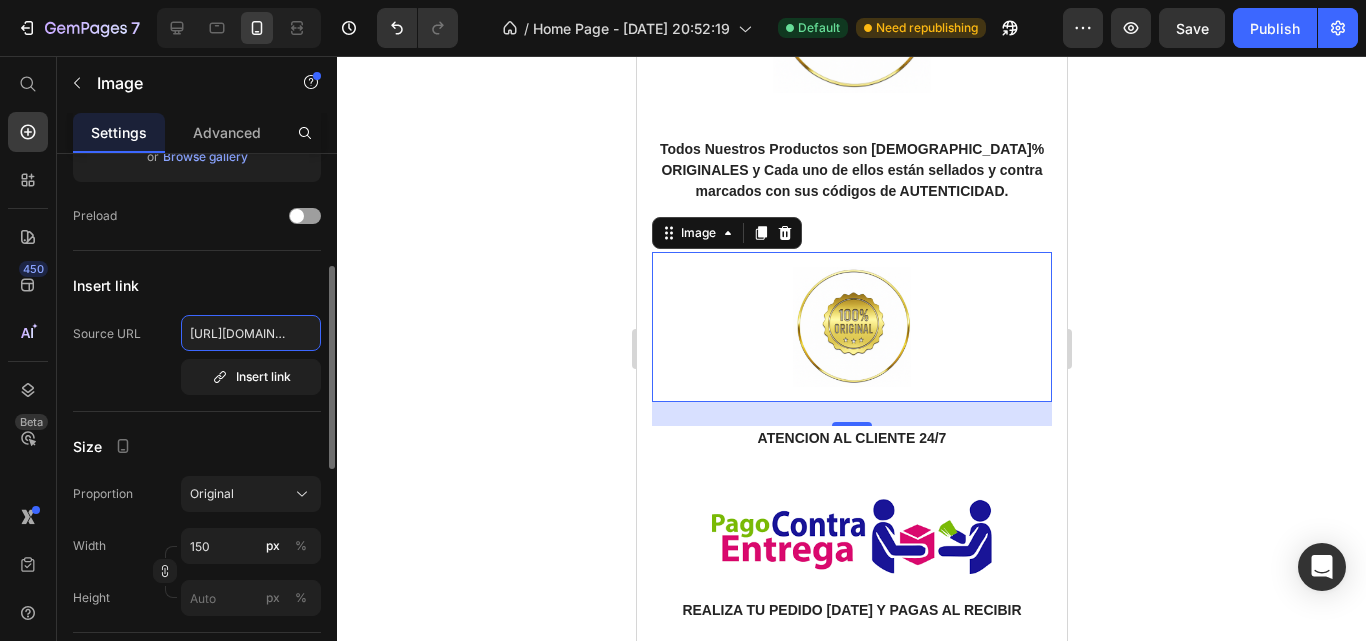 scroll, scrollTop: 0, scrollLeft: 382, axis: horizontal 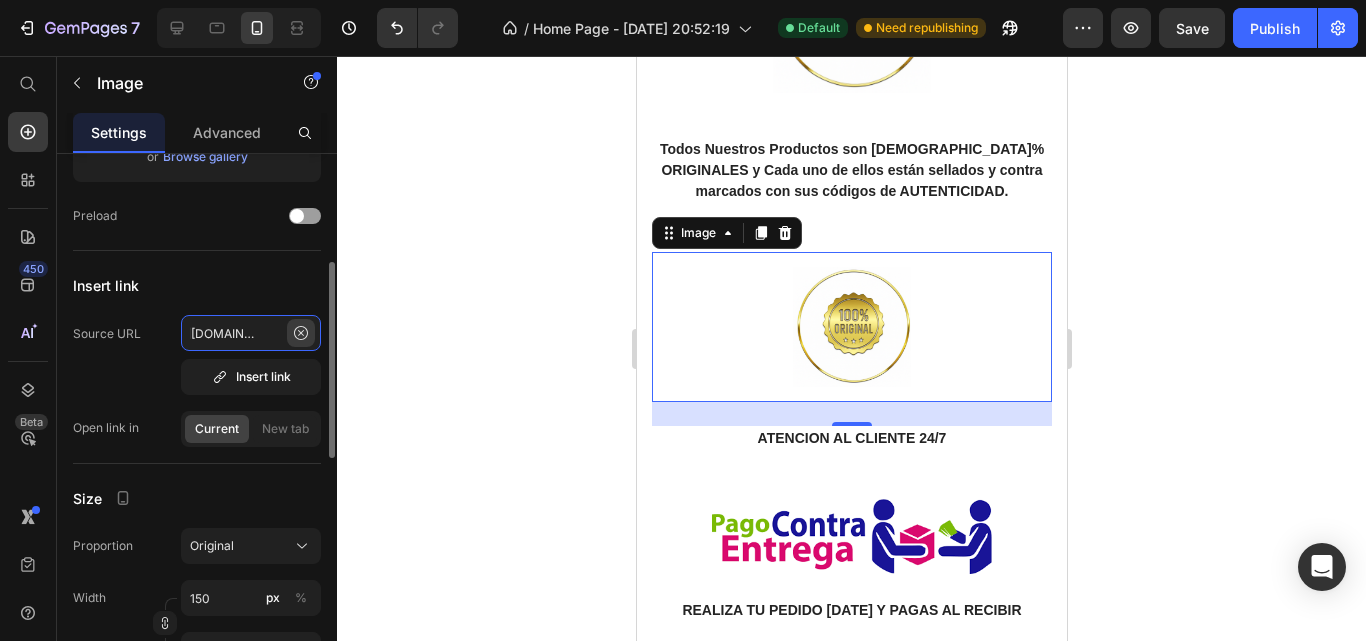 type on "[URL][DOMAIN_NAME]" 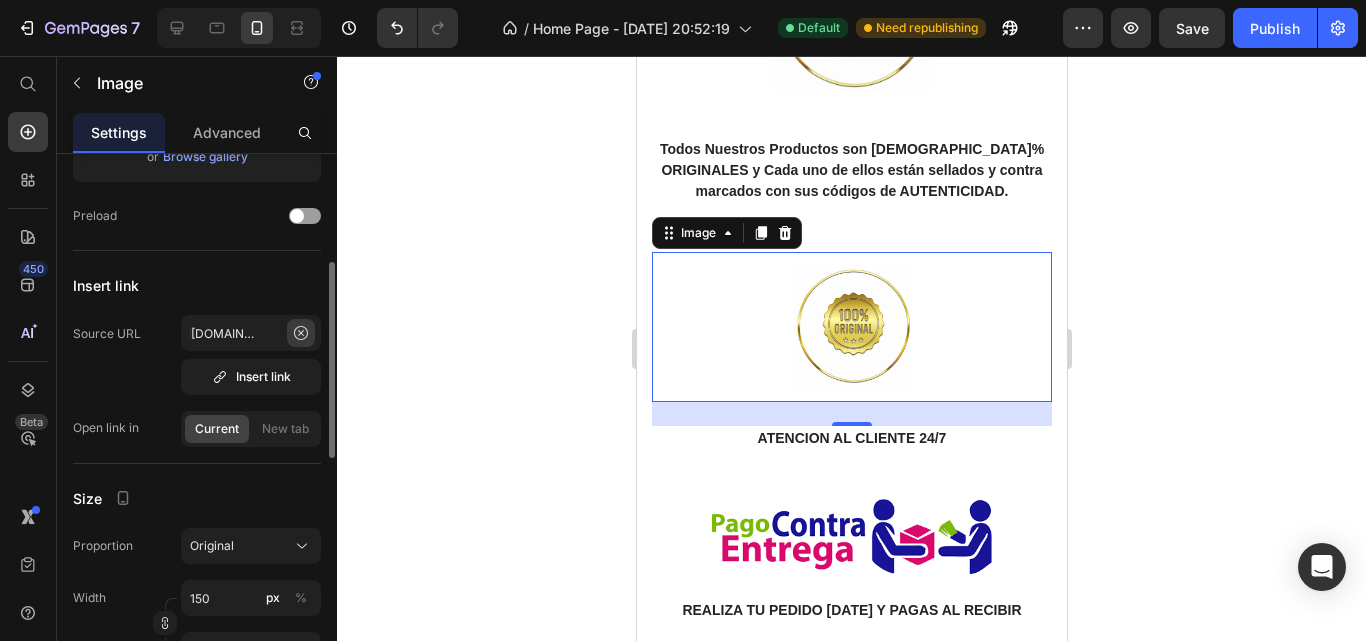 click 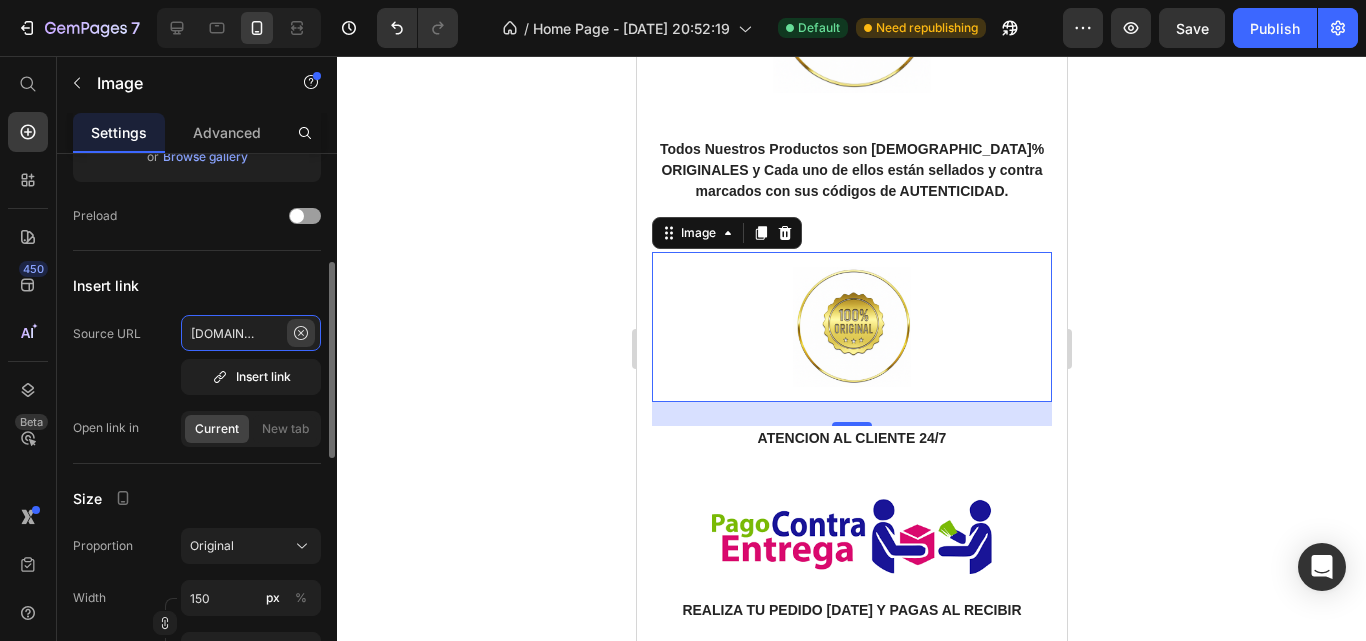 type 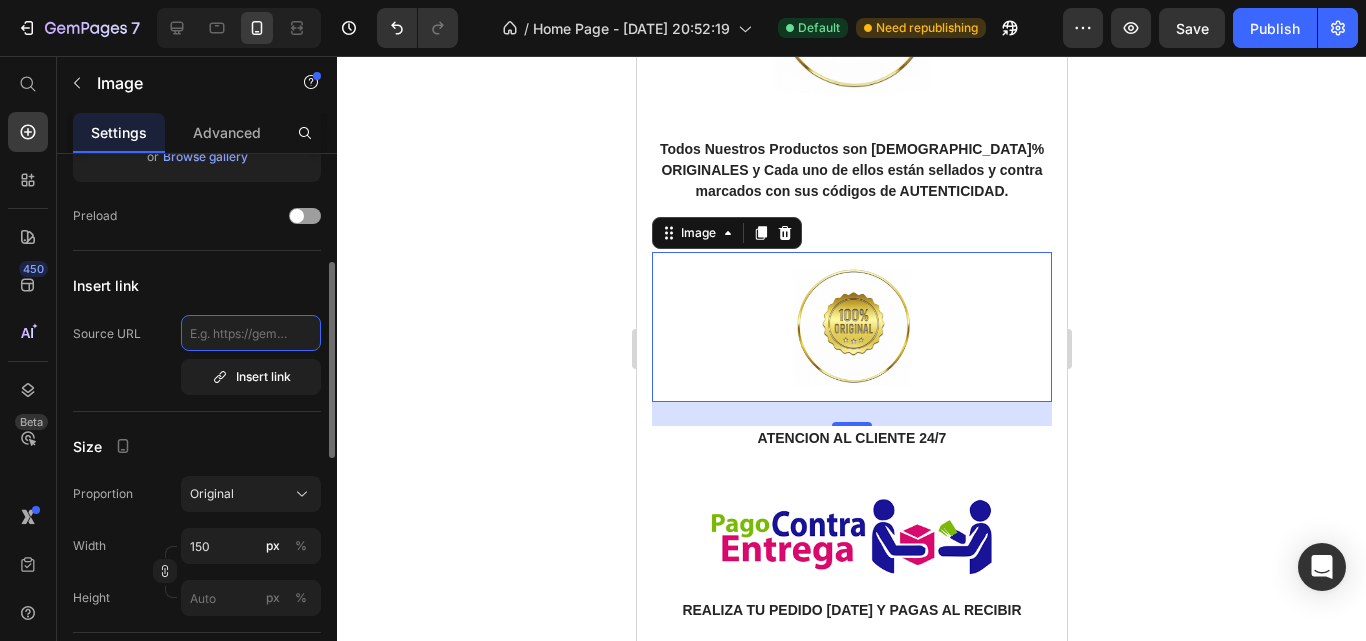 scroll, scrollTop: 0, scrollLeft: 0, axis: both 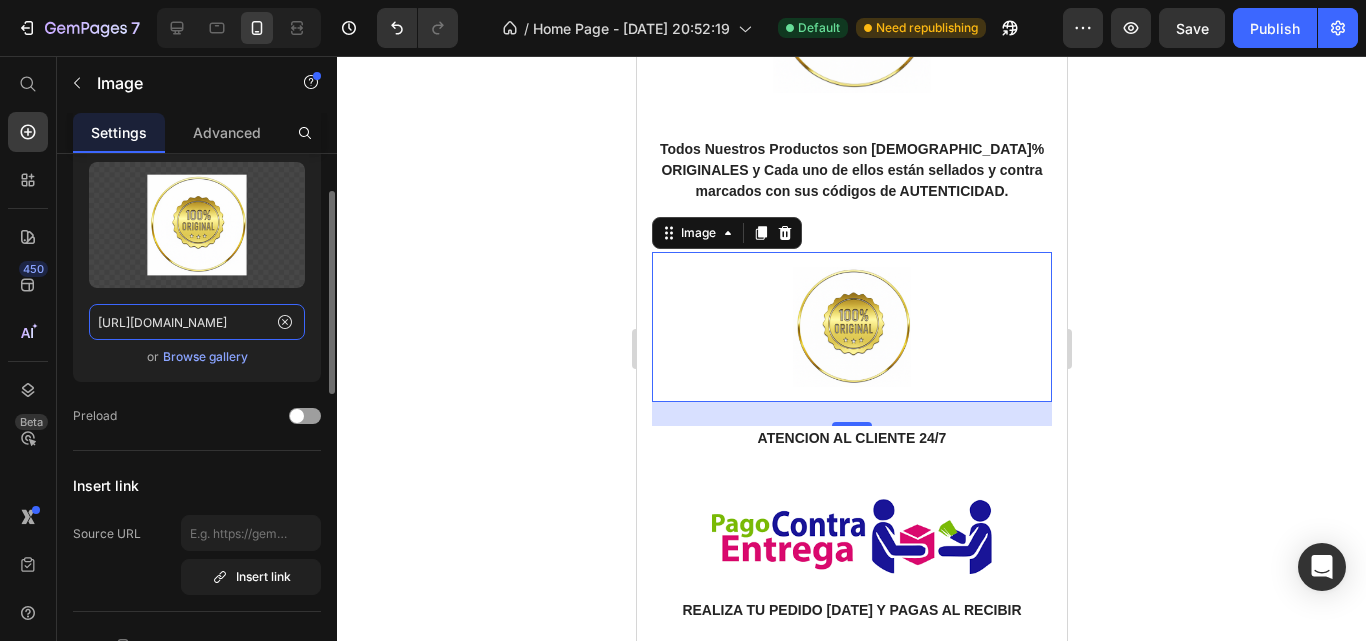 paste on "6.png?v=1752167418" 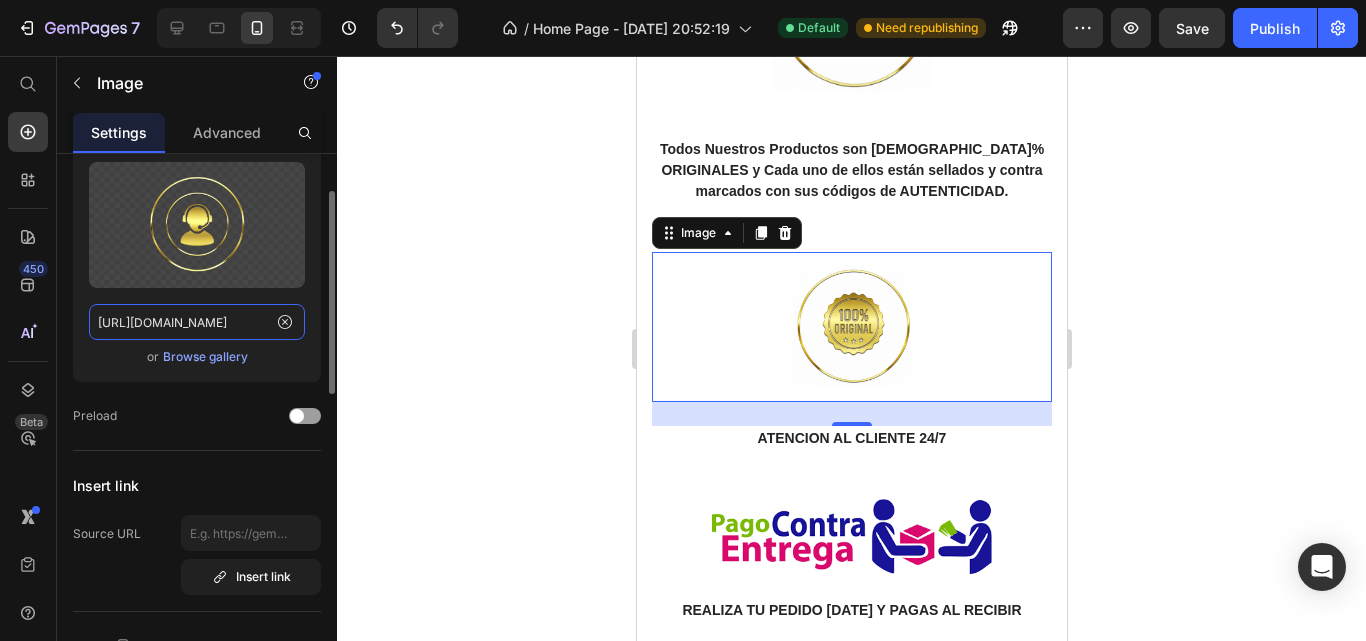 scroll, scrollTop: 0, scrollLeft: 306, axis: horizontal 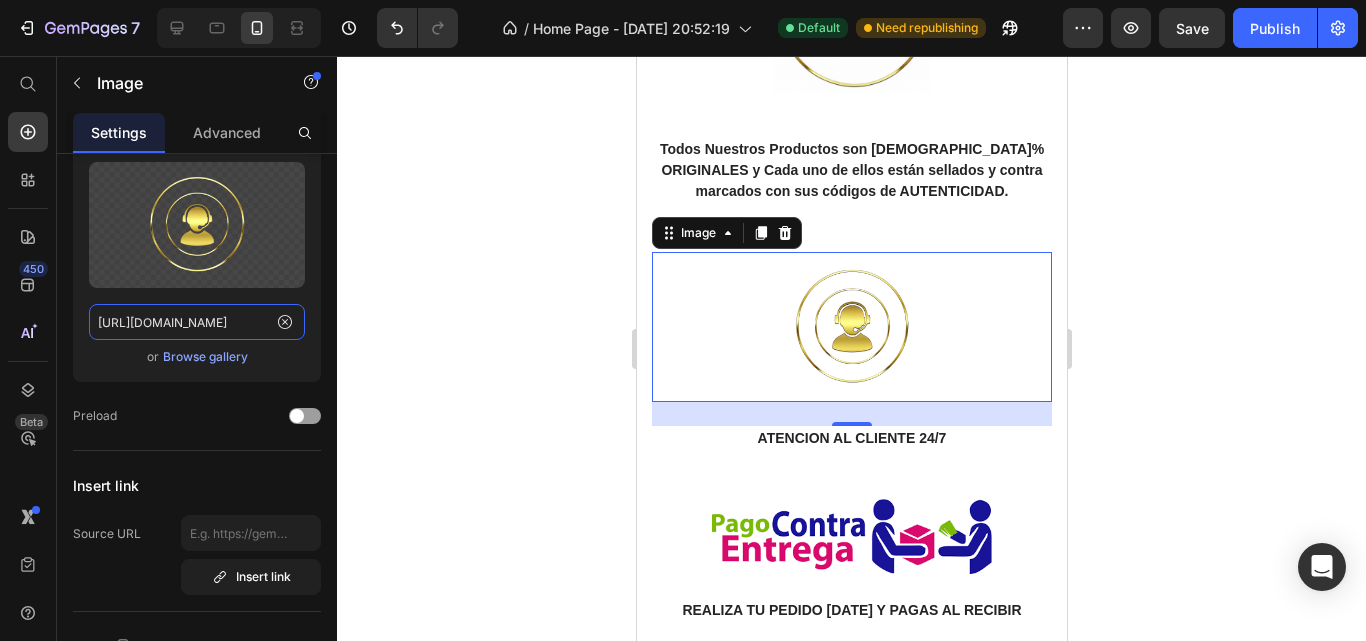 type on "[URL][DOMAIN_NAME]" 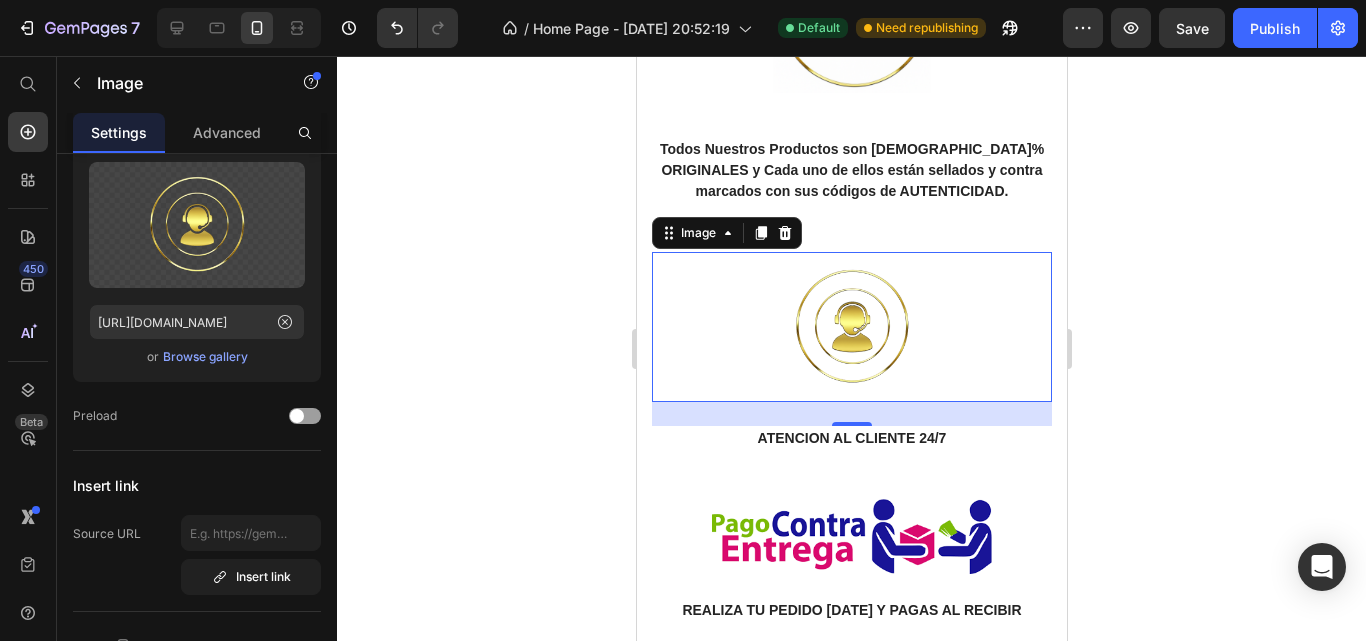 click at bounding box center [851, 327] 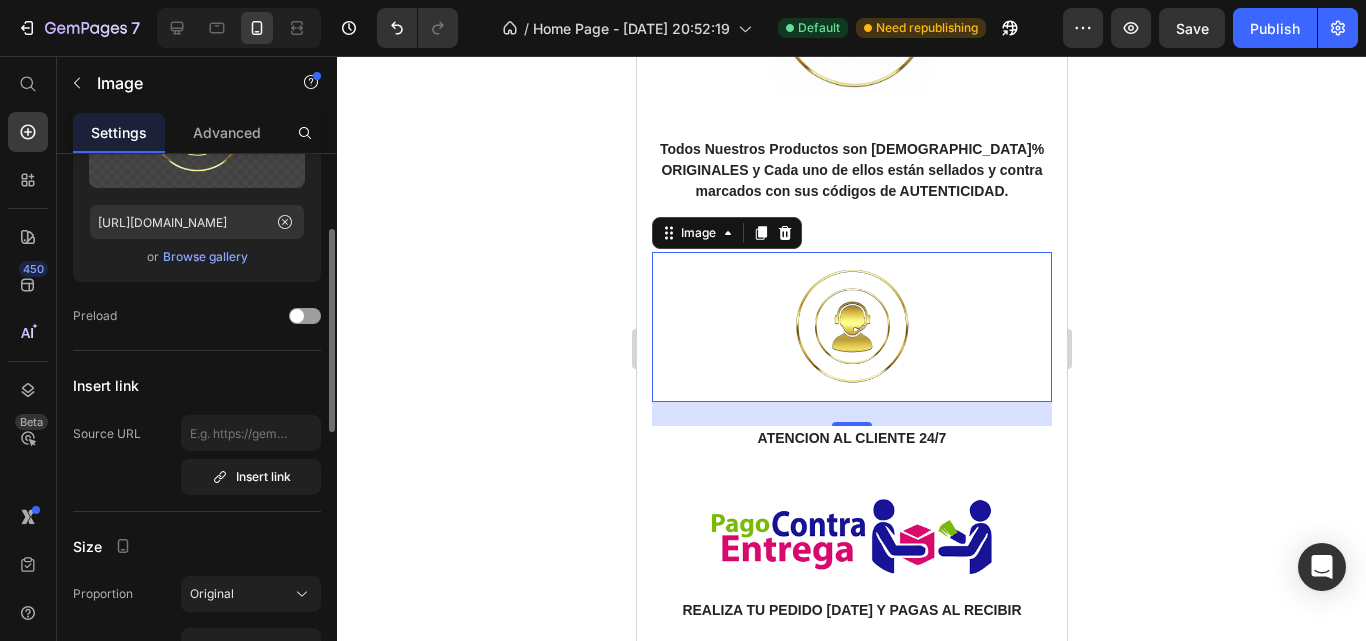 scroll, scrollTop: 300, scrollLeft: 0, axis: vertical 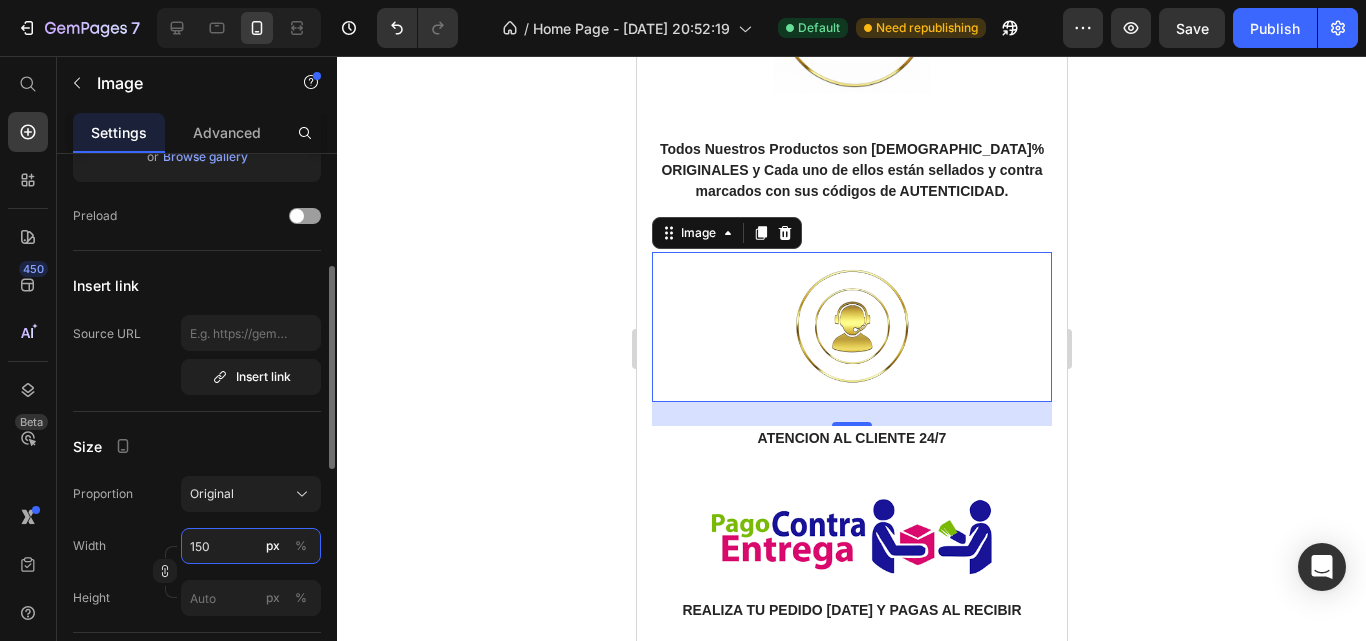 click on "150" at bounding box center (251, 546) 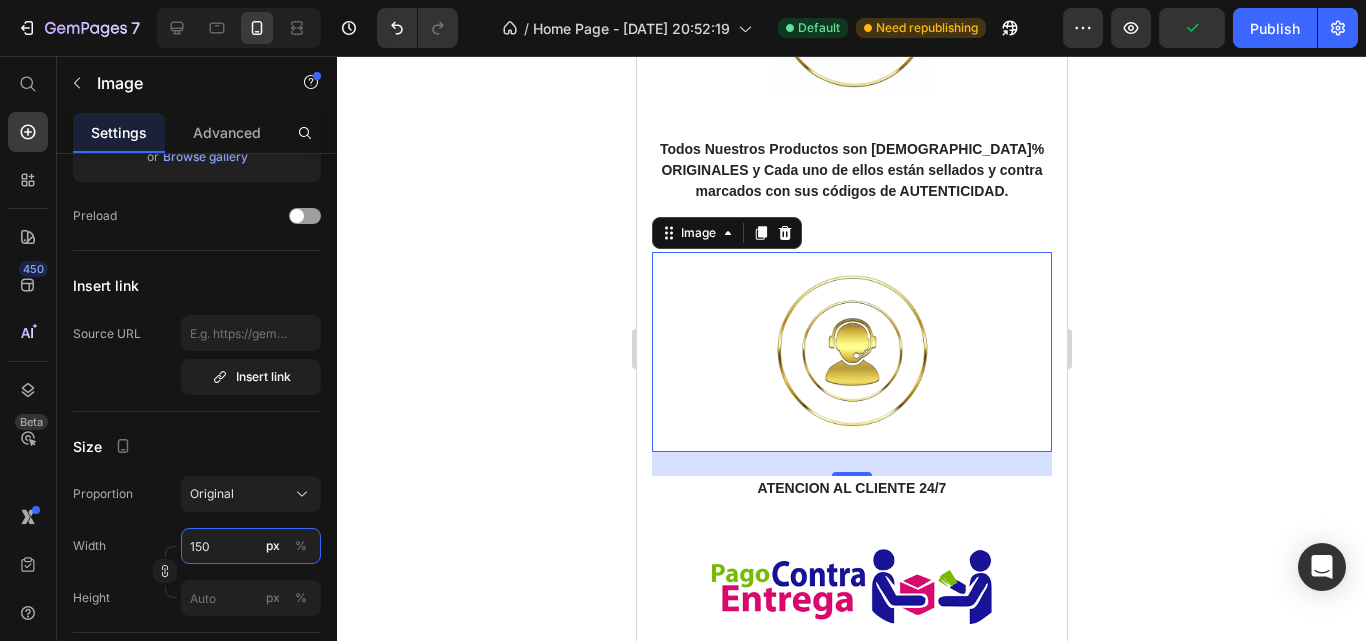 type on "200" 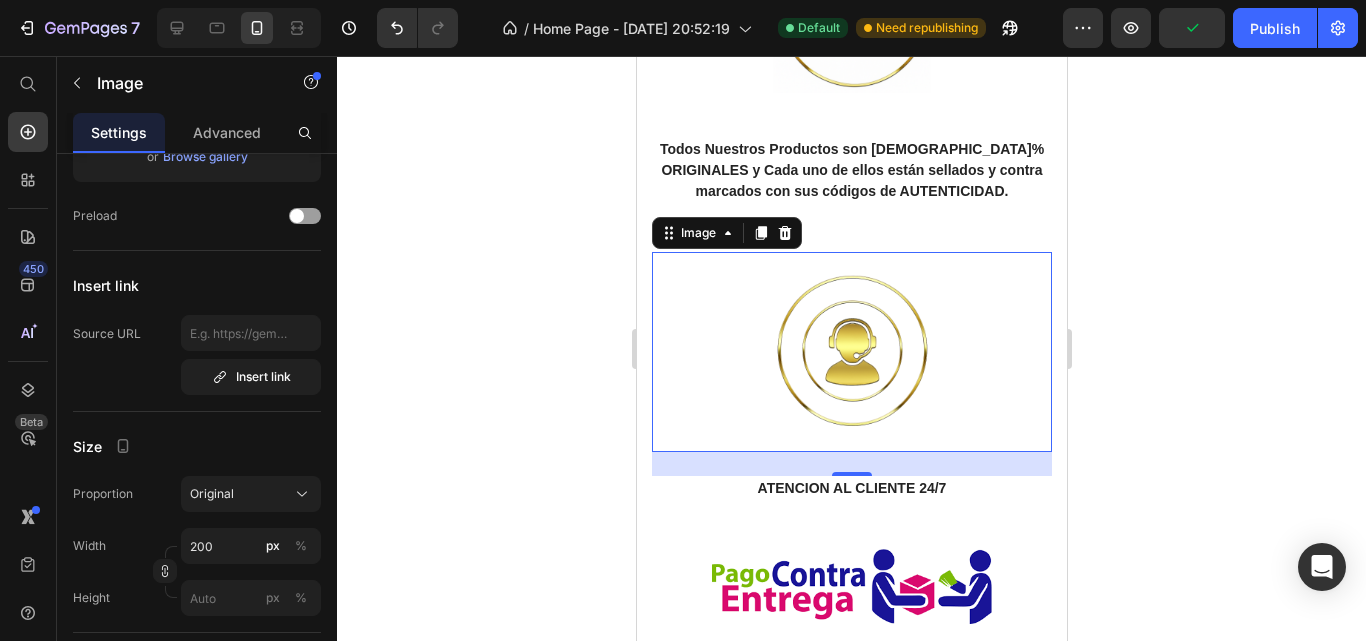 click 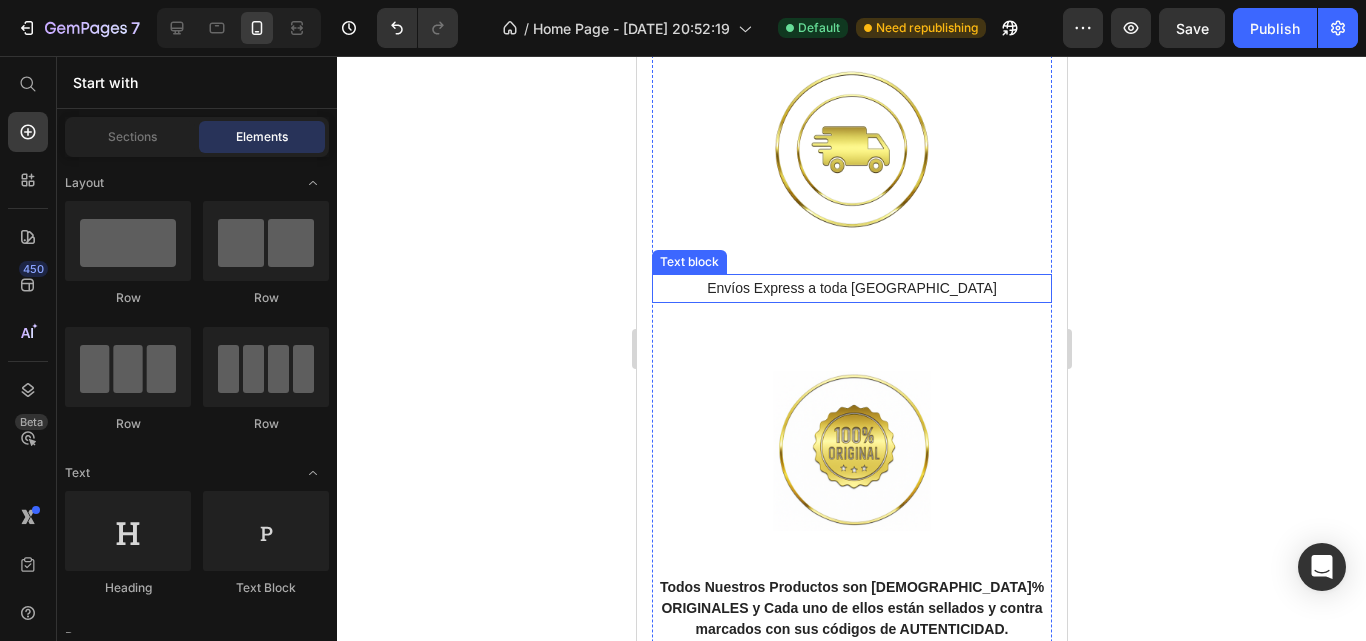 scroll, scrollTop: 1562, scrollLeft: 0, axis: vertical 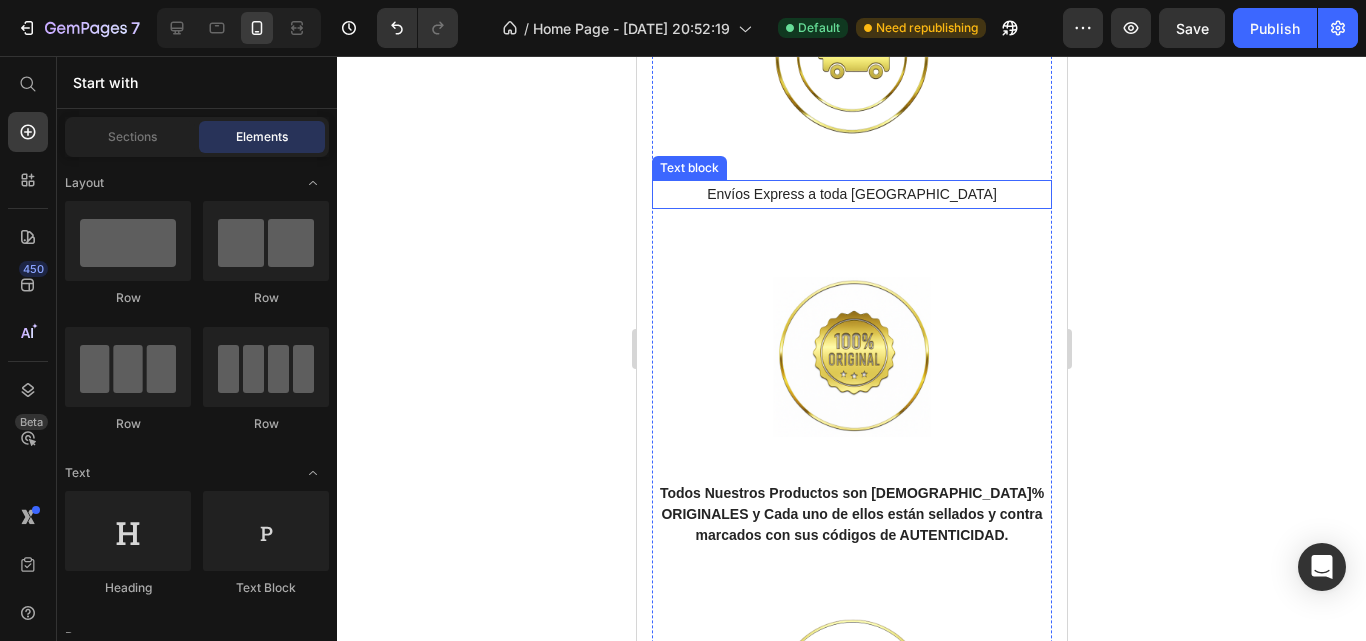 click on "Todos Nuestros Productos son [DEMOGRAPHIC_DATA]% ORIGINALES y Cada uno de ellos están sellados y contra marcados con sus códigos de AUTENTICIDAD." at bounding box center (851, 514) 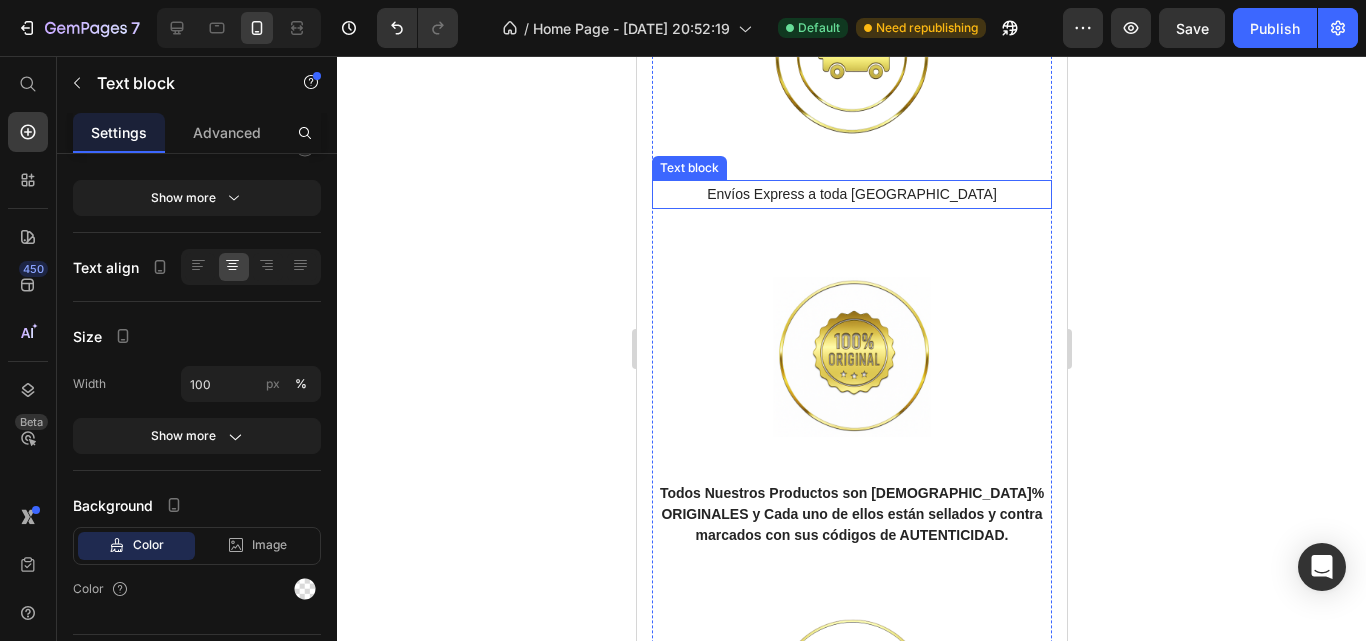click on "Todos Nuestros Productos son [DEMOGRAPHIC_DATA]% ORIGINALES y Cada uno de ellos están sellados y contra marcados con sus códigos de AUTENTICIDAD." at bounding box center [851, 514] 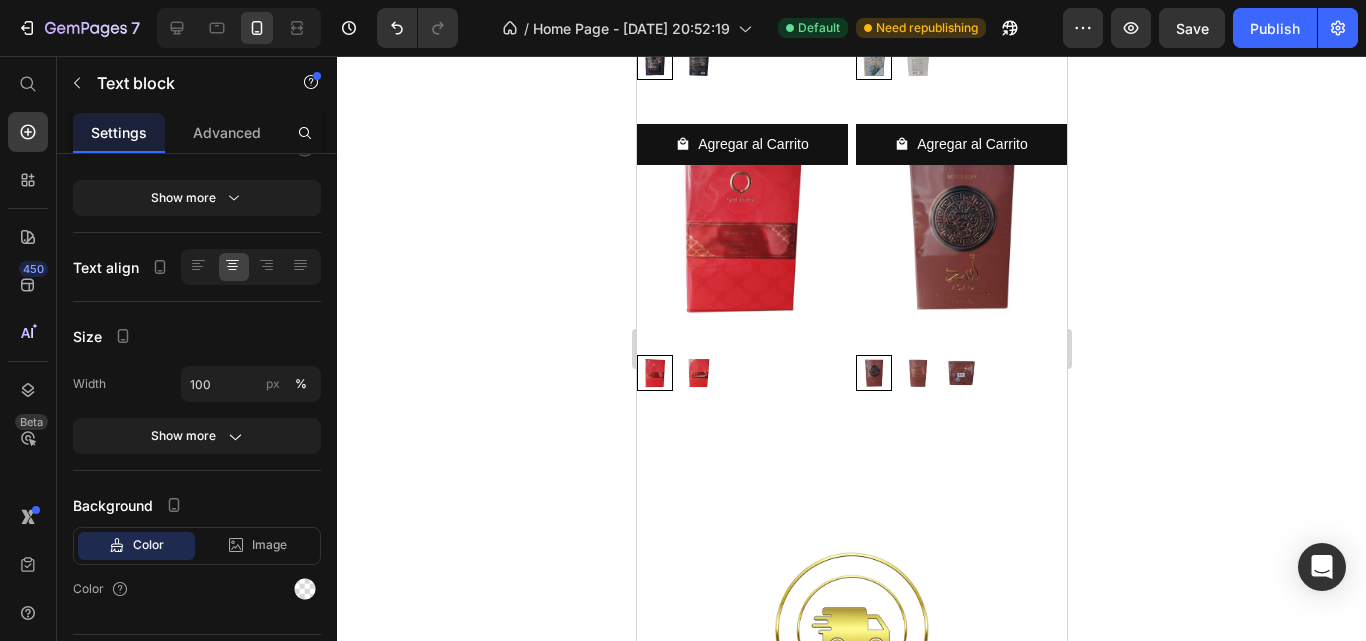 scroll, scrollTop: 2266, scrollLeft: 0, axis: vertical 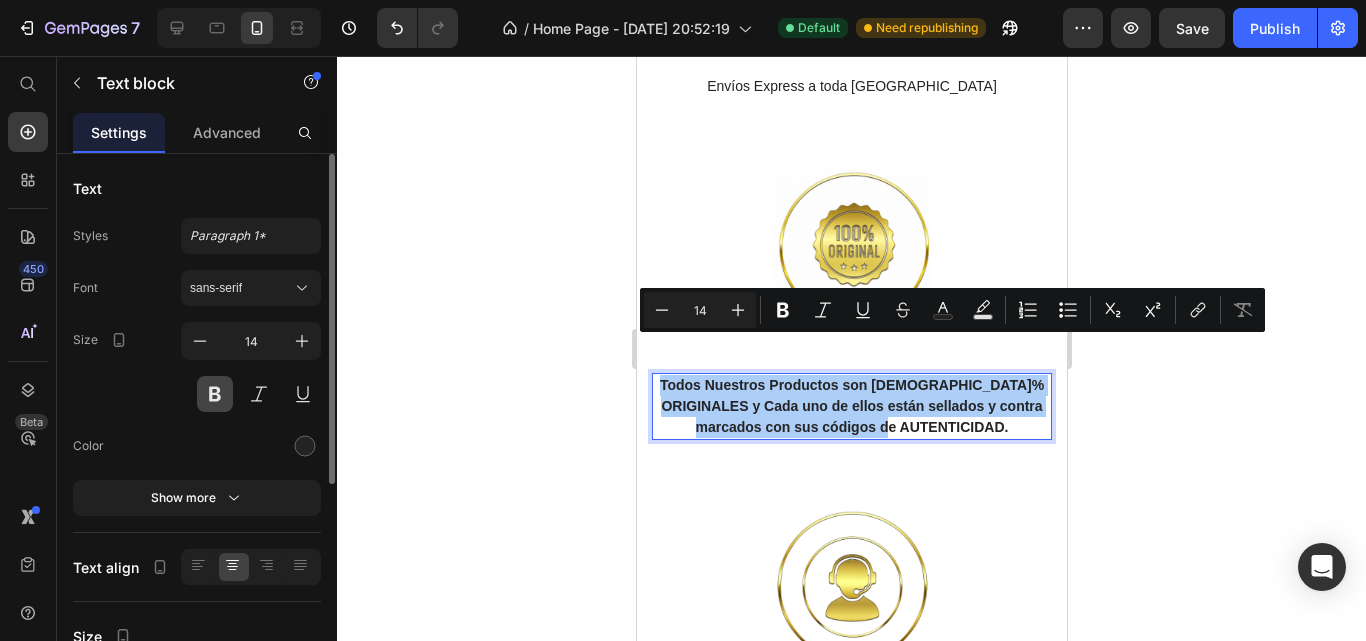 click at bounding box center [215, 394] 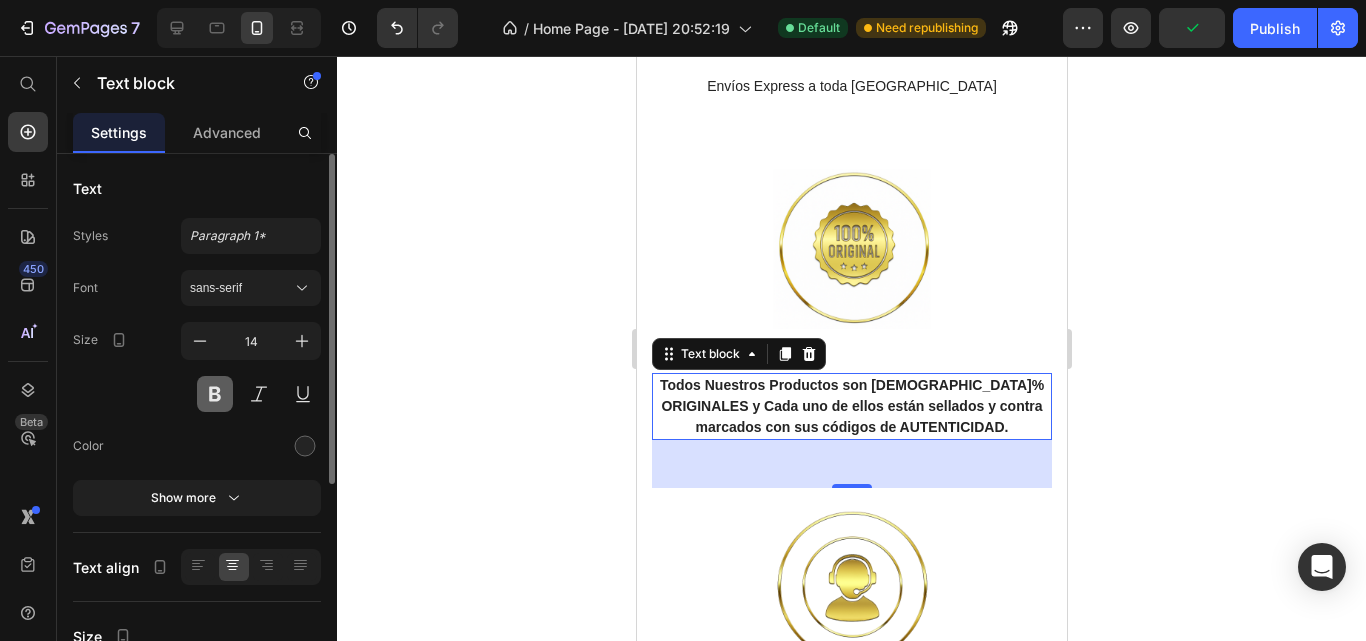 click at bounding box center [215, 394] 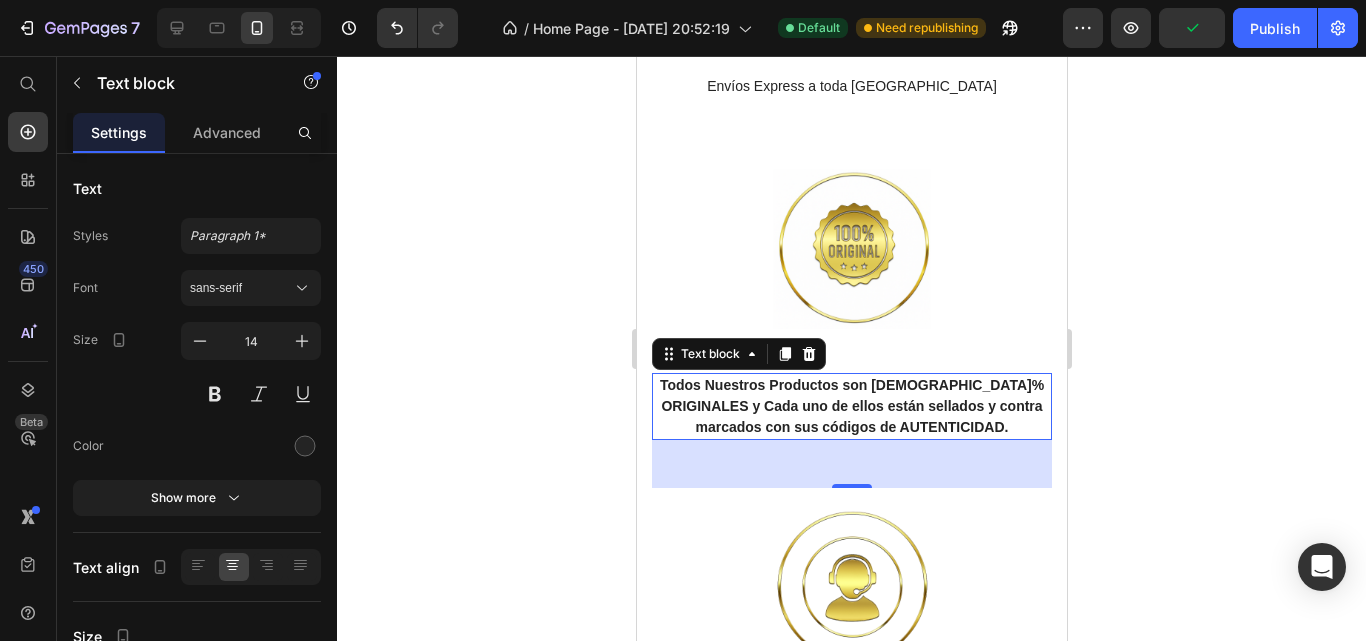 click on "Todos Nuestros Productos son [DEMOGRAPHIC_DATA]% ORIGINALES y Cada uno de ellos están sellados y contra marcados con sus códigos de AUTENTICIDAD." at bounding box center [851, 406] 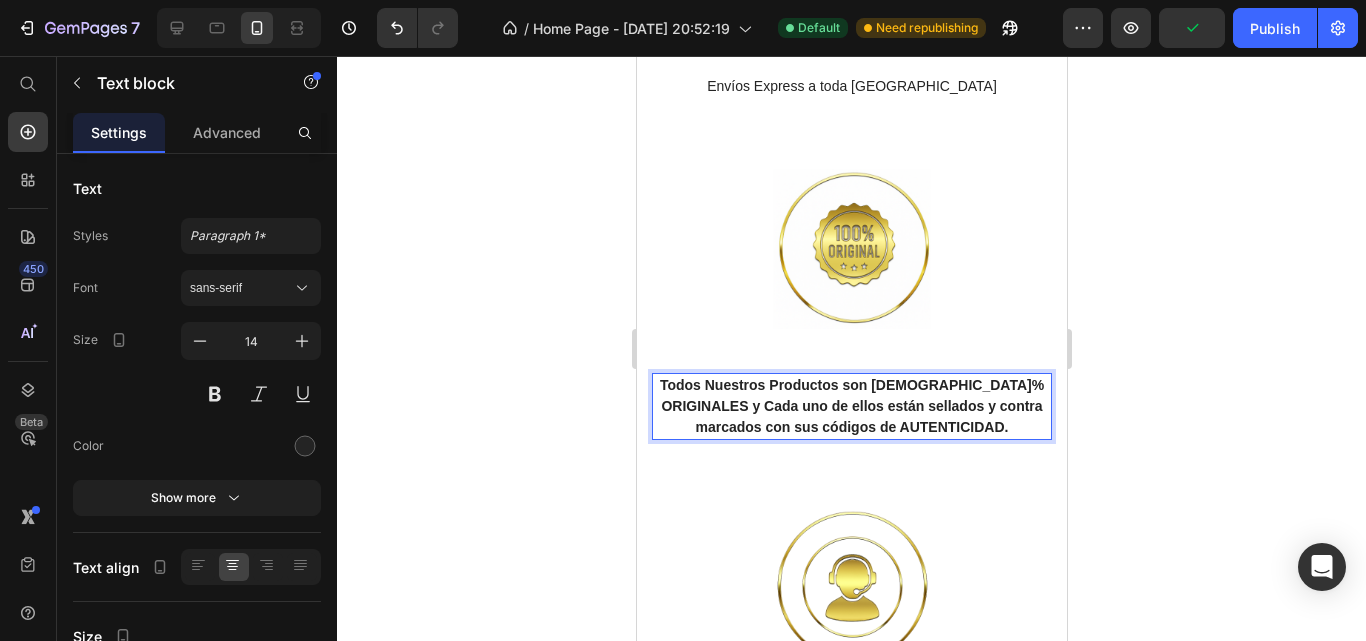 click on "Todos Nuestros Productos son [DEMOGRAPHIC_DATA]% ORIGINALES y Cada uno de ellos están sellados y contra marcados con sus códigos de AUTENTICIDAD." at bounding box center [851, 406] 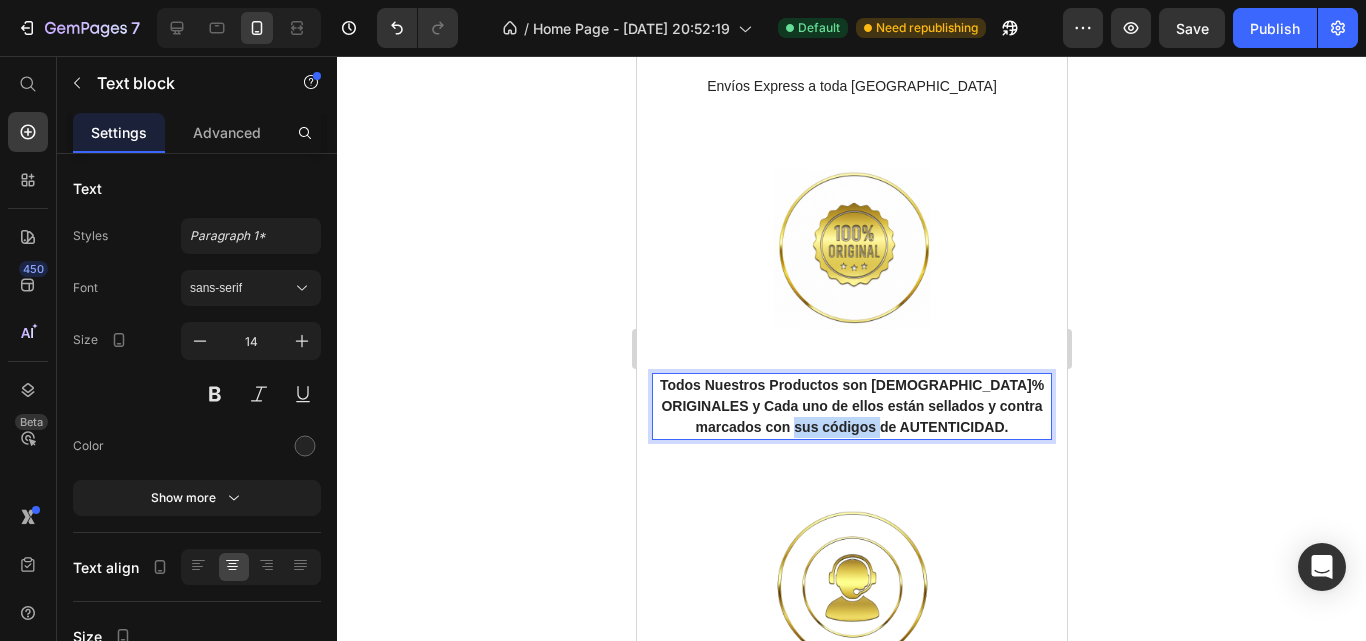 click on "Todos Nuestros Productos son [DEMOGRAPHIC_DATA]% ORIGINALES y Cada uno de ellos están sellados y contra marcados con sus códigos de AUTENTICIDAD." at bounding box center [851, 406] 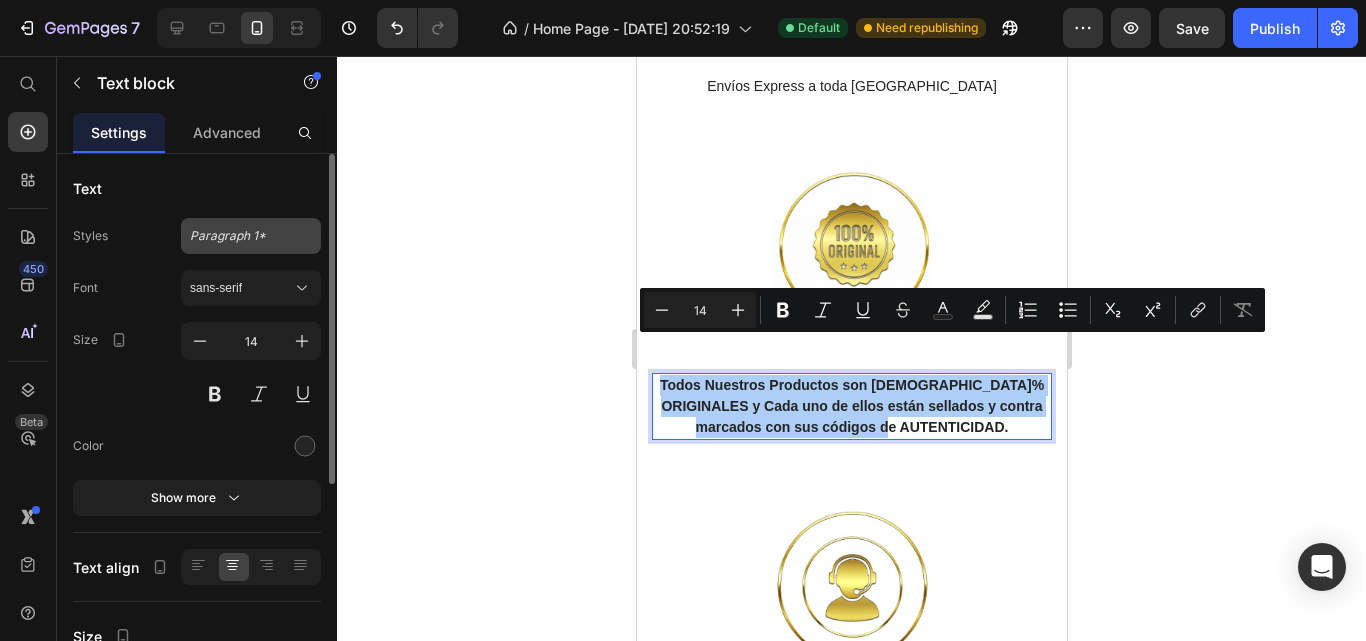 click on "Paragraph 1*" at bounding box center (251, 236) 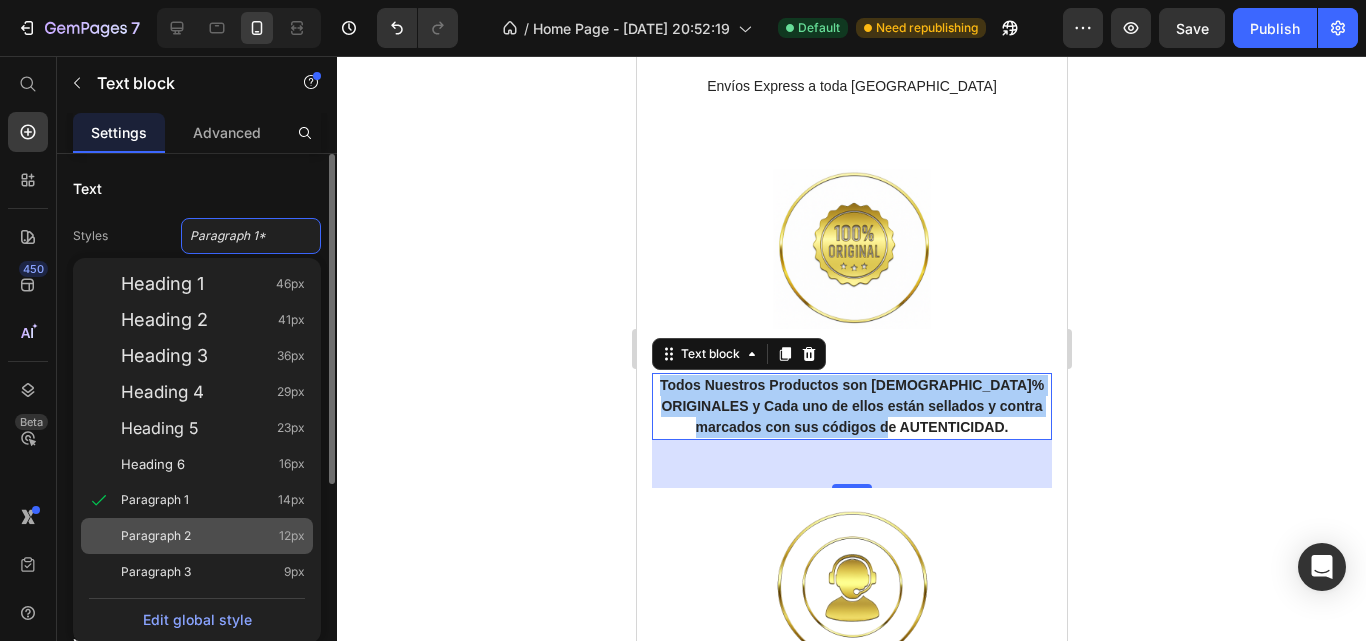 click on "Paragraph 2 12px" at bounding box center [213, 536] 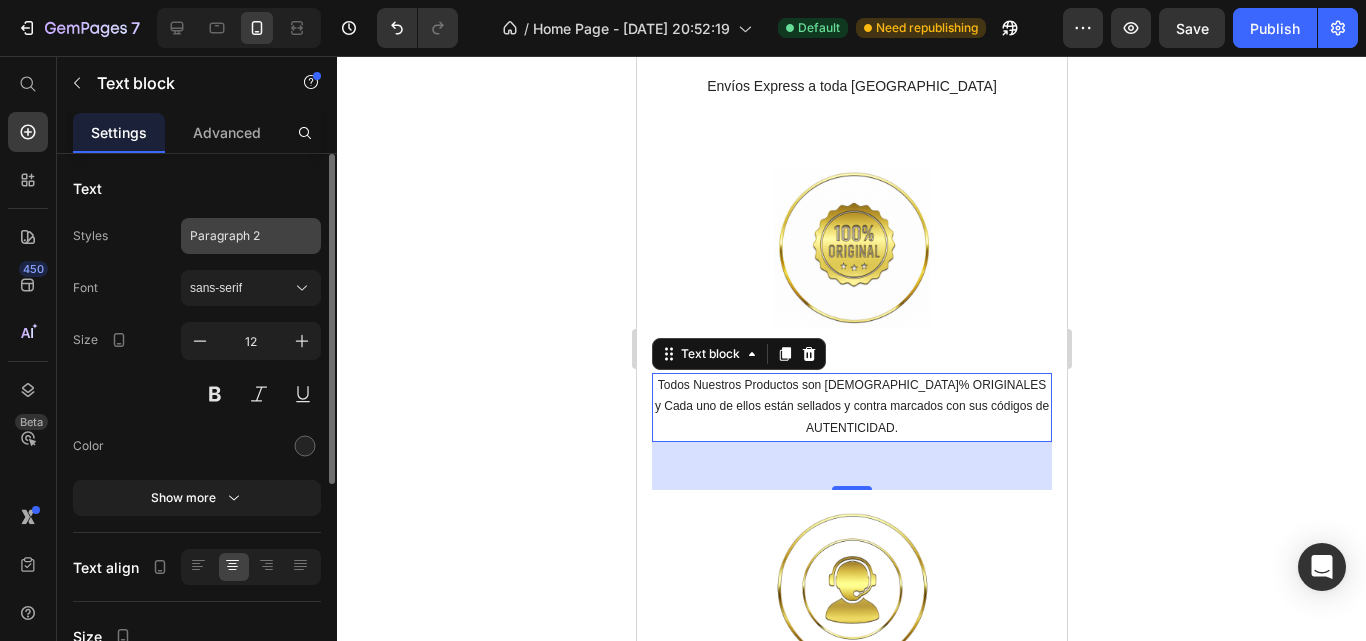 click on "Paragraph 2" at bounding box center [251, 236] 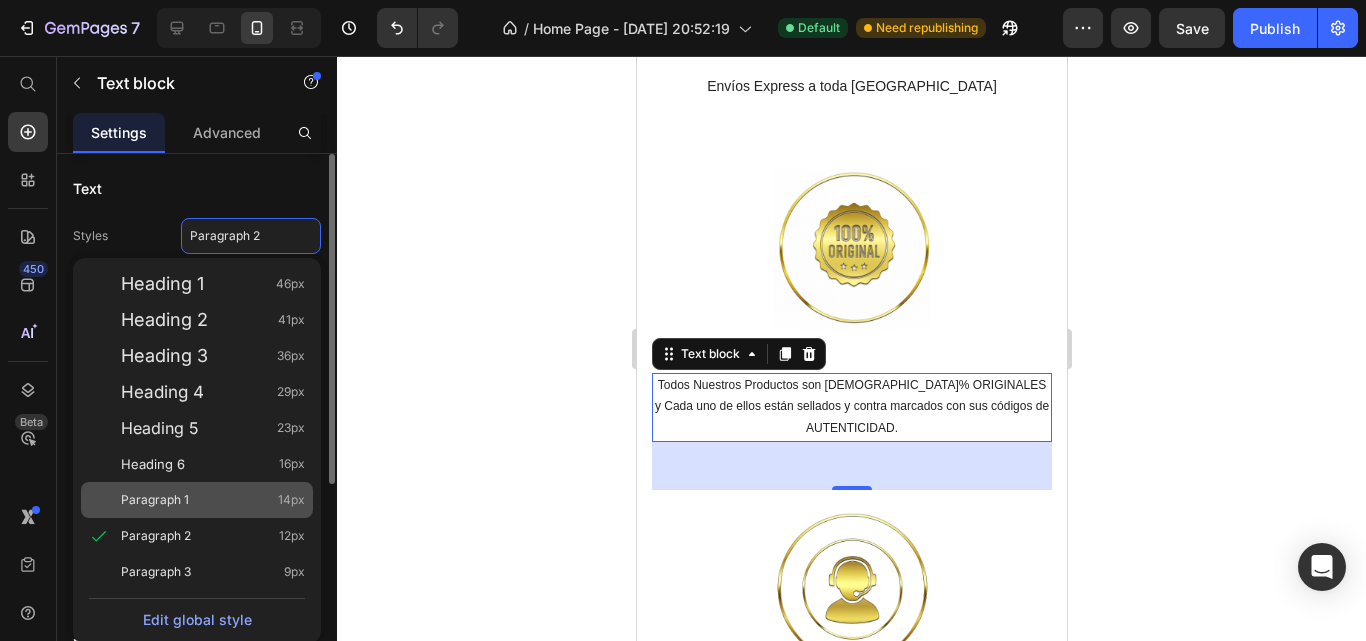 click on "Paragraph 1 14px" at bounding box center (213, 500) 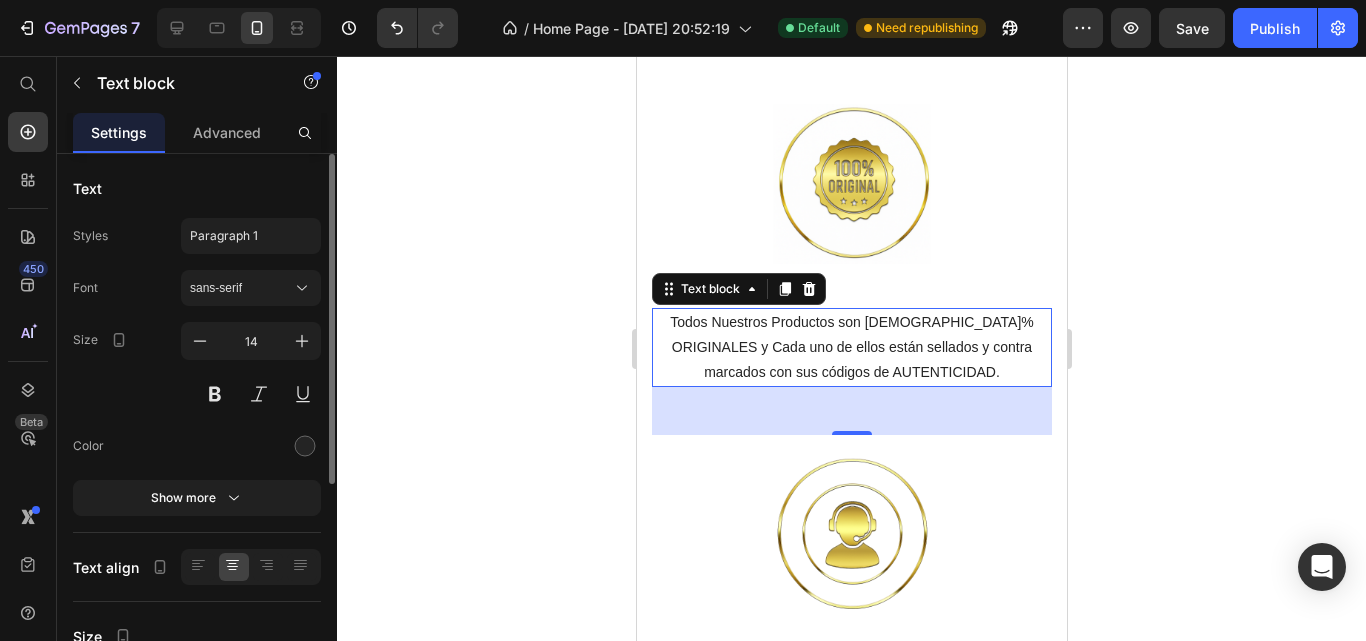 scroll, scrollTop: 2694, scrollLeft: 0, axis: vertical 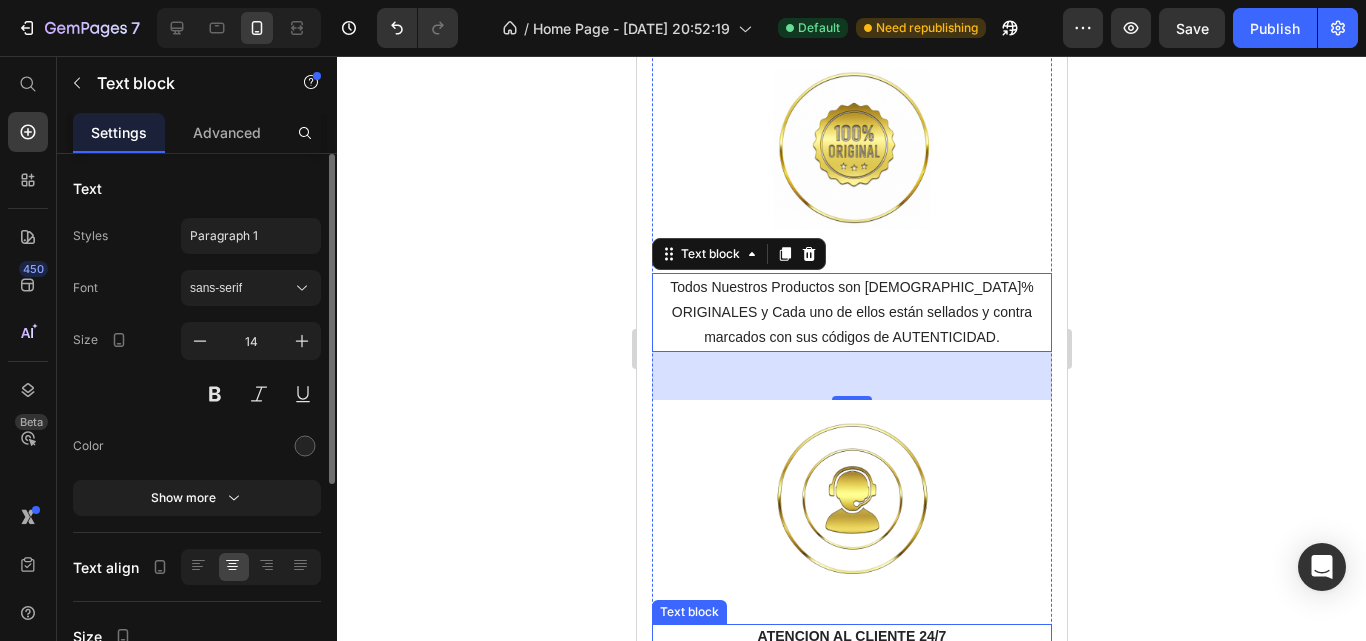 click on "ATENCION AL CLIENTE 24/7" at bounding box center (851, 636) 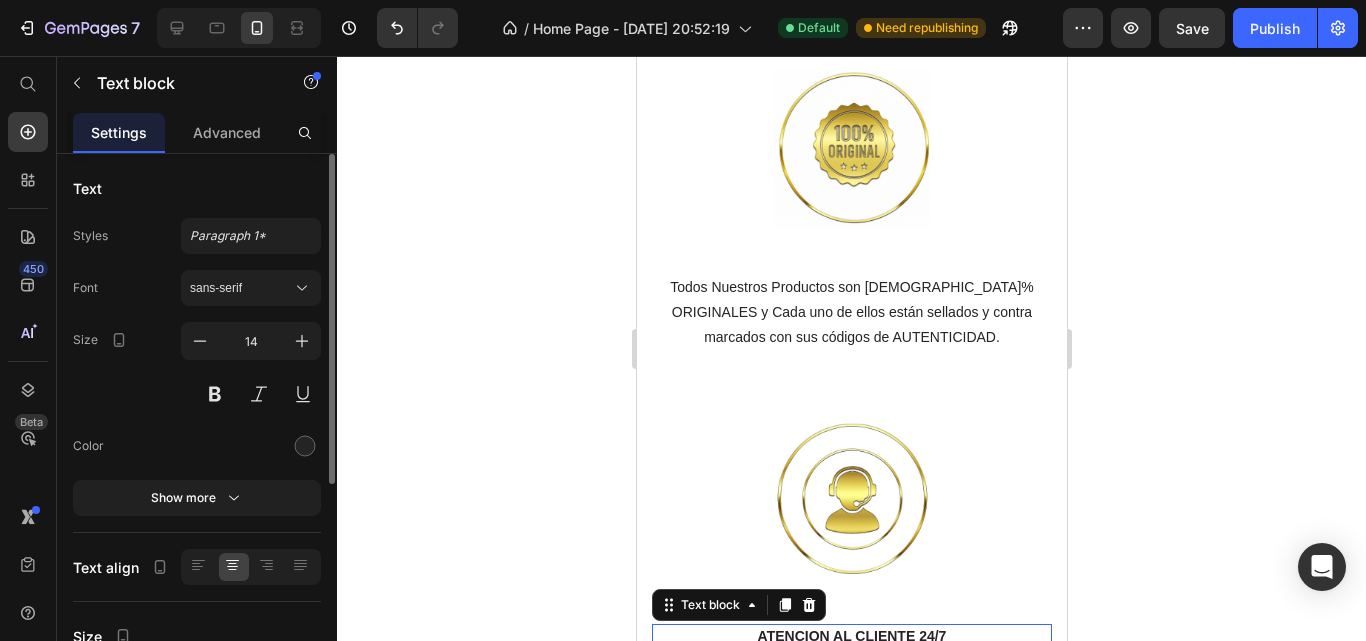 click on "ATENCION AL CLIENTE 24/7" at bounding box center [851, 636] 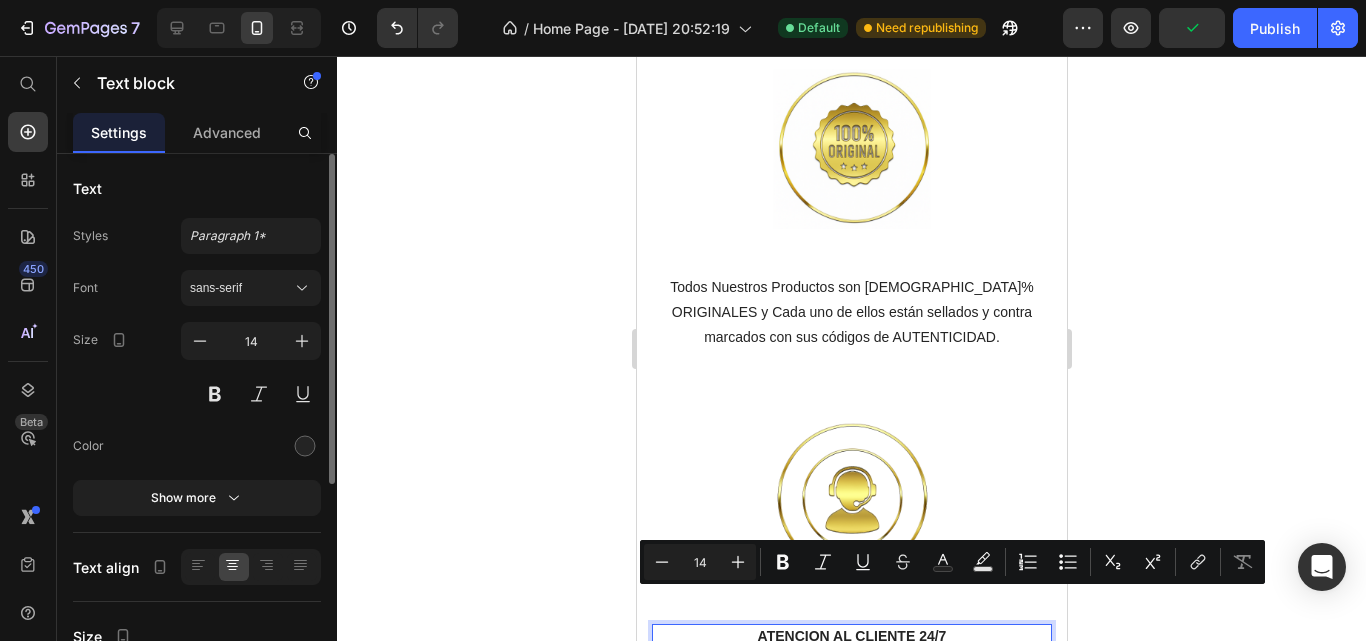 click on "ATENCION AL CLIENTE 24/7" at bounding box center [851, 636] 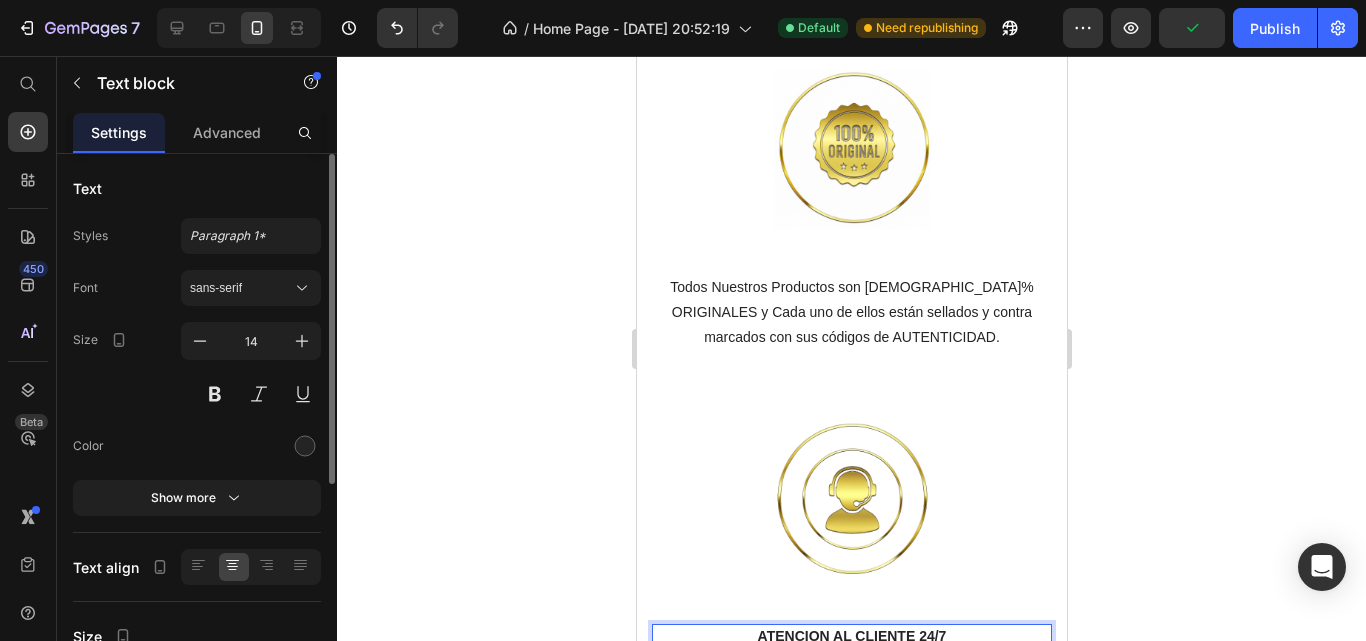 click on "ATENCION AL CLIENTE 24/7" at bounding box center [851, 636] 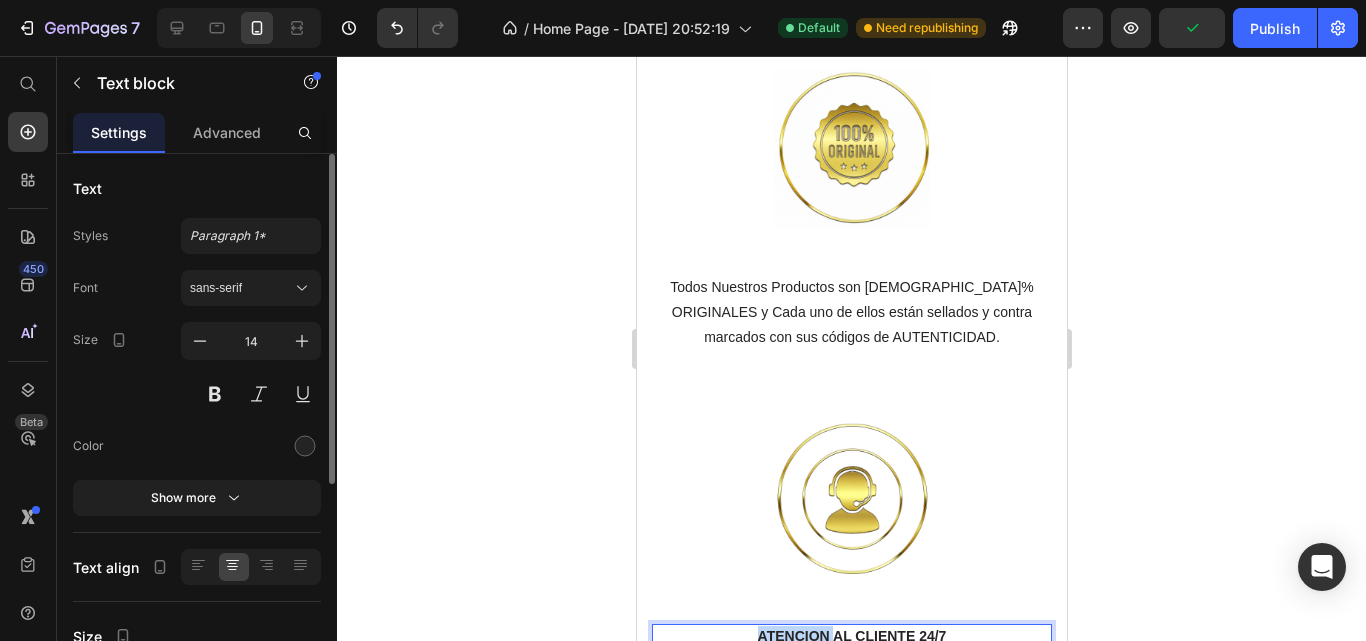 click on "ATENCION AL CLIENTE 24/7" at bounding box center (851, 636) 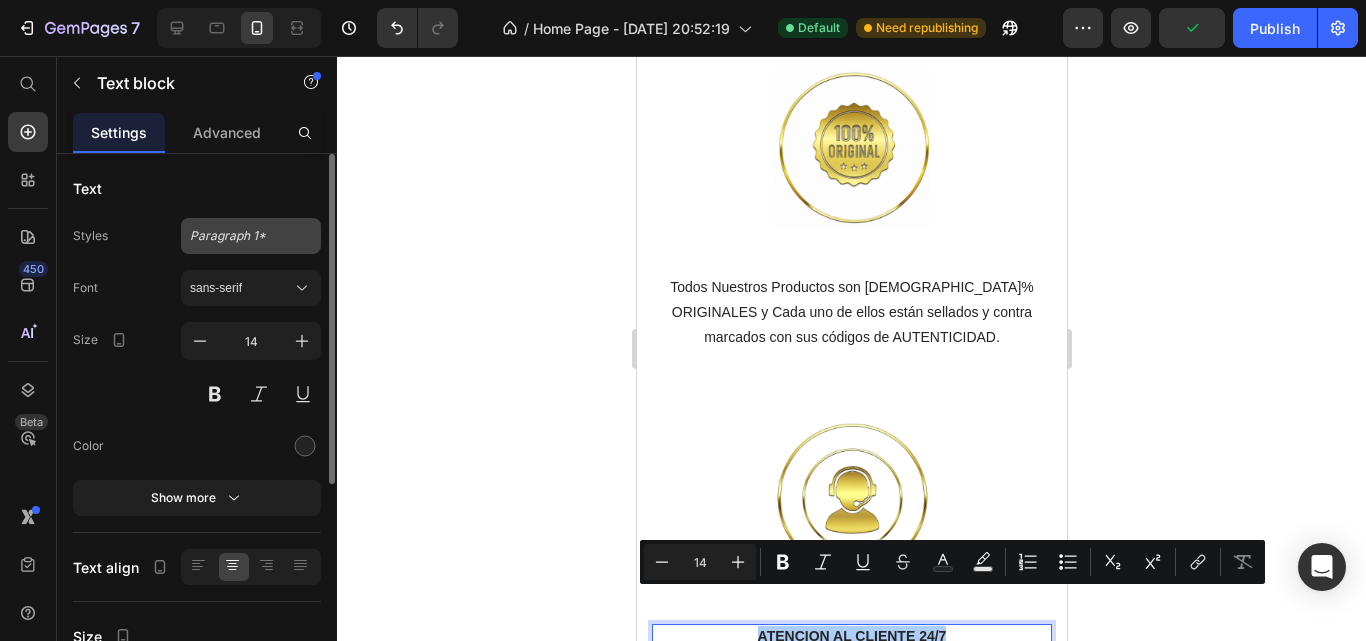 click on "Paragraph 1*" 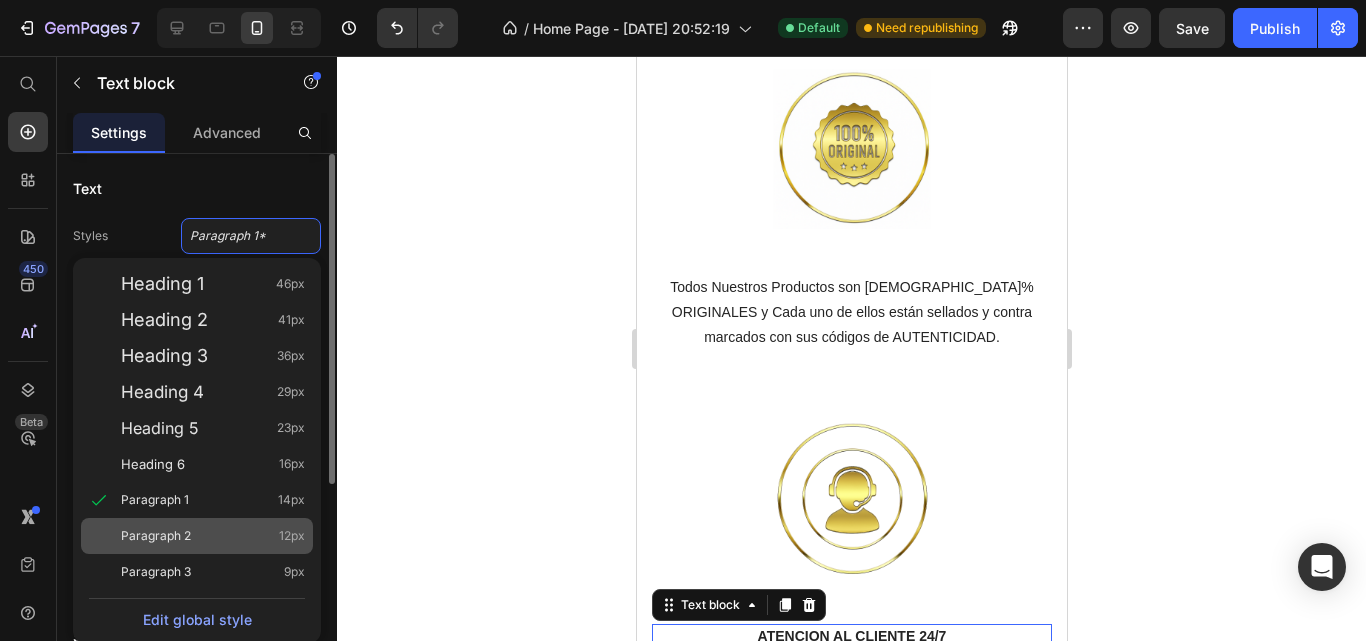 click on "Paragraph 2 12px" at bounding box center [213, 536] 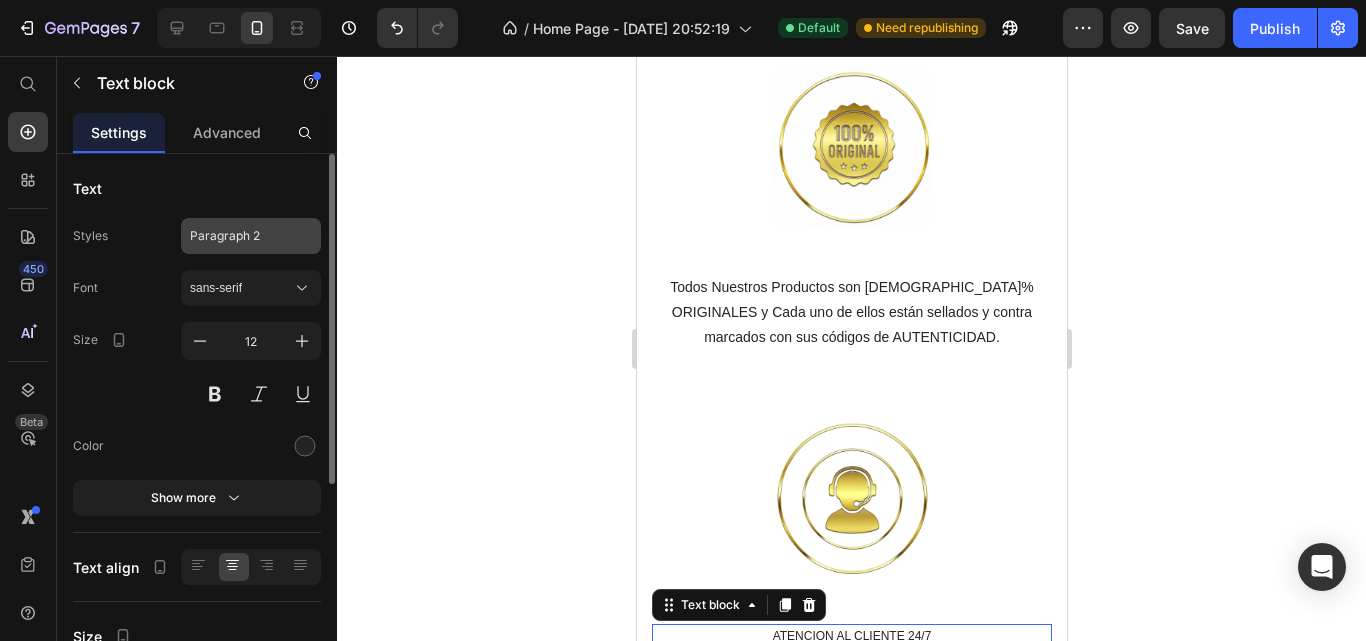 click on "Paragraph 2" at bounding box center [239, 236] 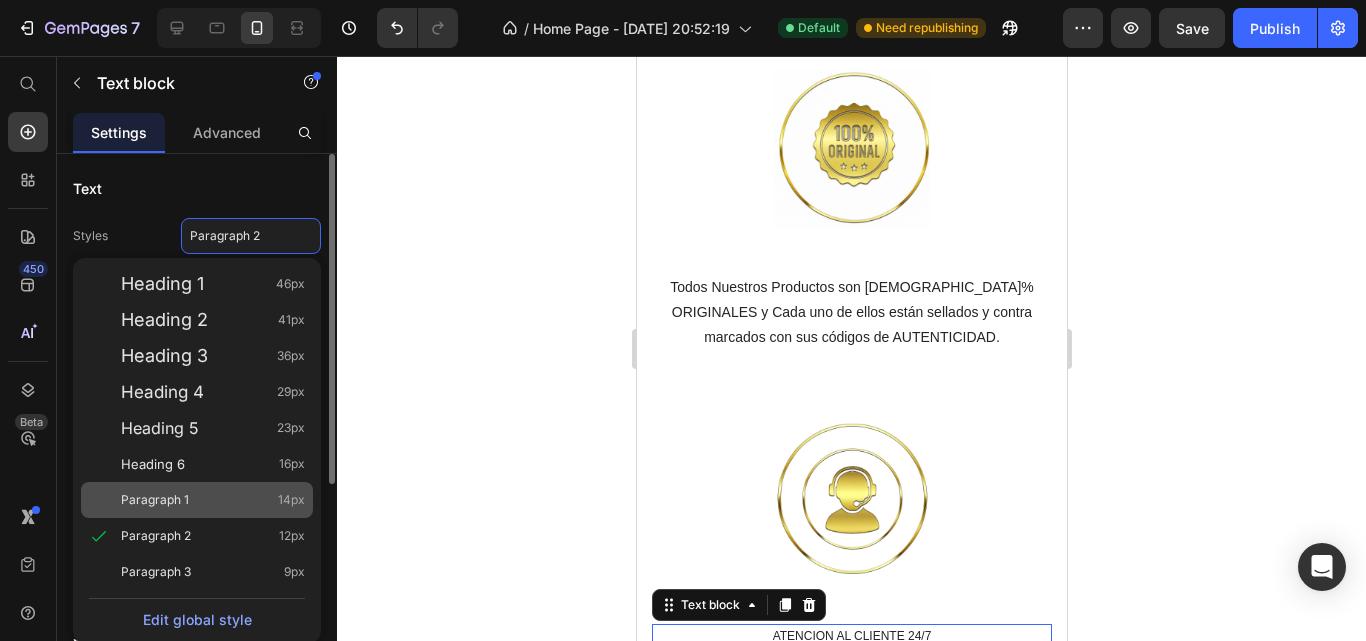 click on "Paragraph 1 14px" at bounding box center (213, 500) 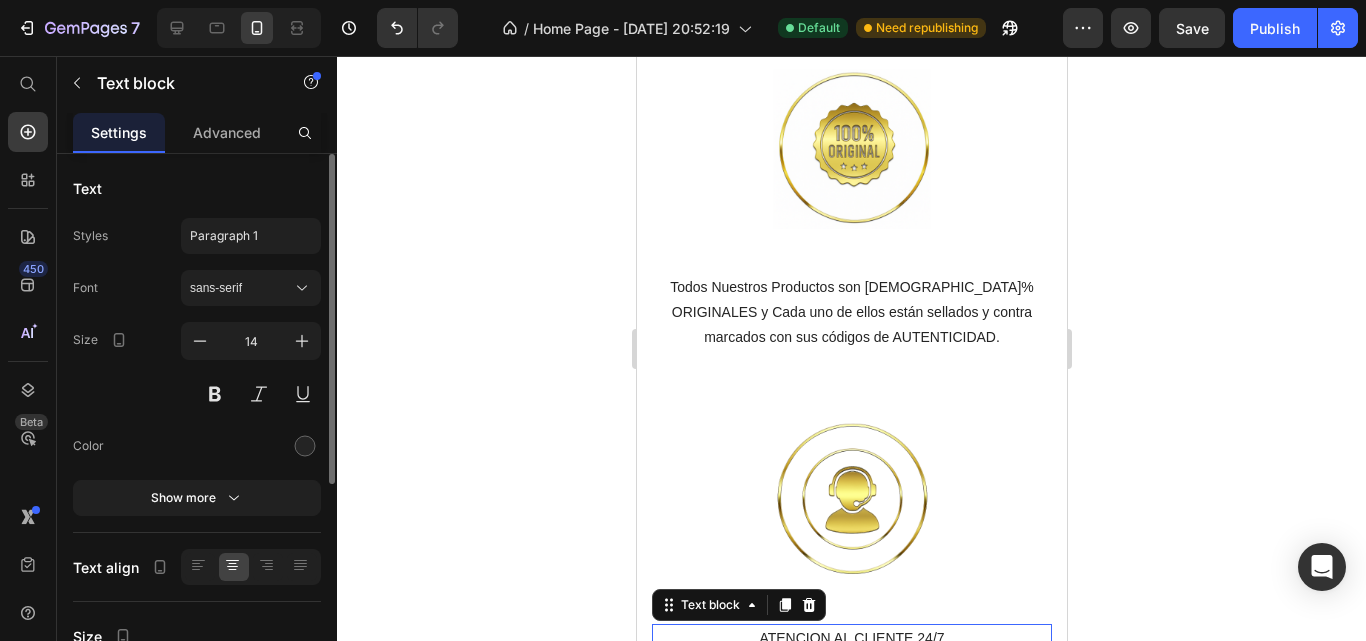 click 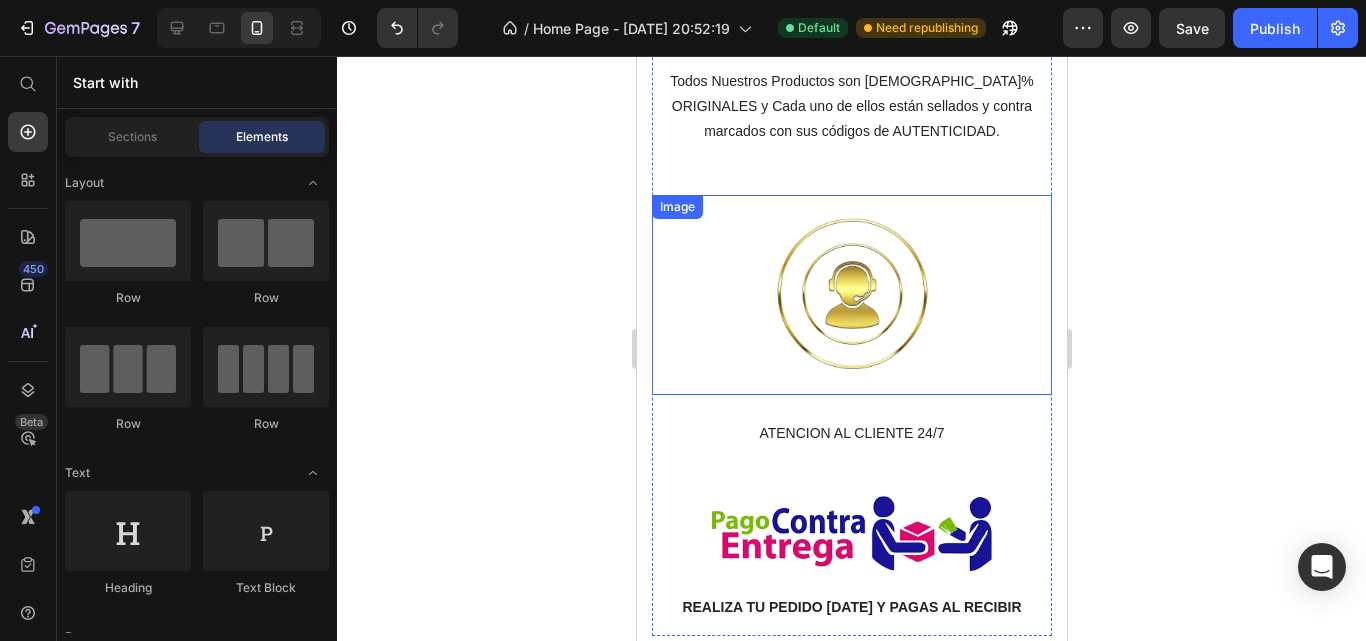 scroll, scrollTop: 2994, scrollLeft: 0, axis: vertical 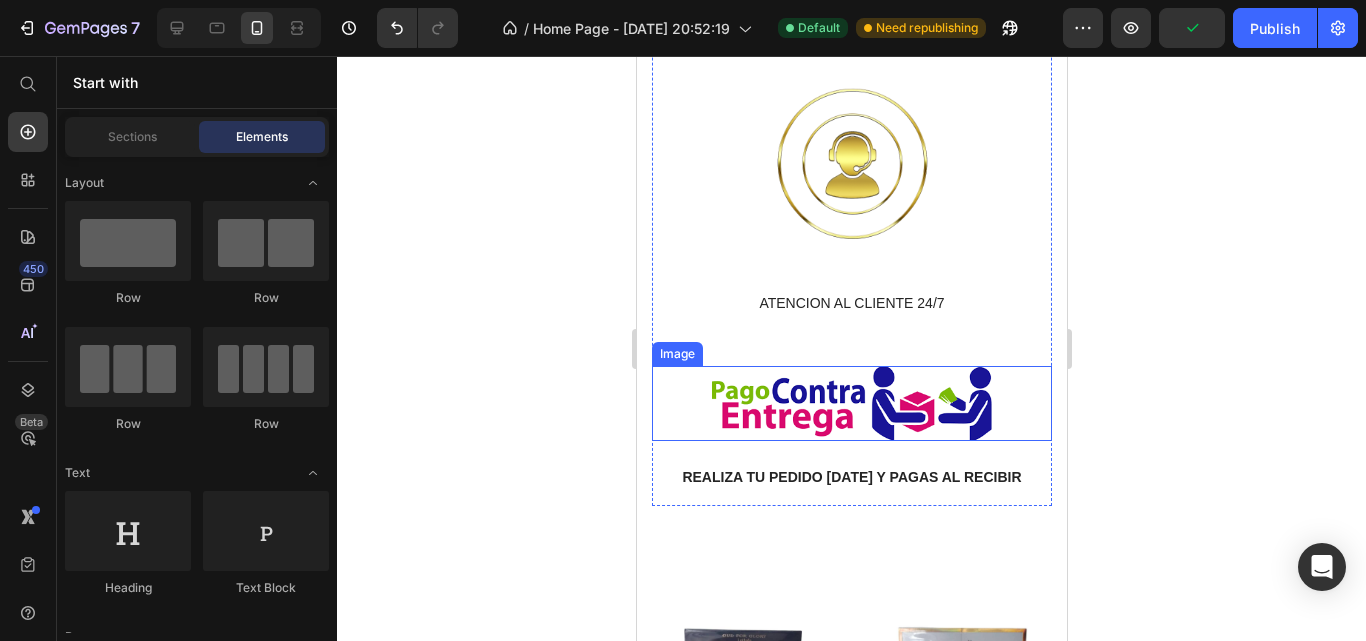 click at bounding box center (851, 403) 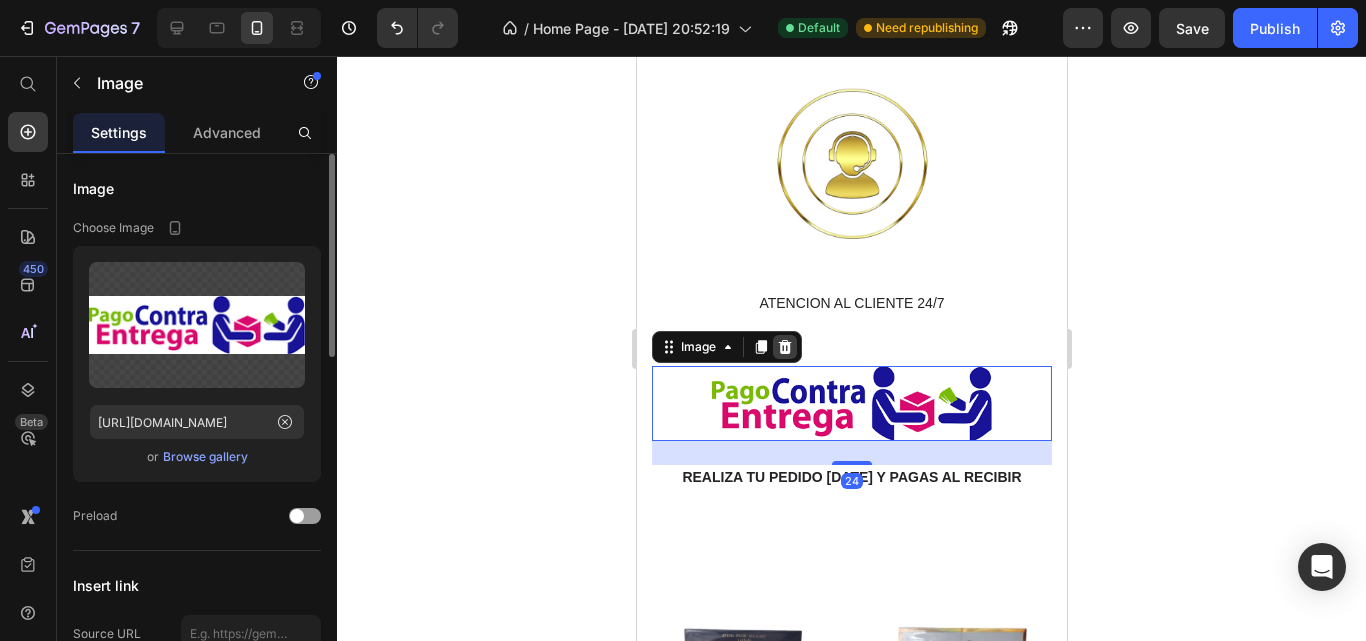 click at bounding box center (784, 347) 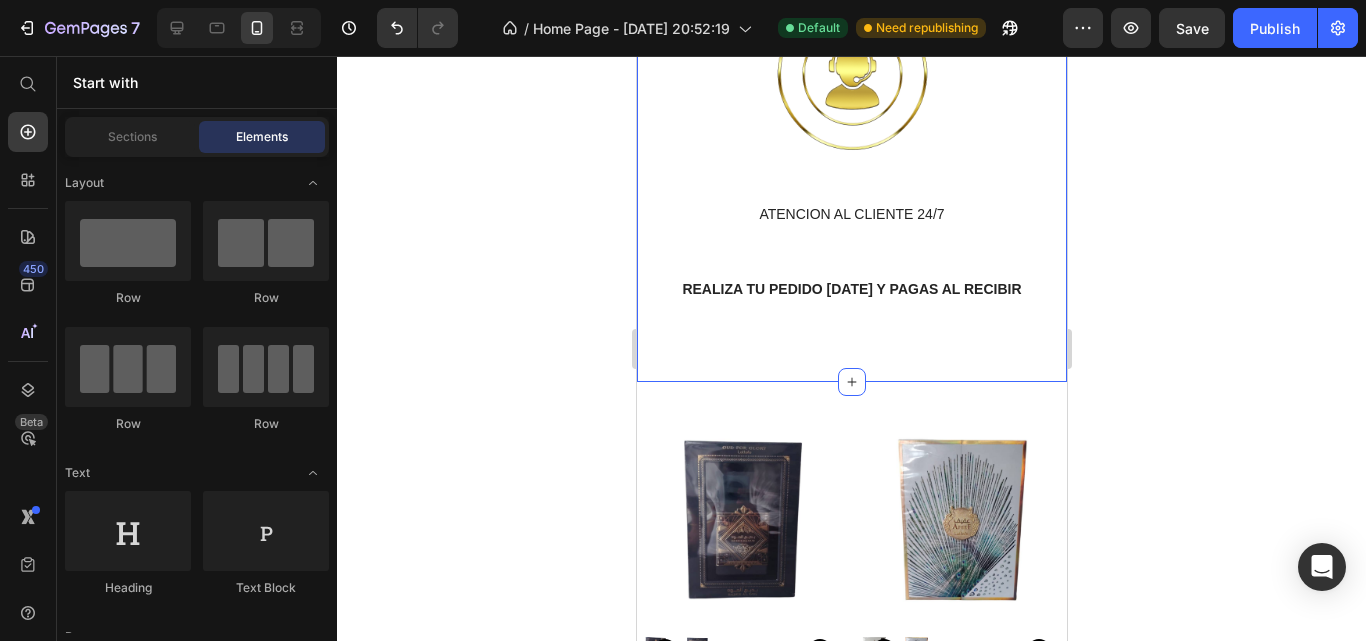 scroll, scrollTop: 3094, scrollLeft: 0, axis: vertical 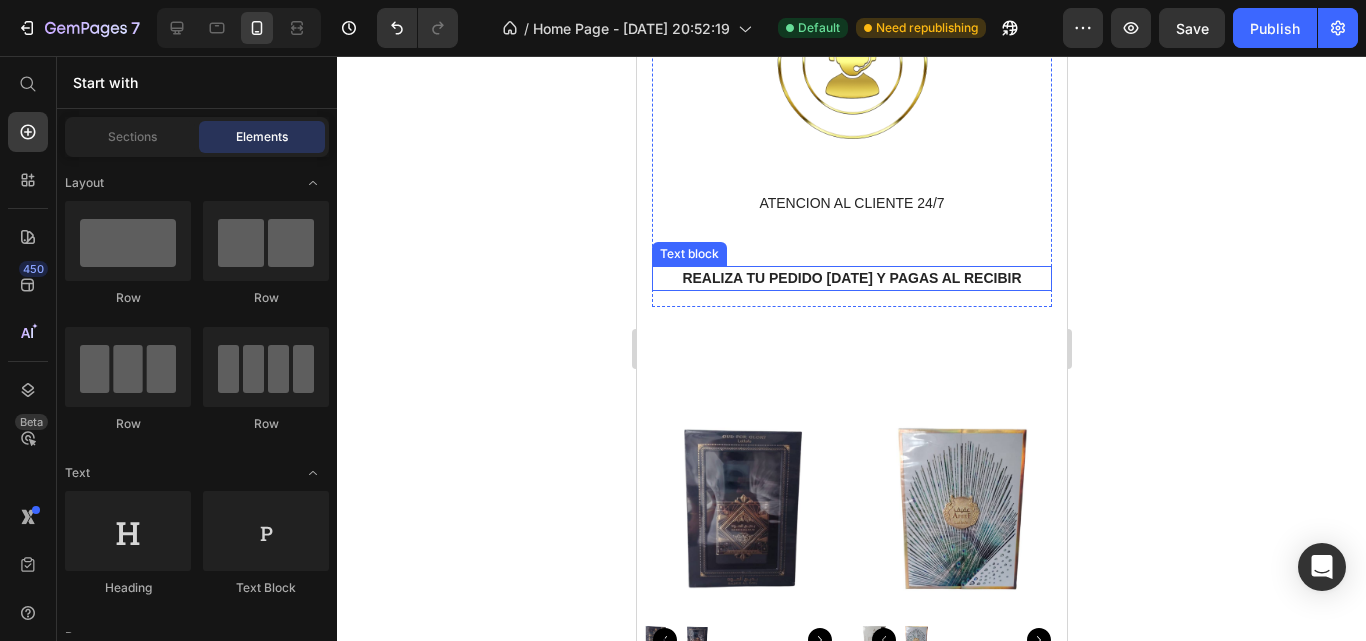 click on "REALIZA TU PEDIDO [DATE] Y PAGAS AL RECIBIR" at bounding box center (851, 278) 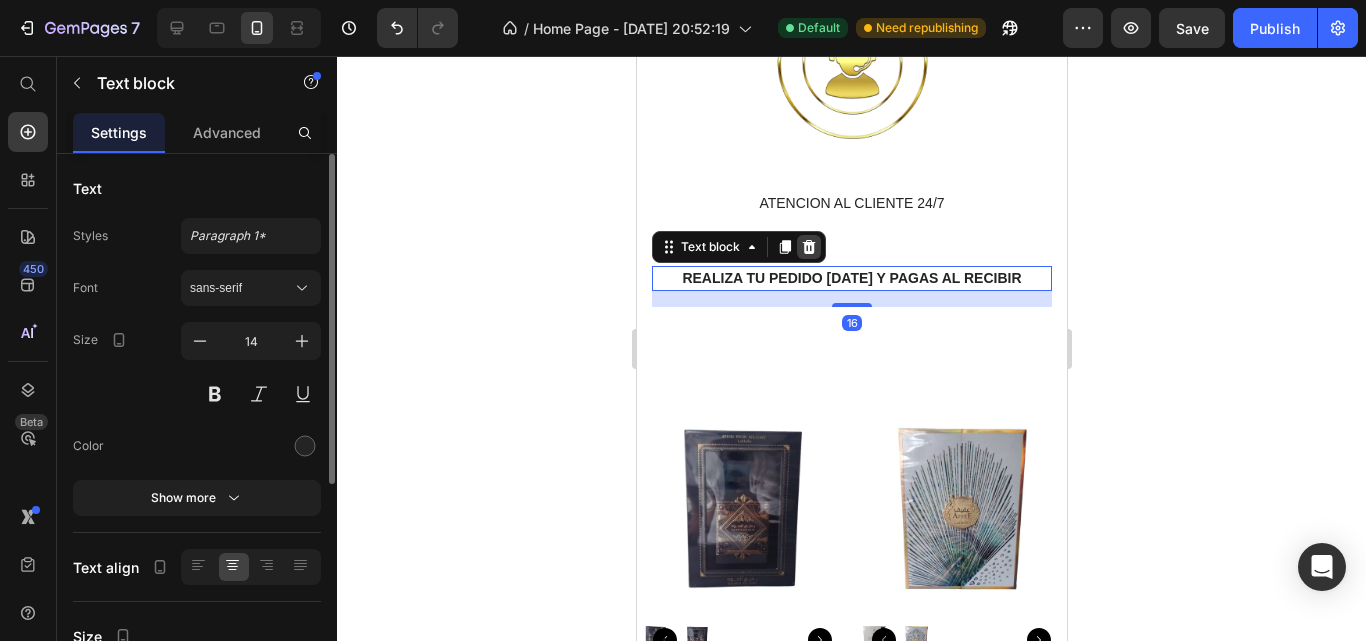 click 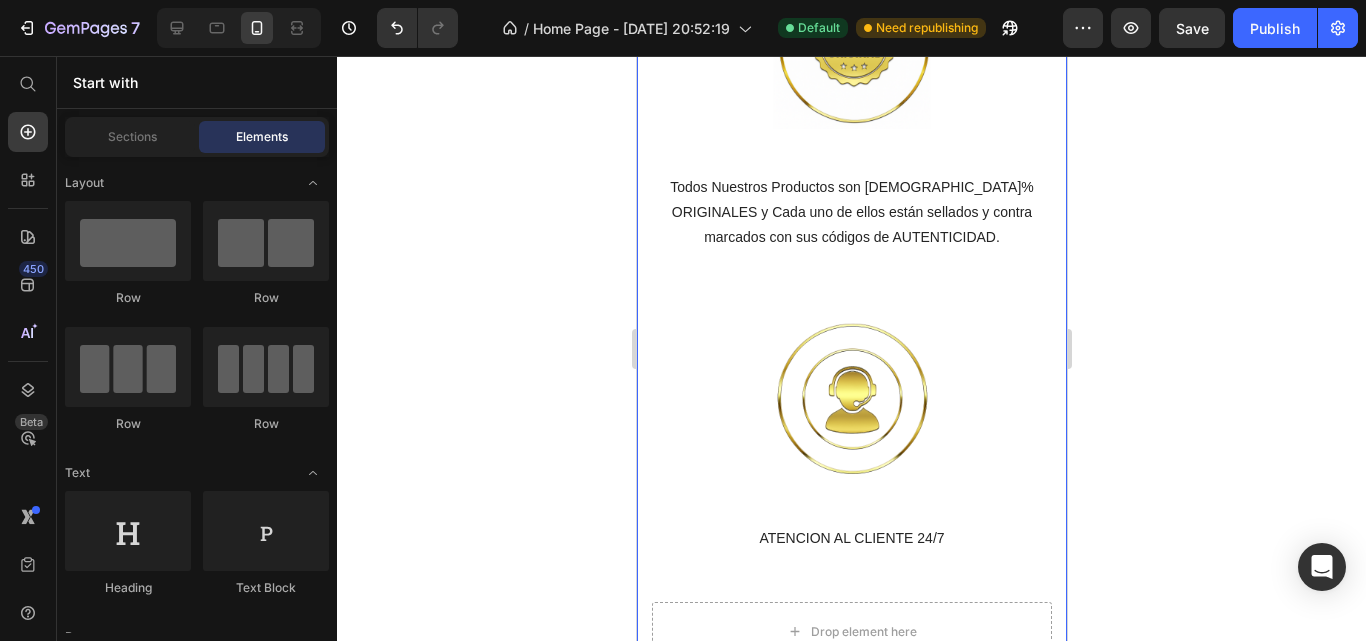 scroll, scrollTop: 2094, scrollLeft: 0, axis: vertical 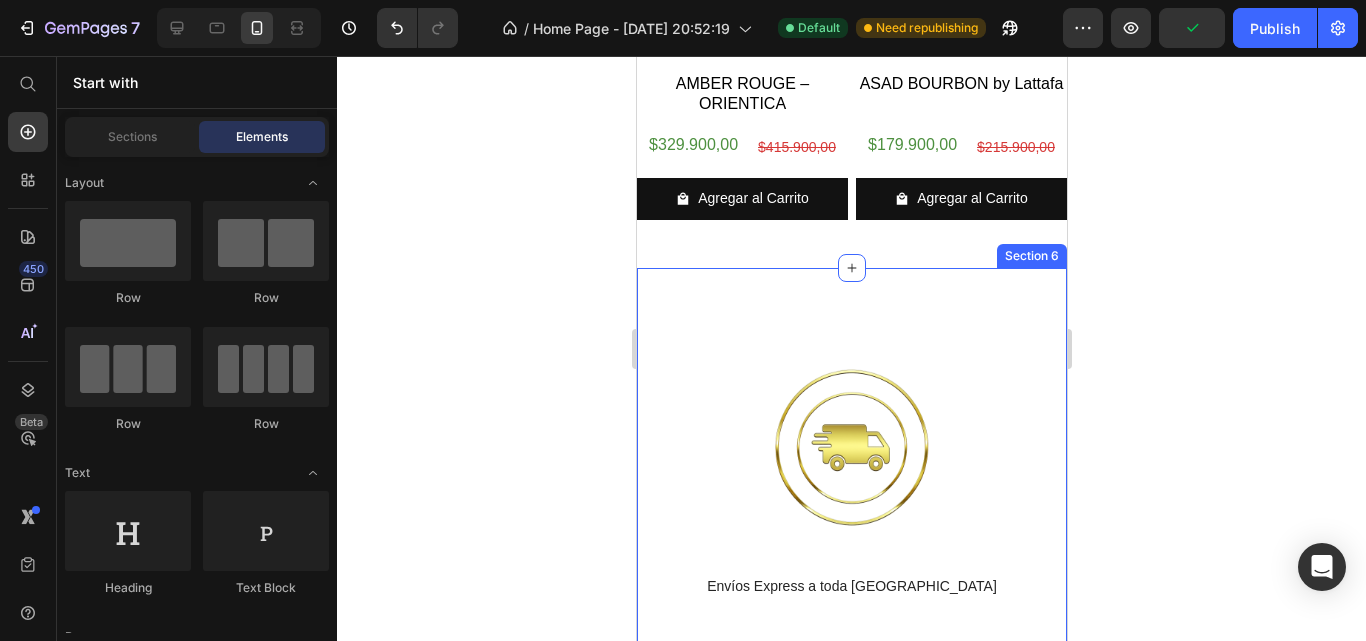 click on "Image Envíos Express a toda [GEOGRAPHIC_DATA] Text block Image Todos Nuestros Productos son [DEMOGRAPHIC_DATA]% ORIGINALES y Cada uno de ellos están sellados y contra marcados con sus códigos de AUTENTICIDAD. Text block Image ATENCION AL CLIENTE 24/7 Text block
Drop element here Row Section 6" at bounding box center (851, 847) 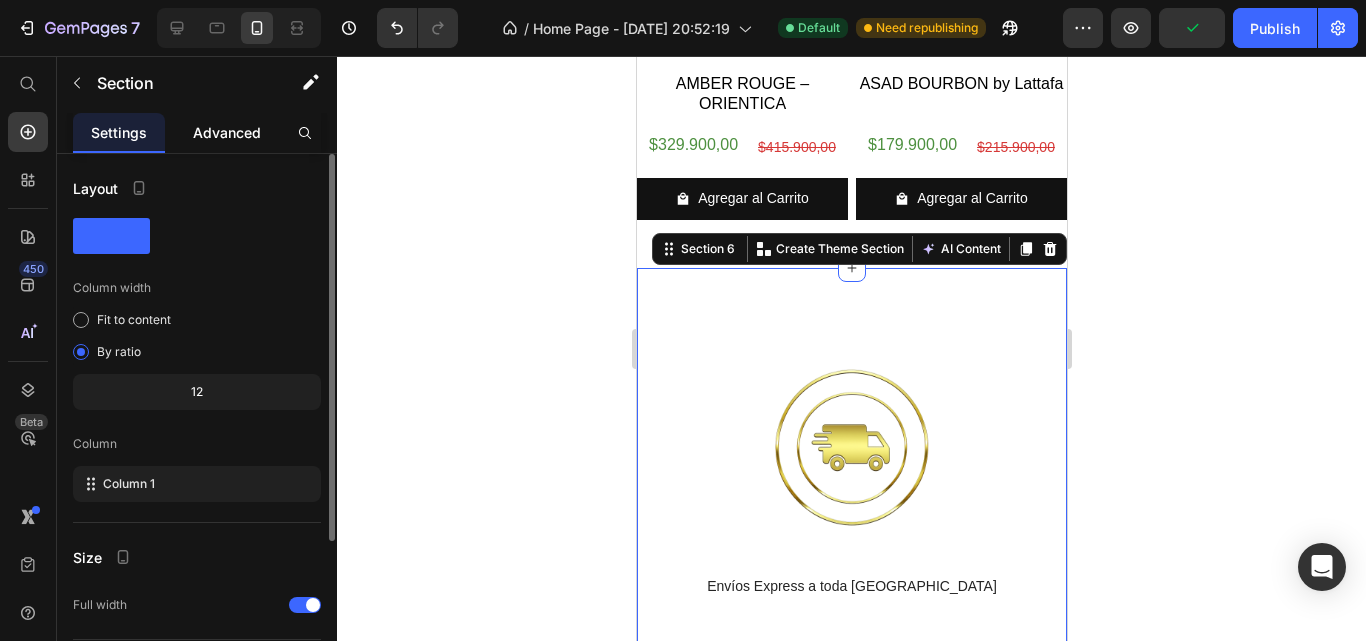 click on "Advanced" at bounding box center [227, 132] 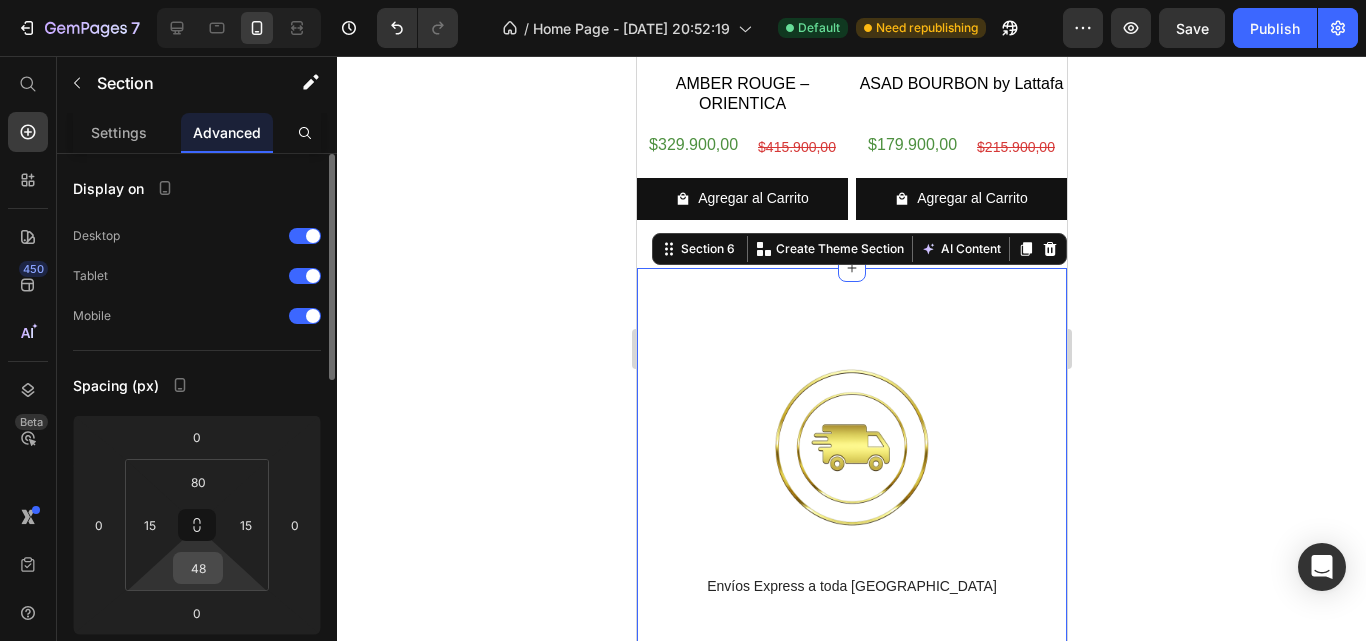 click on "48" at bounding box center [198, 568] 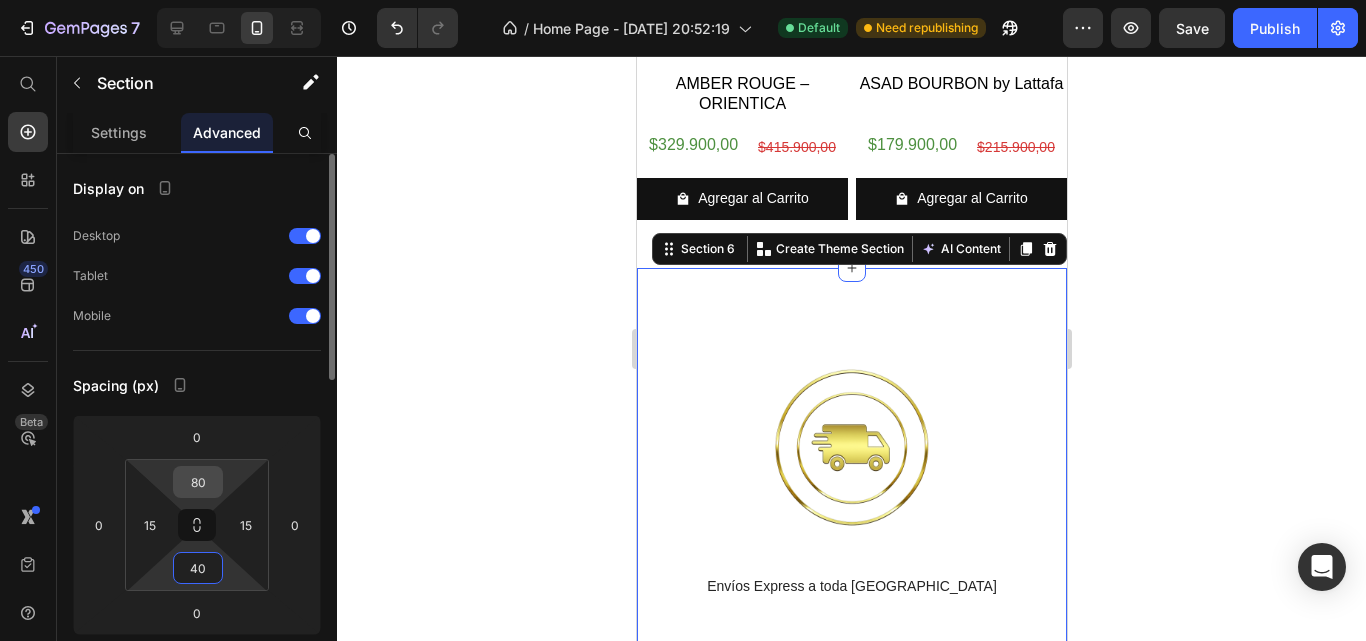type on "40" 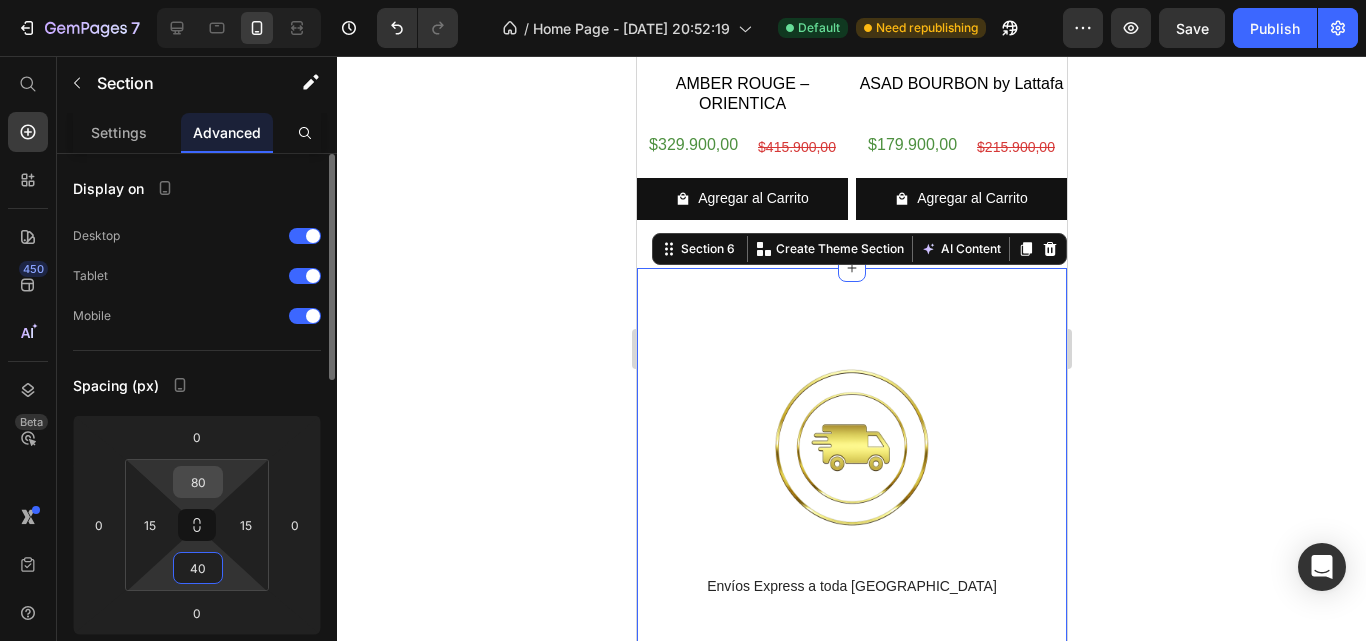 click on "80" at bounding box center [198, 482] 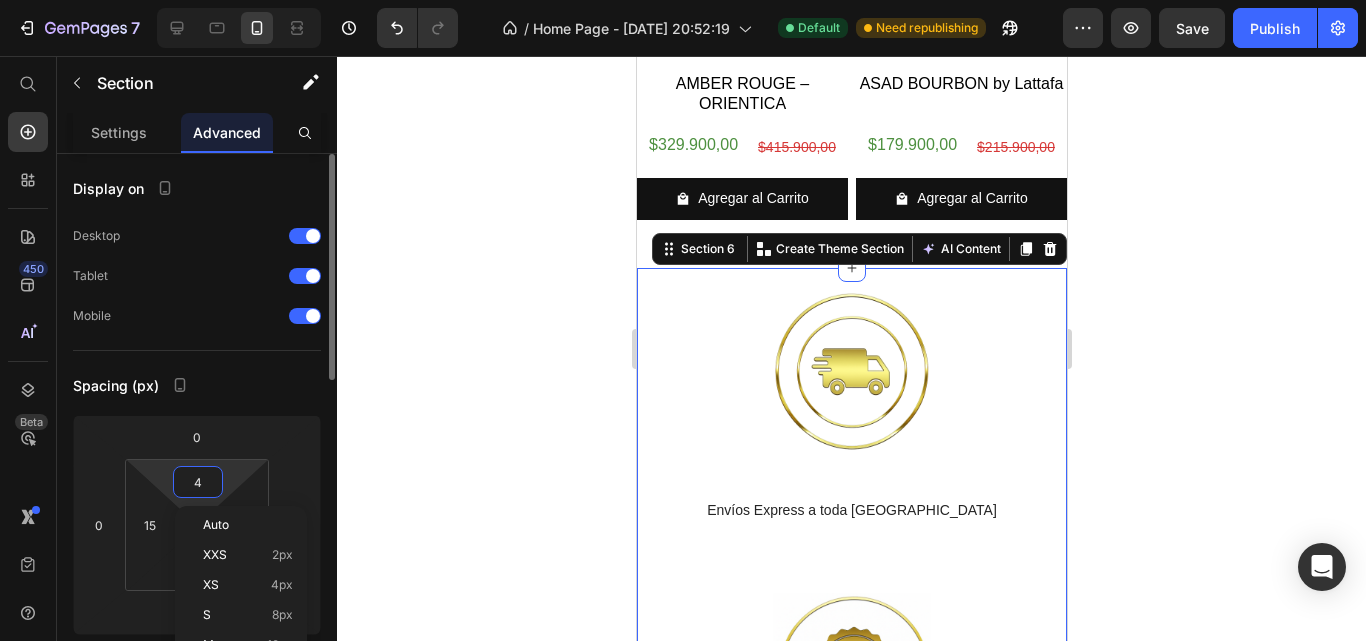 type on "40" 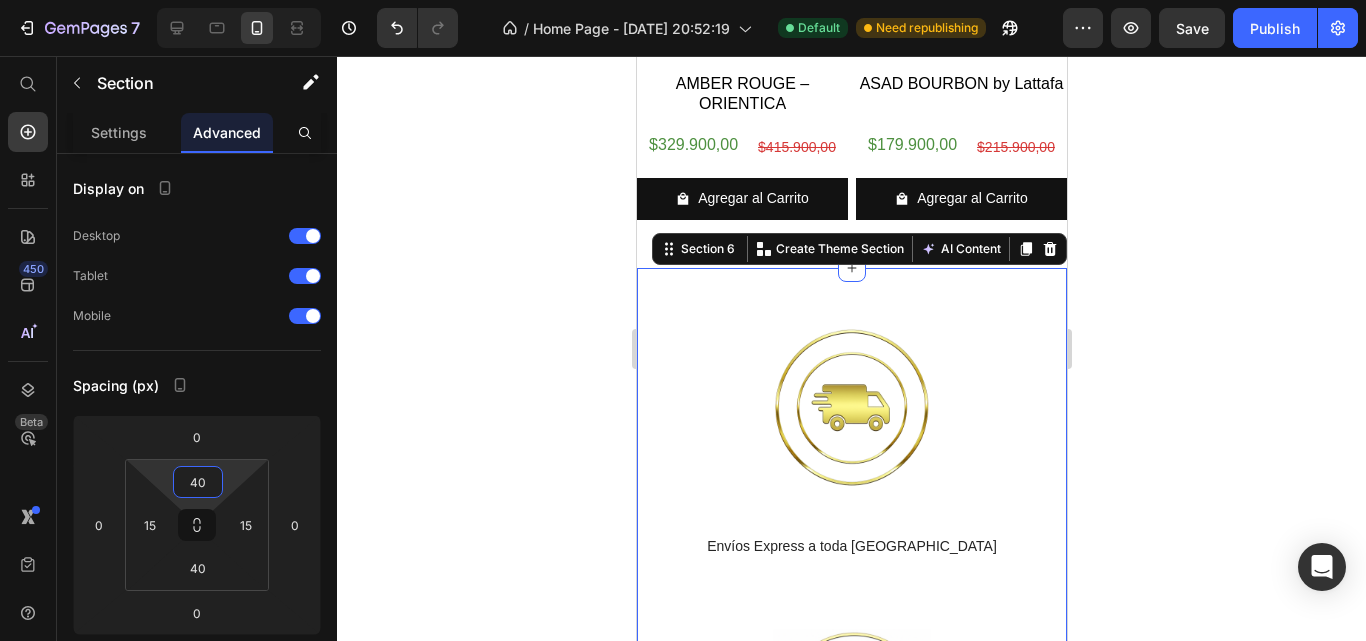 click 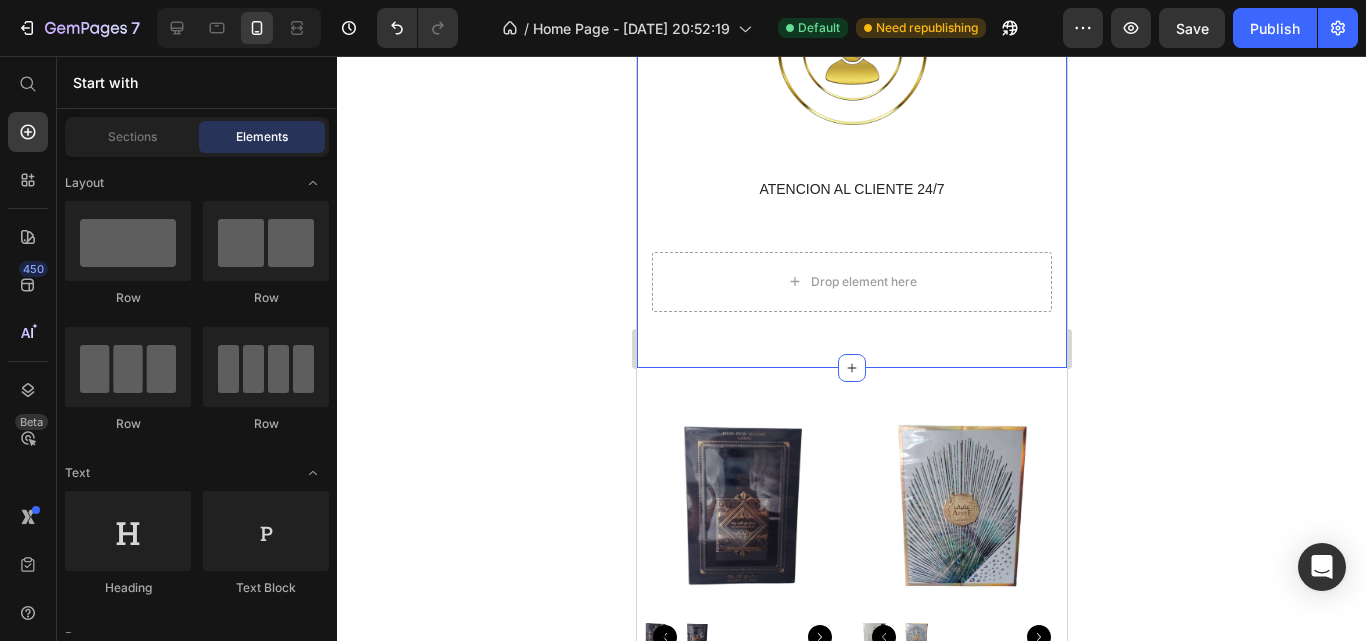 scroll, scrollTop: 3194, scrollLeft: 0, axis: vertical 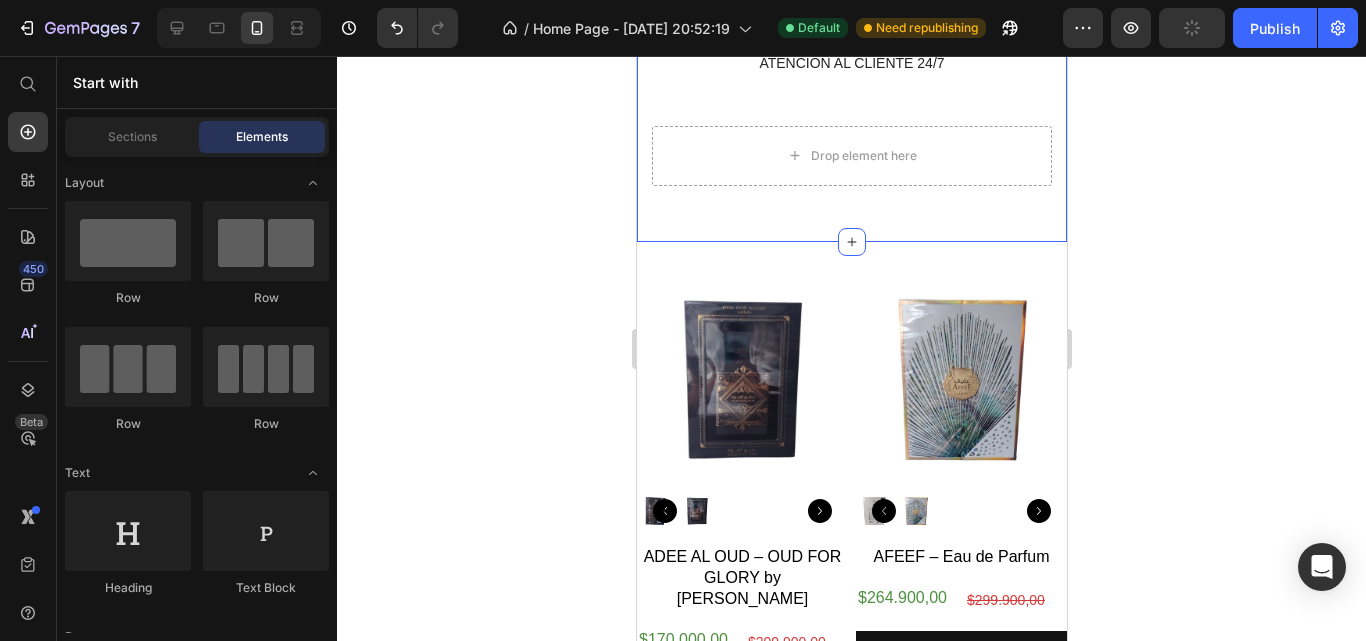 click on "Image Envíos Express a toda [GEOGRAPHIC_DATA] Text block Image Todos Nuestros Productos son [DEMOGRAPHIC_DATA]% ORIGINALES y Cada uno de ellos están sellados y contra marcados con sus códigos de AUTENTICIDAD. Text block Image ATENCION AL CLIENTE 24/7 Text block
Drop element here Row Section 6" at bounding box center [851, -313] 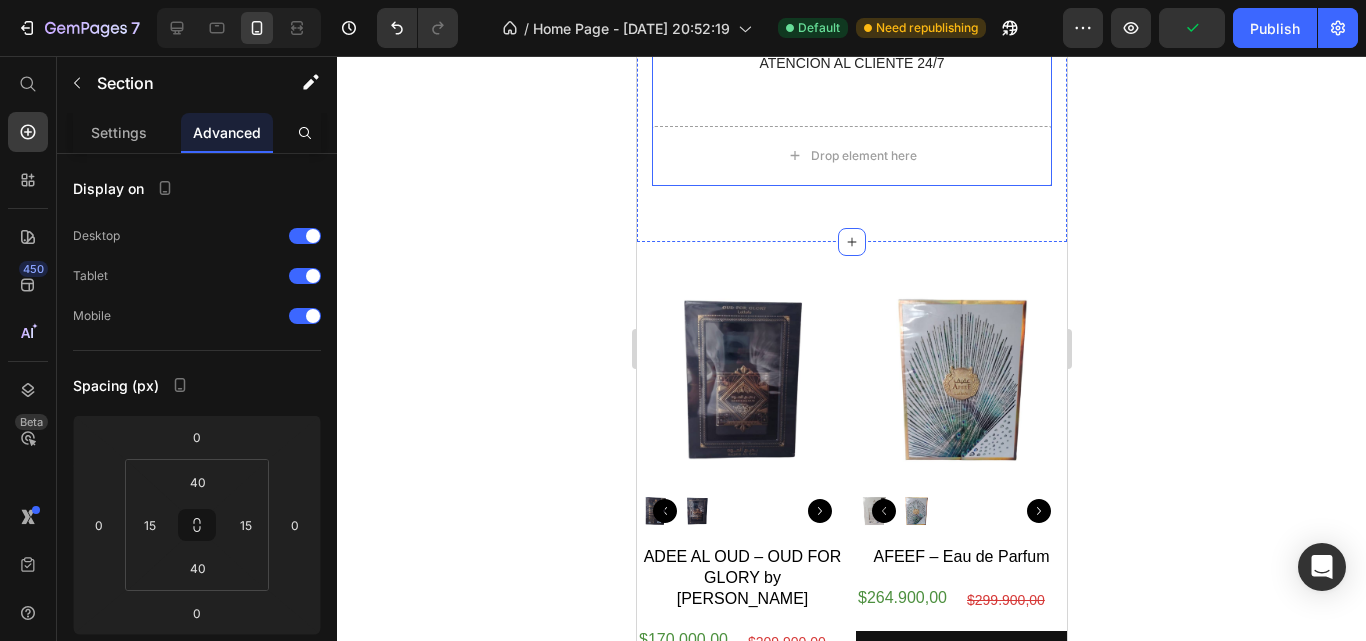 click on "Image ATENCION AL CLIENTE 24/7 Text block" at bounding box center [851, -25] 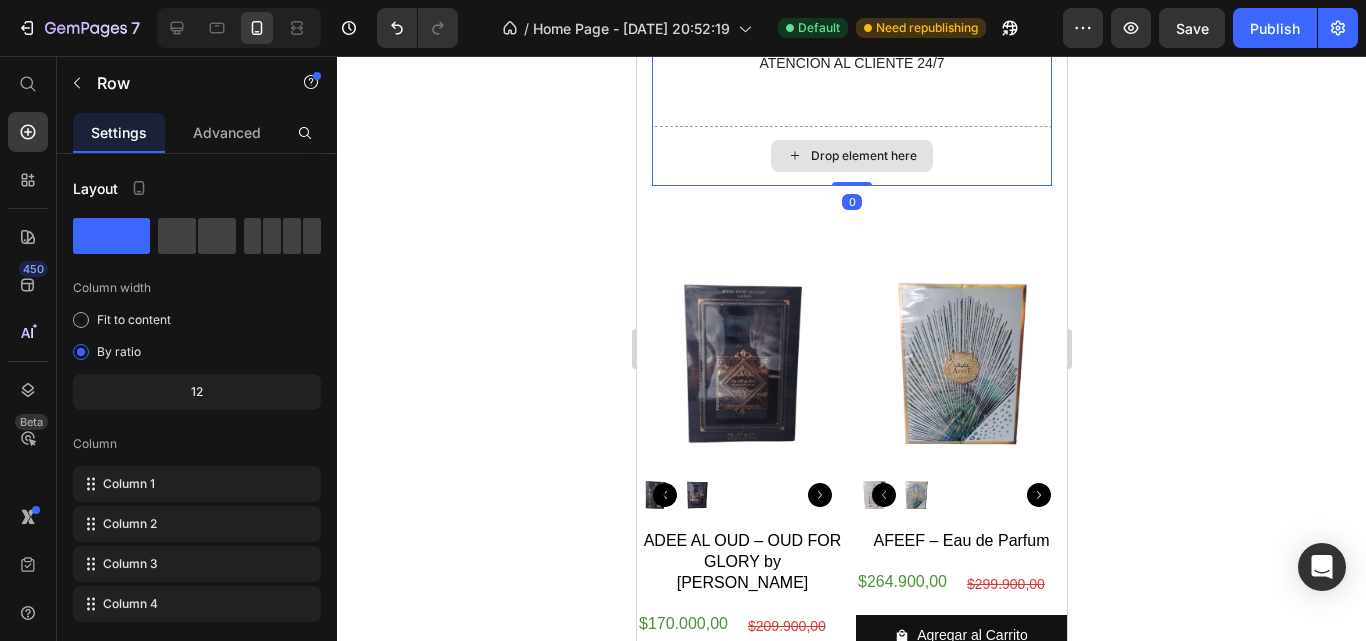 drag, startPoint x: 852, startPoint y: 201, endPoint x: 857, endPoint y: 165, distance: 36.345562 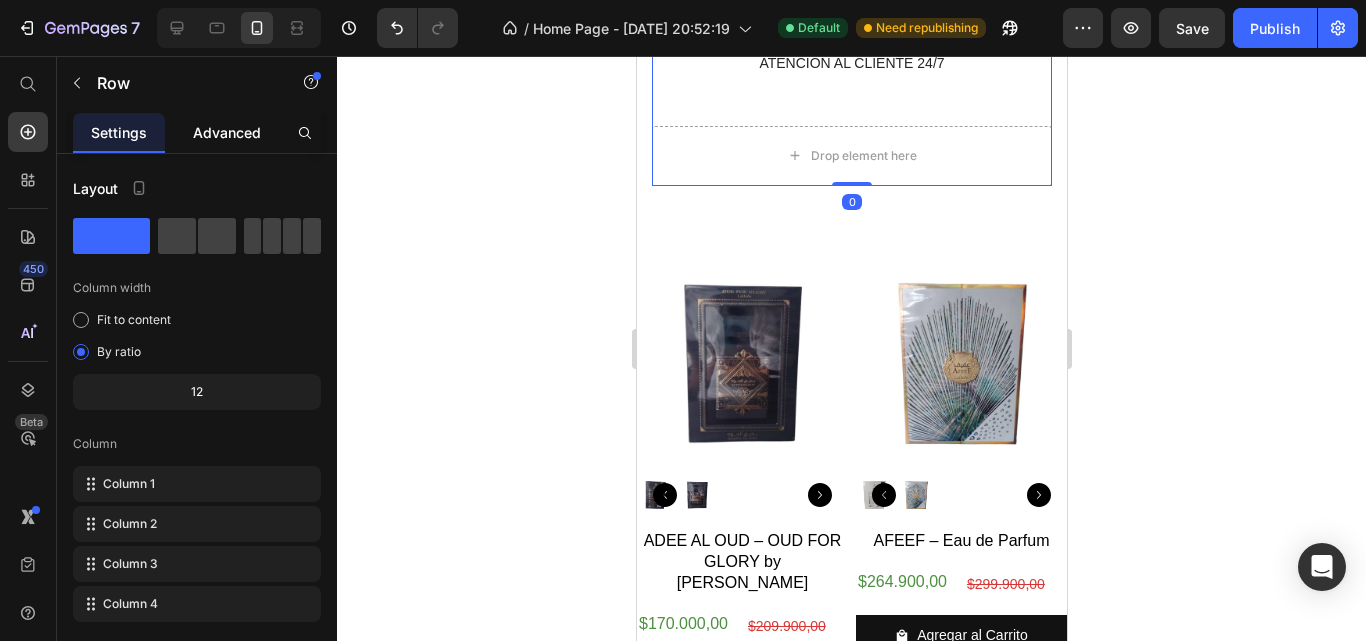 click on "Advanced" at bounding box center [227, 132] 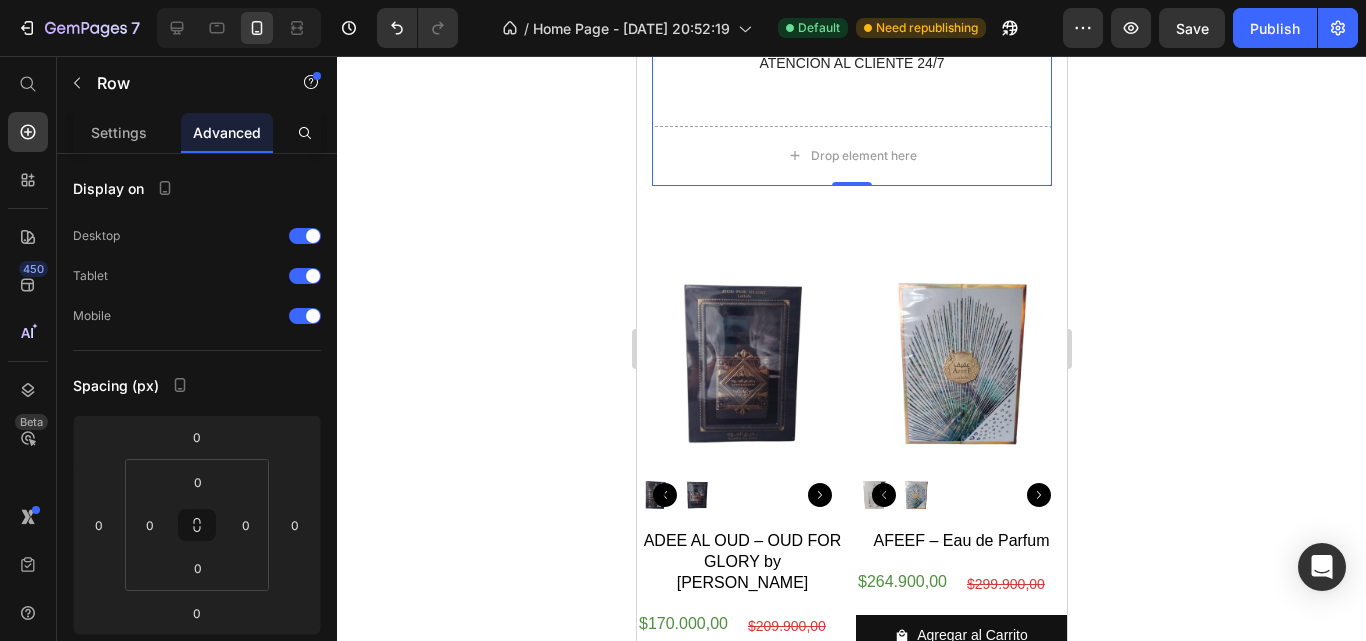 click 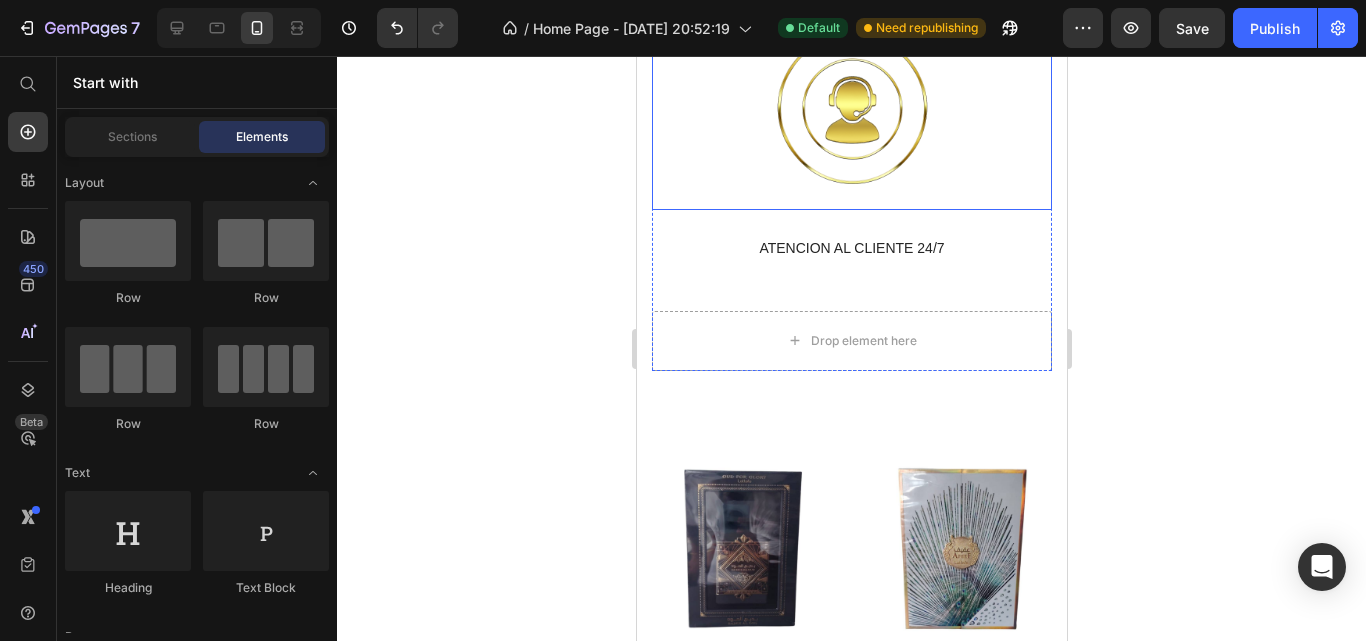 scroll, scrollTop: 2994, scrollLeft: 0, axis: vertical 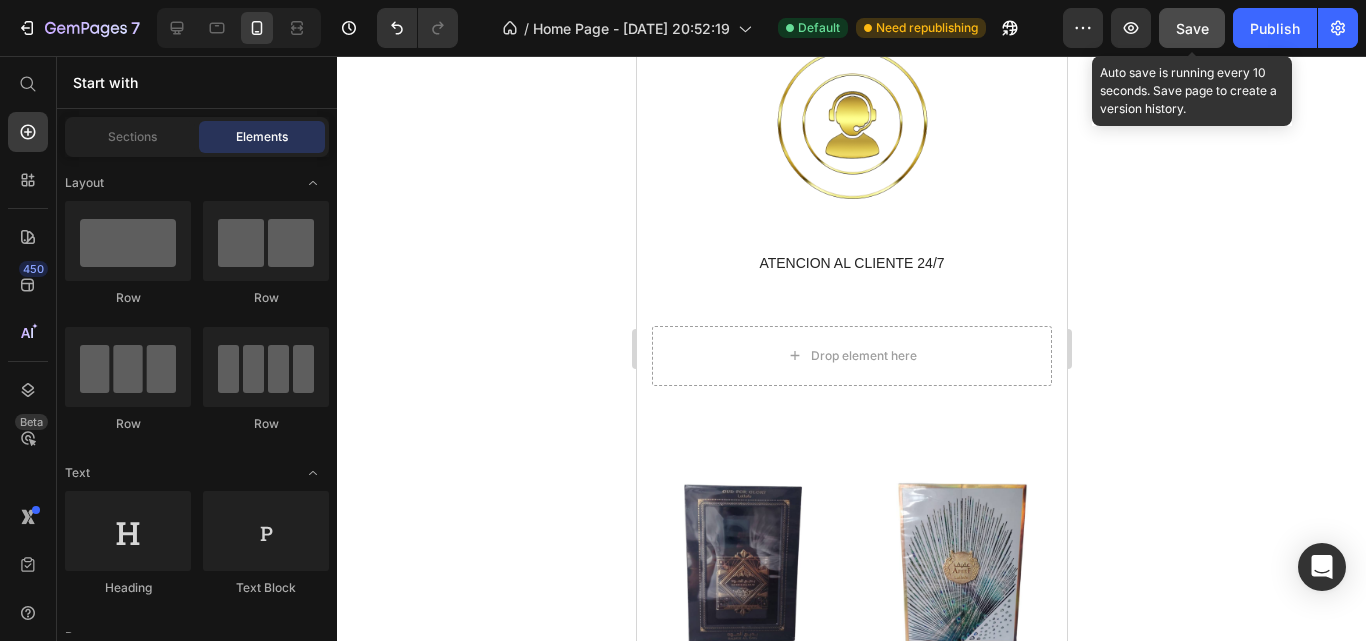 click on "Save" at bounding box center [1192, 28] 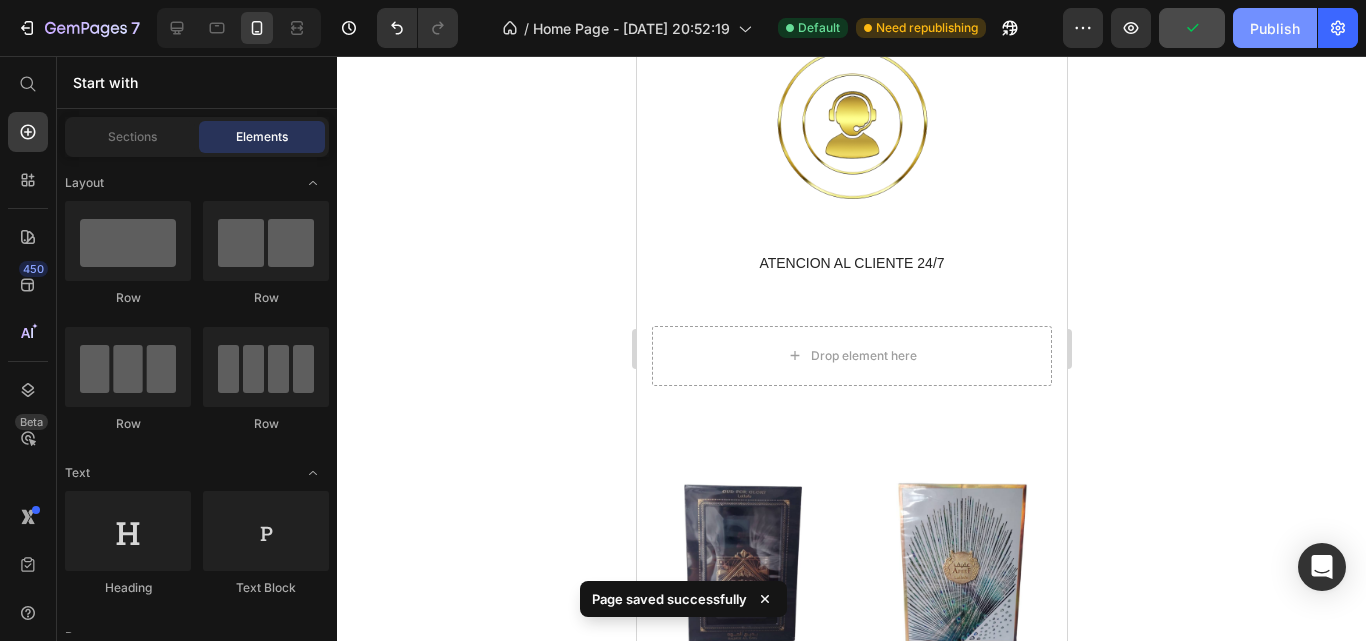 click on "Publish" at bounding box center [1275, 28] 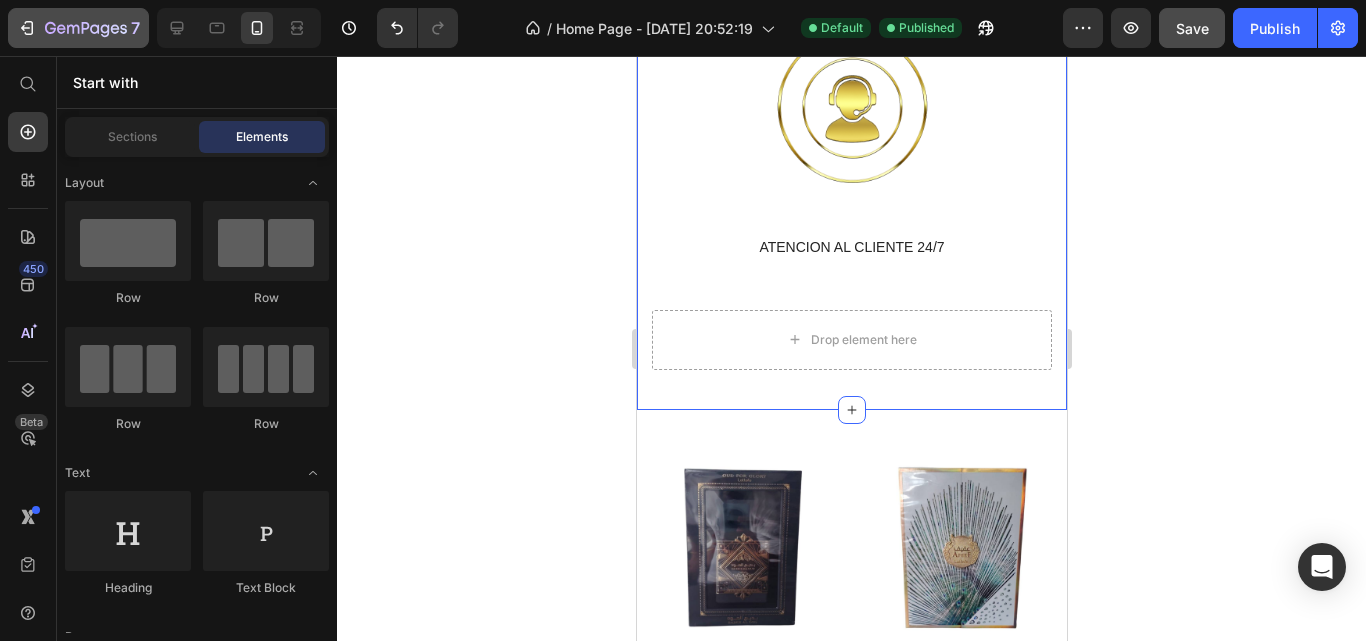 scroll, scrollTop: 2994, scrollLeft: 0, axis: vertical 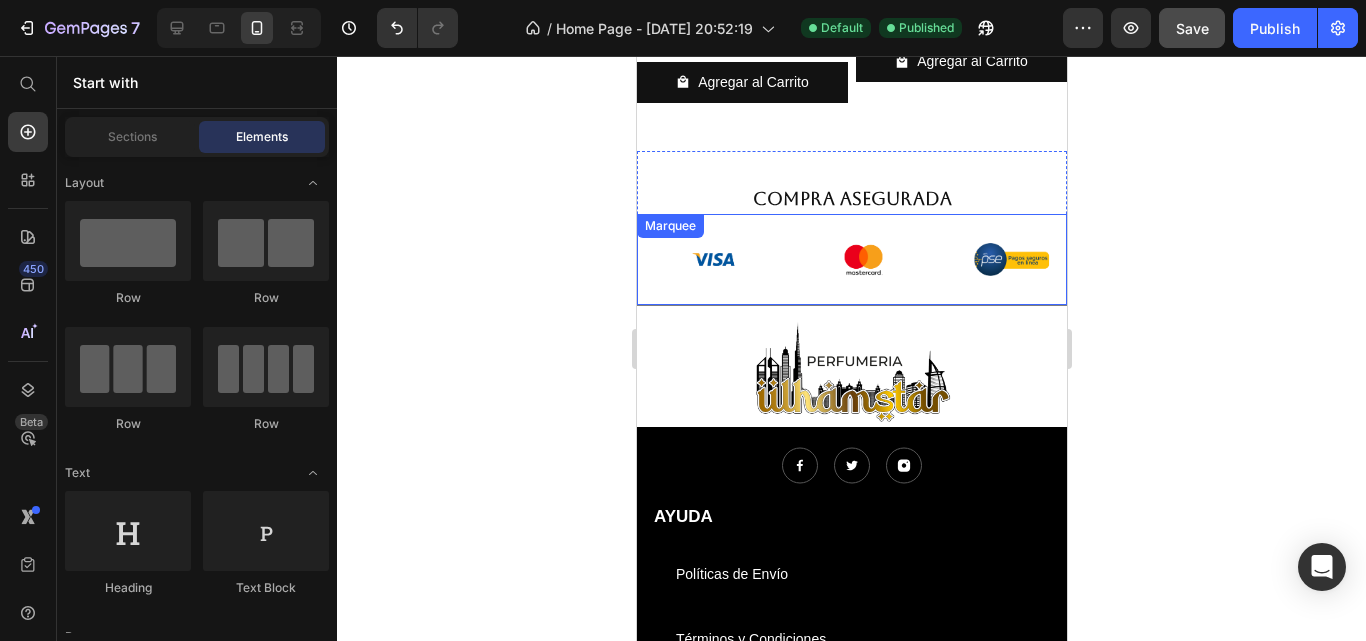 click on "Image Image Image Image Image Image Image" at bounding box center (1162, 260) 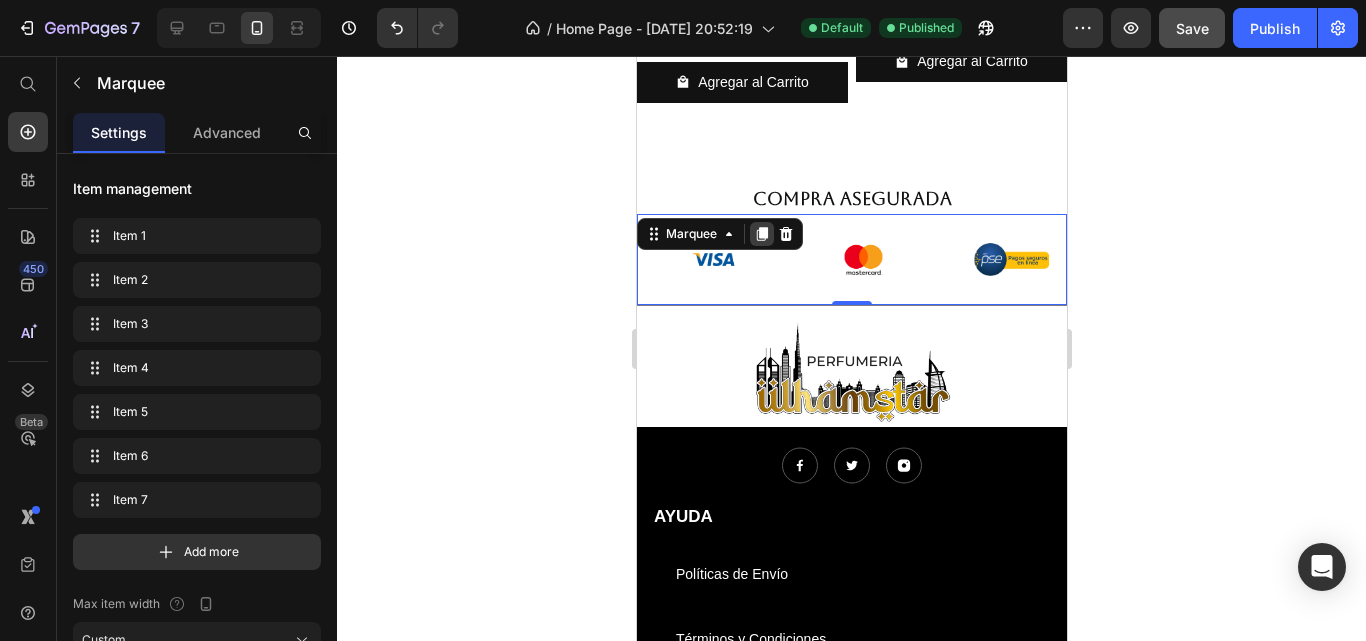 click 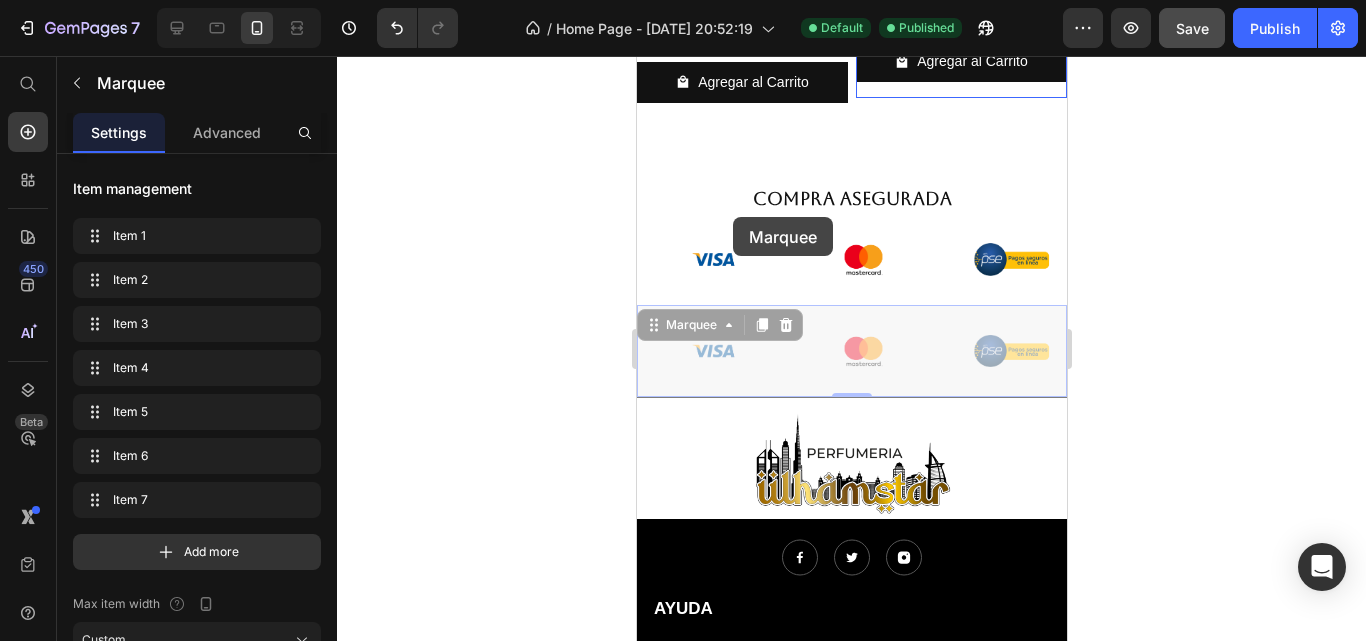 scroll, scrollTop: 3038, scrollLeft: 0, axis: vertical 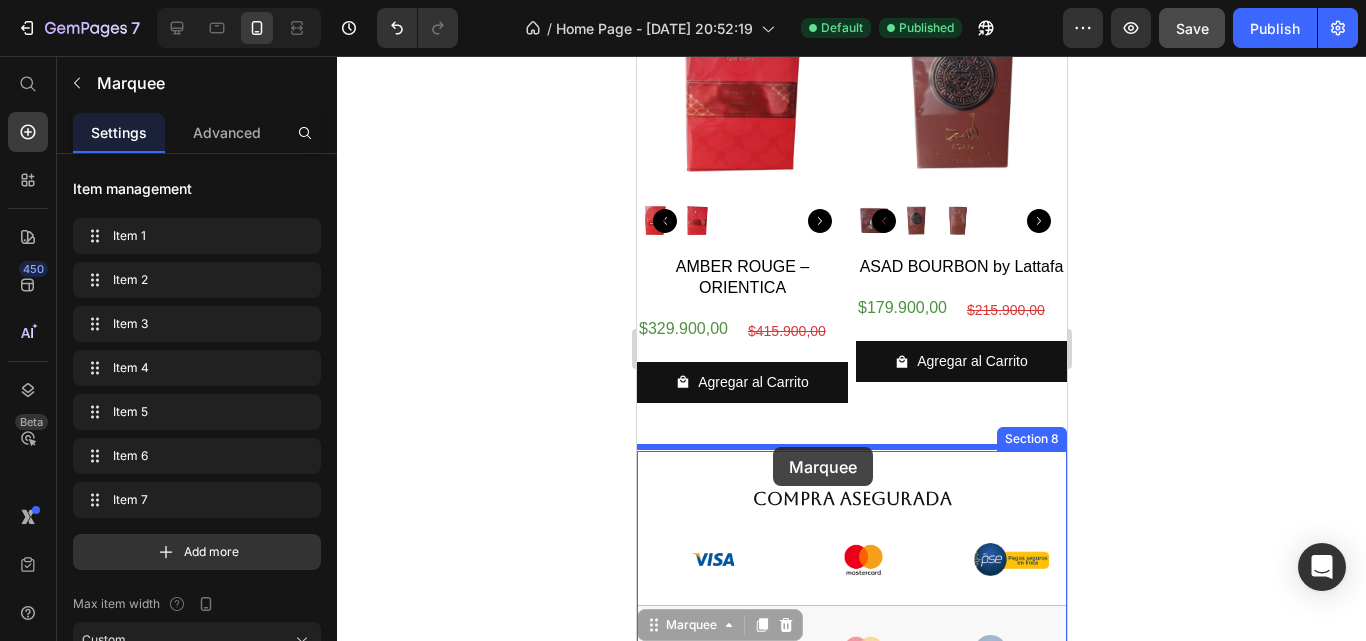 drag, startPoint x: 675, startPoint y: 291, endPoint x: 772, endPoint y: 447, distance: 183.69812 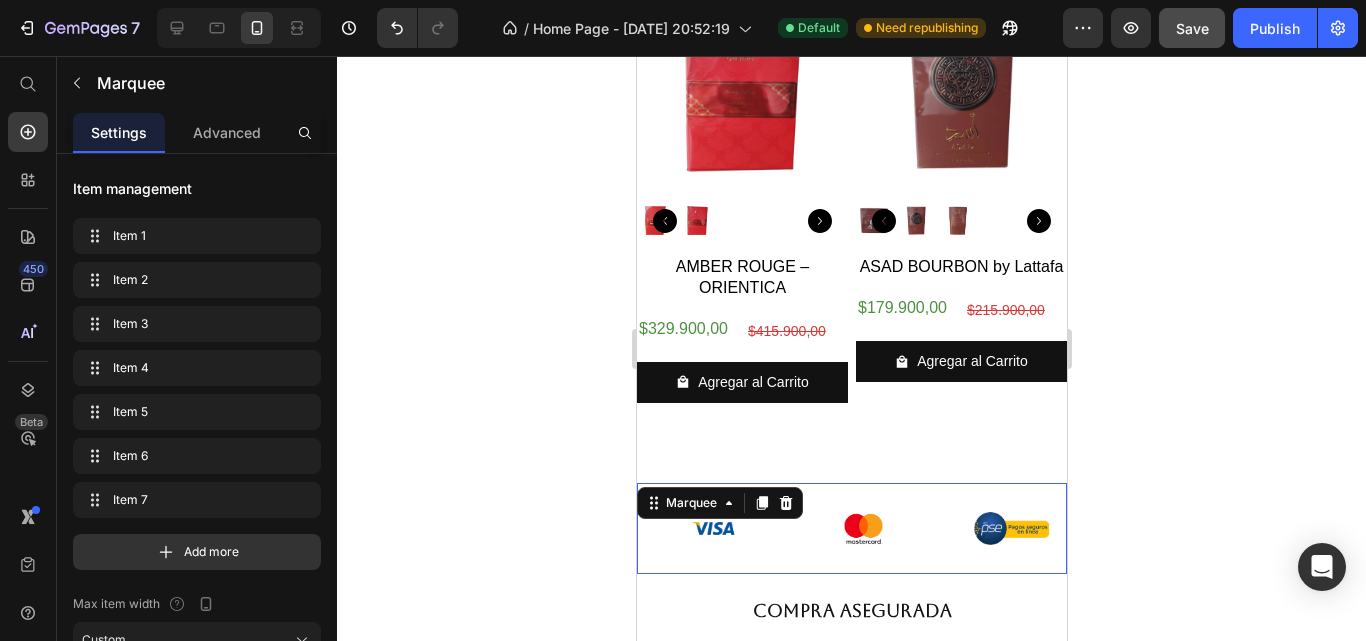 drag, startPoint x: 851, startPoint y: 536, endPoint x: 771, endPoint y: 528, distance: 80.399 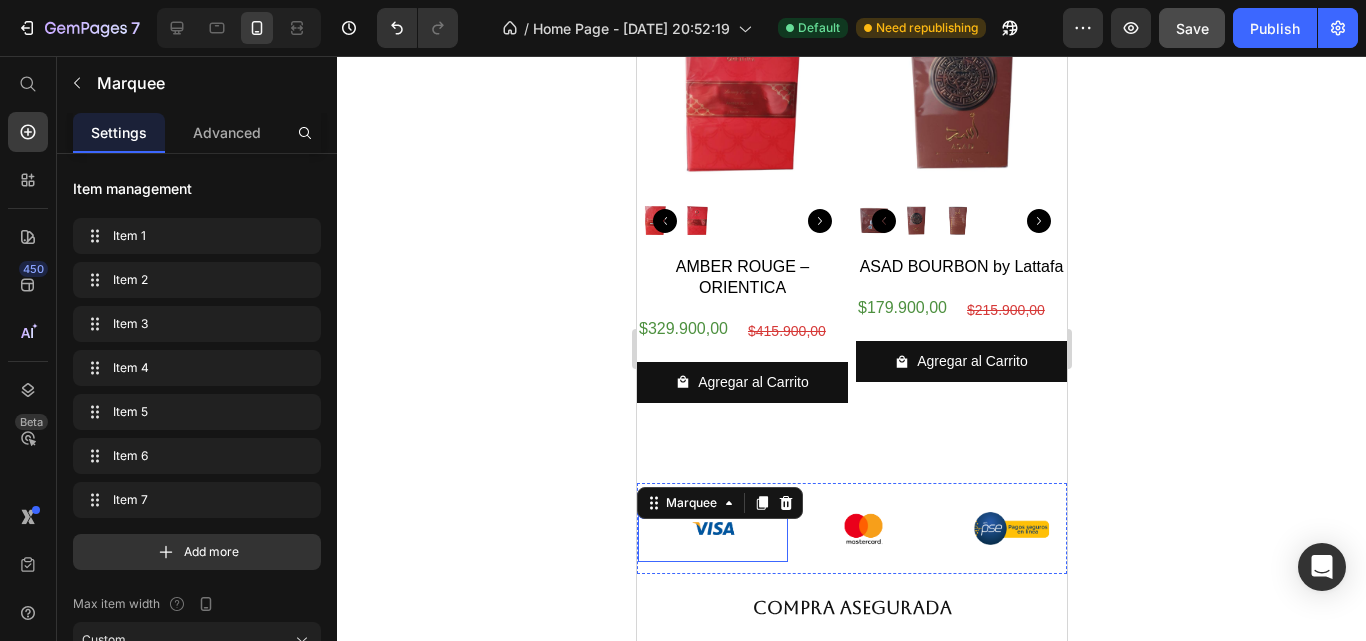 click 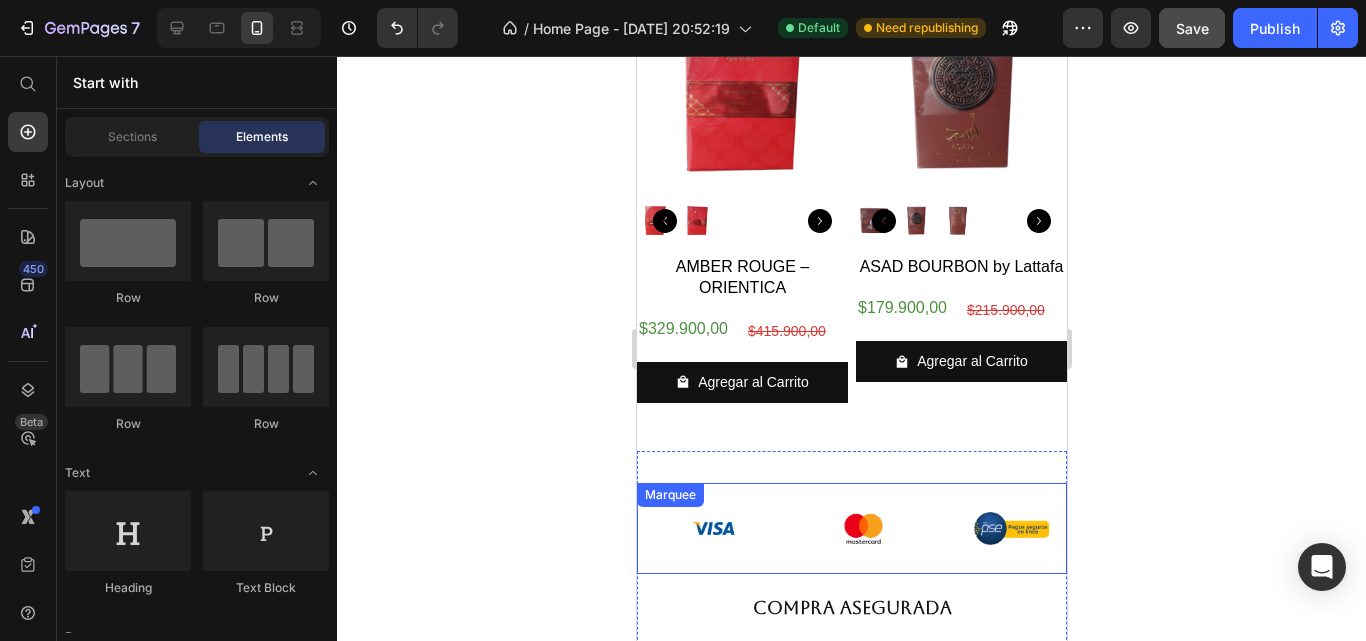 click on "Image Image Image Image Image Image Image" at bounding box center (1162, 529) 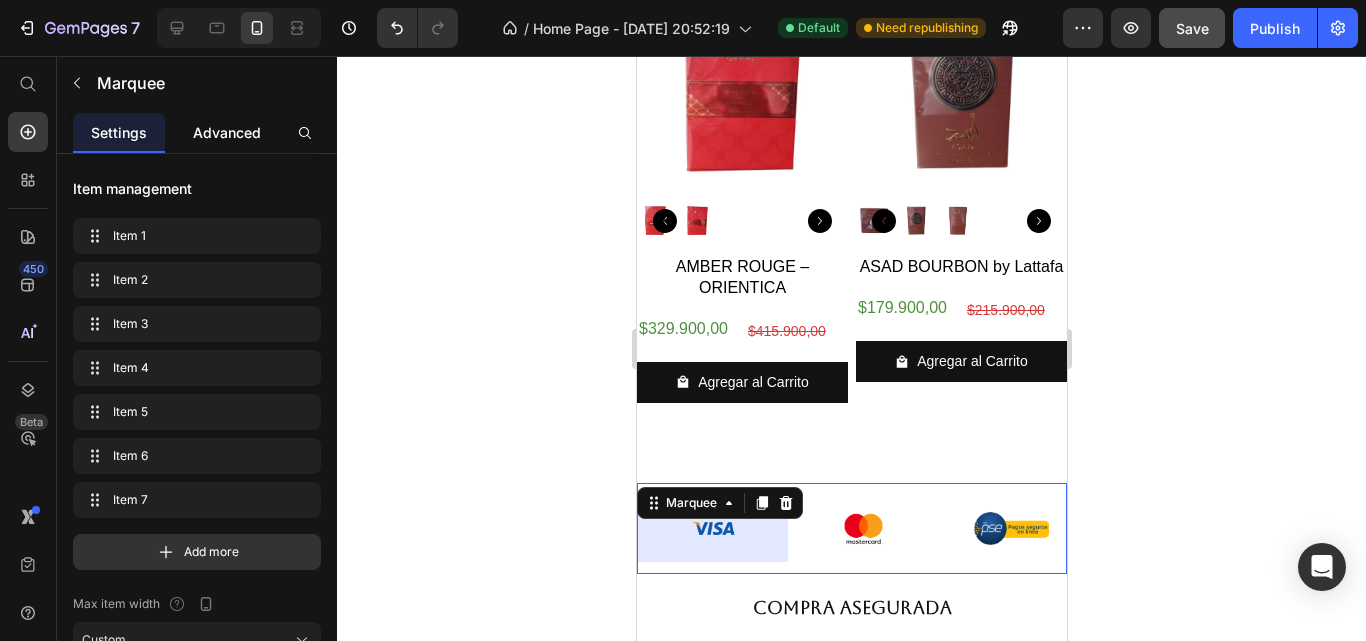 click on "Advanced" at bounding box center (227, 132) 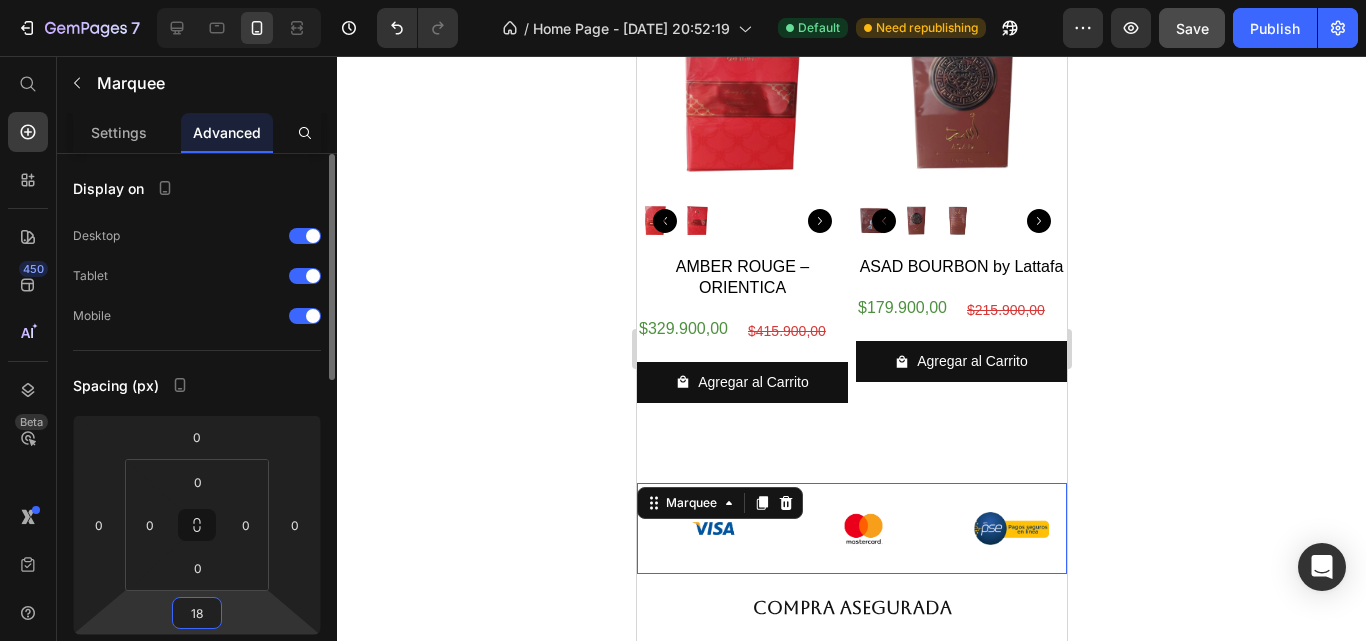 click on "18" at bounding box center [197, 613] 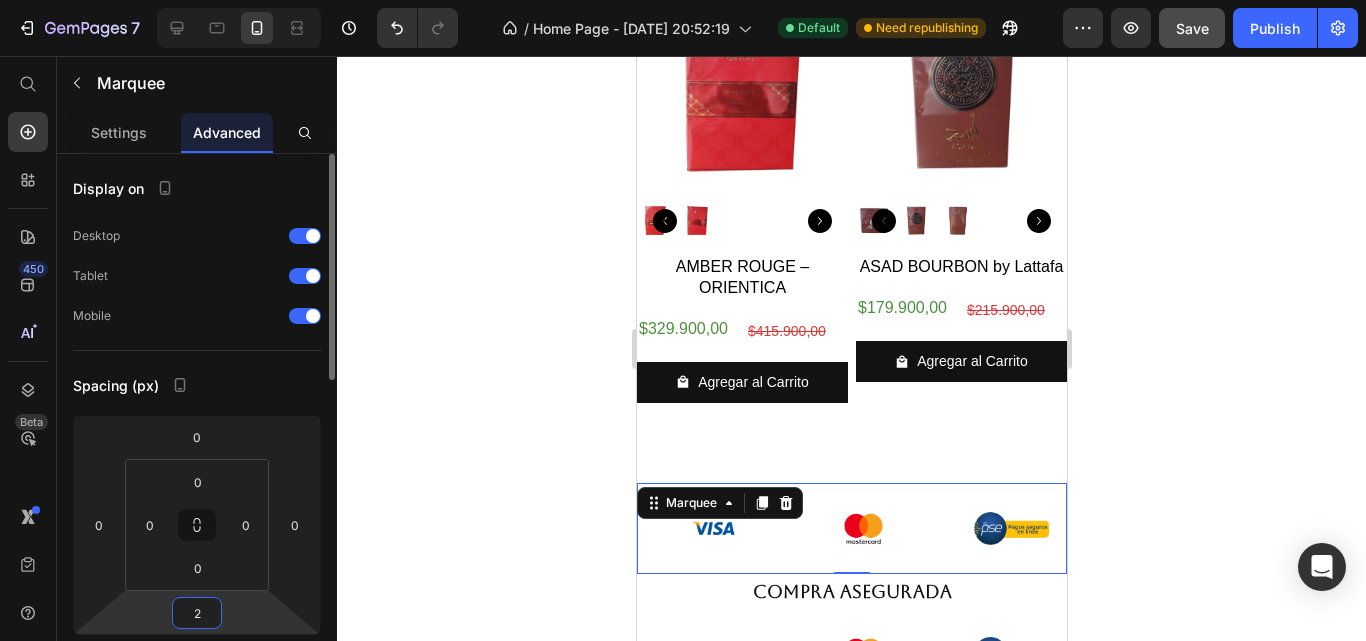 type on "20" 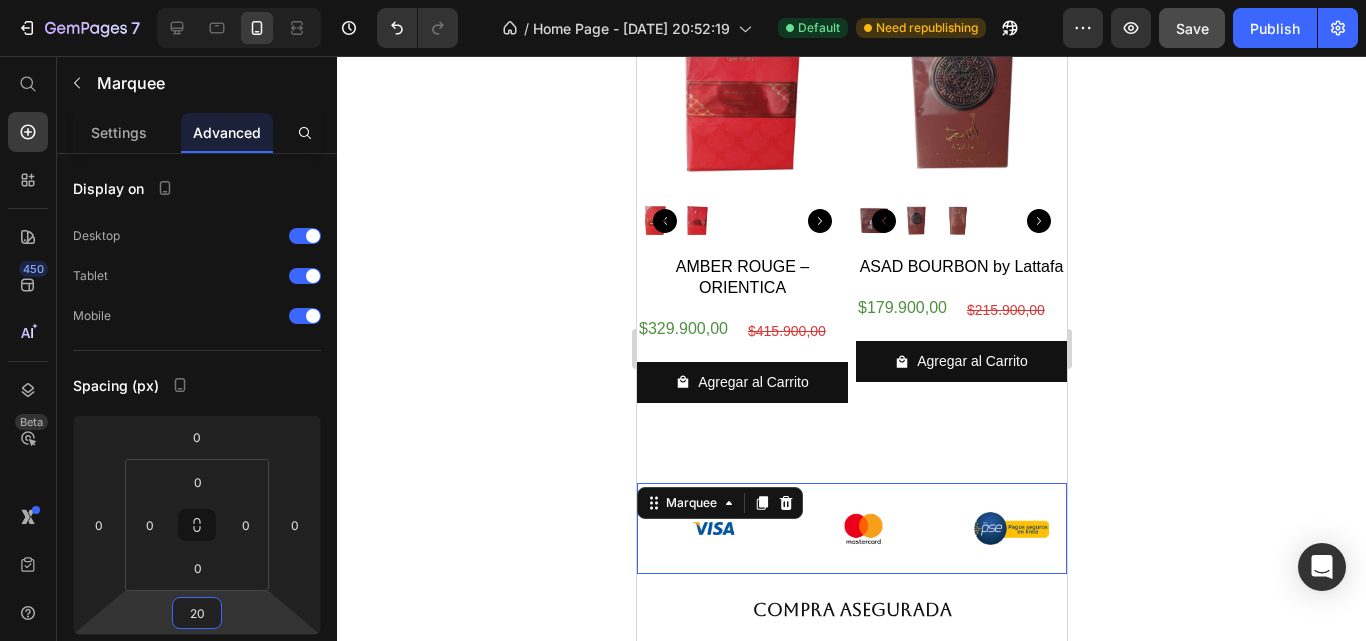 click 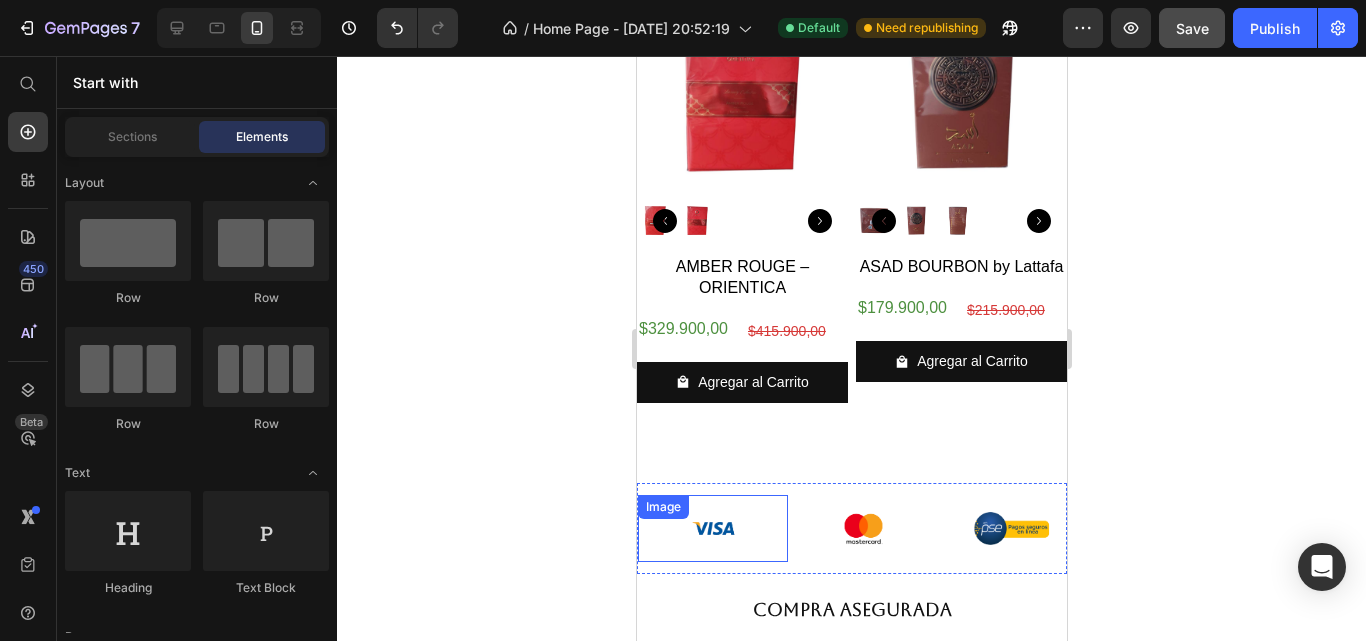 click at bounding box center [712, 528] 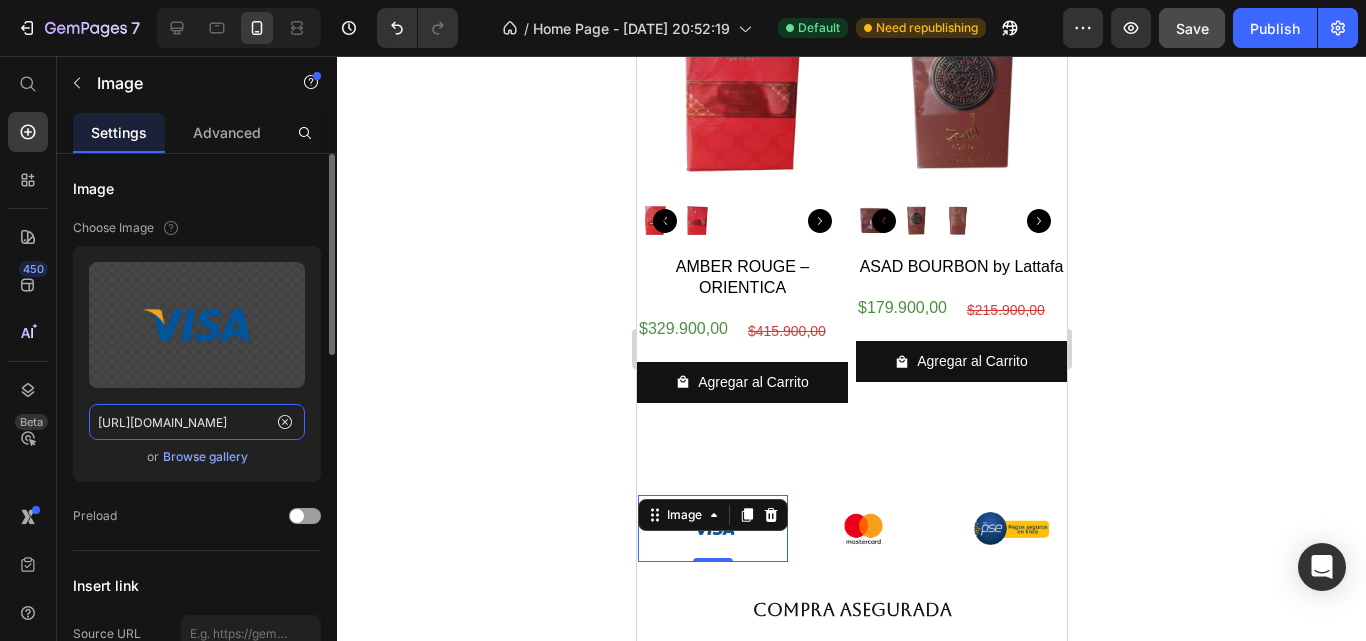 click on "[URL][DOMAIN_NAME]" 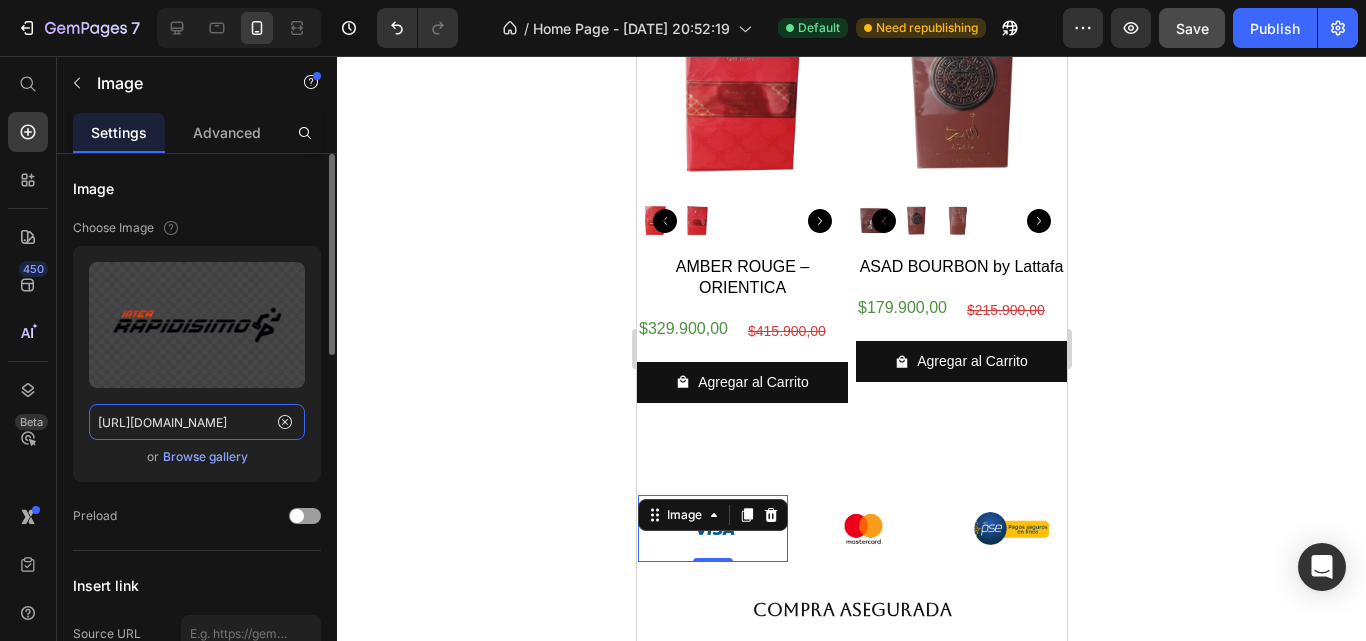 scroll, scrollTop: 0, scrollLeft: 314, axis: horizontal 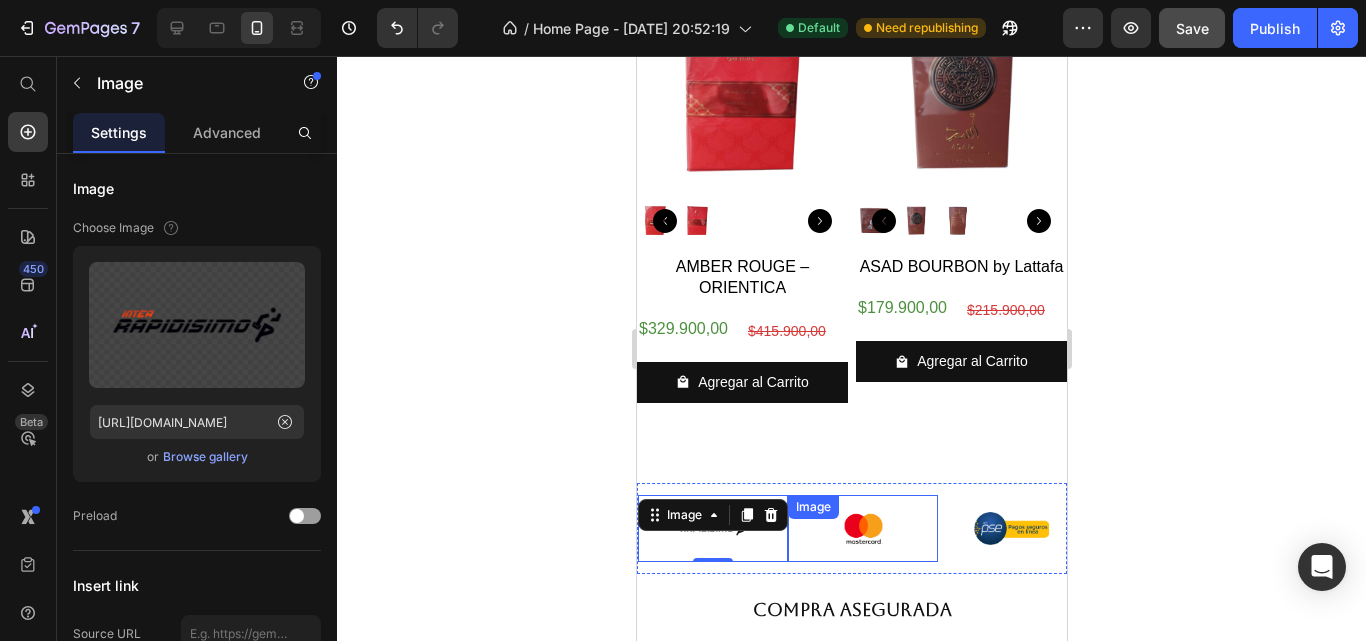 click at bounding box center (862, 528) 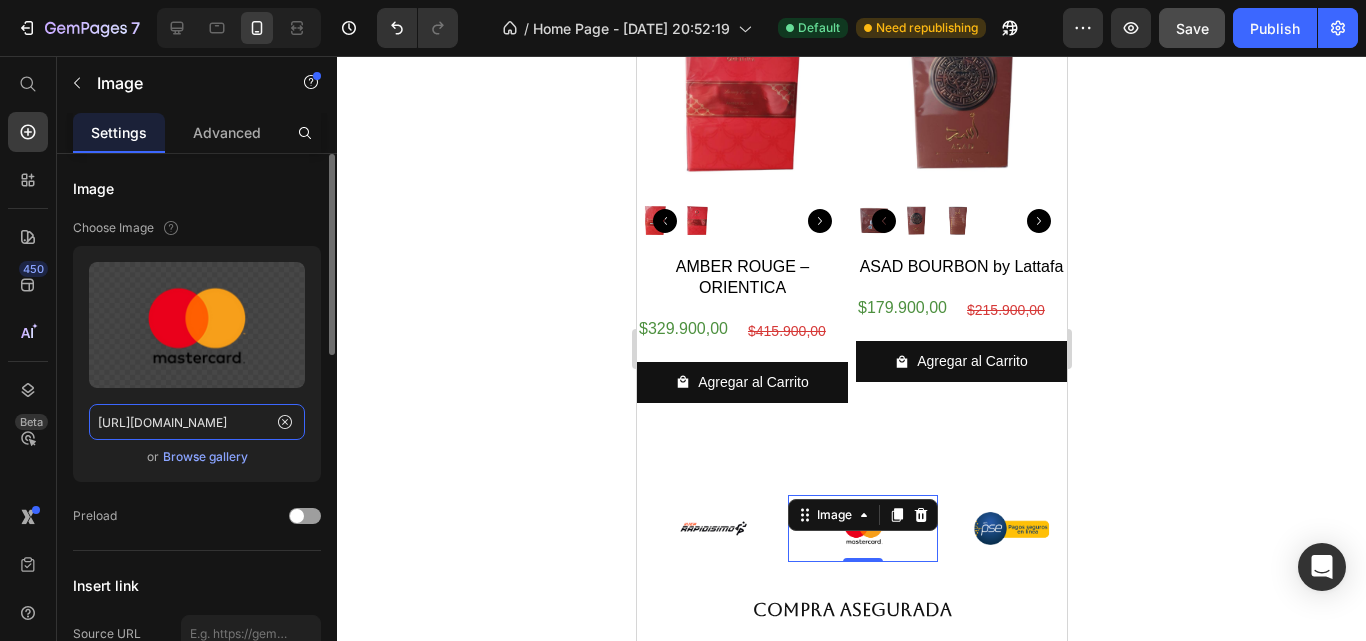 click on "[URL][DOMAIN_NAME]" 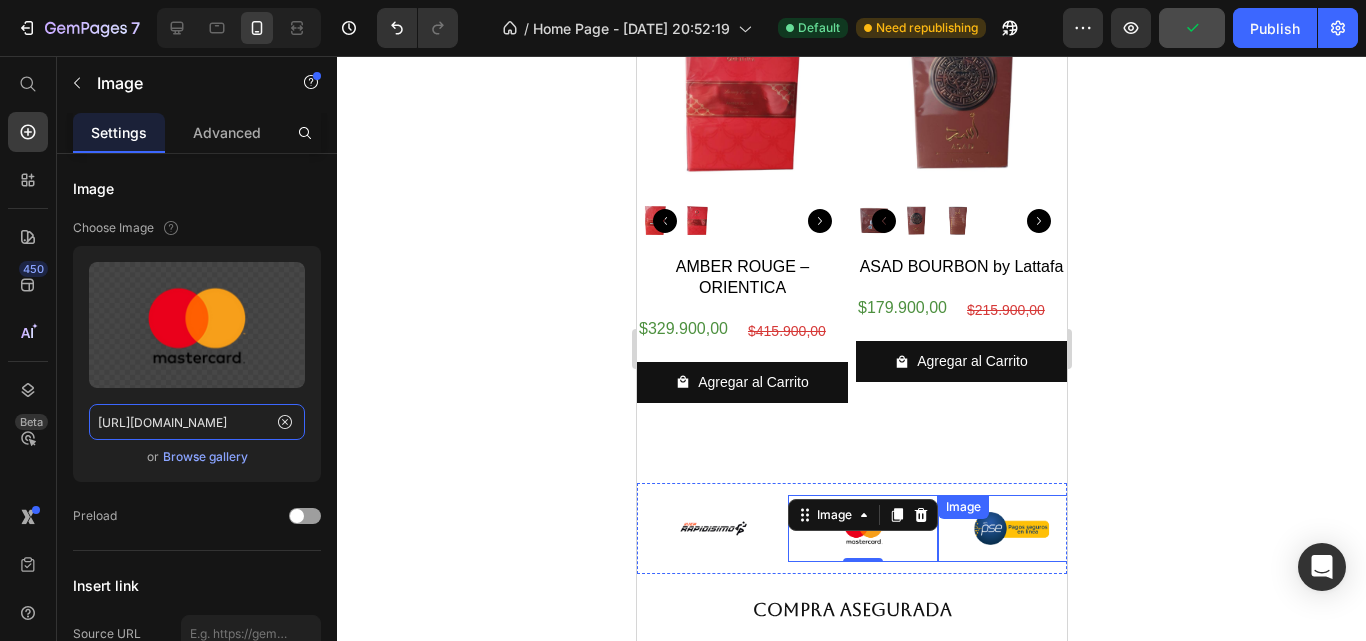 scroll, scrollTop: 0, scrollLeft: 310, axis: horizontal 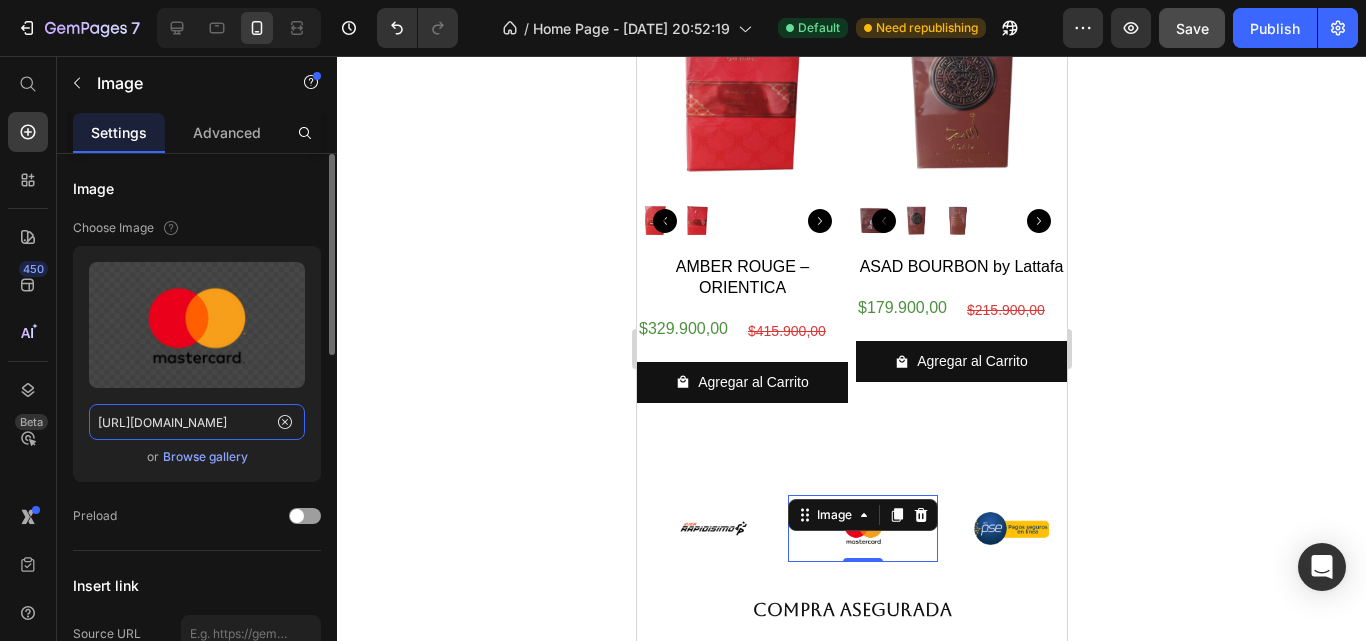 click on "[URL][DOMAIN_NAME]" 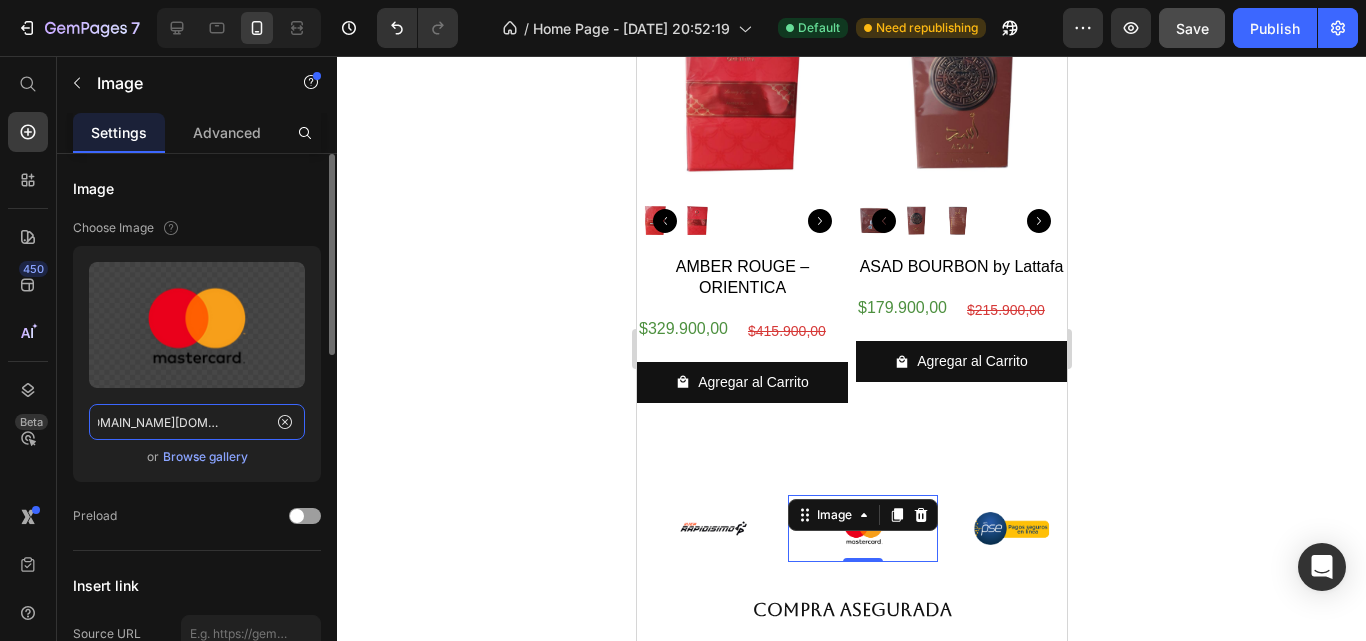 scroll, scrollTop: 0, scrollLeft: 750, axis: horizontal 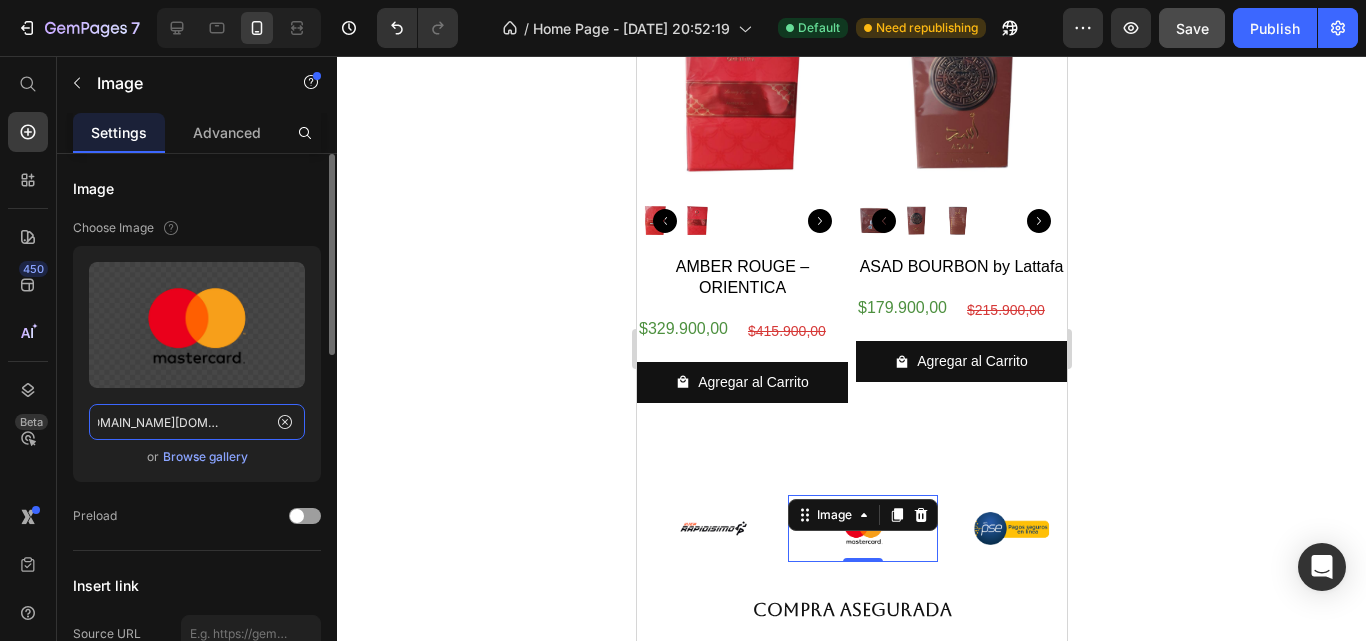 type on "[URL][DOMAIN_NAME][DOMAIN_NAME]" 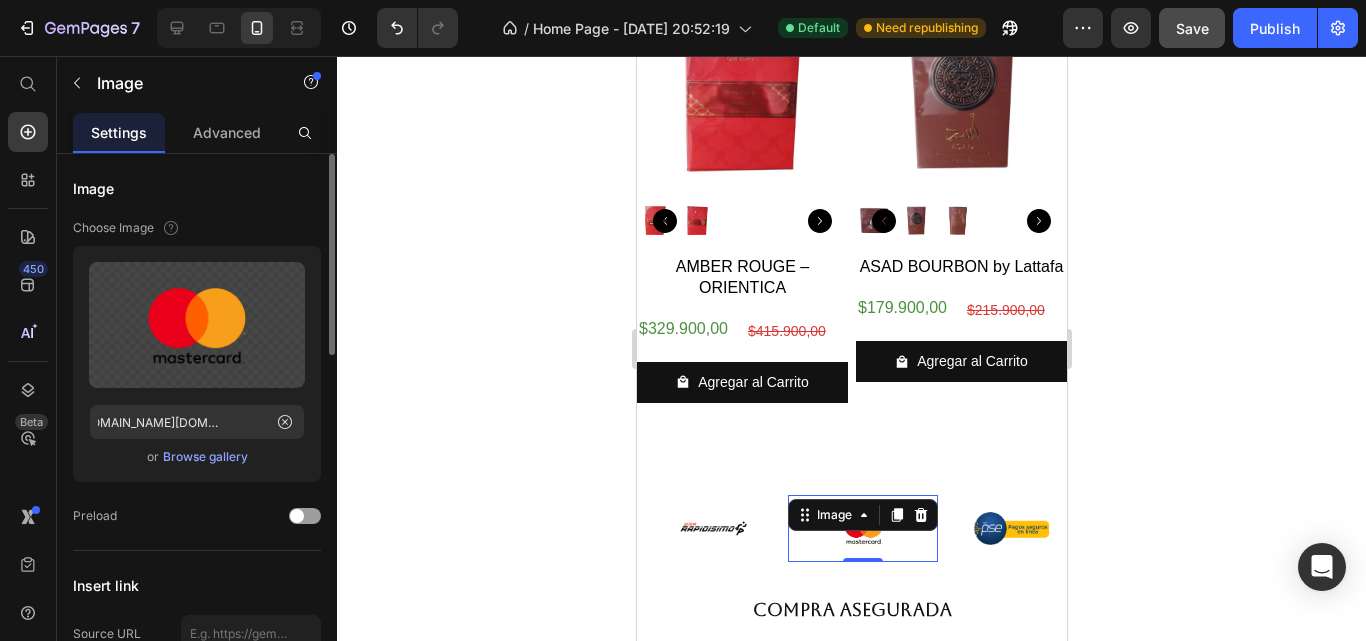 click at bounding box center (289, 422) 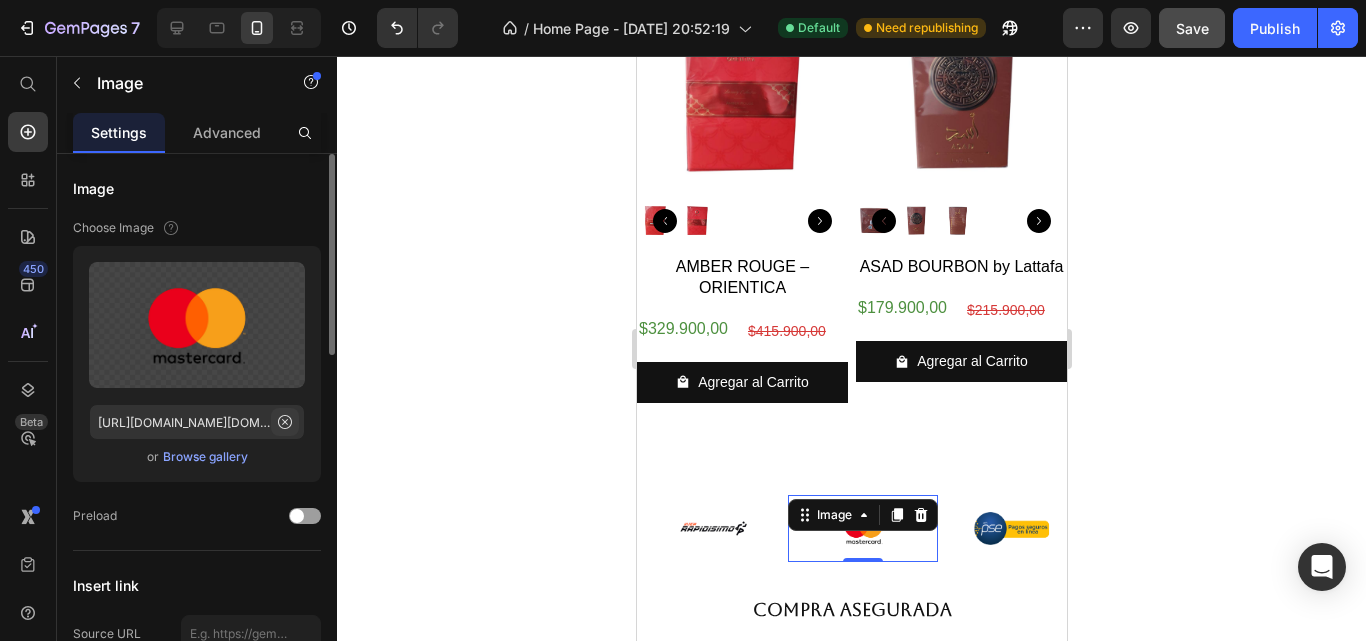 click 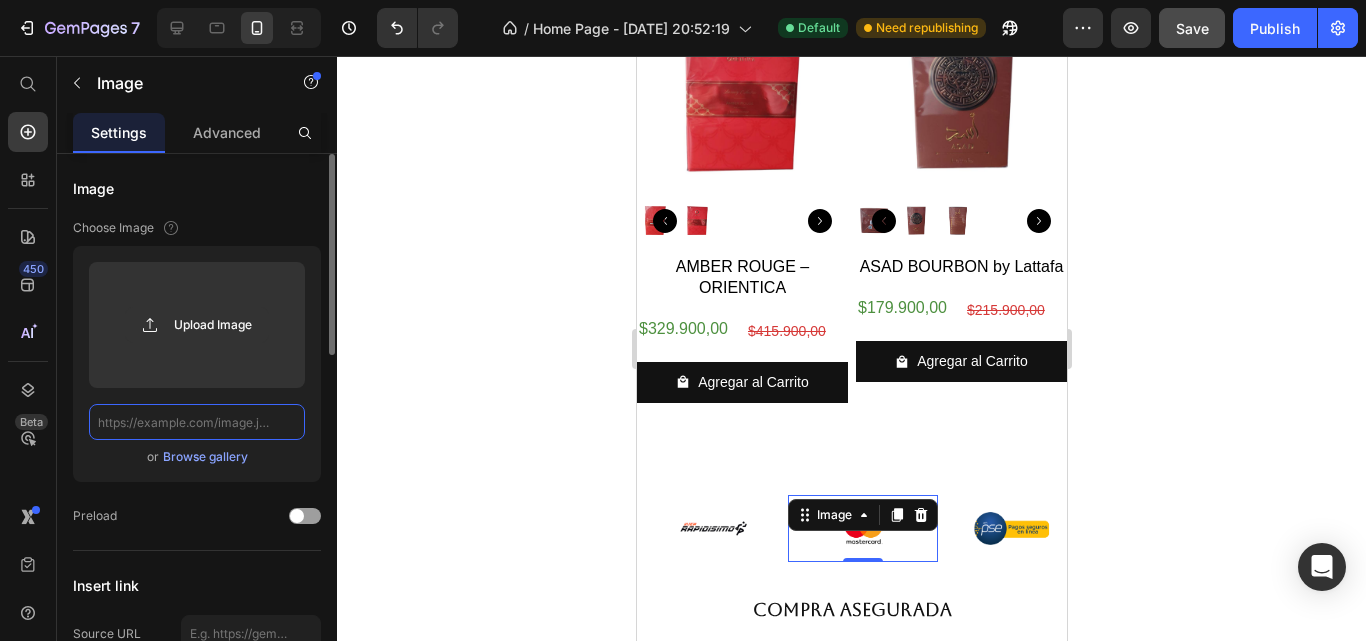scroll, scrollTop: 0, scrollLeft: 0, axis: both 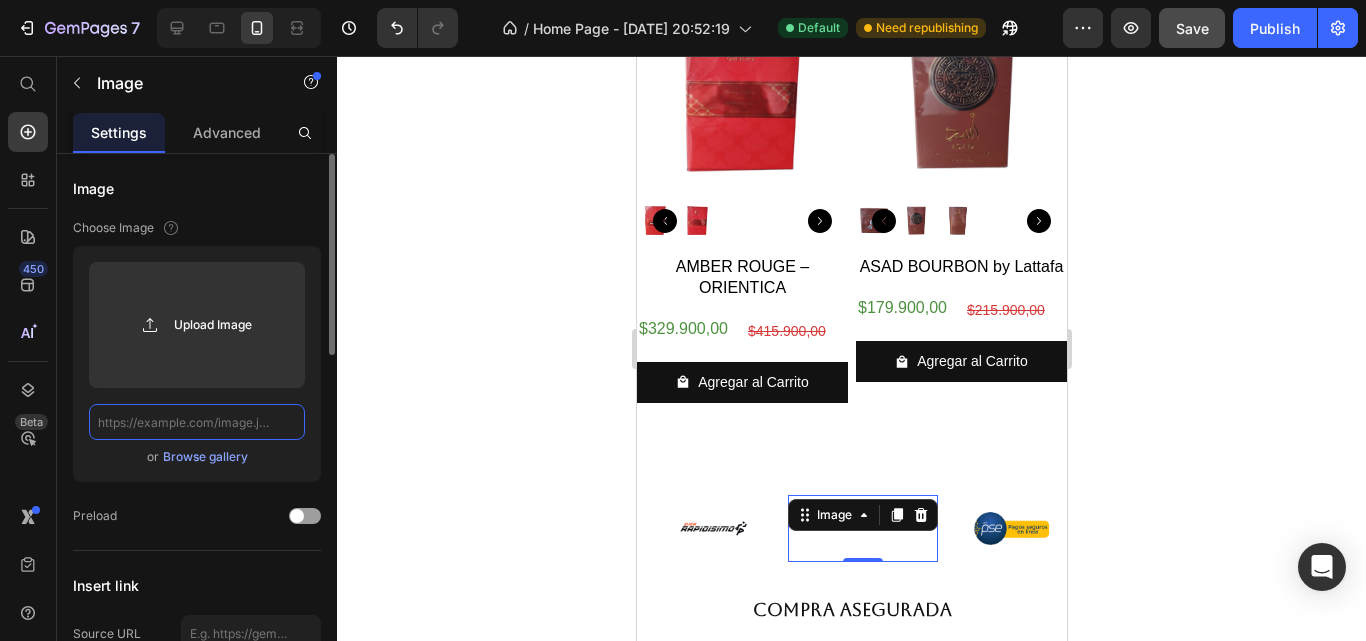 click 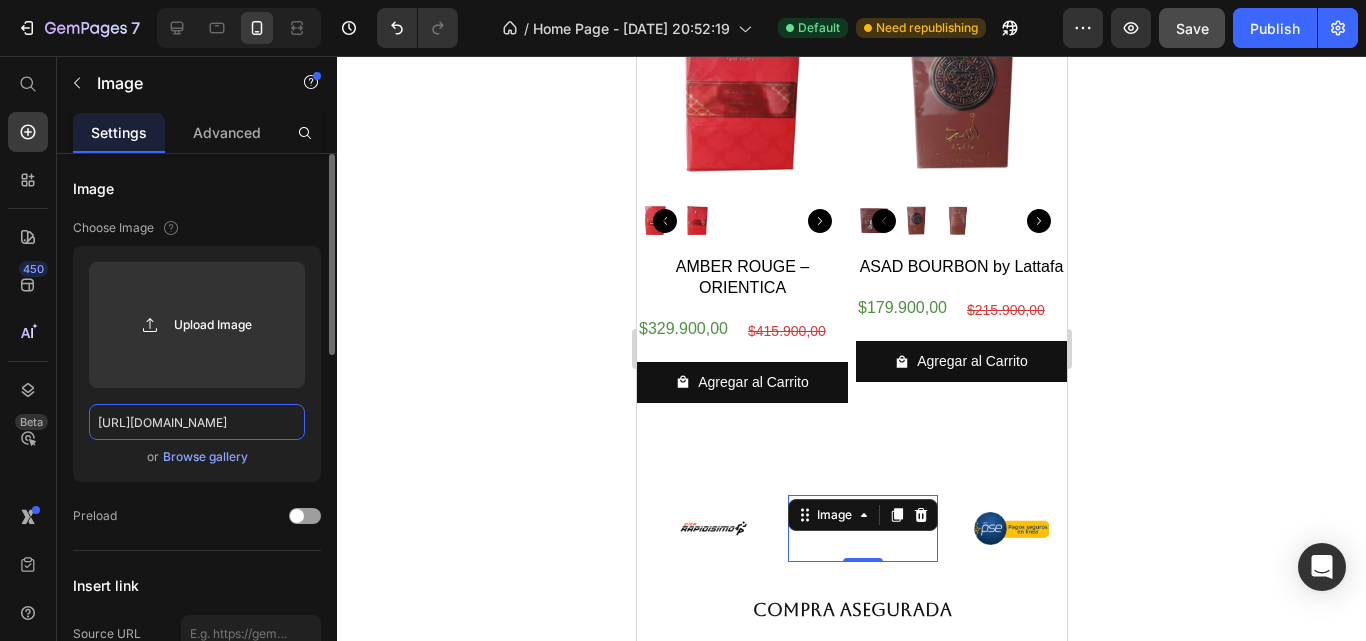 scroll, scrollTop: 0, scrollLeft: 314, axis: horizontal 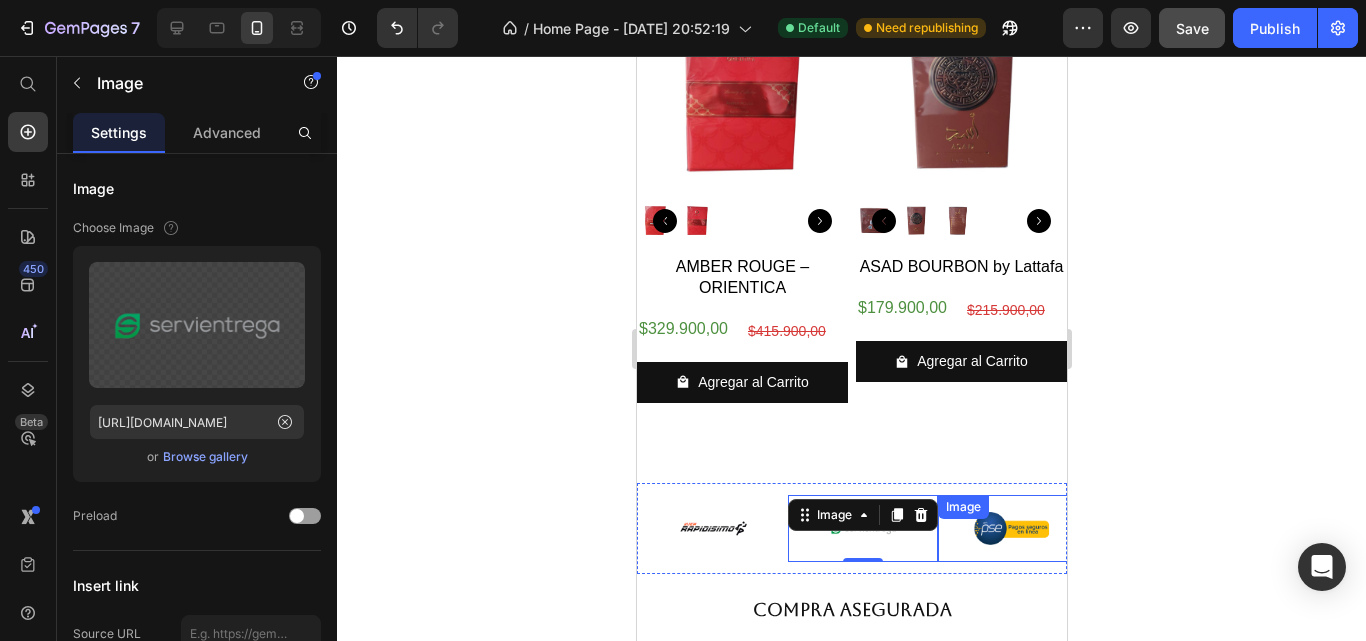 drag, startPoint x: 1012, startPoint y: 490, endPoint x: 908, endPoint y: 376, distance: 154.31137 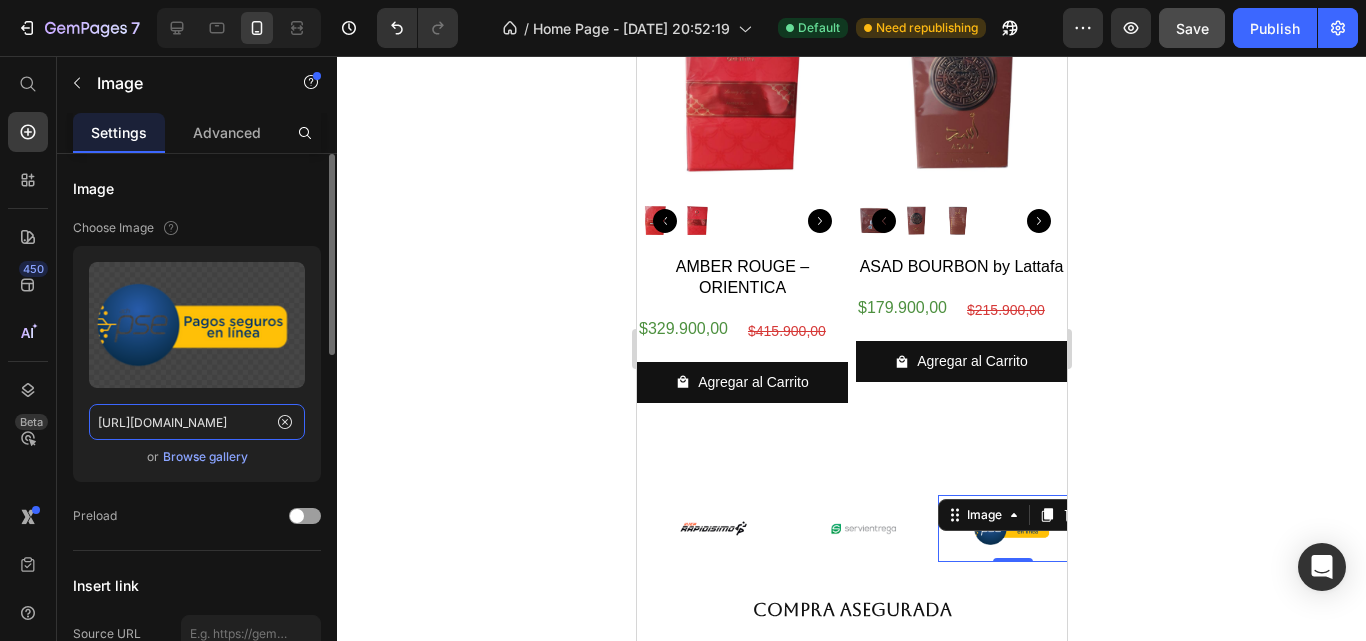 click on "[URL][DOMAIN_NAME]" 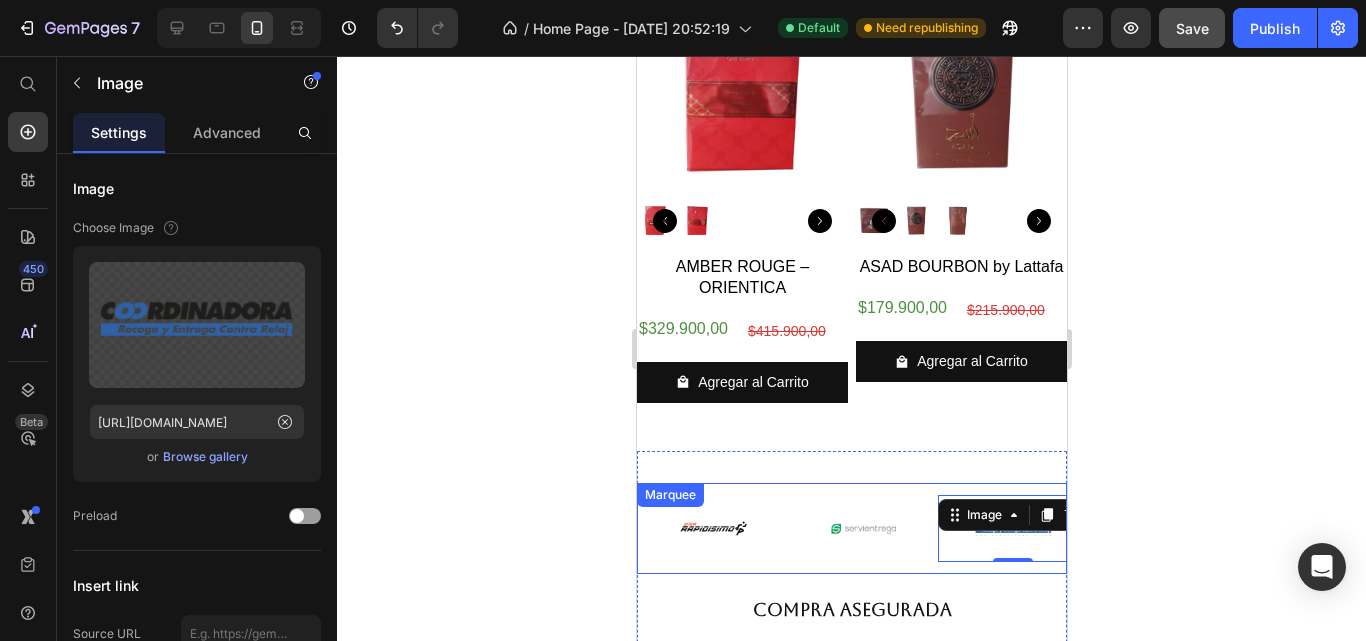 click on "Image Image Image   0 Image Image Image Image" at bounding box center [1162, 529] 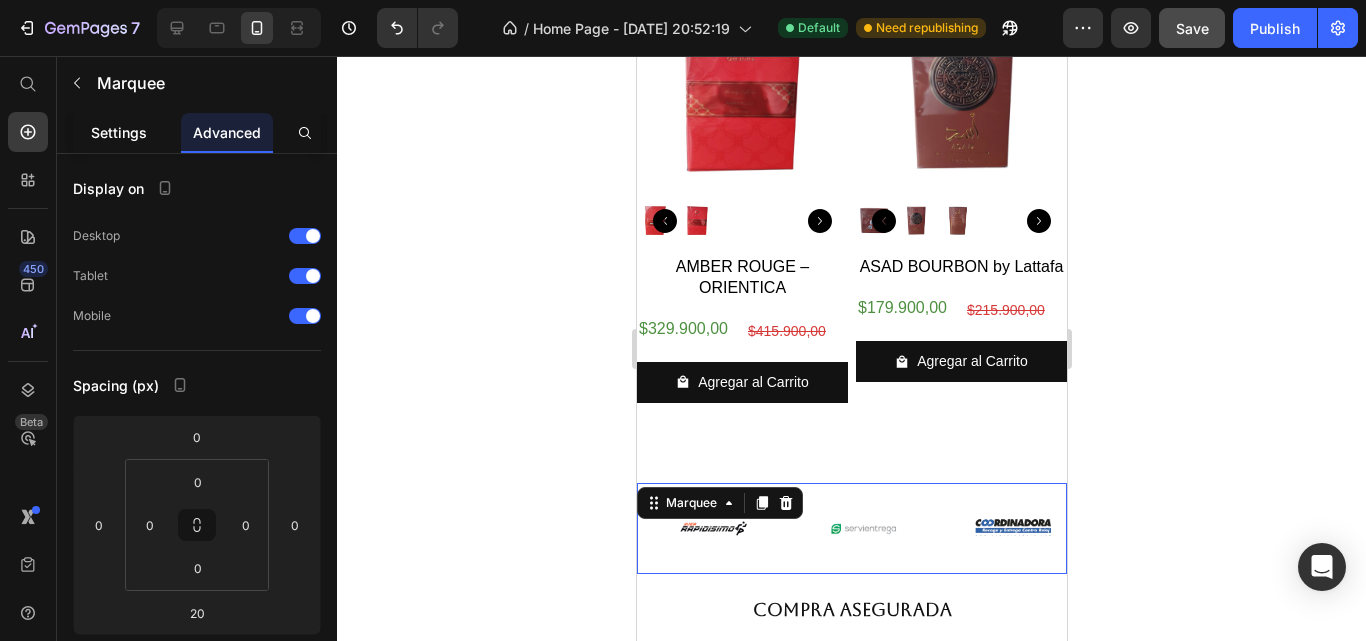 click on "Settings" at bounding box center (119, 132) 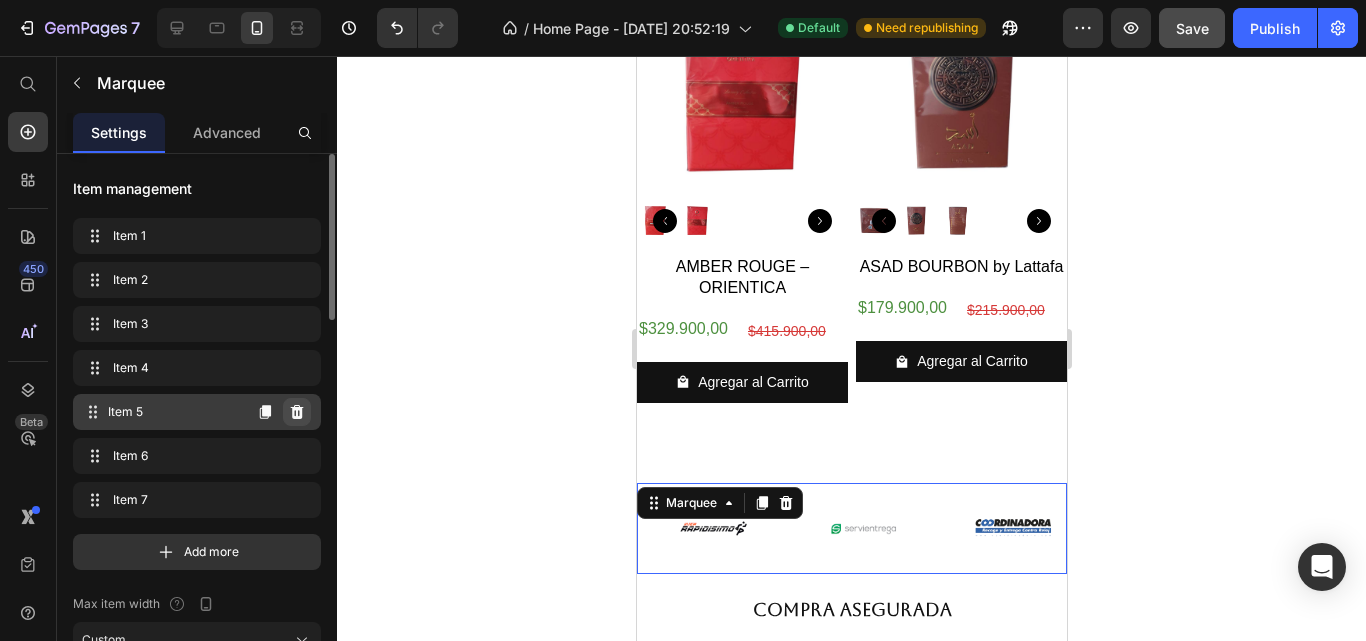 click 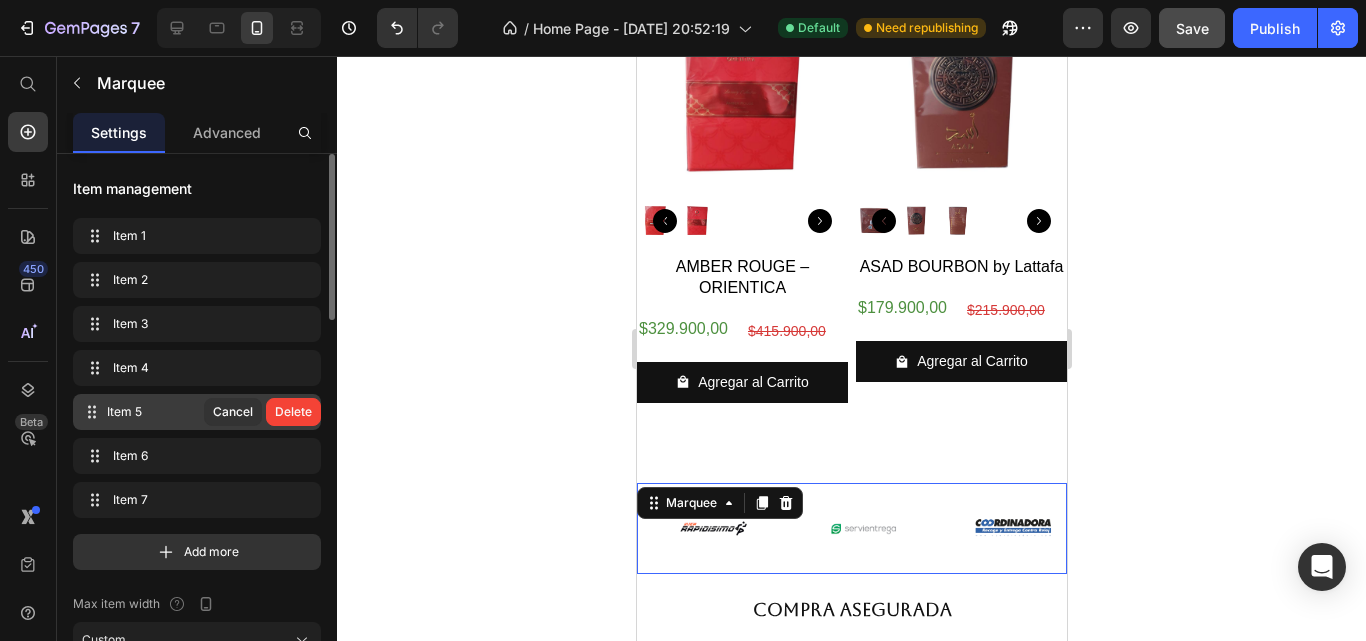 click on "Delete" at bounding box center (293, 412) 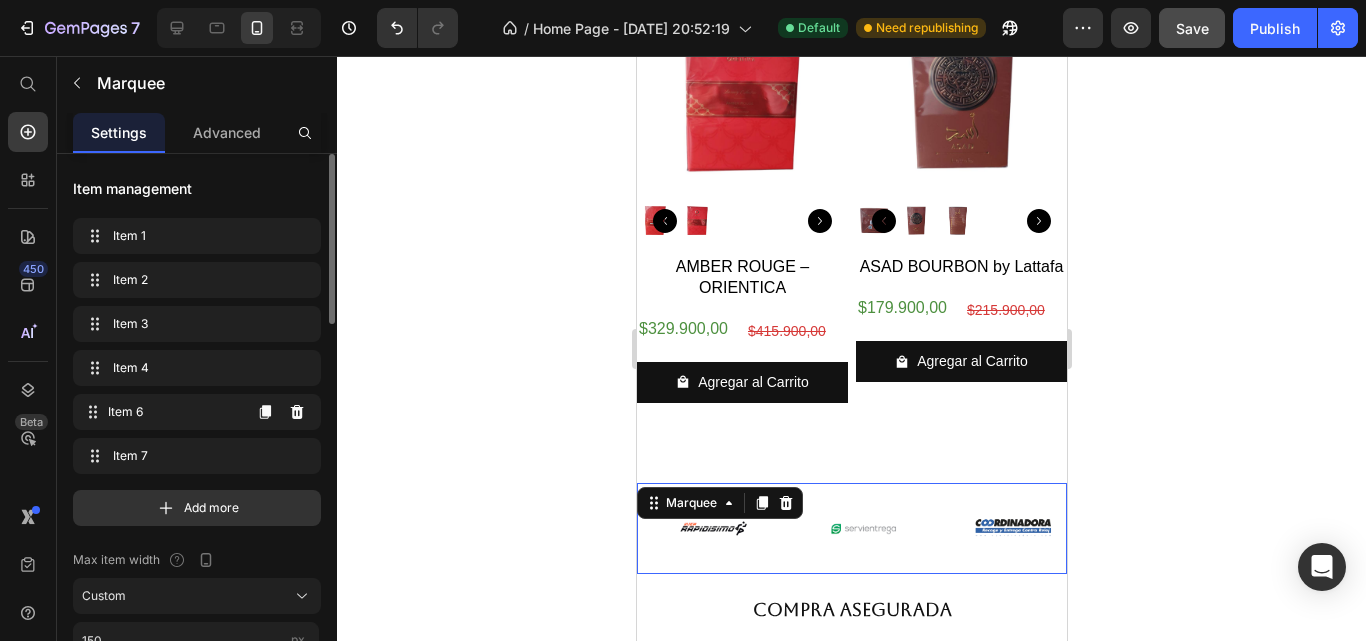 click 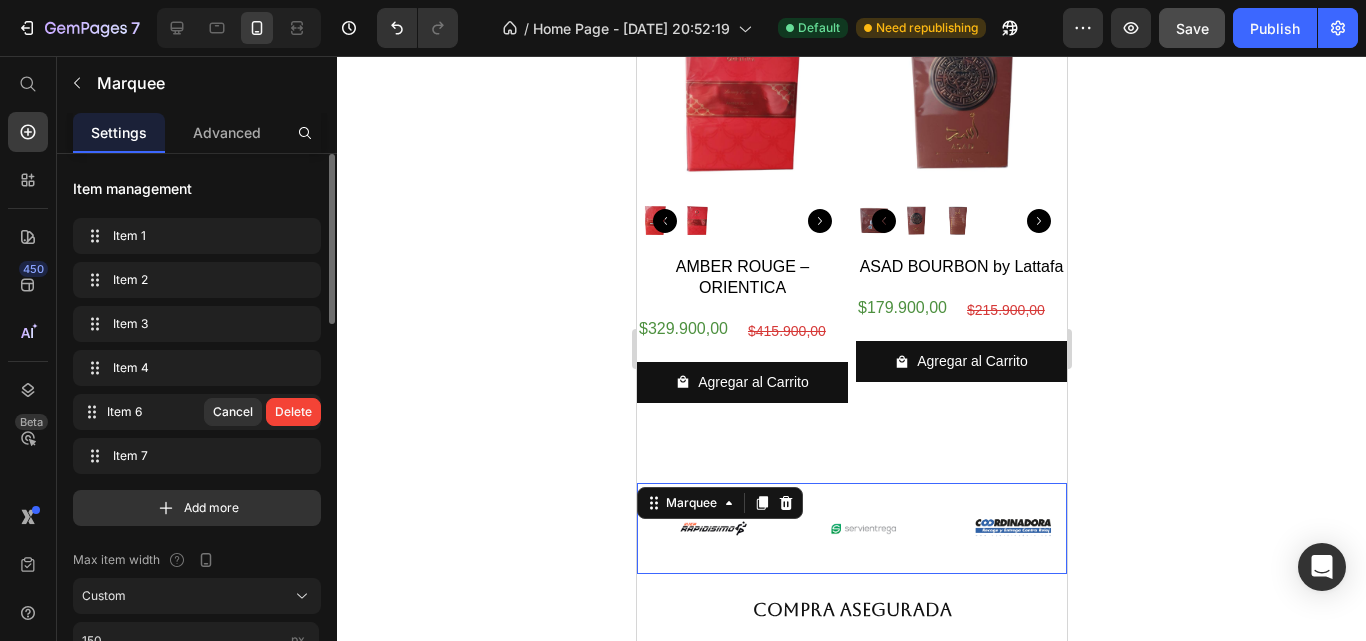 click on "Delete" at bounding box center [293, 412] 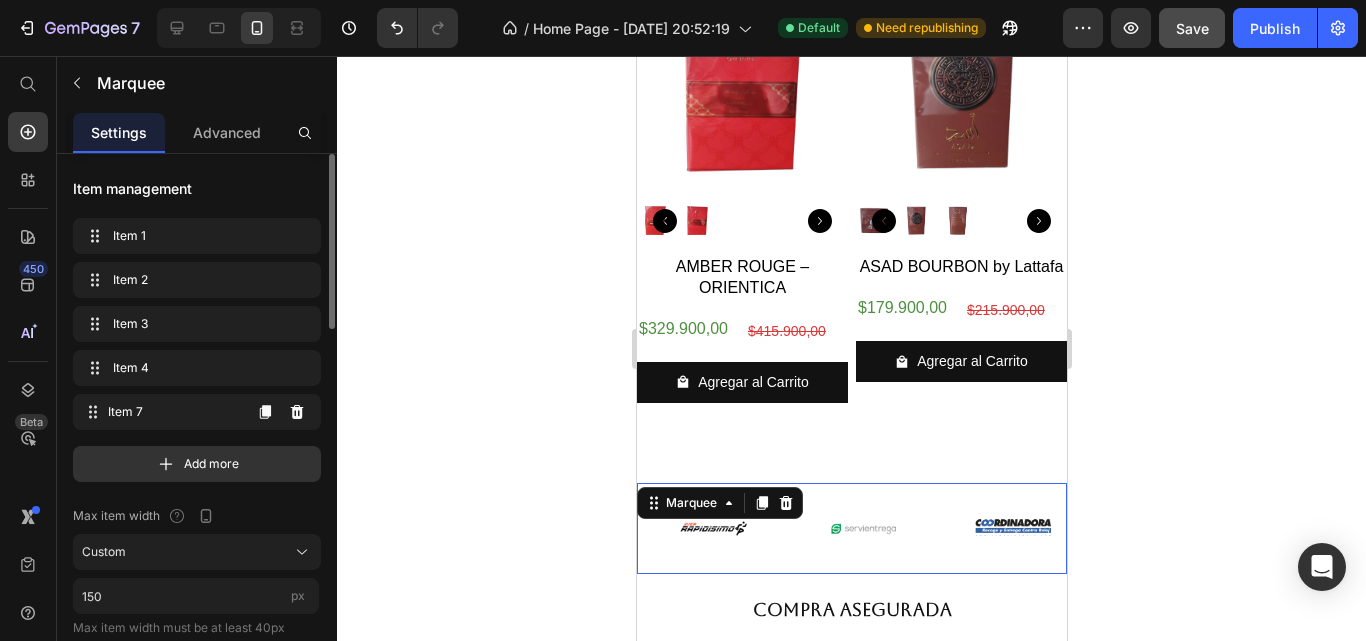 click 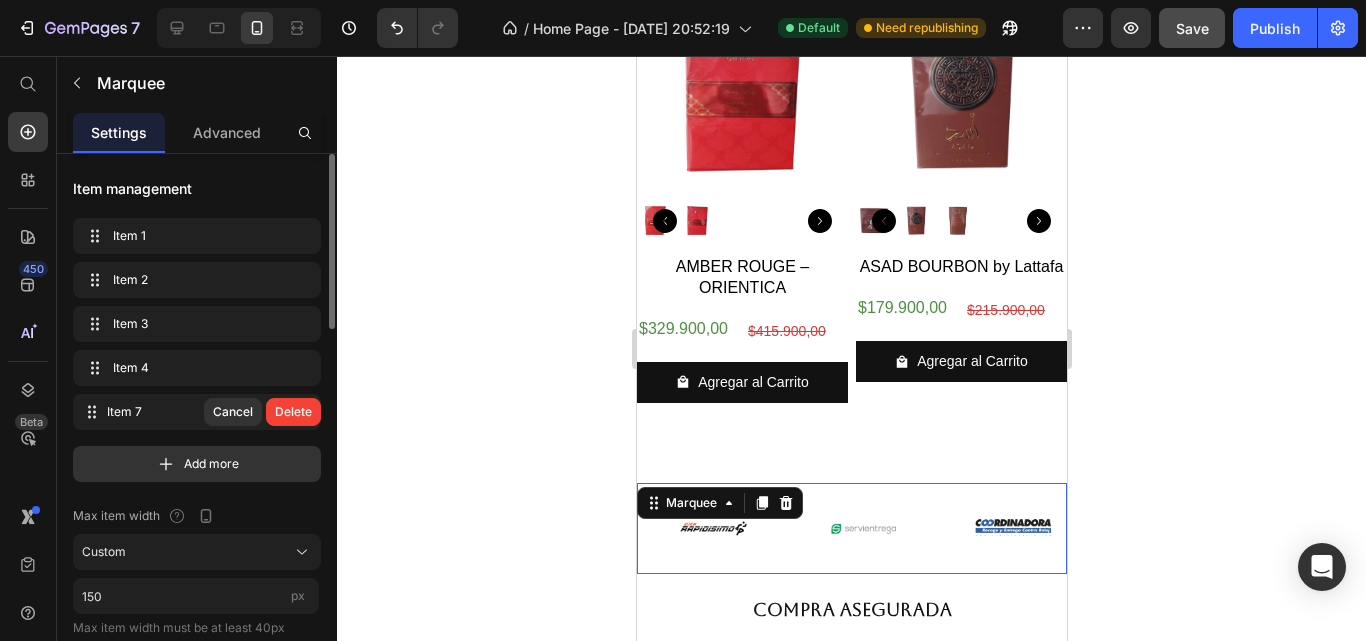 click on "Delete" at bounding box center (293, 412) 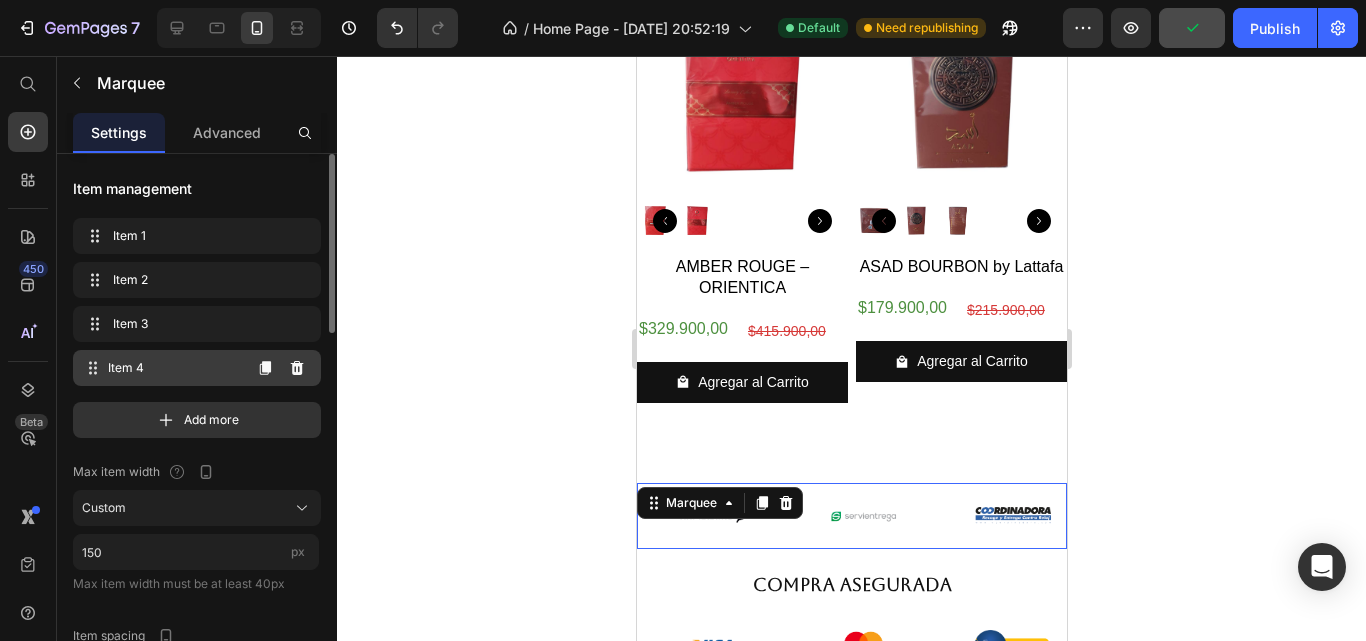 click on "Item 4" at bounding box center (174, 368) 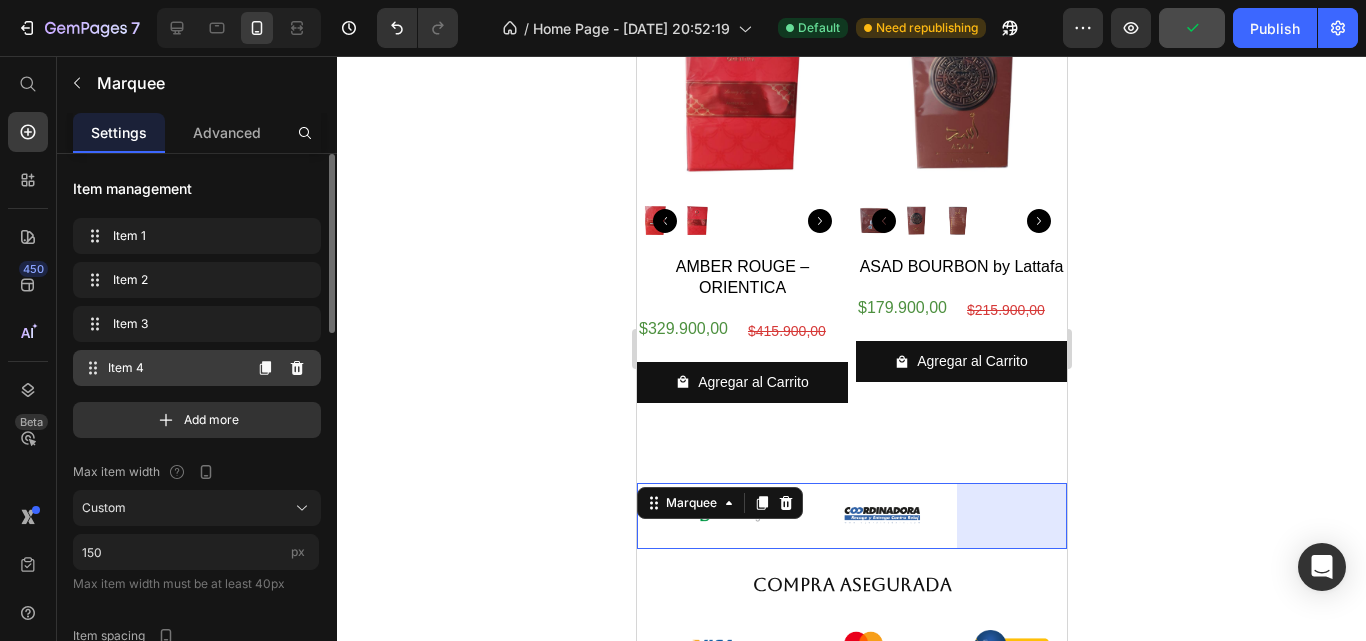 scroll, scrollTop: 0, scrollLeft: 319, axis: horizontal 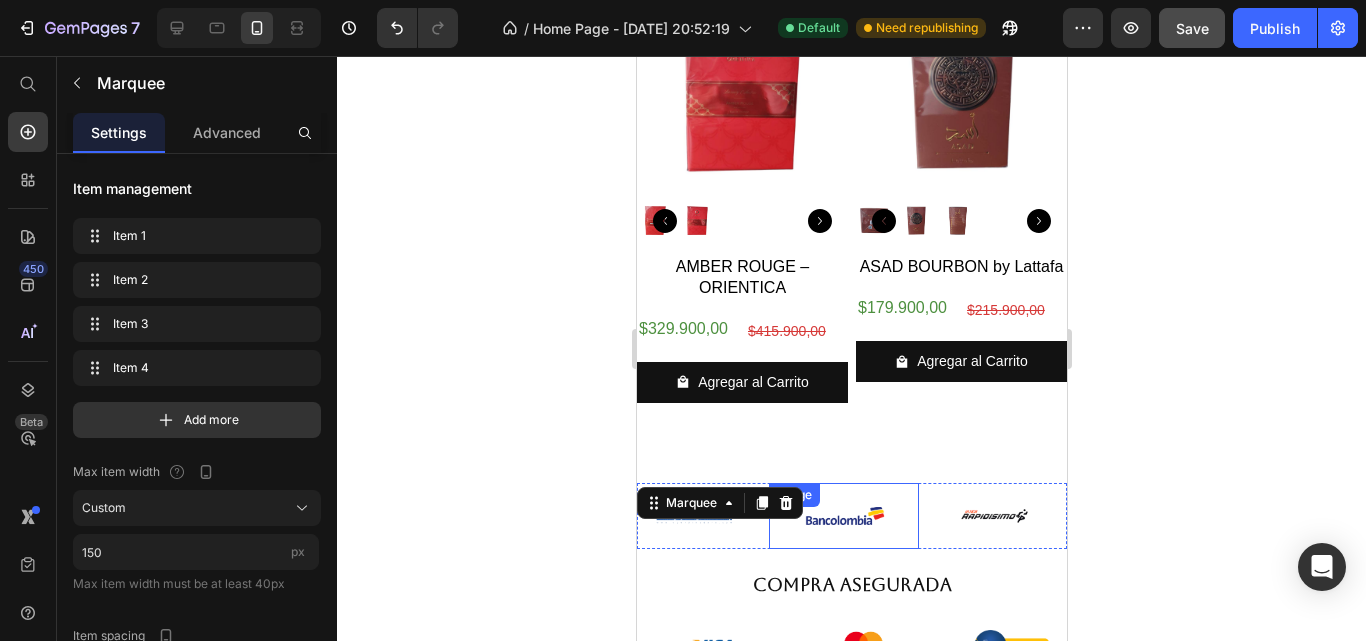 click on "Image" at bounding box center [843, 516] 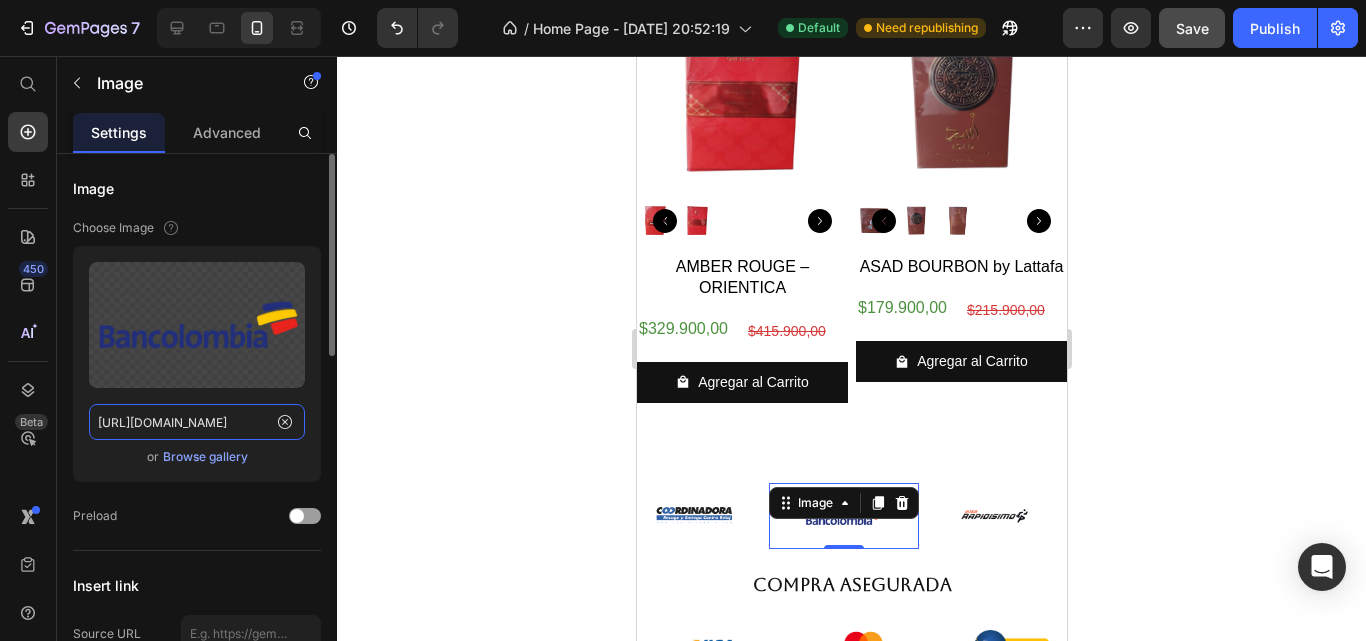 click on "[URL][DOMAIN_NAME]" 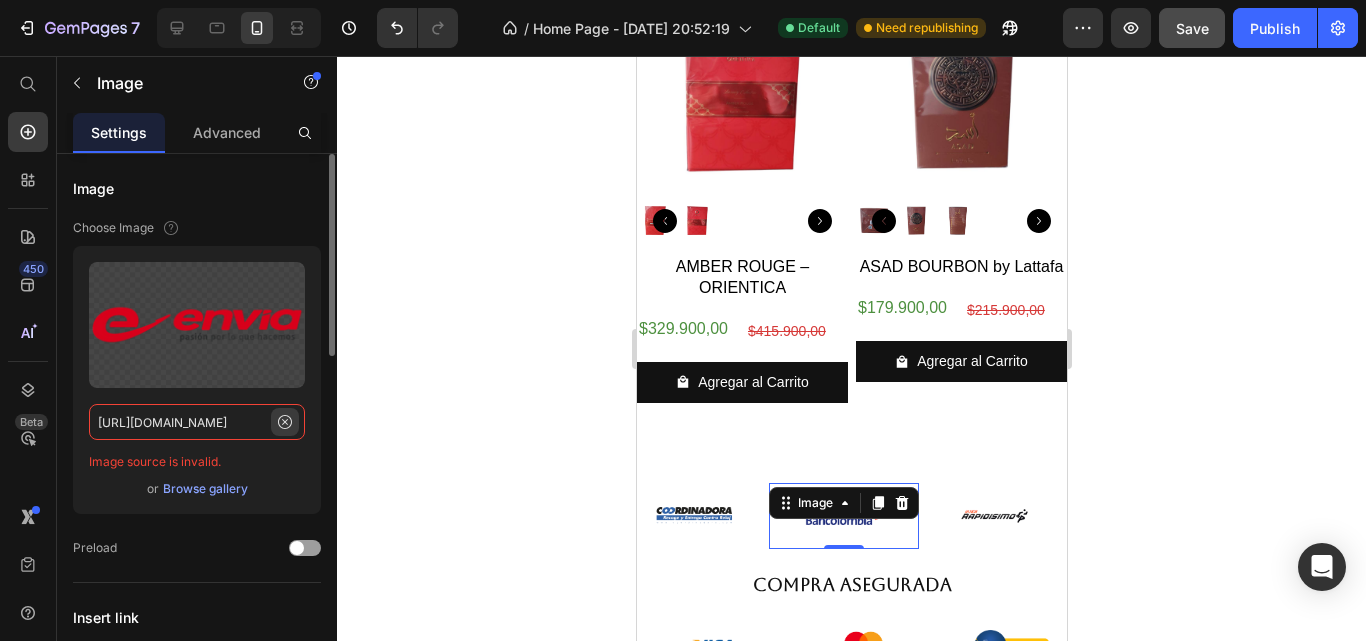 type on "[URL][DOMAIN_NAME]" 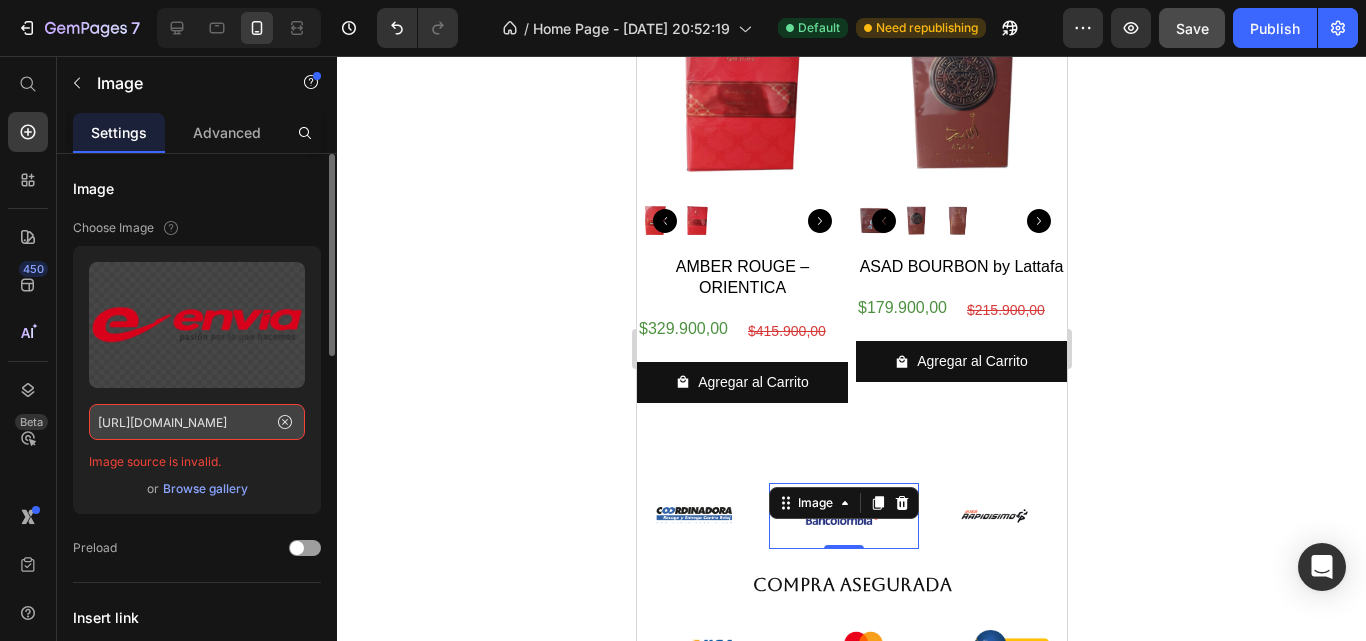 click 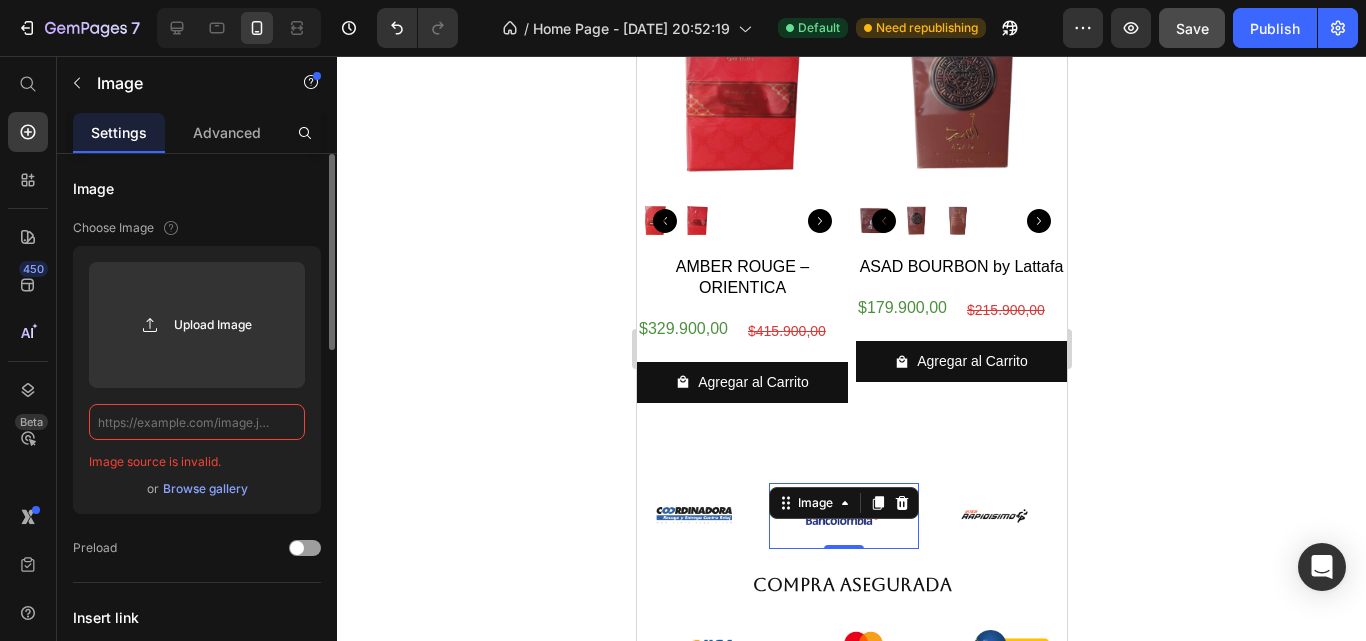 scroll, scrollTop: 0, scrollLeft: 0, axis: both 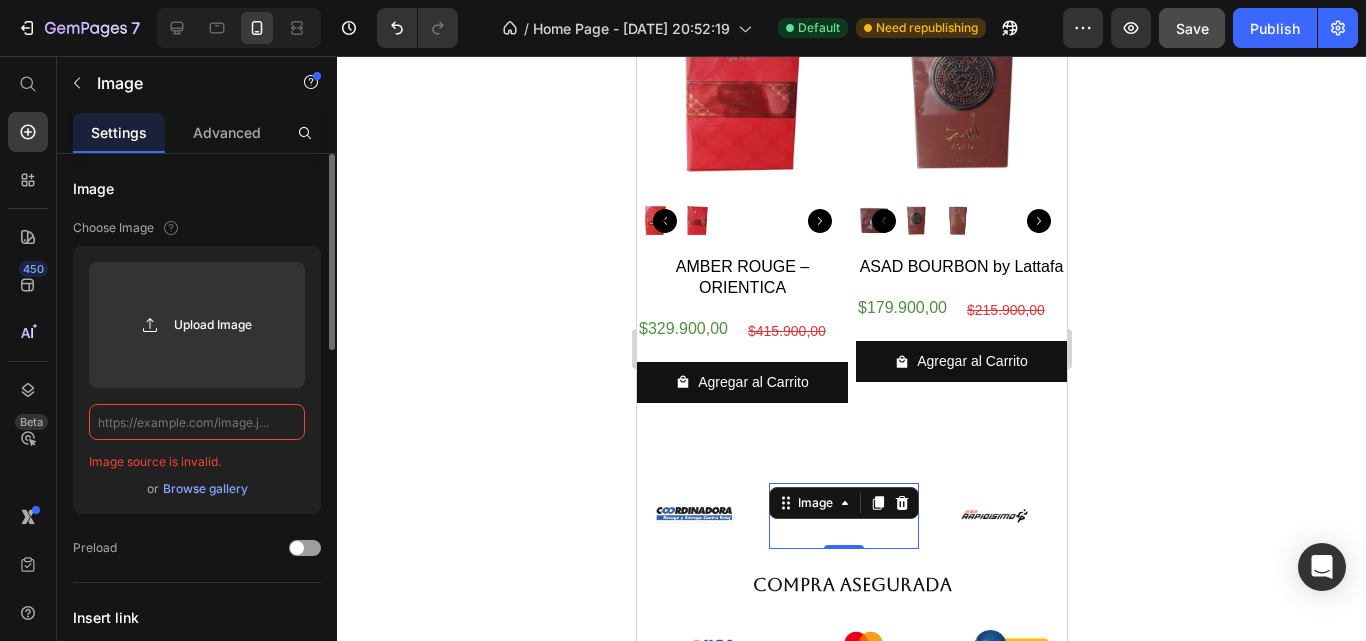 click 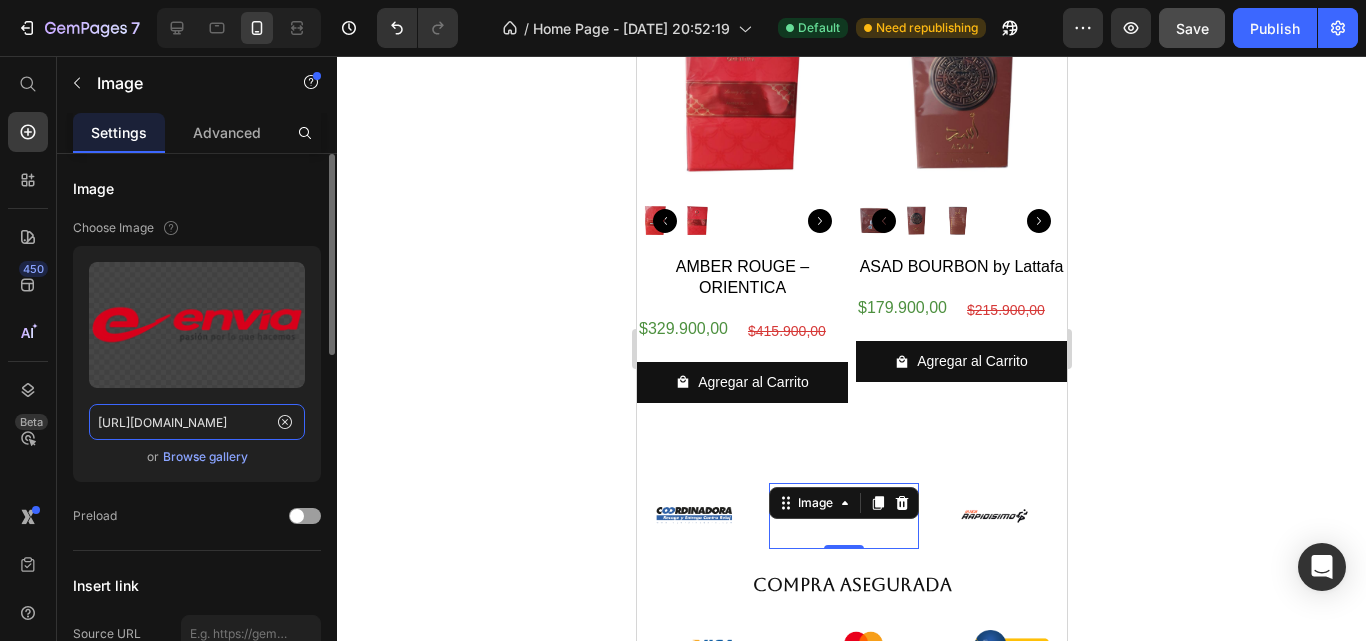 scroll, scrollTop: 0, scrollLeft: 313, axis: horizontal 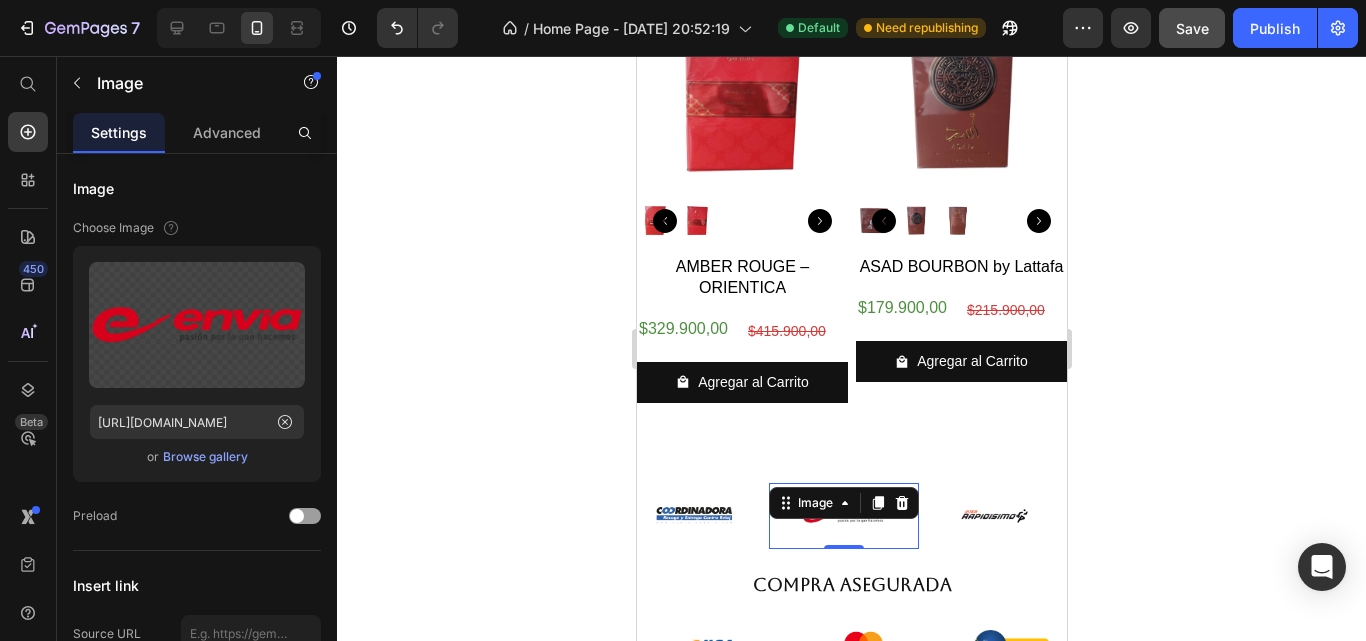 click 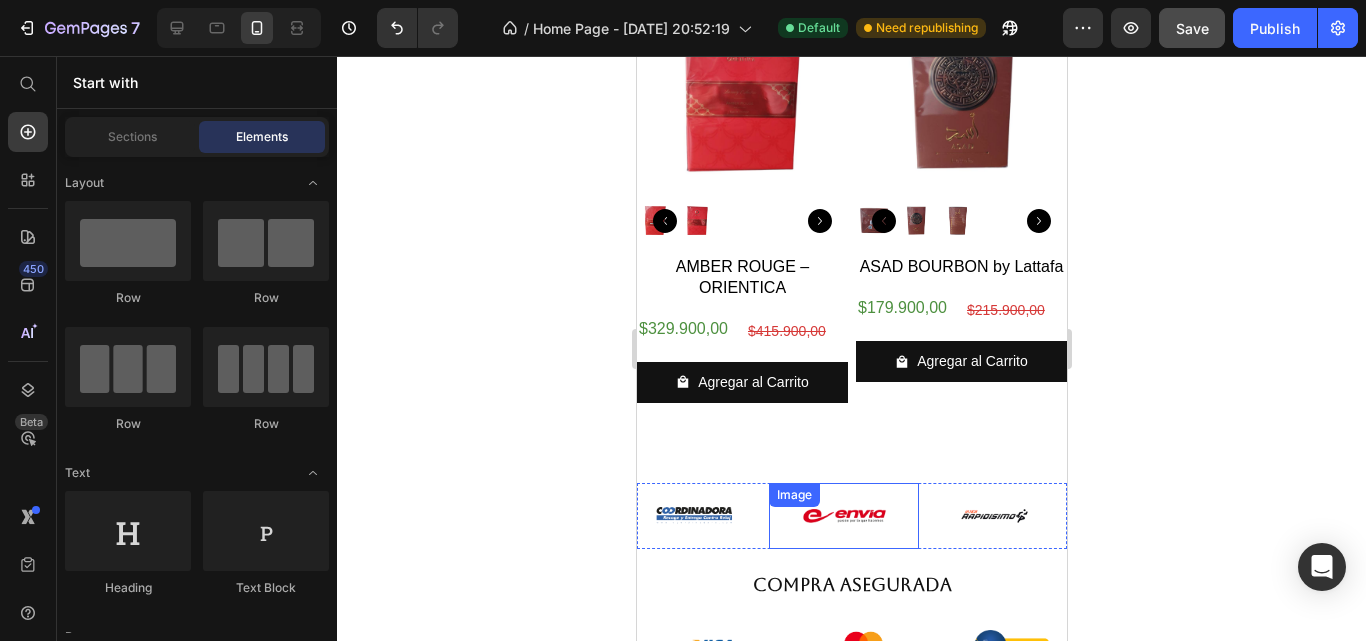 click at bounding box center [843, 516] 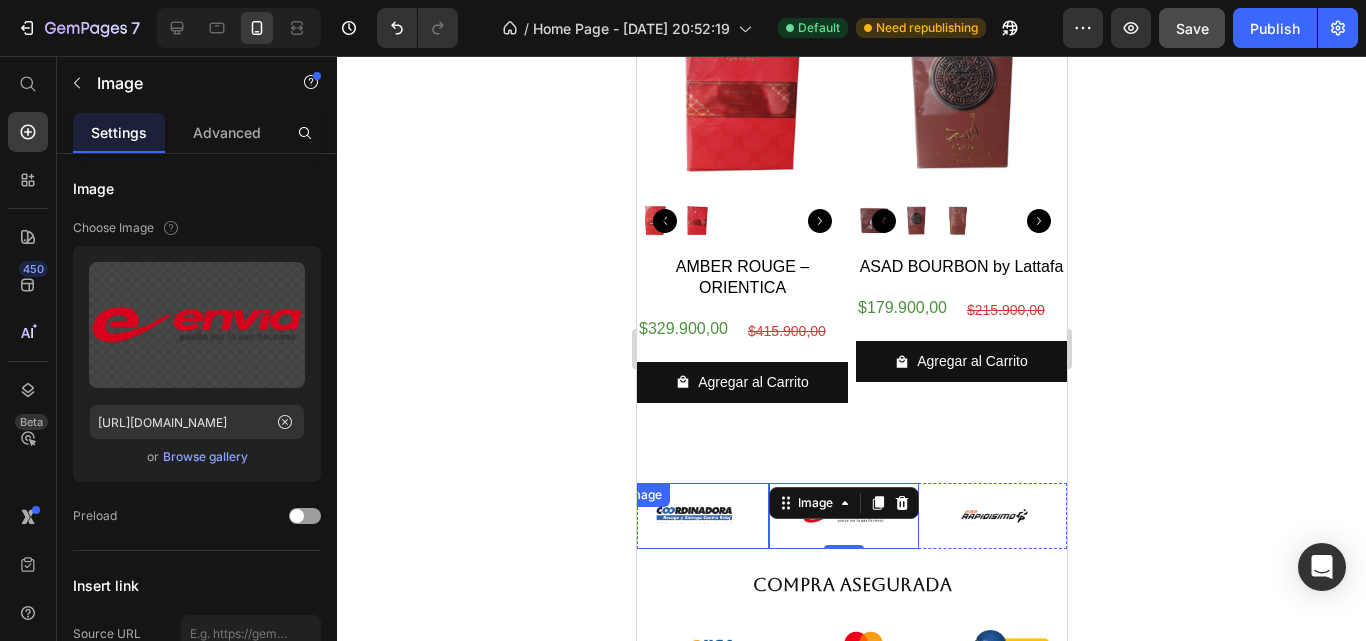 click at bounding box center (693, 516) 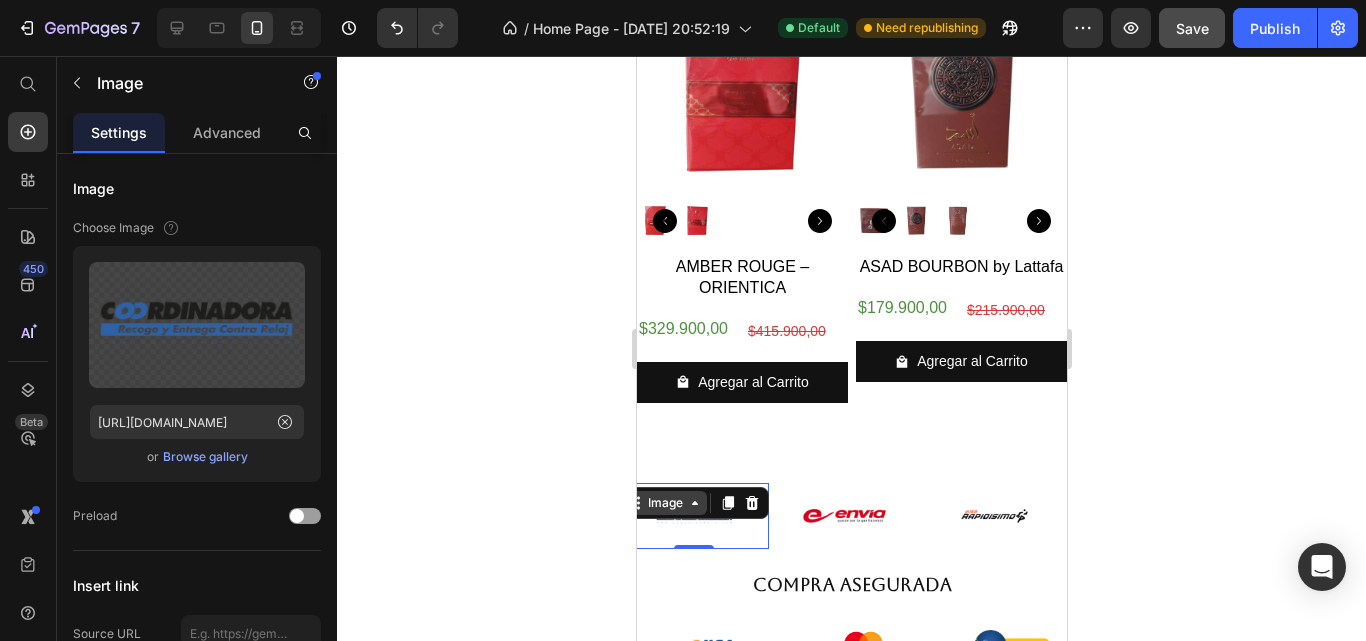 click 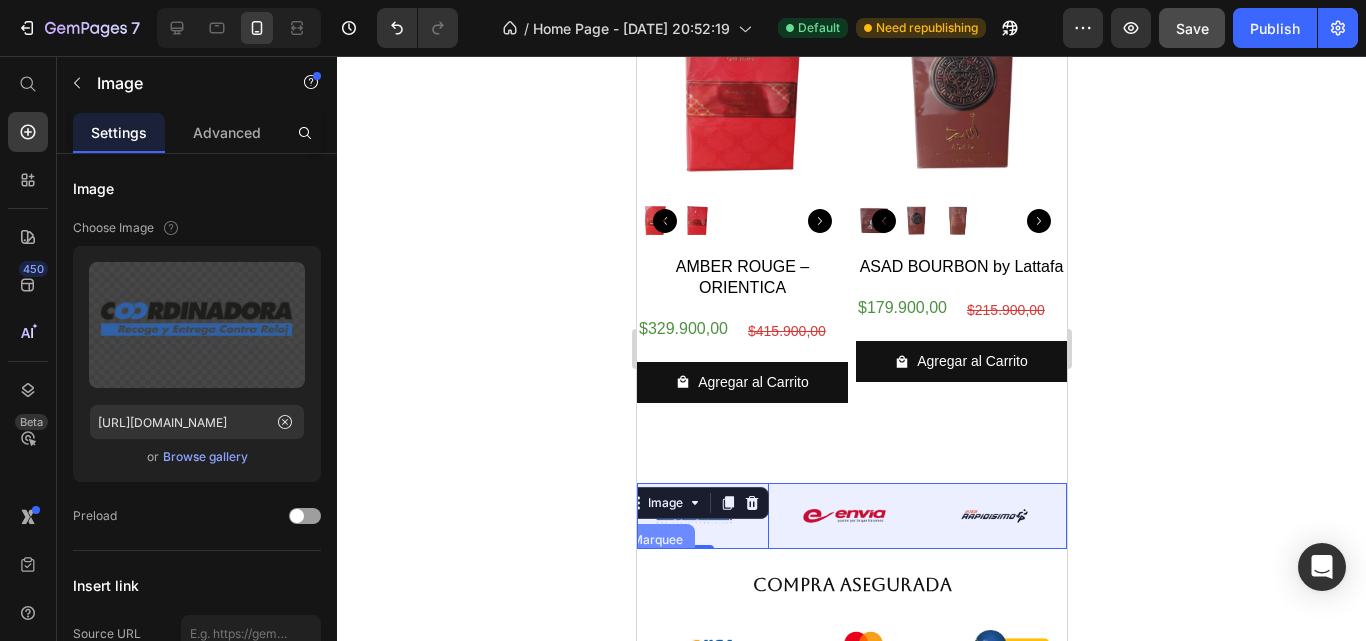 click on "Marquee" at bounding box center [656, 540] 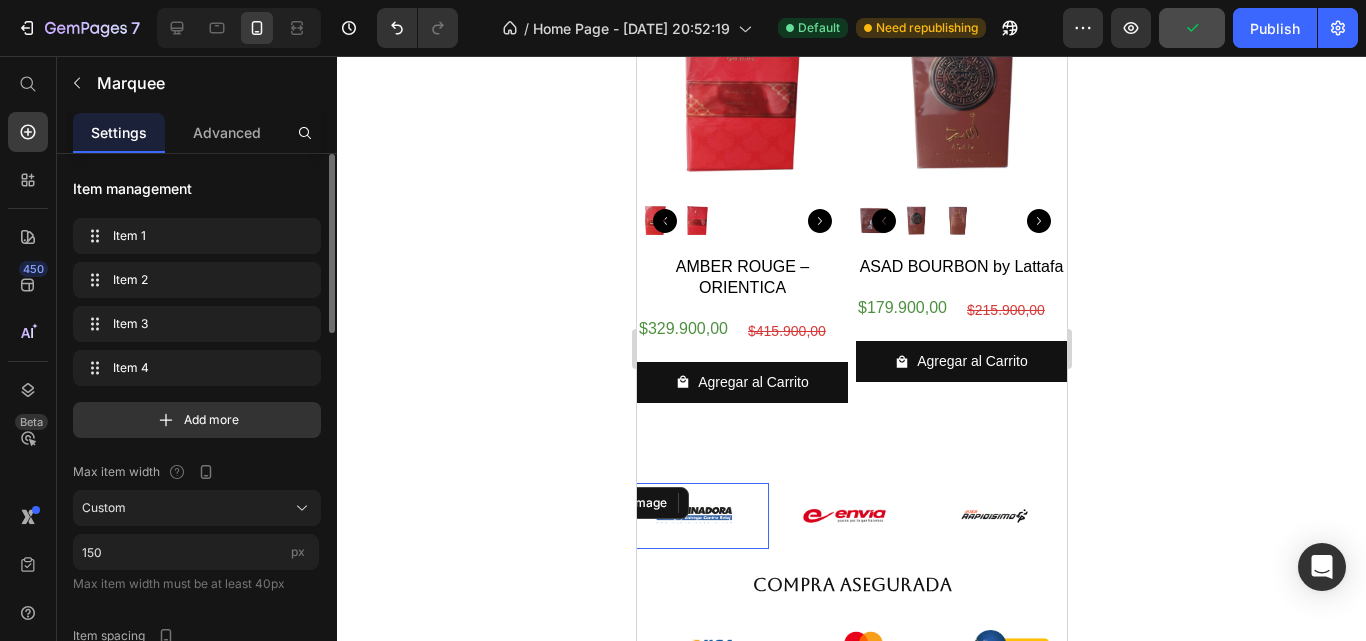 scroll, scrollTop: 100, scrollLeft: 0, axis: vertical 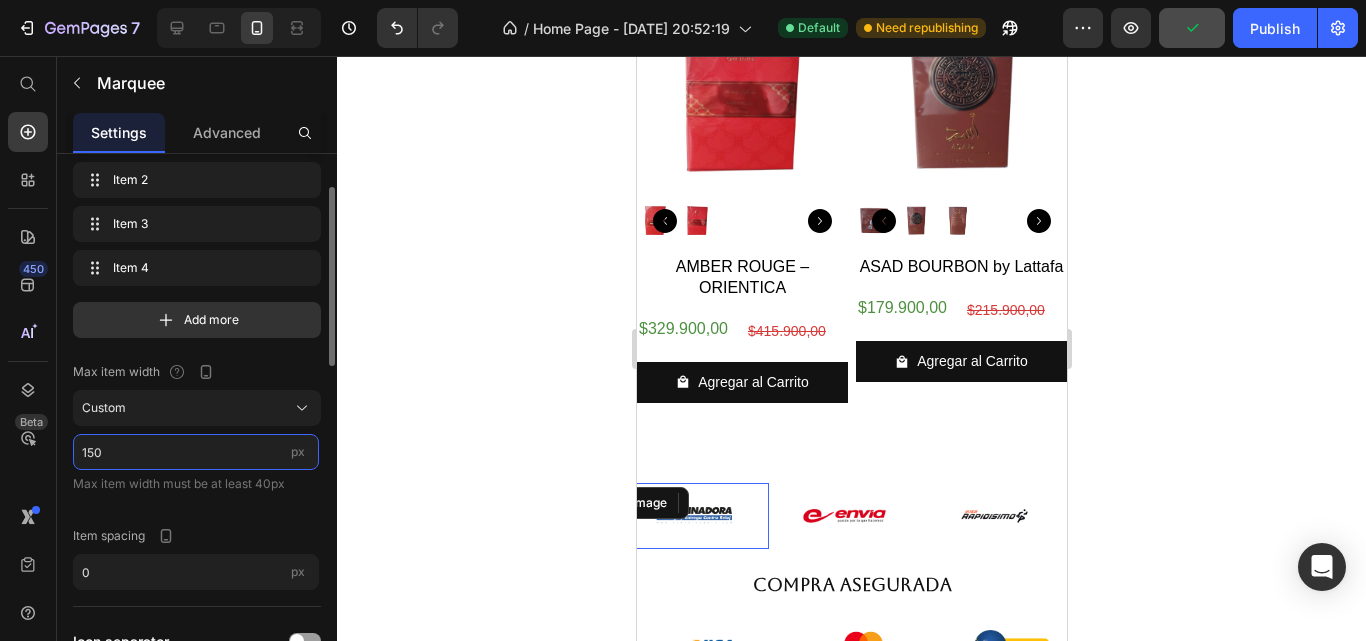 click on "150" at bounding box center (196, 452) 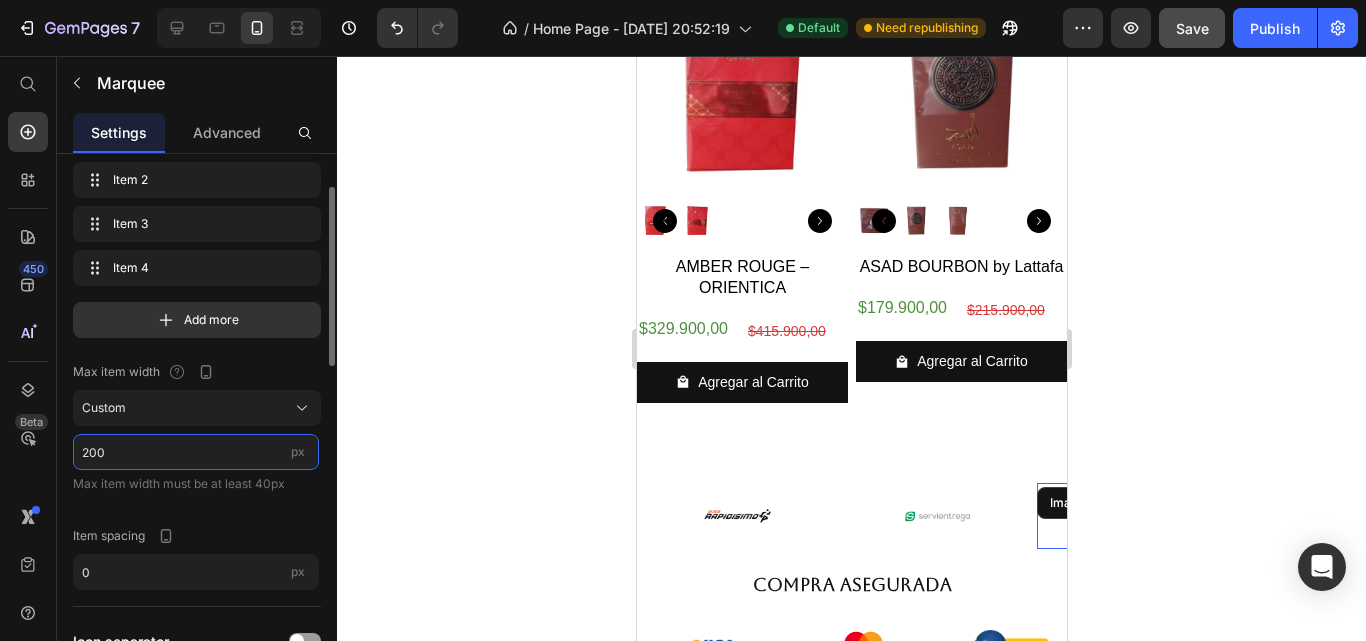scroll, scrollTop: 0, scrollLeft: 0, axis: both 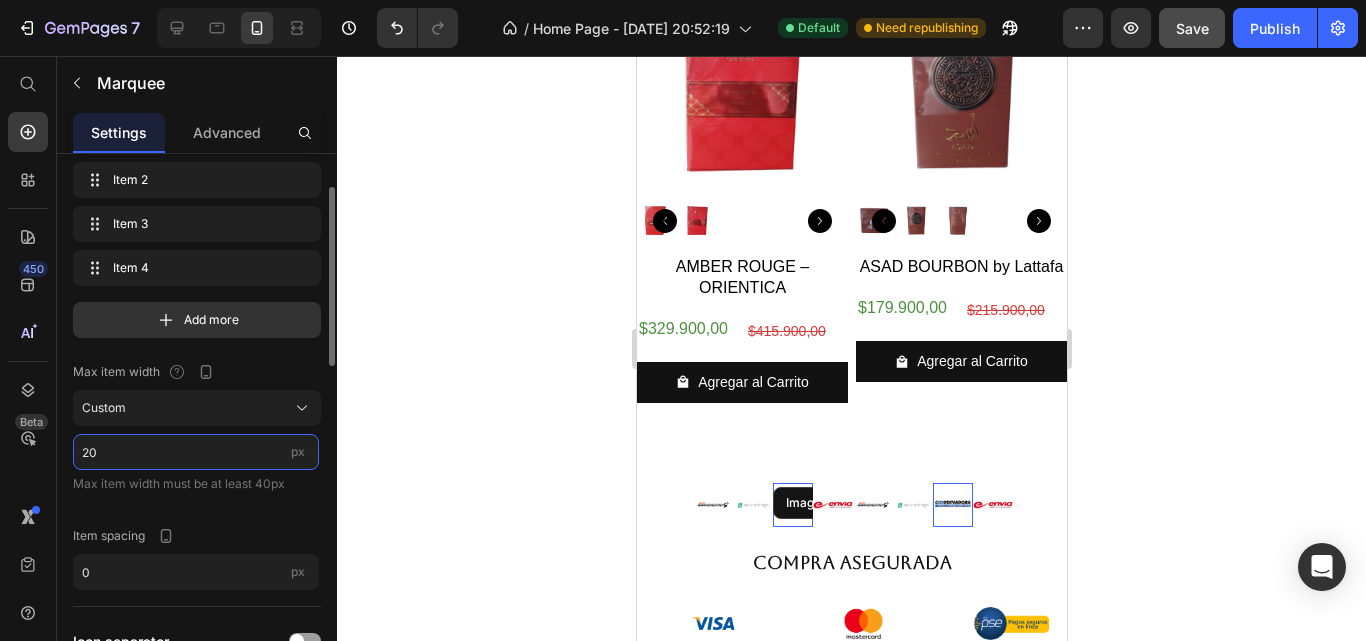 type on "2" 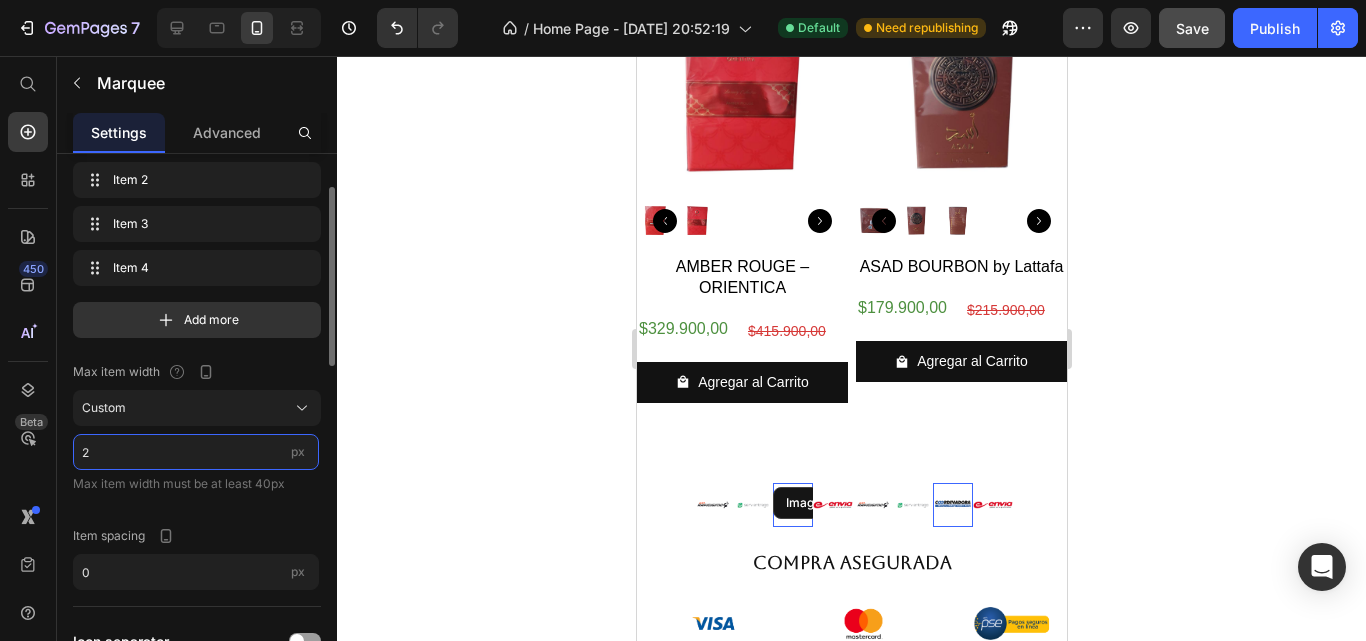 type 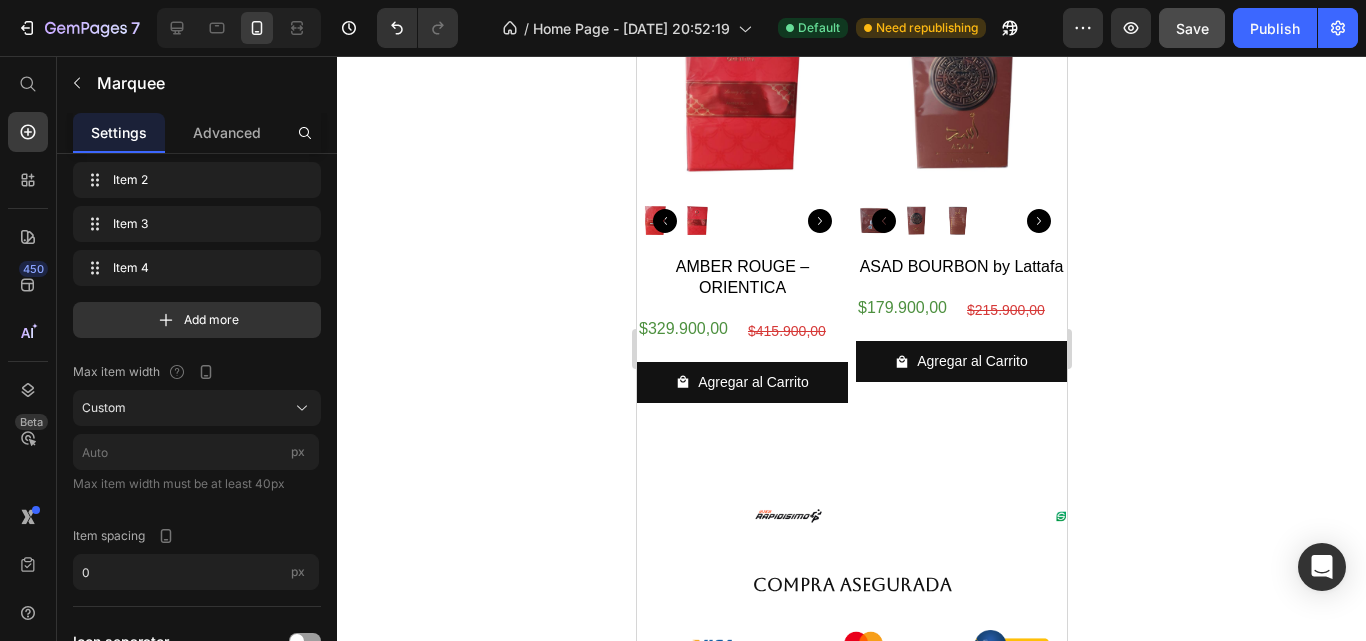 click 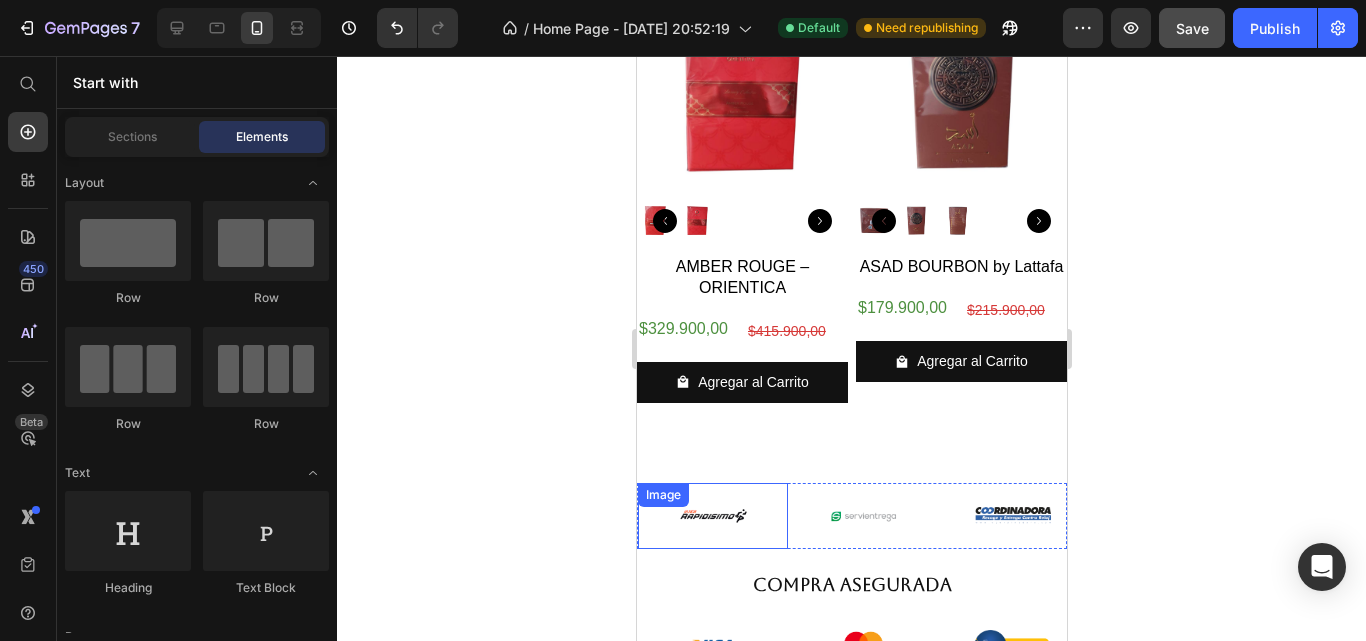 click on "Image" at bounding box center [662, 495] 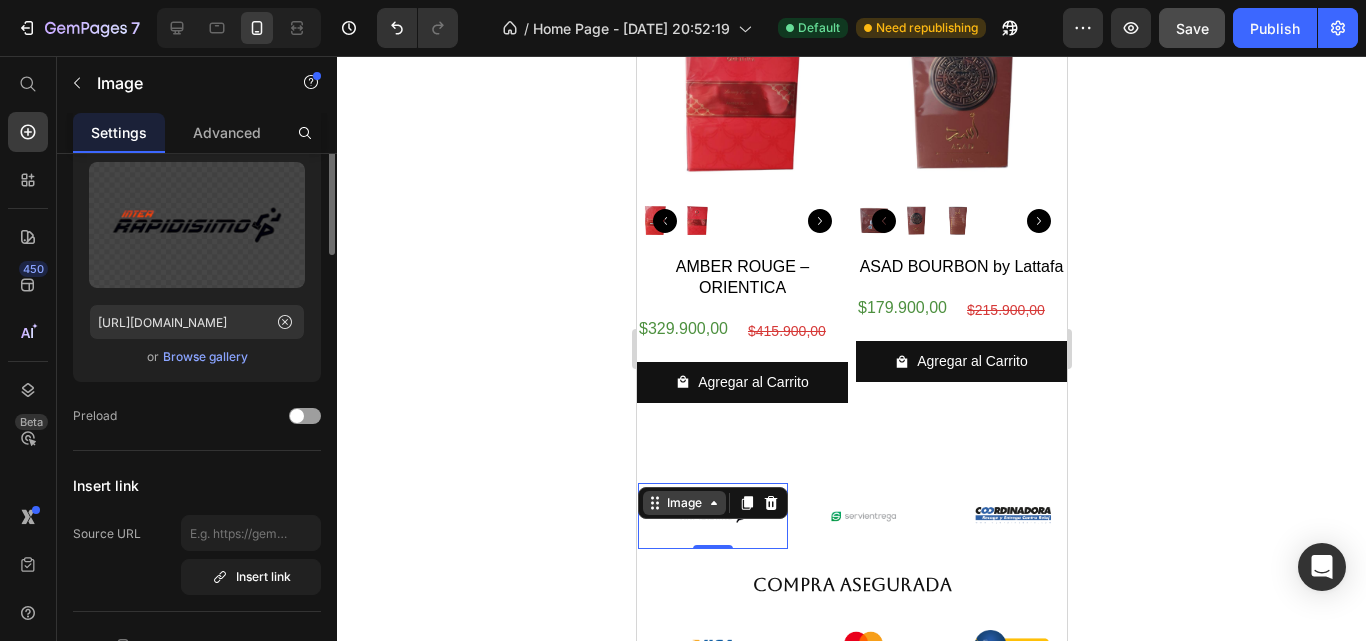 scroll, scrollTop: 0, scrollLeft: 0, axis: both 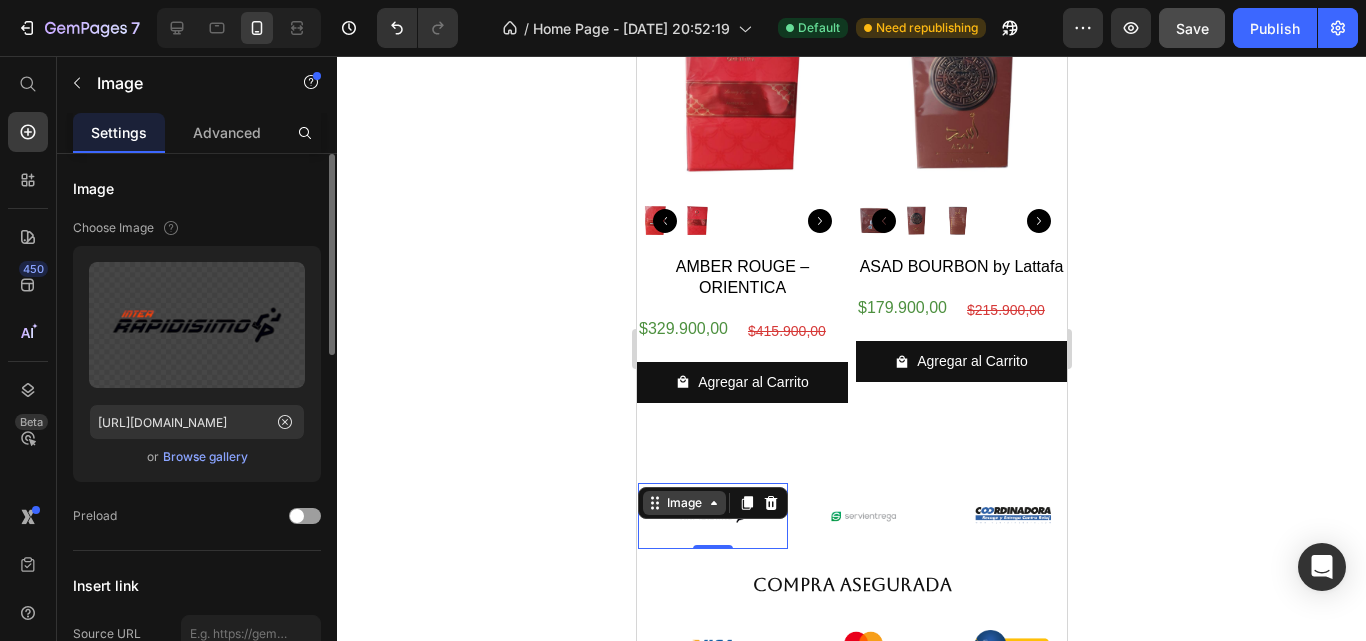 click on "Image" at bounding box center (683, 503) 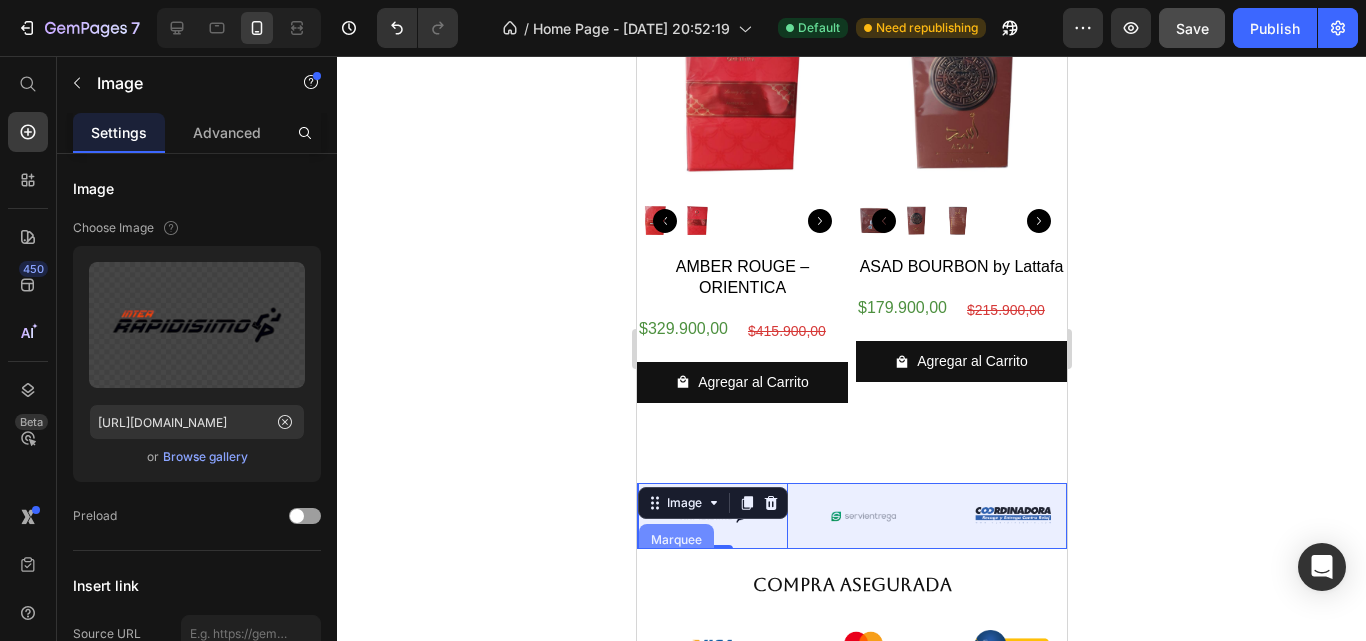 drag, startPoint x: 689, startPoint y: 504, endPoint x: 1271, endPoint y: 554, distance: 584.1438 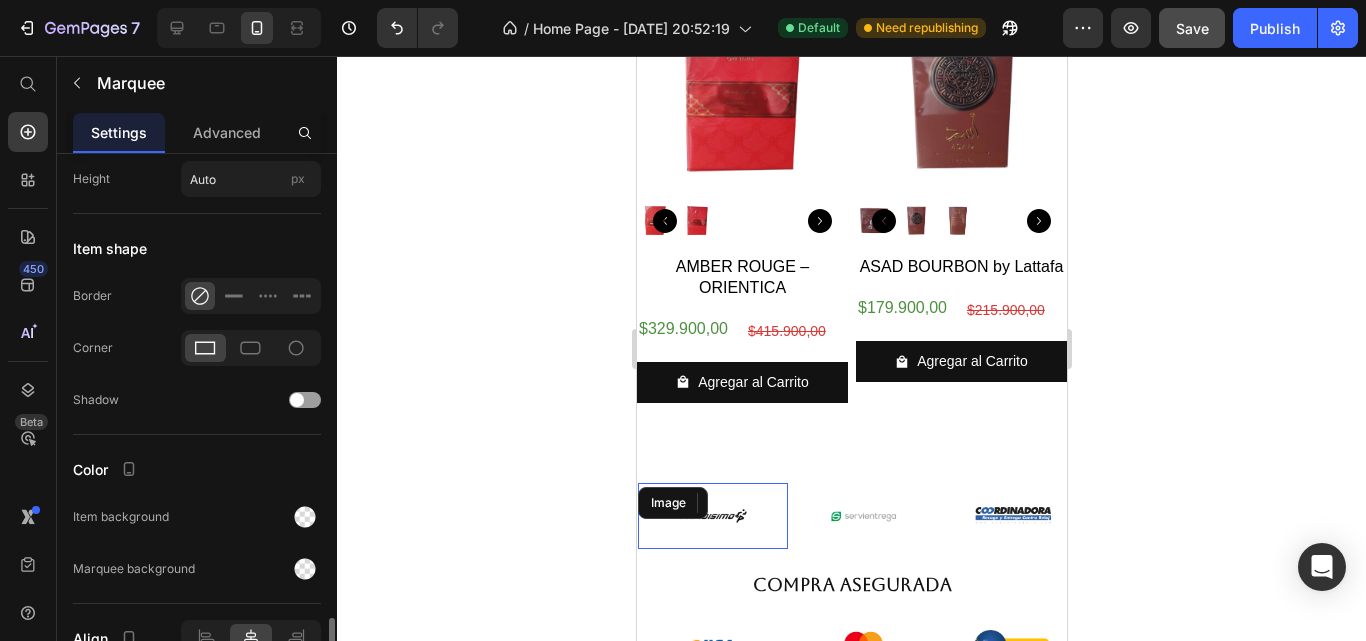 scroll, scrollTop: 1100, scrollLeft: 0, axis: vertical 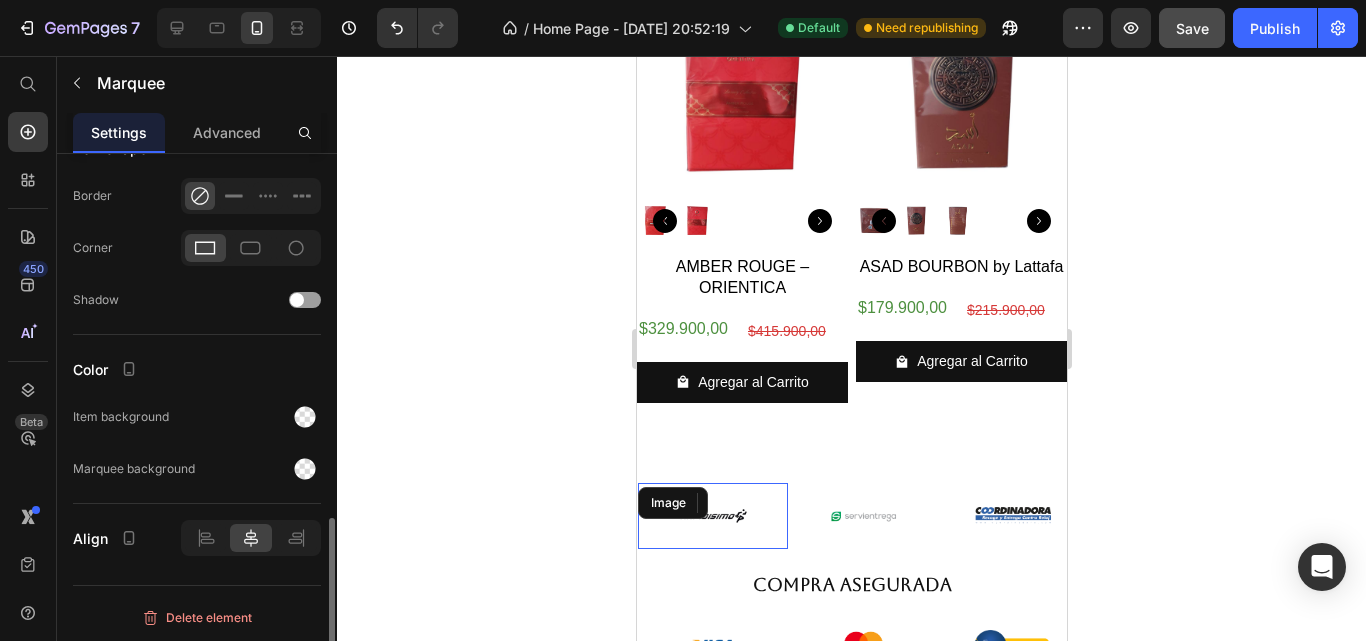 click at bounding box center [712, 516] 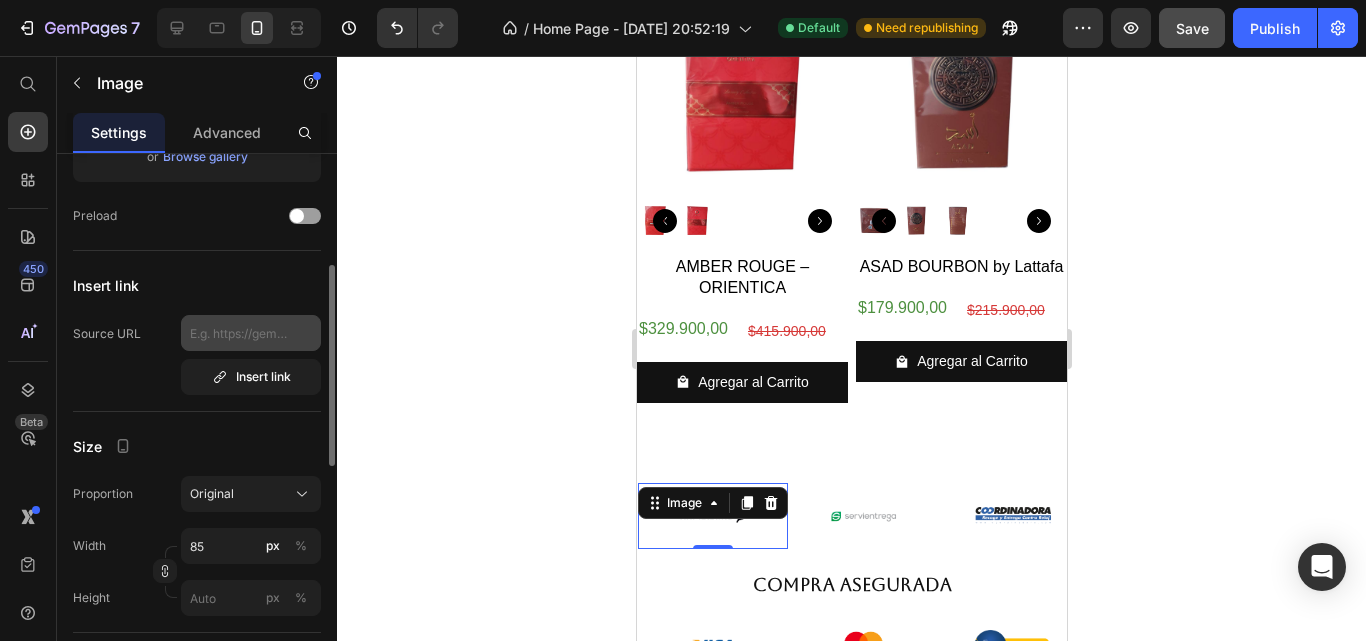 scroll, scrollTop: 400, scrollLeft: 0, axis: vertical 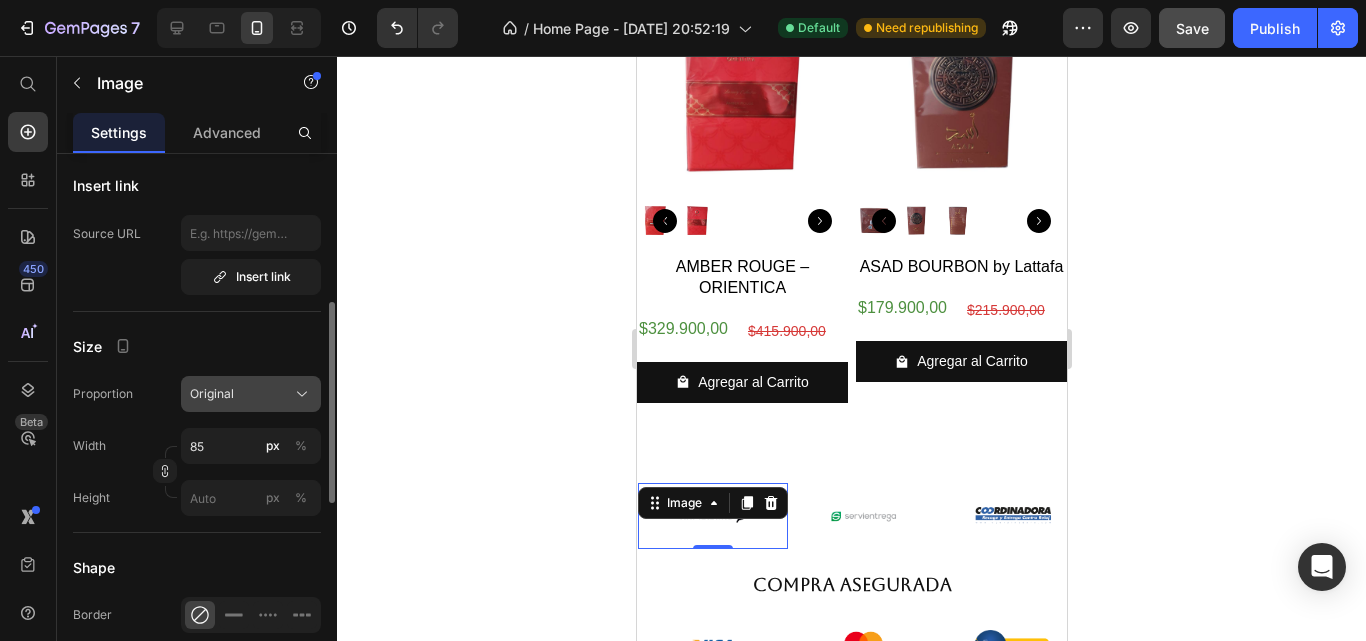 click on "Original" 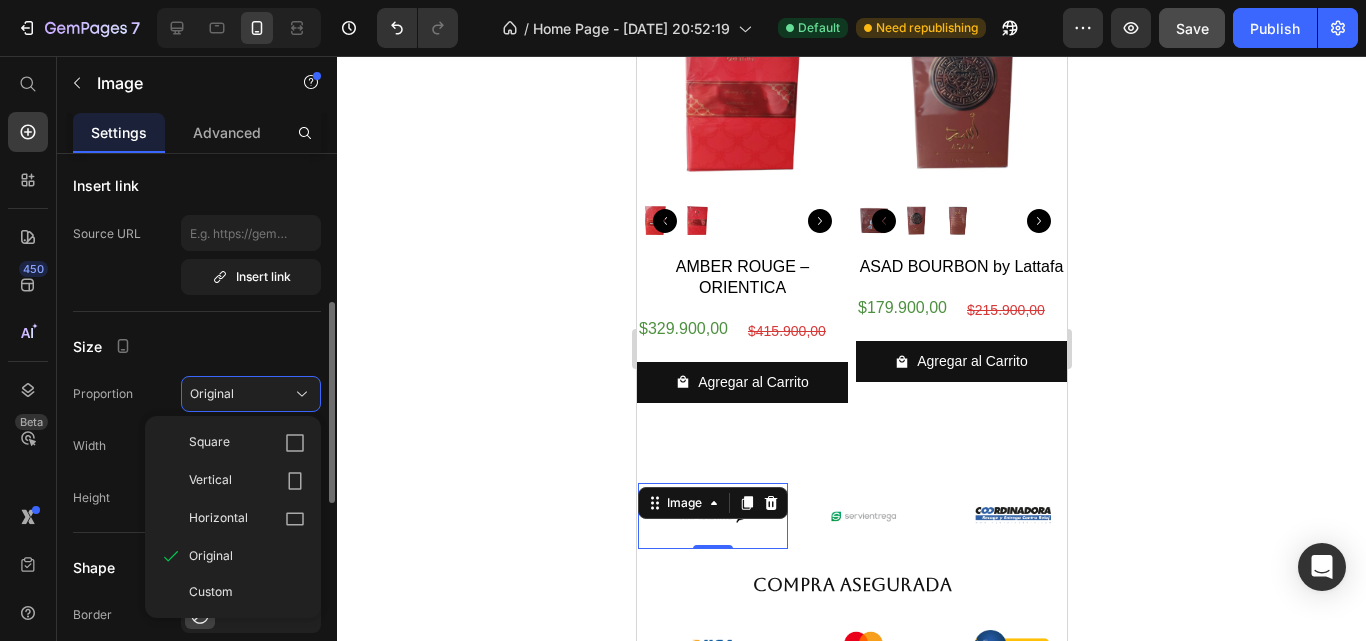 click on "Original" at bounding box center [247, 556] 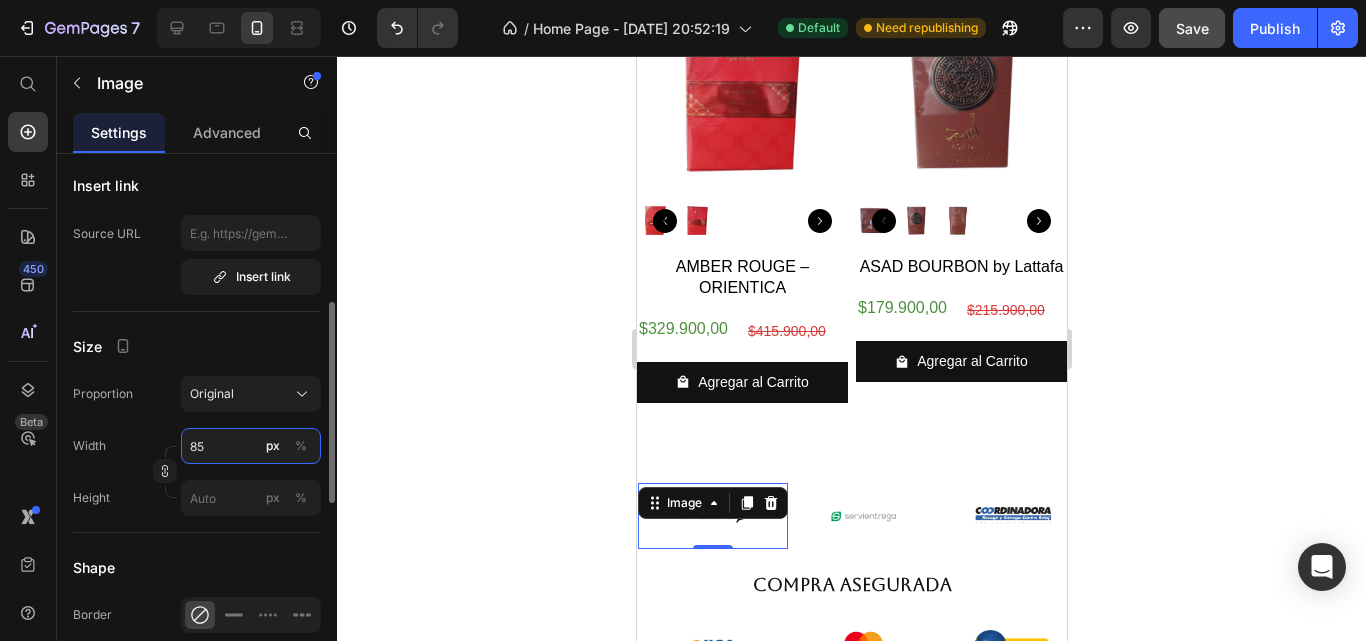 click on "85" at bounding box center (251, 446) 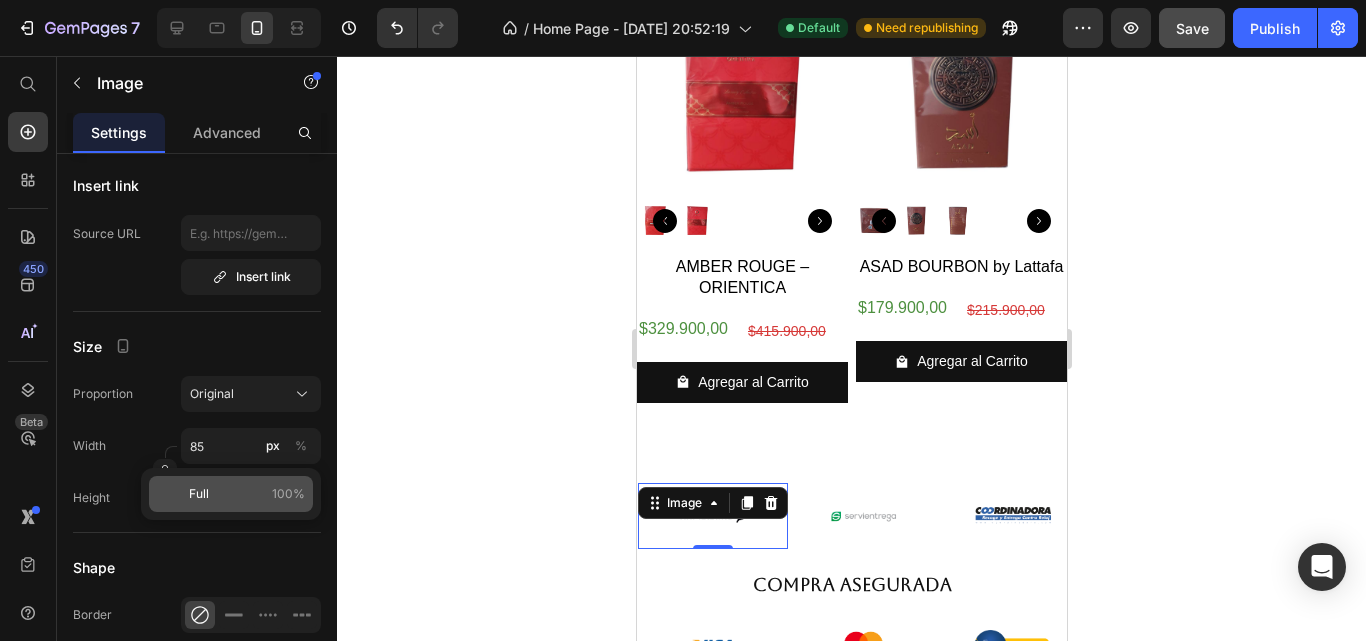click on "Full 100%" at bounding box center (247, 494) 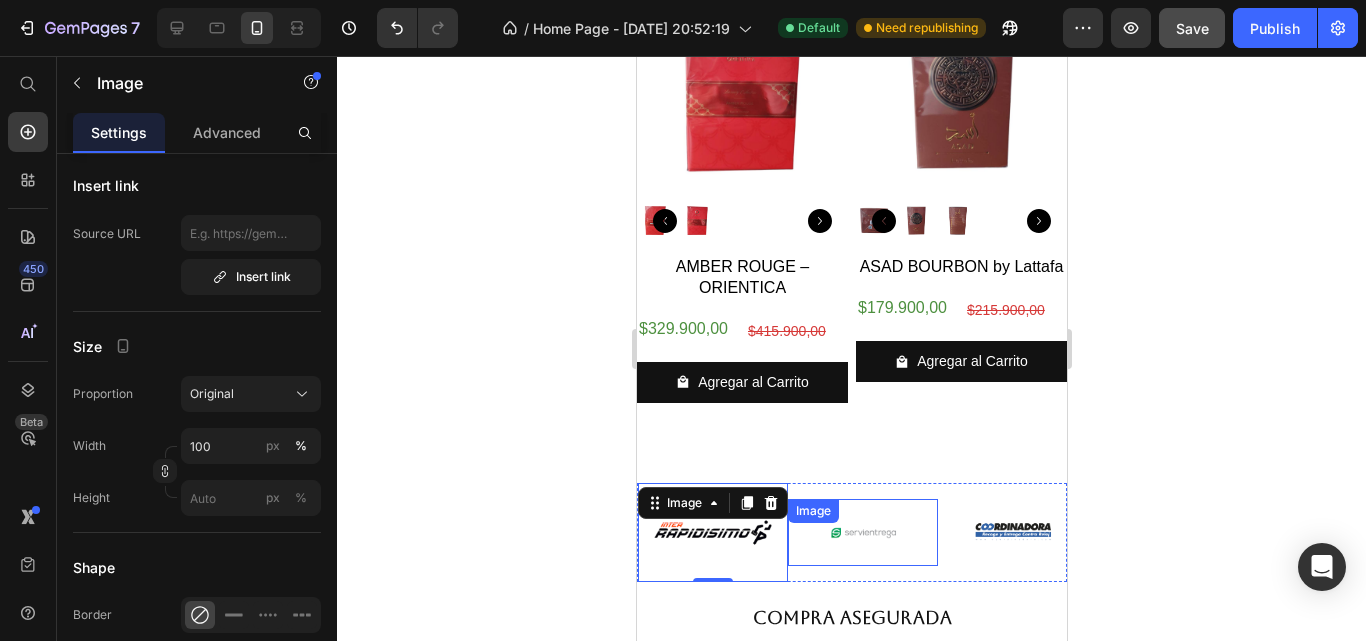 click on "Image" at bounding box center [862, 532] 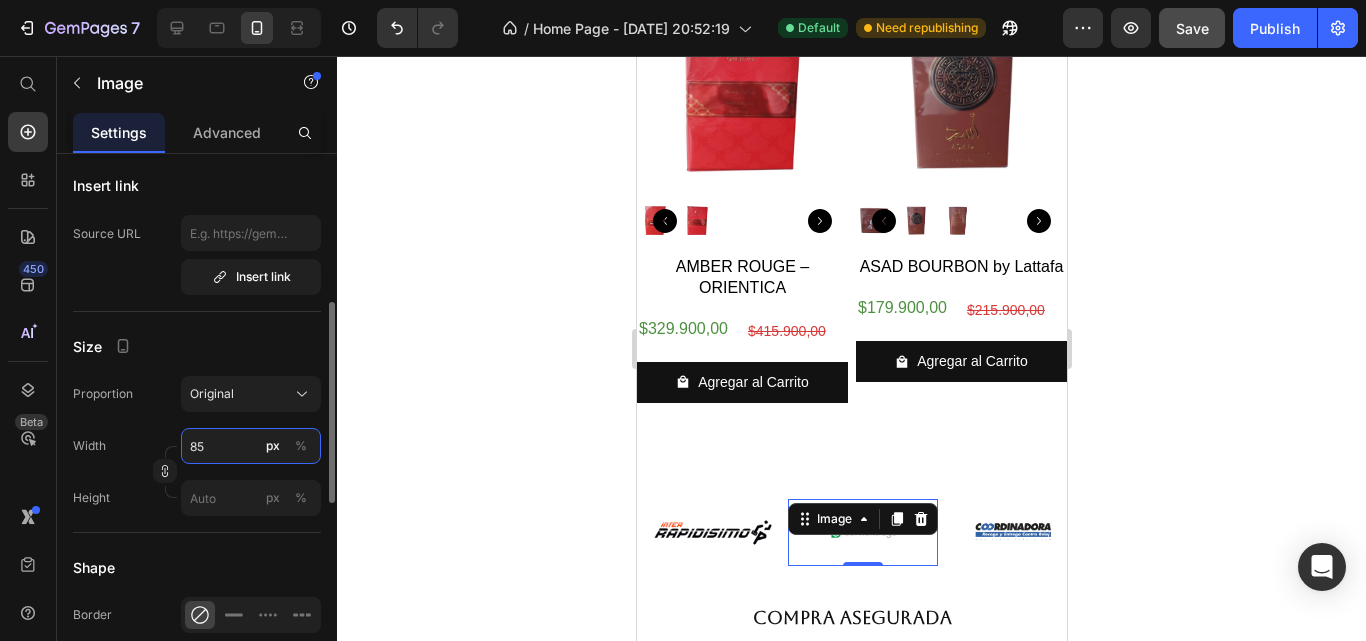 click on "85" at bounding box center [251, 446] 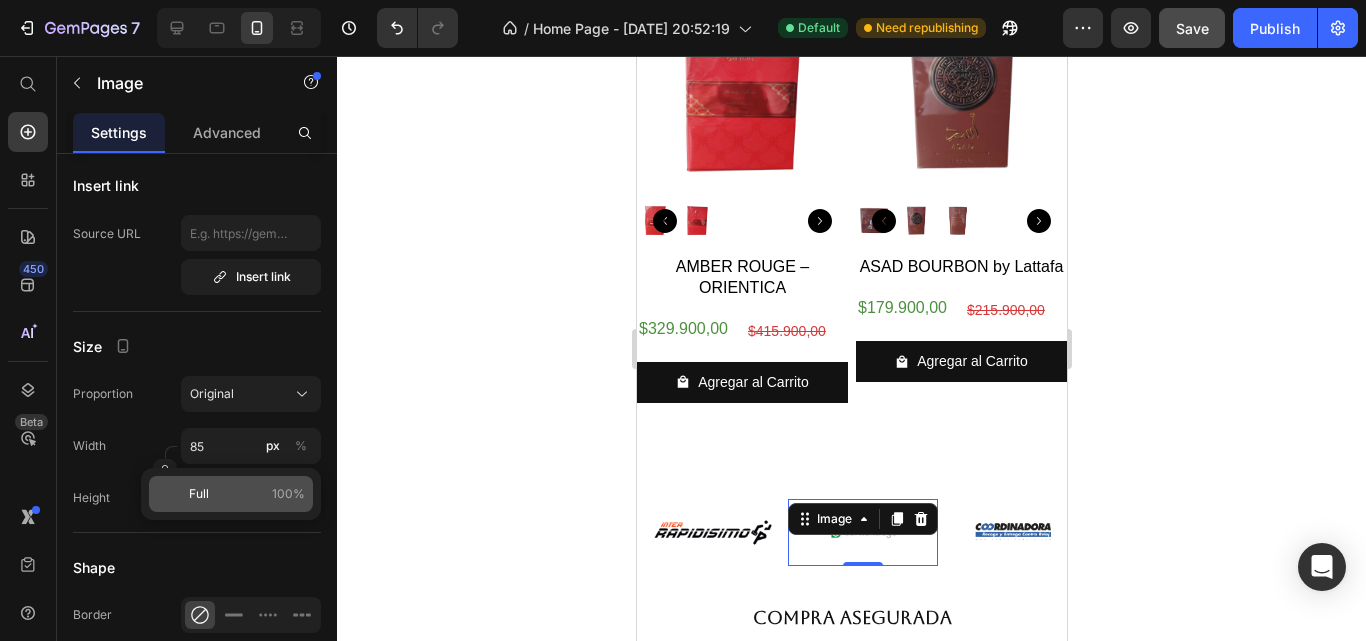 click on "Full 100%" at bounding box center [247, 494] 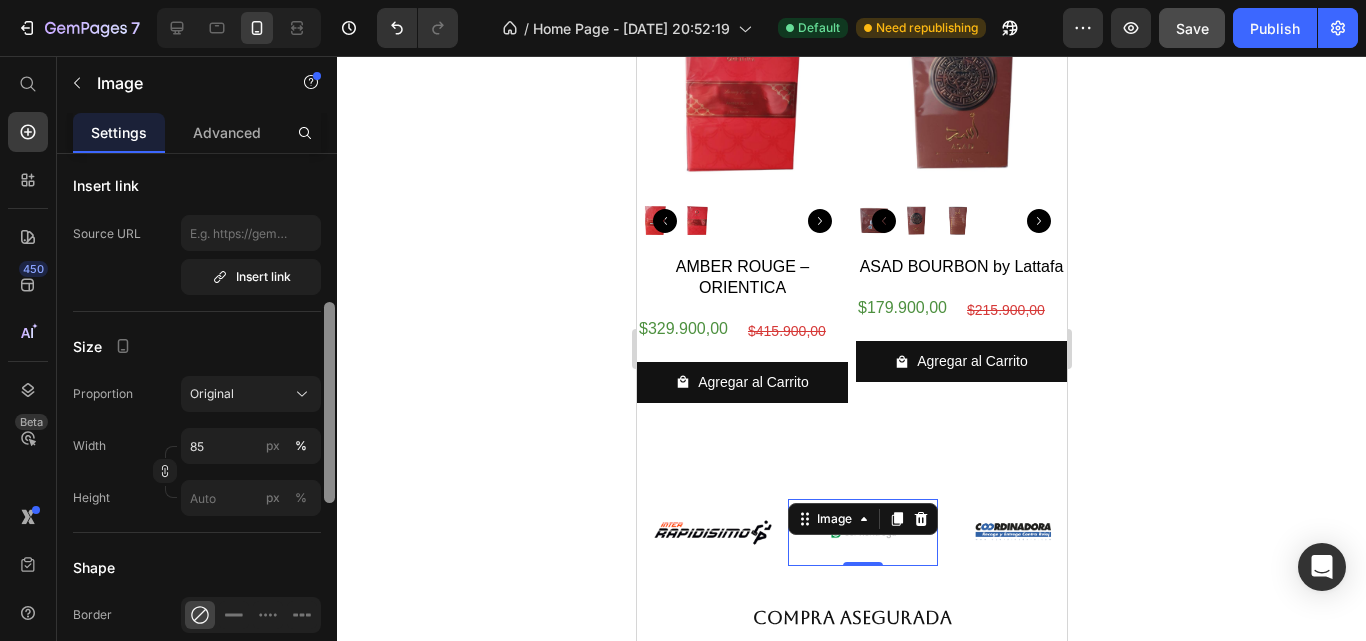 type on "100" 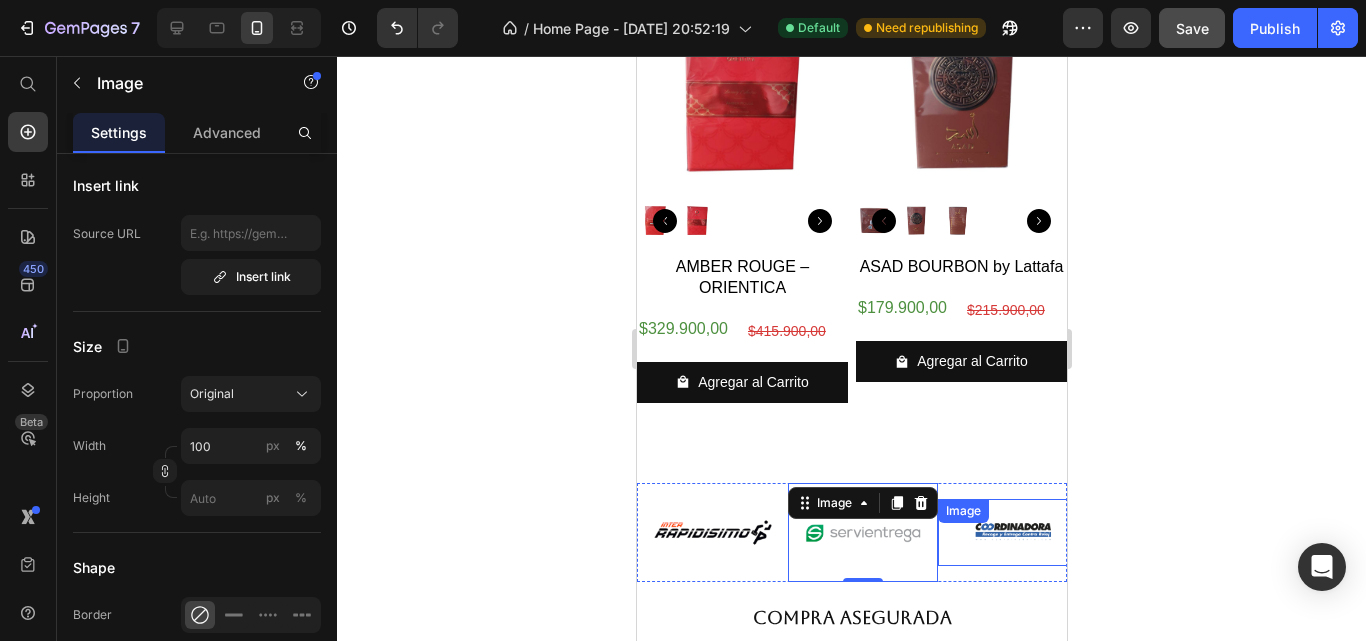 click on "Image" at bounding box center [1012, 532] 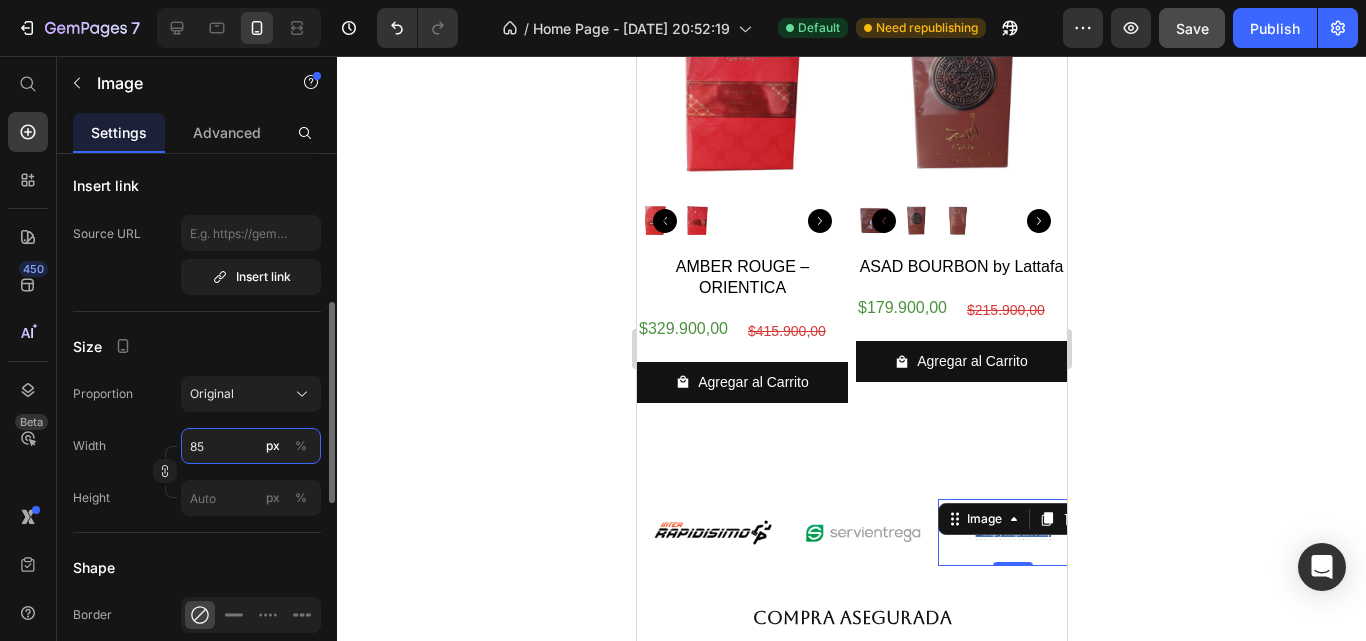 click on "85" at bounding box center (251, 446) 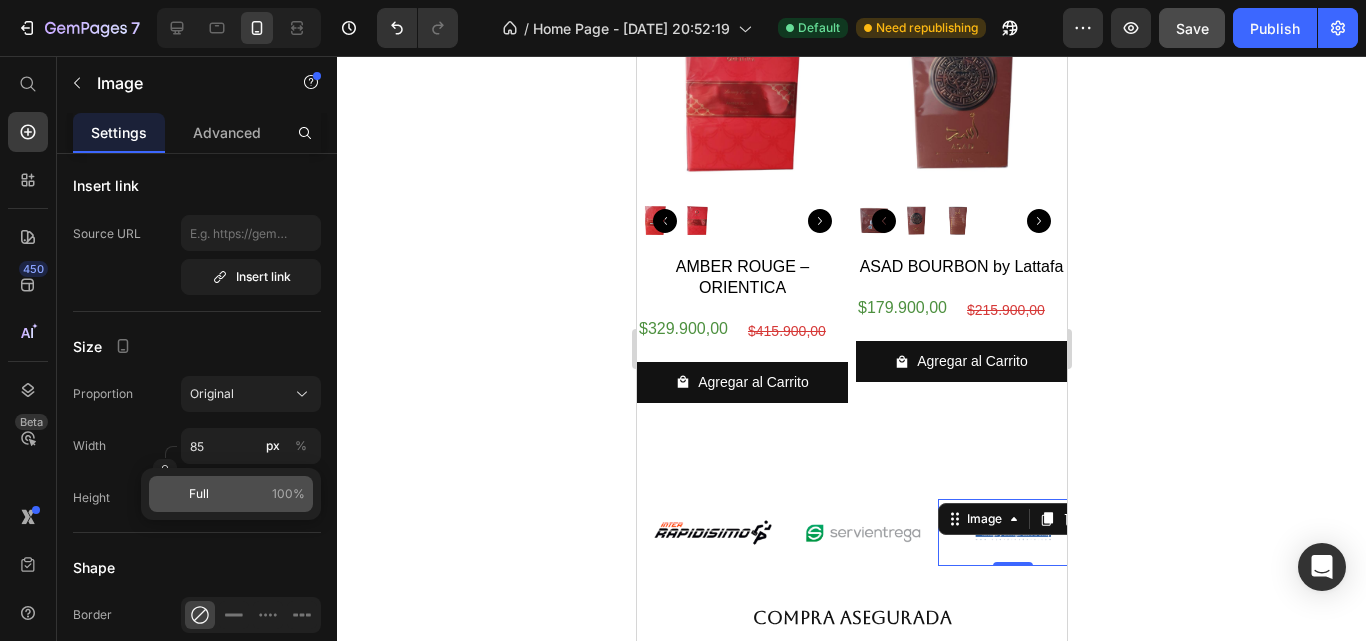 click on "Full 100%" at bounding box center (247, 494) 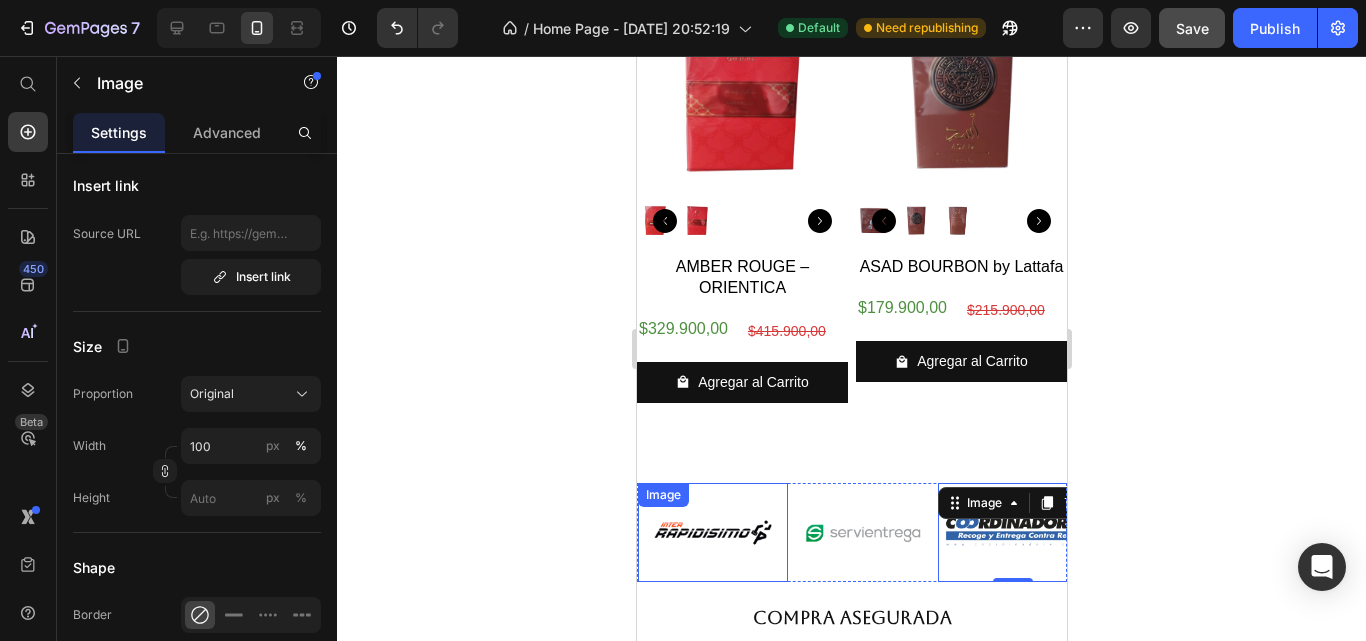 click at bounding box center [712, 532] 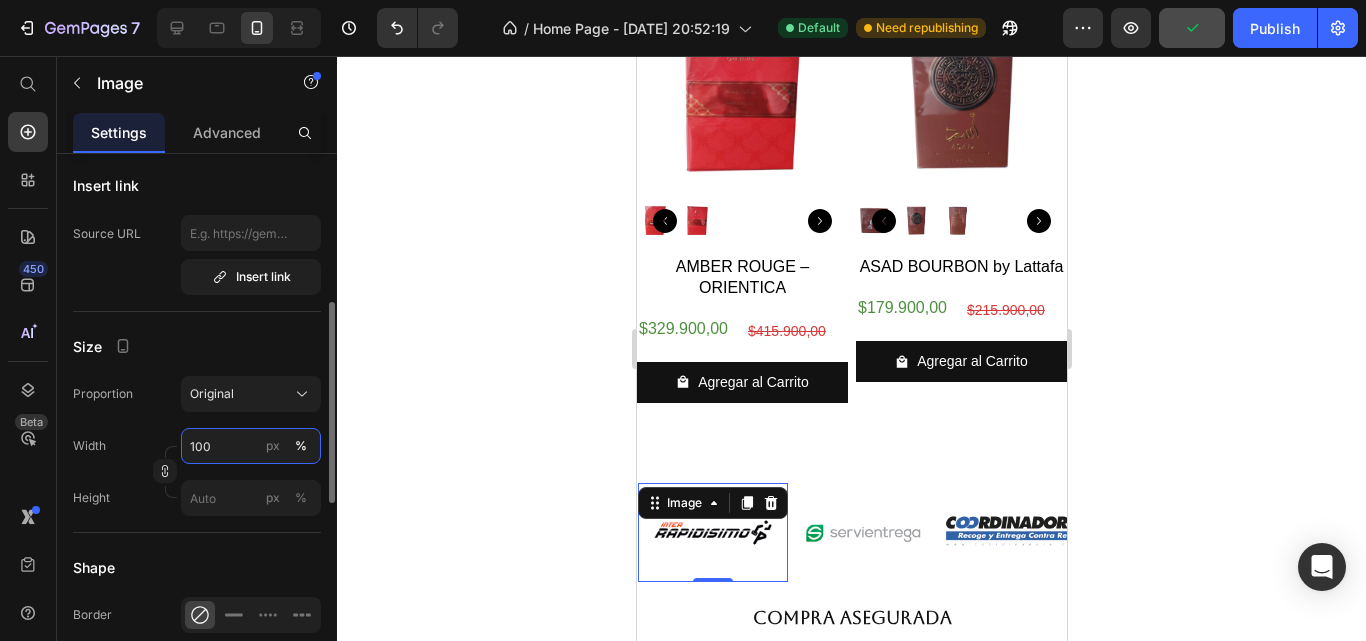 click on "100" at bounding box center (251, 446) 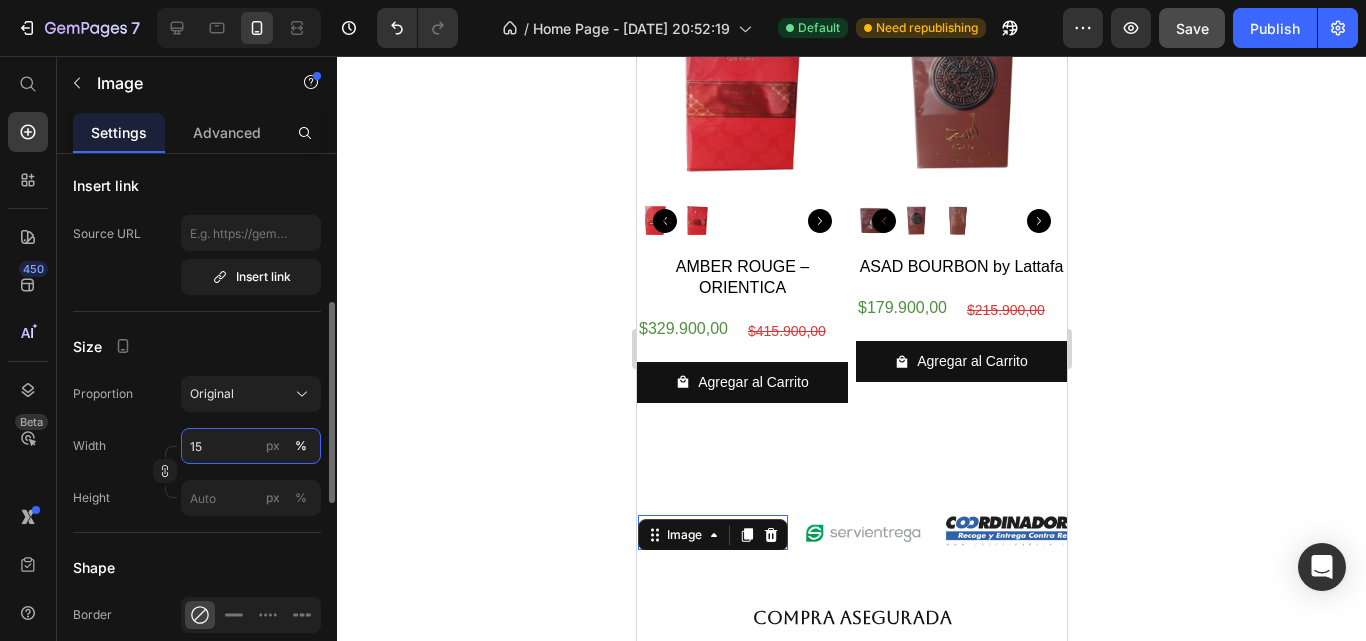 type on "1" 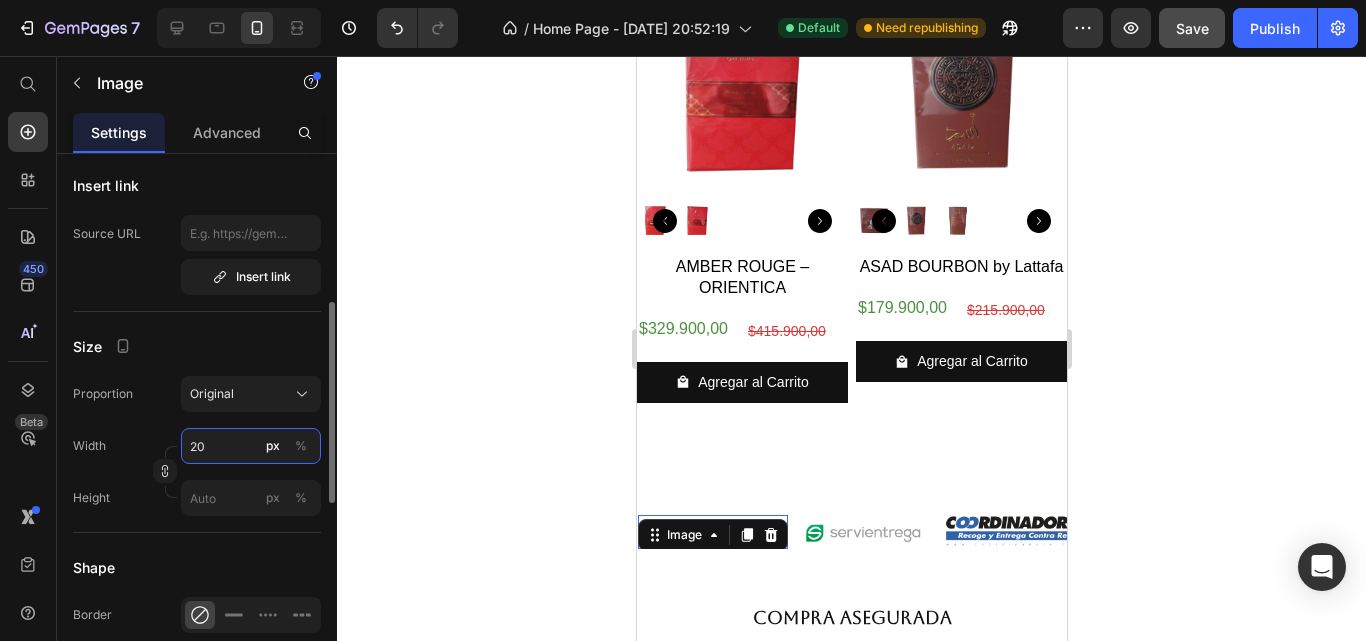 type on "2" 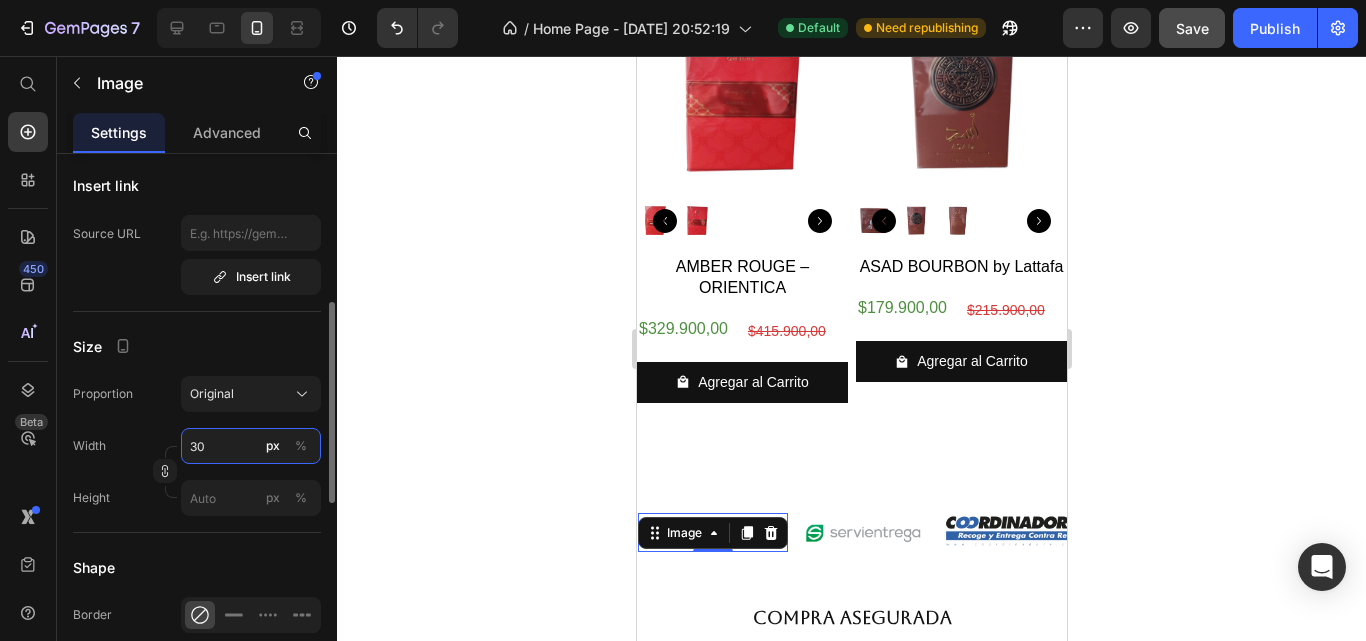 type on "300" 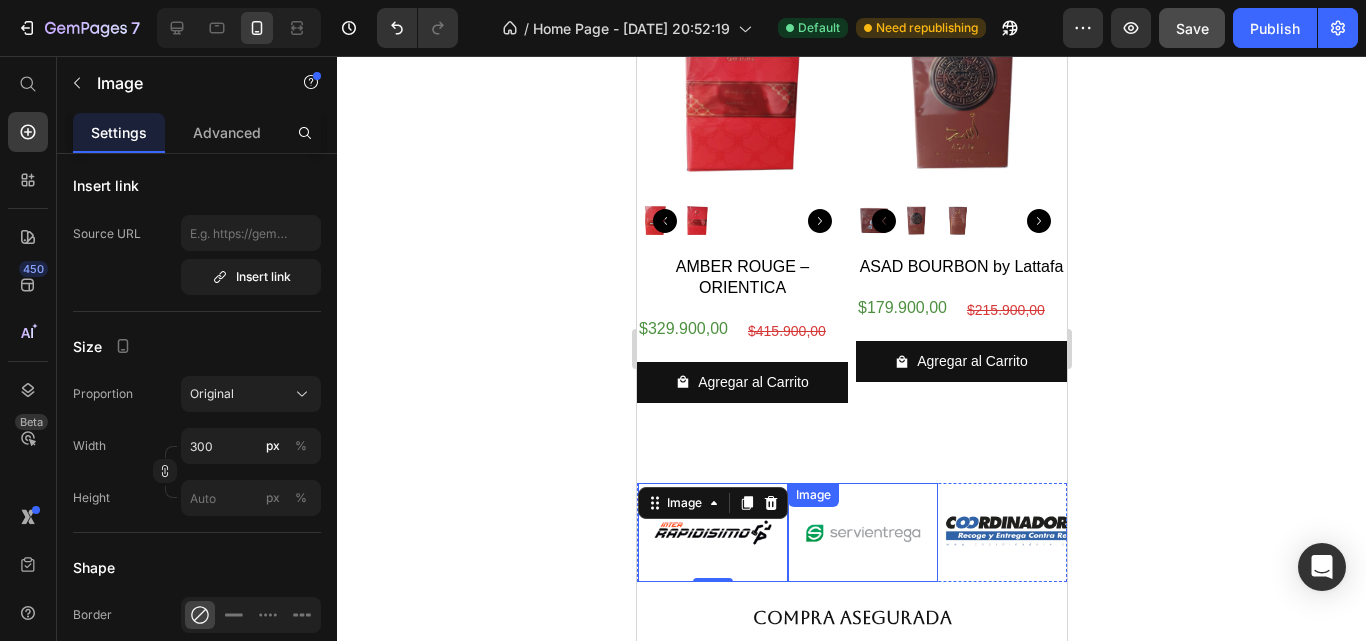 click at bounding box center [862, 532] 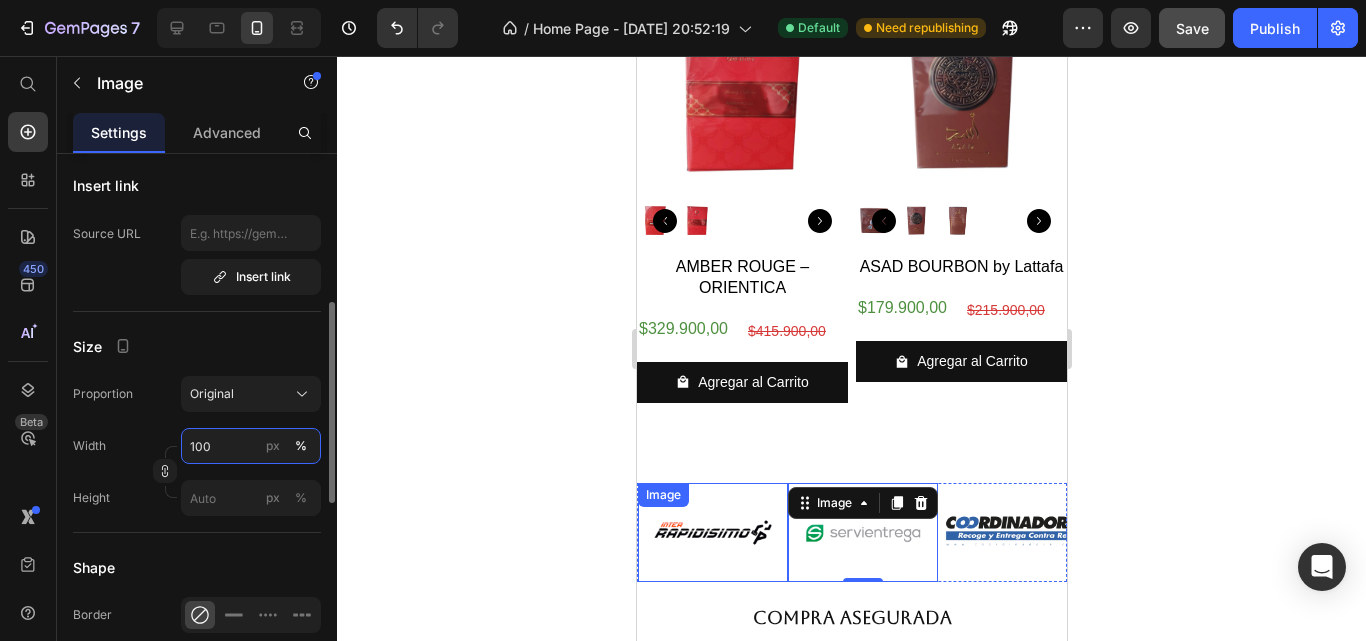 click on "100" at bounding box center [251, 446] 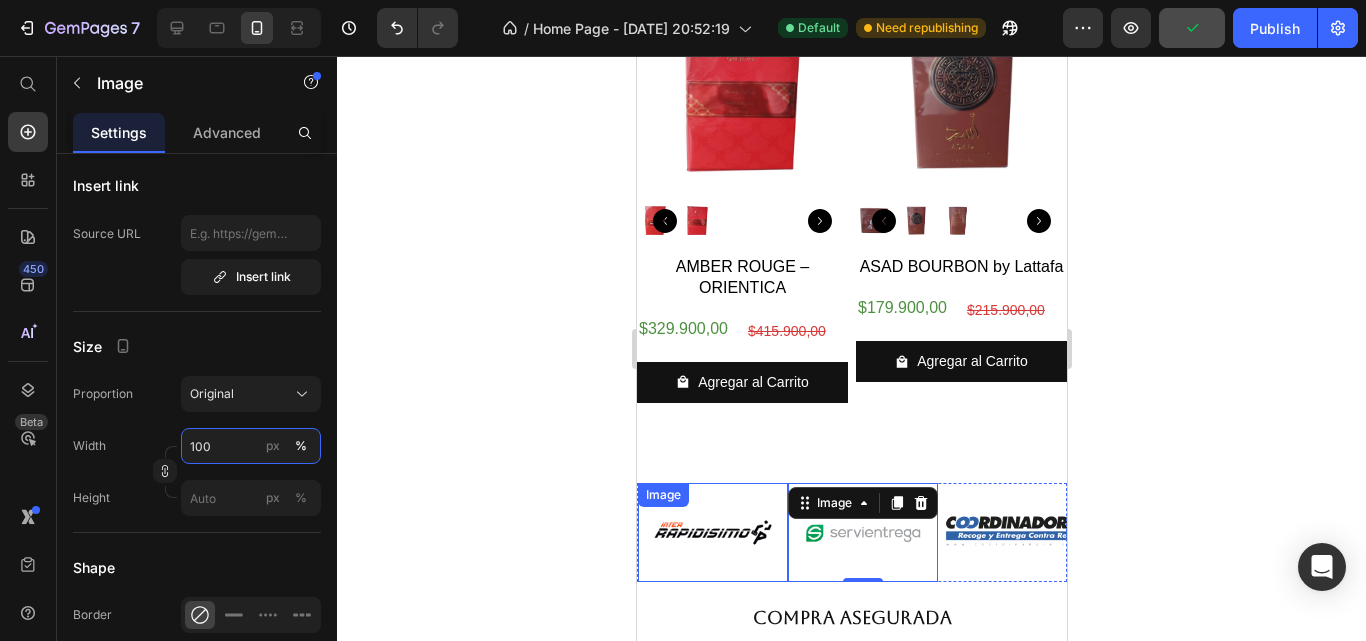 type on "300" 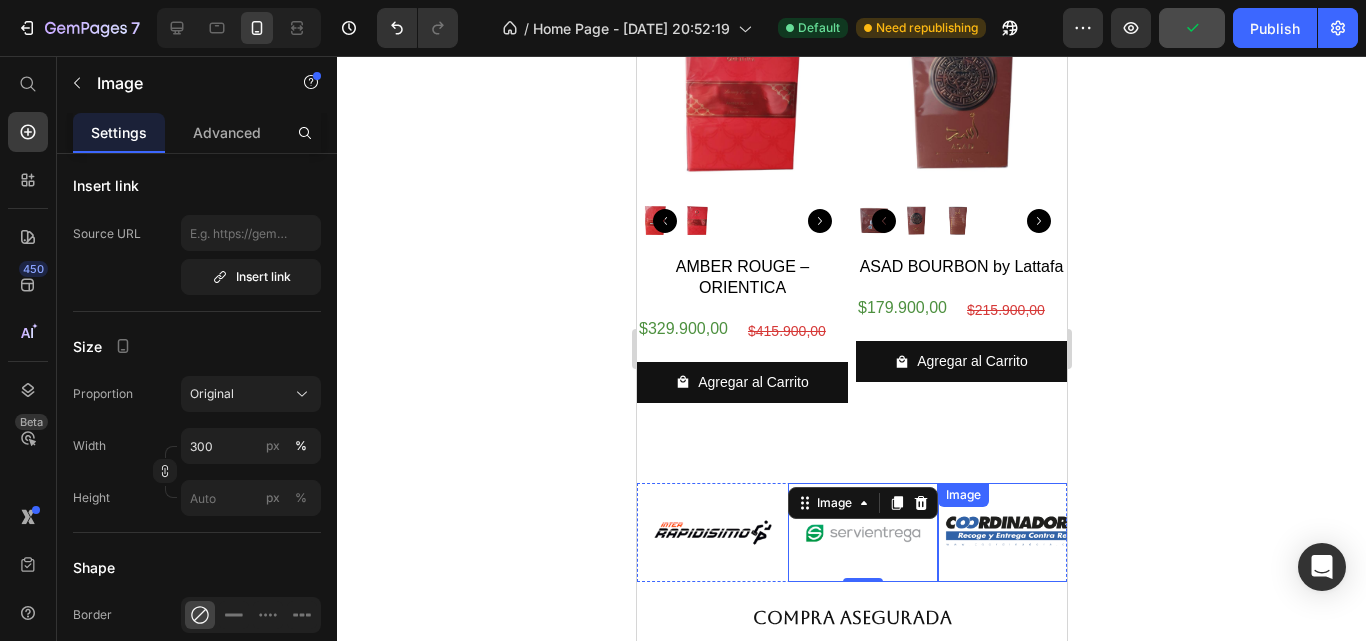 click at bounding box center [1012, 532] 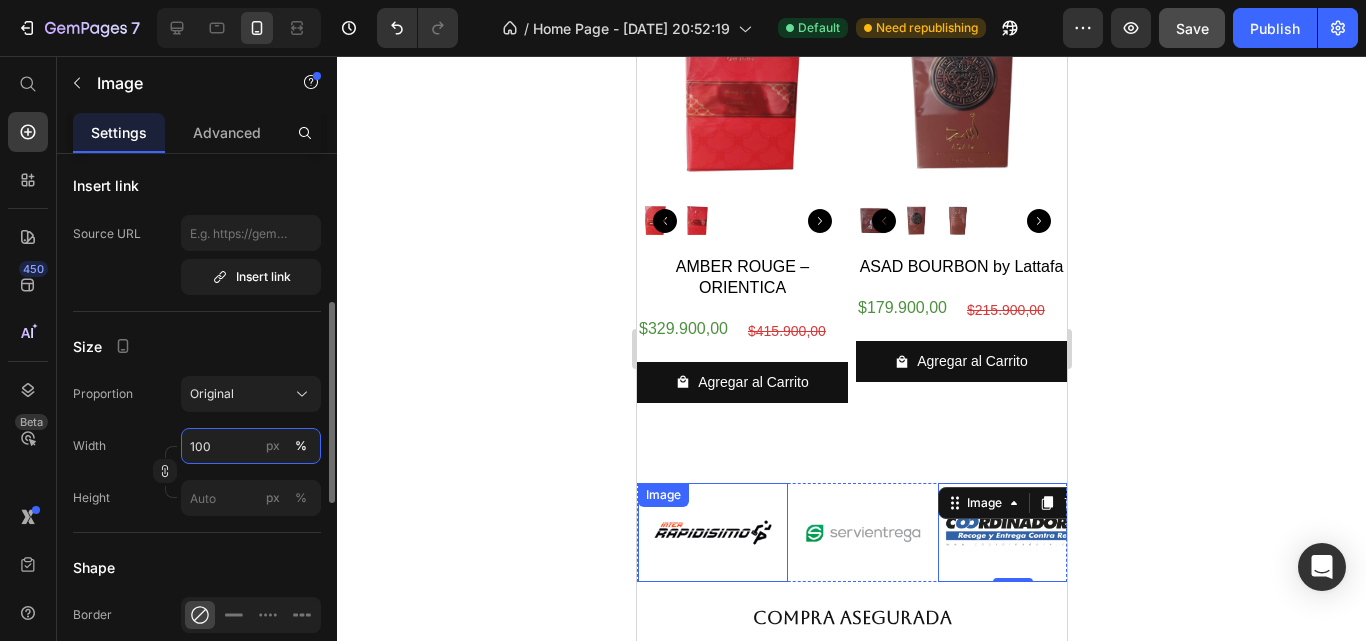 click on "100" at bounding box center (251, 446) 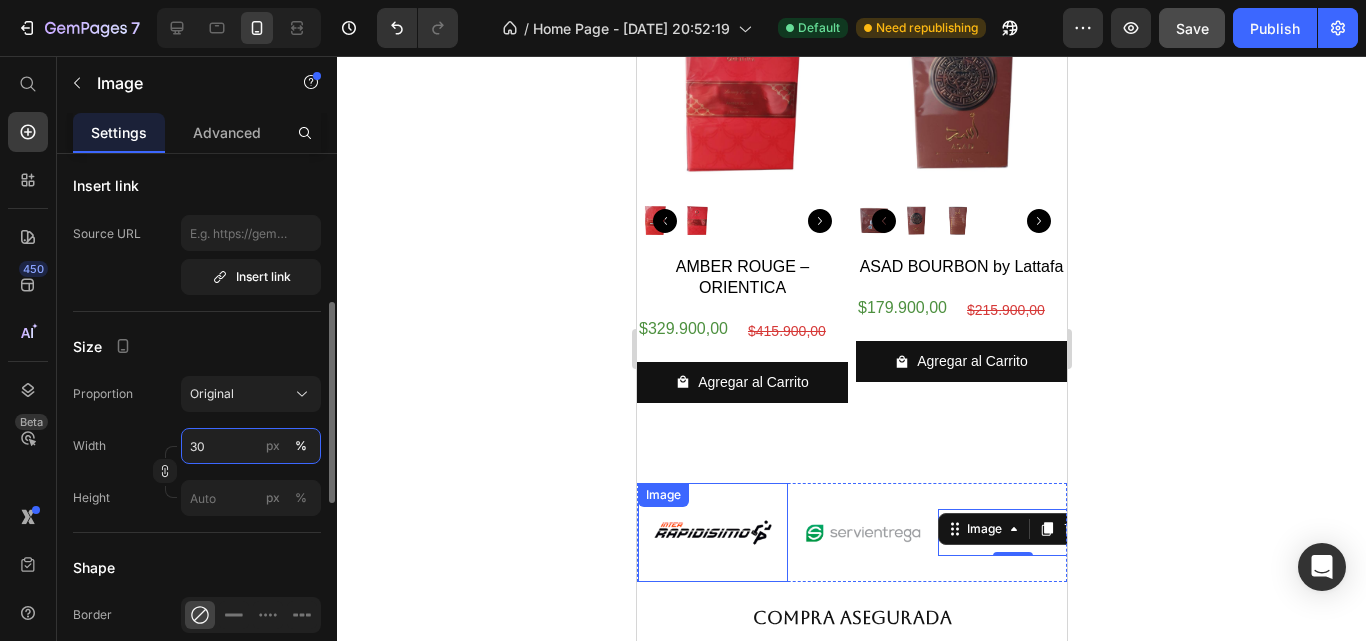 type on "300" 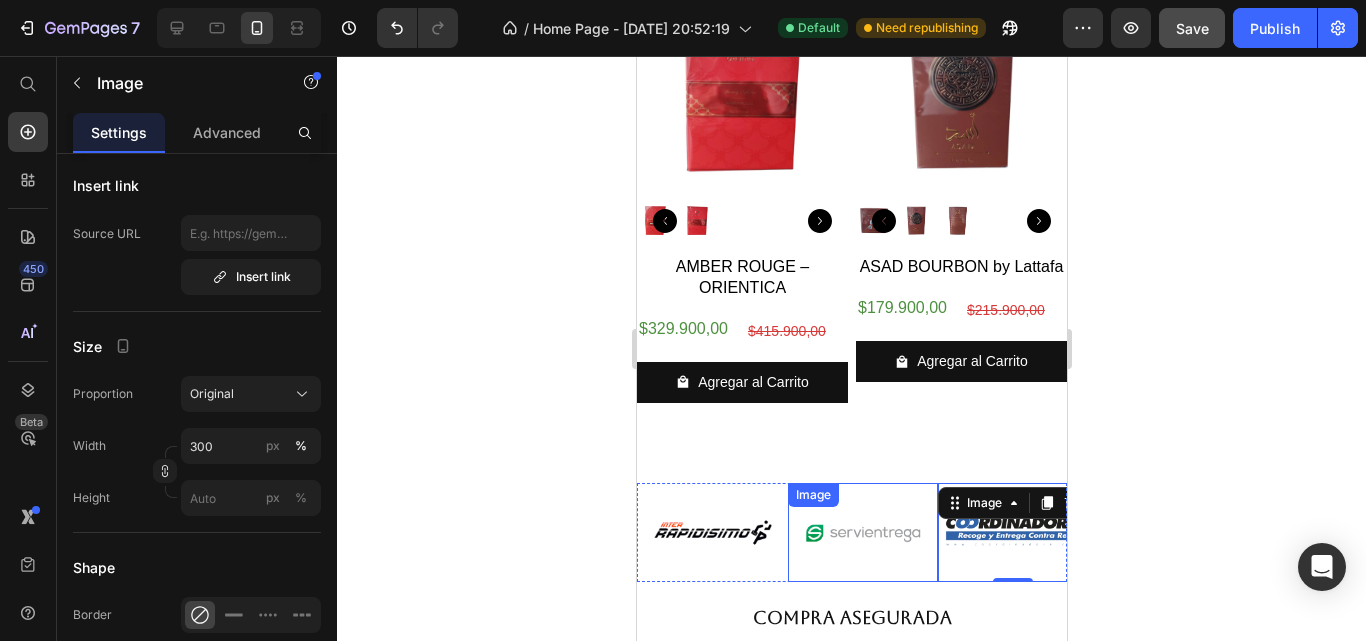 click on "Image" at bounding box center (812, 495) 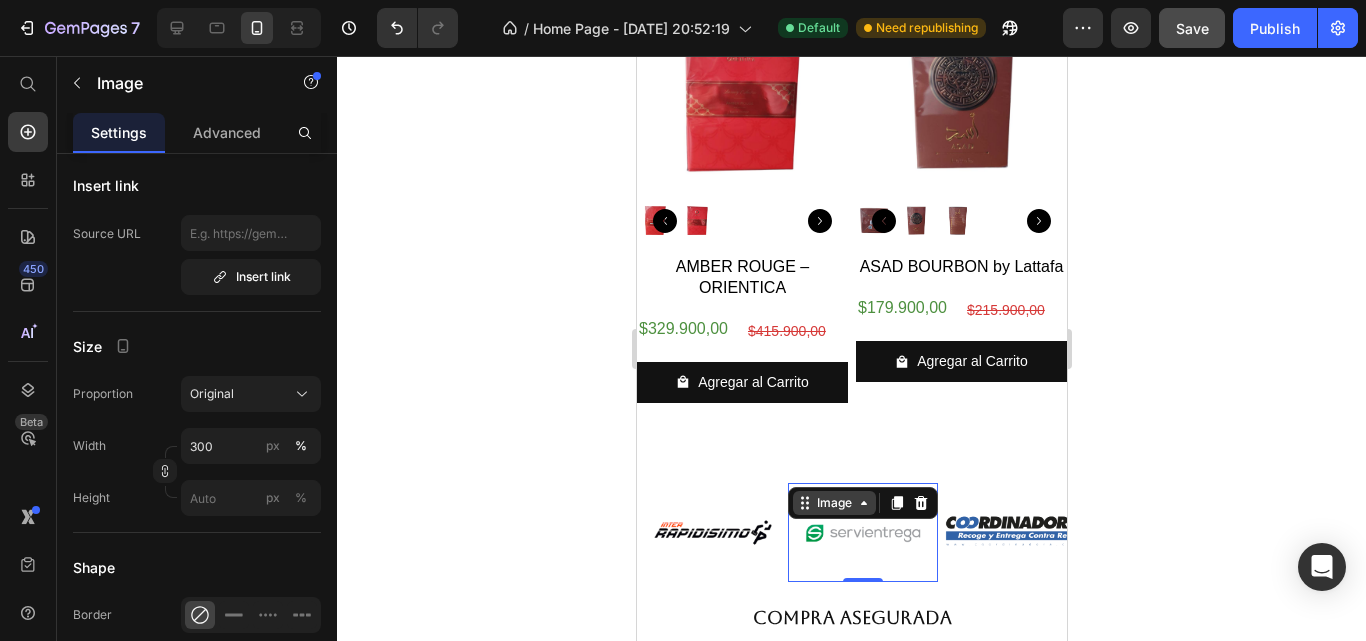 click on "Image" at bounding box center [833, 503] 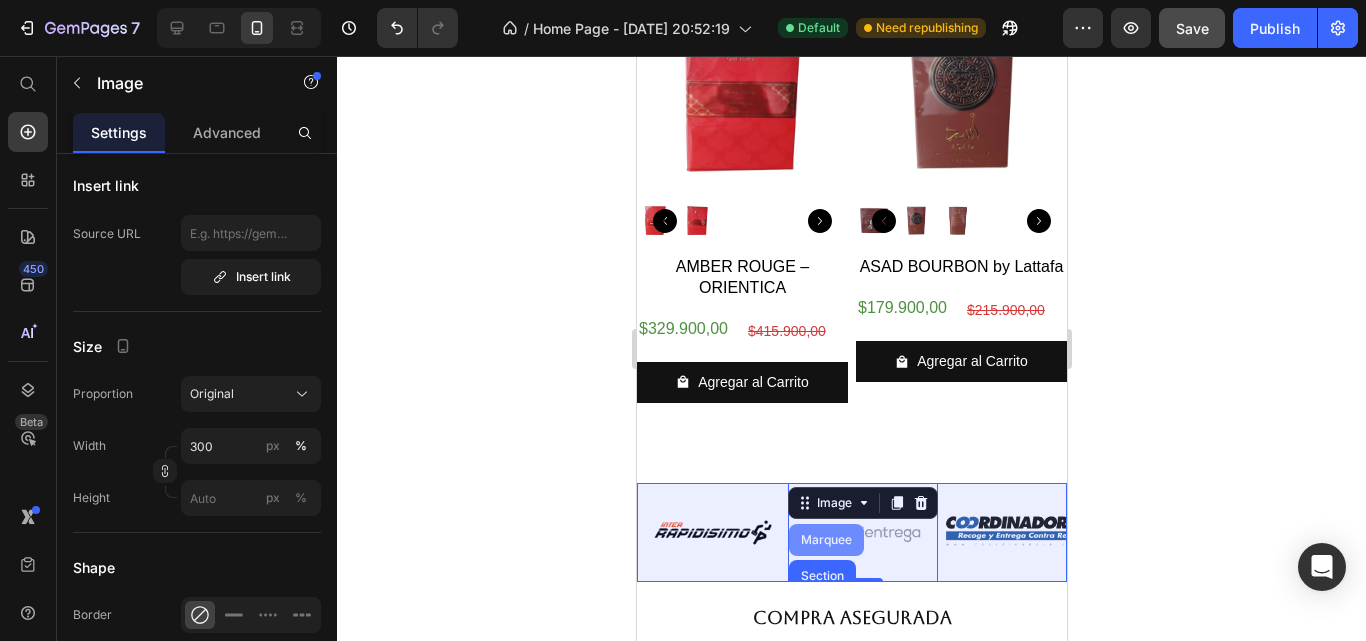 click on "Marquee" at bounding box center [825, 540] 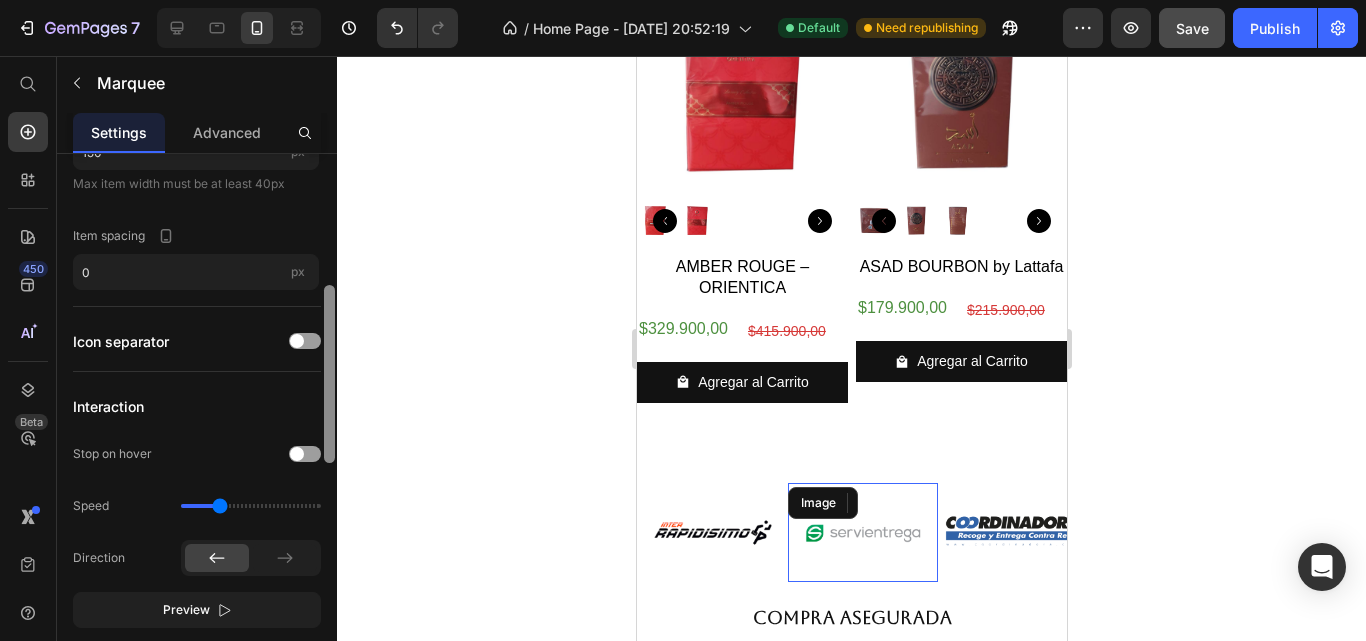 scroll, scrollTop: 0, scrollLeft: 0, axis: both 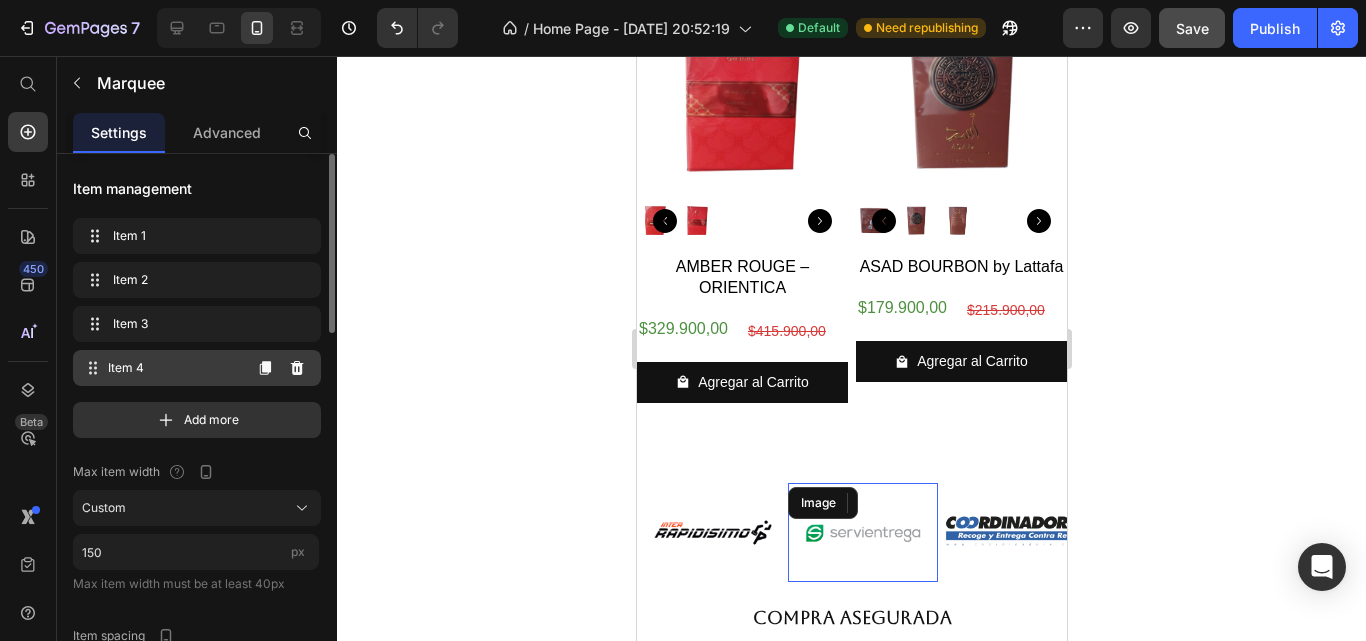 click on "Item 4" at bounding box center [174, 368] 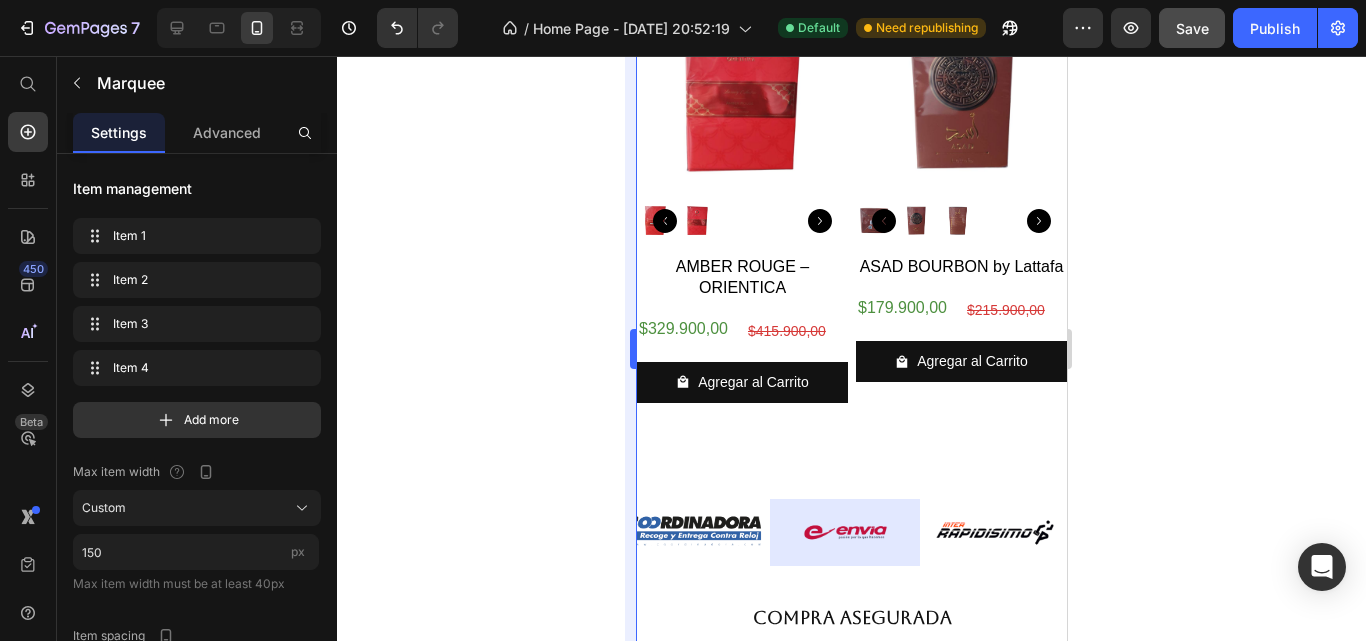scroll, scrollTop: 0, scrollLeft: 319, axis: horizontal 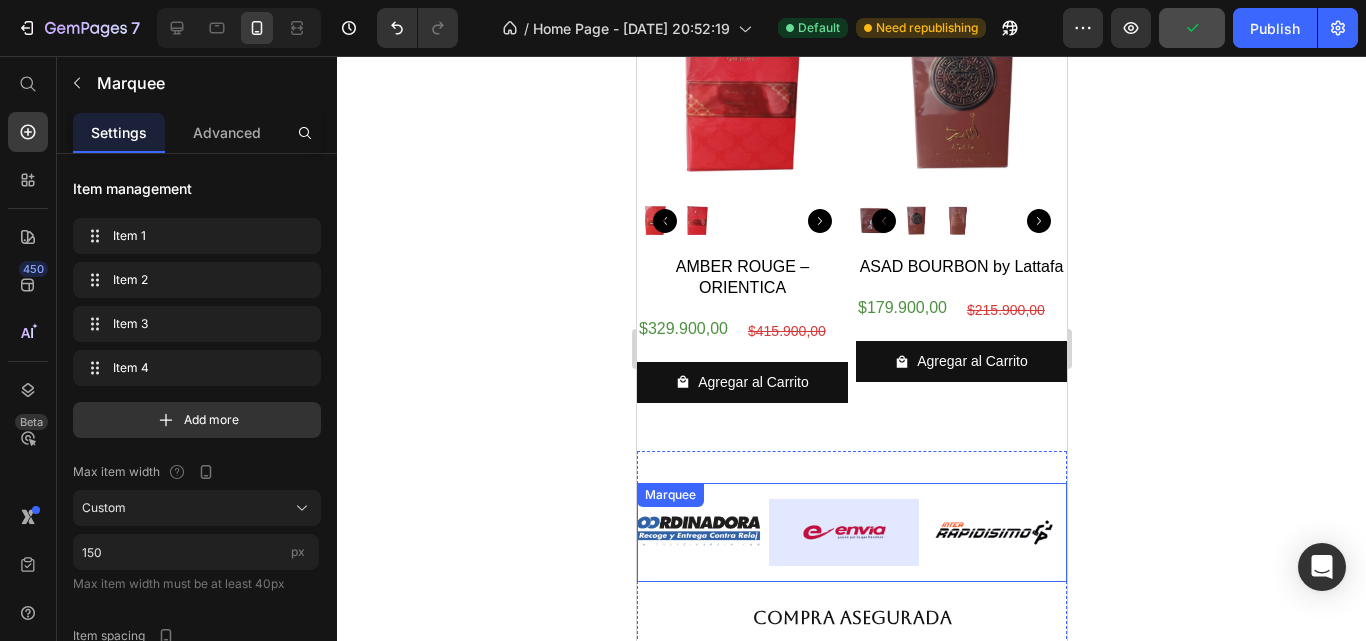 click at bounding box center (843, 532) 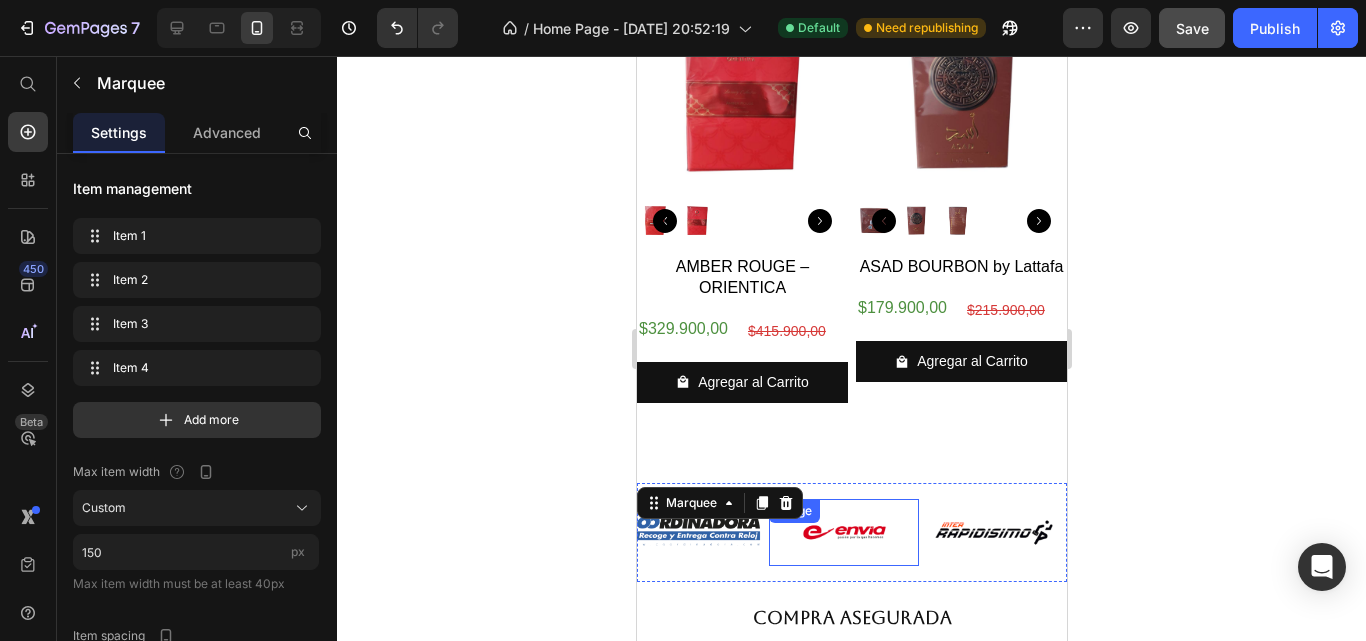 click at bounding box center (843, 532) 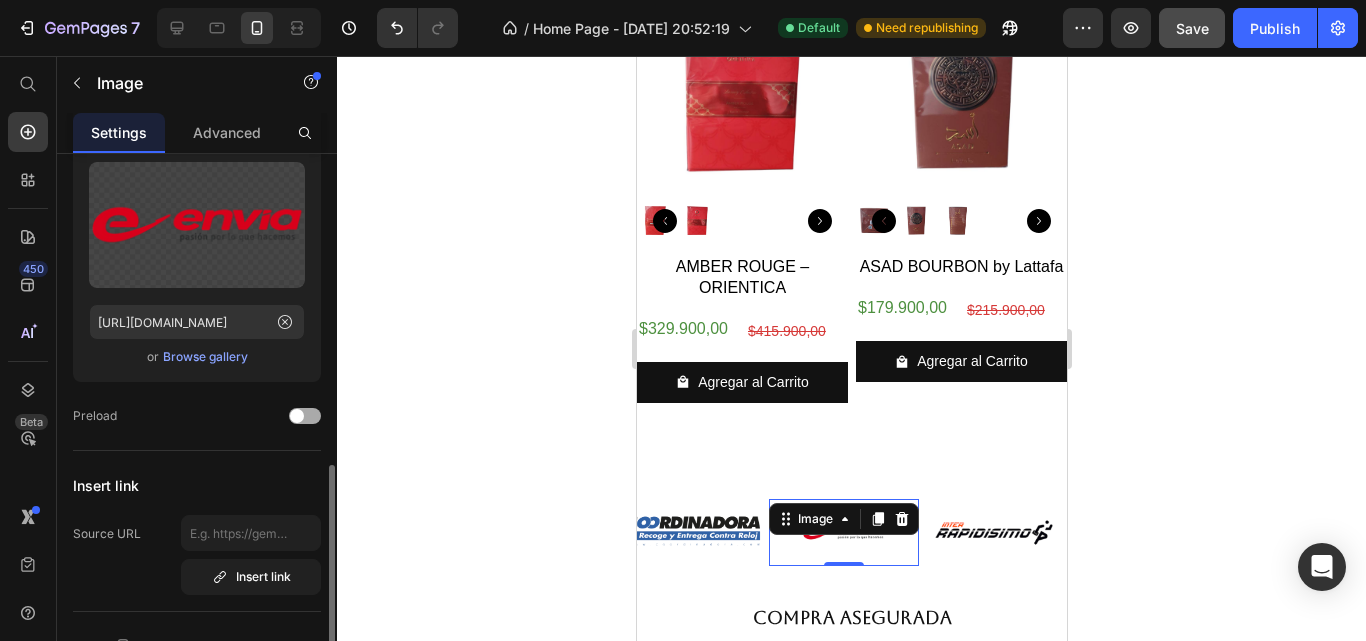 scroll, scrollTop: 300, scrollLeft: 0, axis: vertical 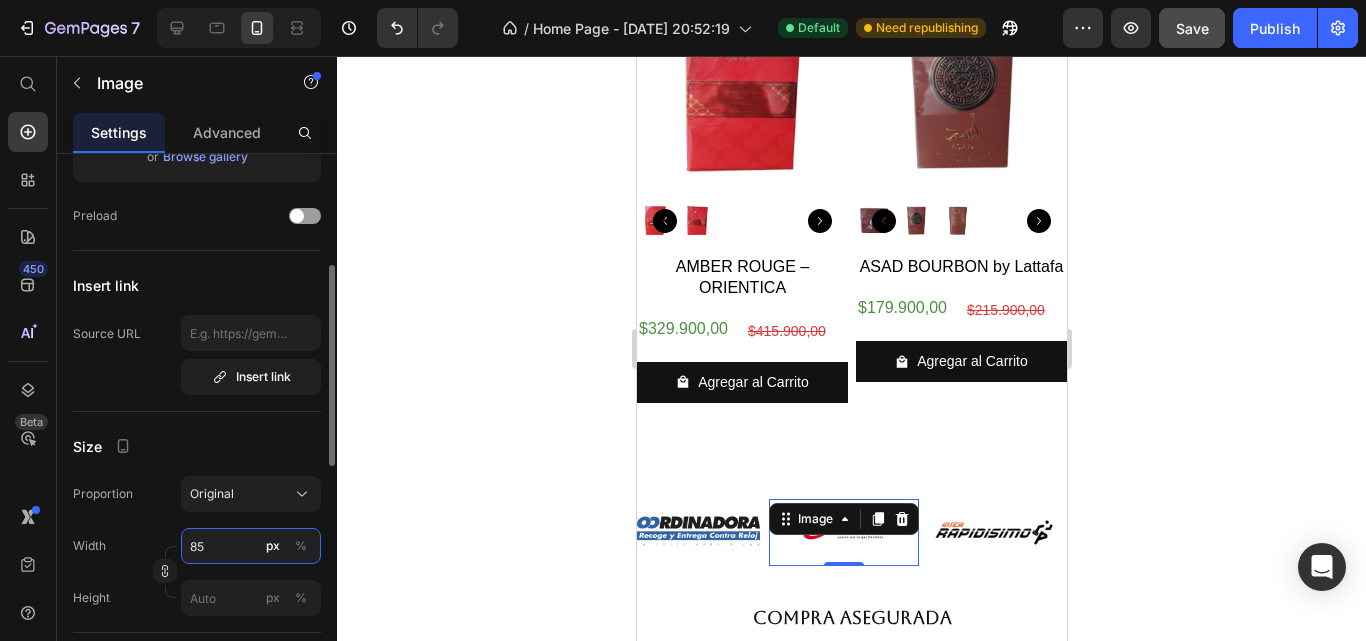 click on "85" at bounding box center [251, 546] 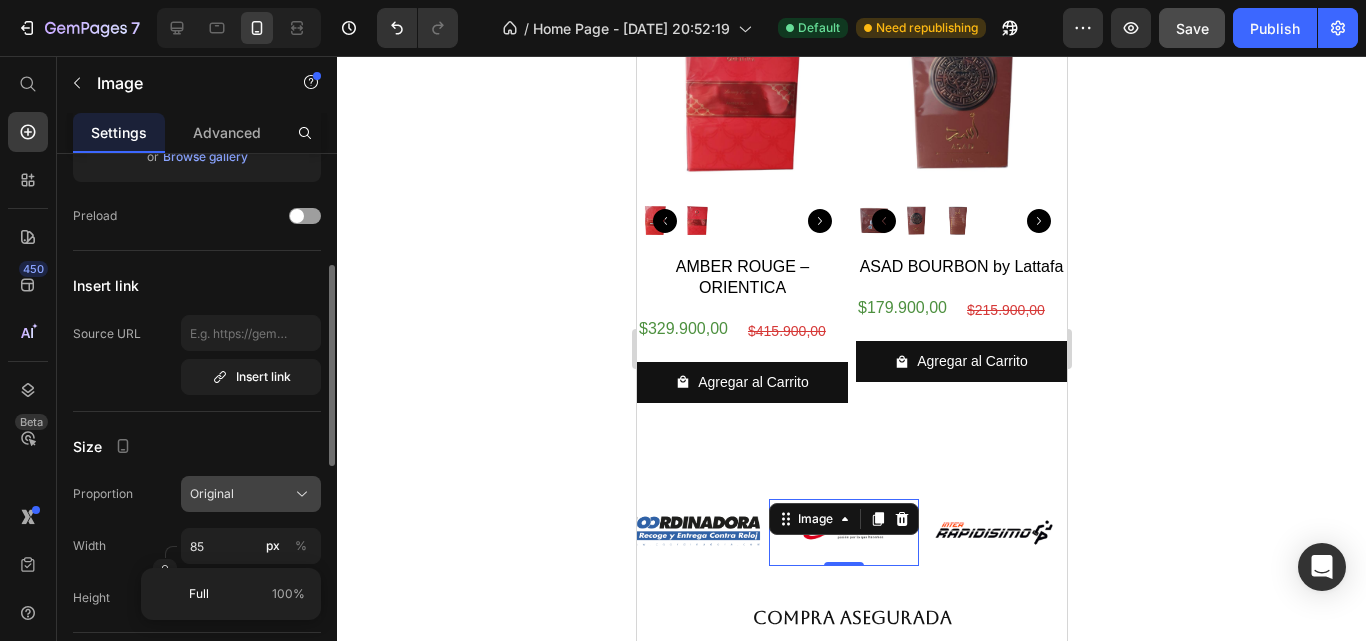 click on "Original" 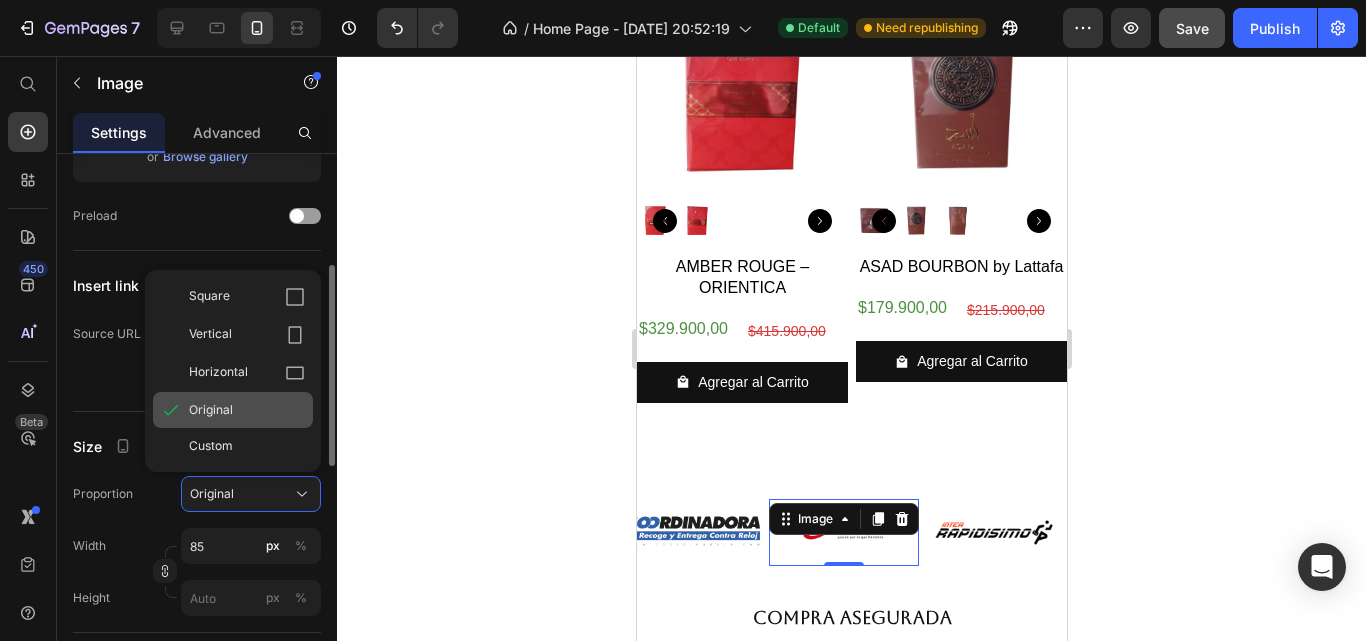 click on "Original" at bounding box center [211, 410] 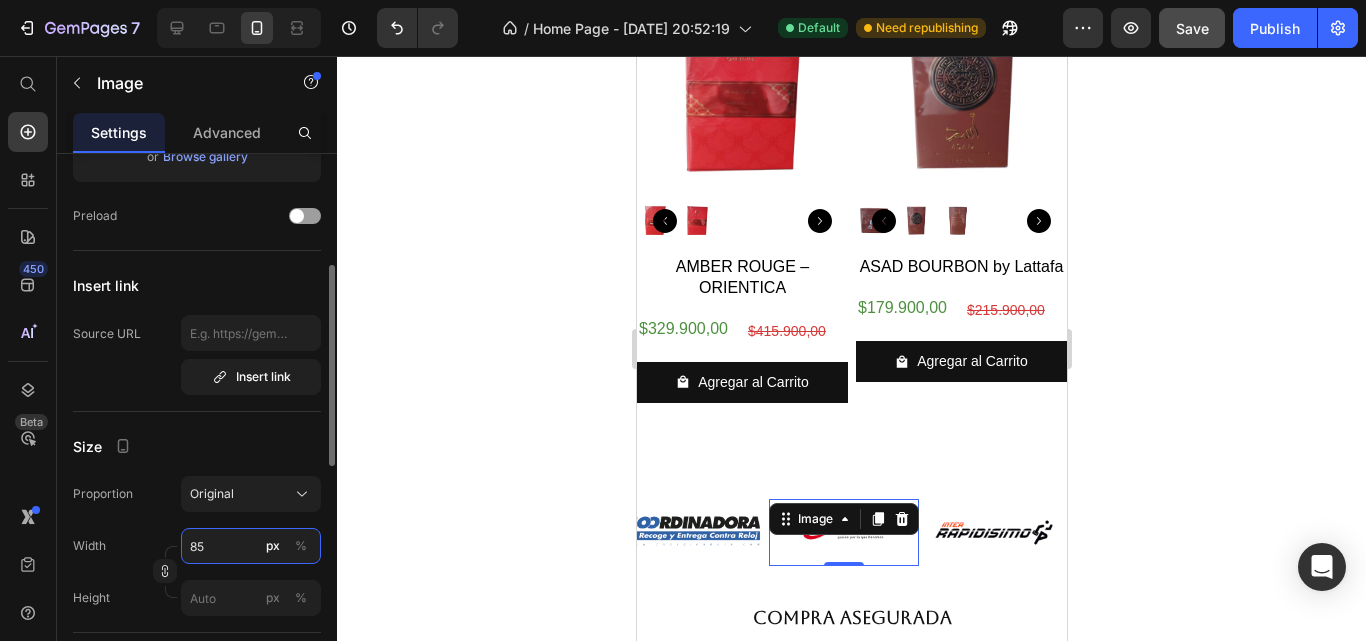 click on "85" at bounding box center (251, 546) 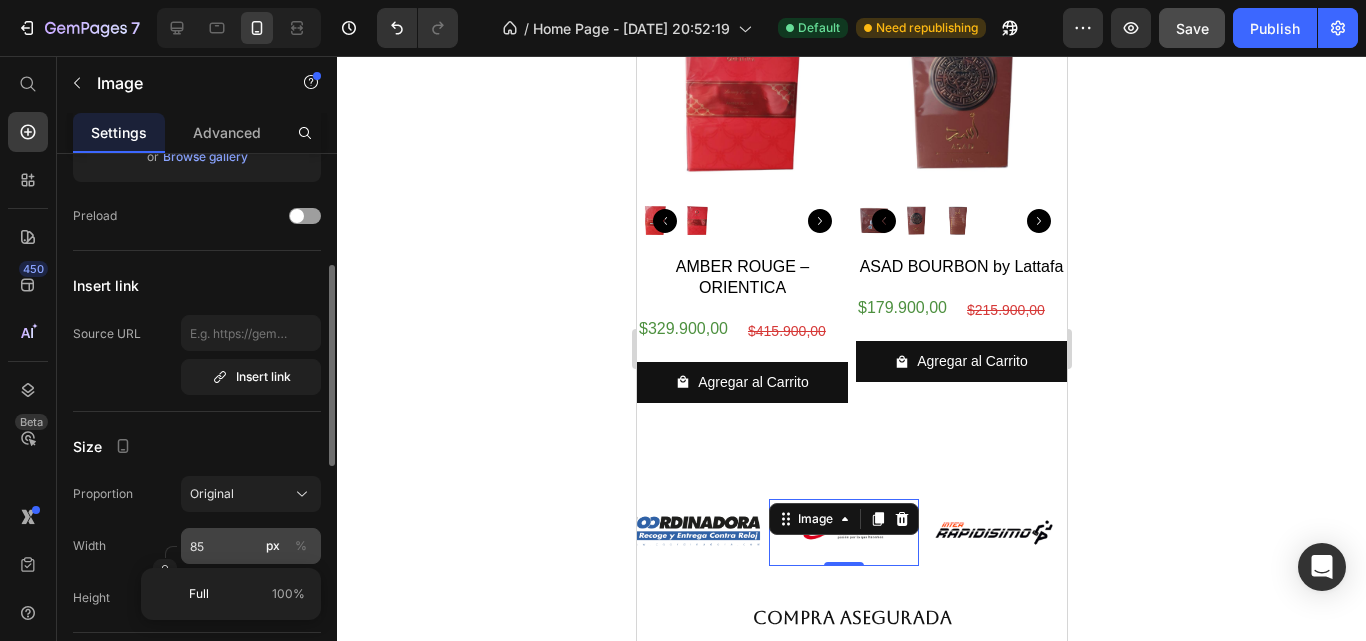 click on "px" at bounding box center [273, 546] 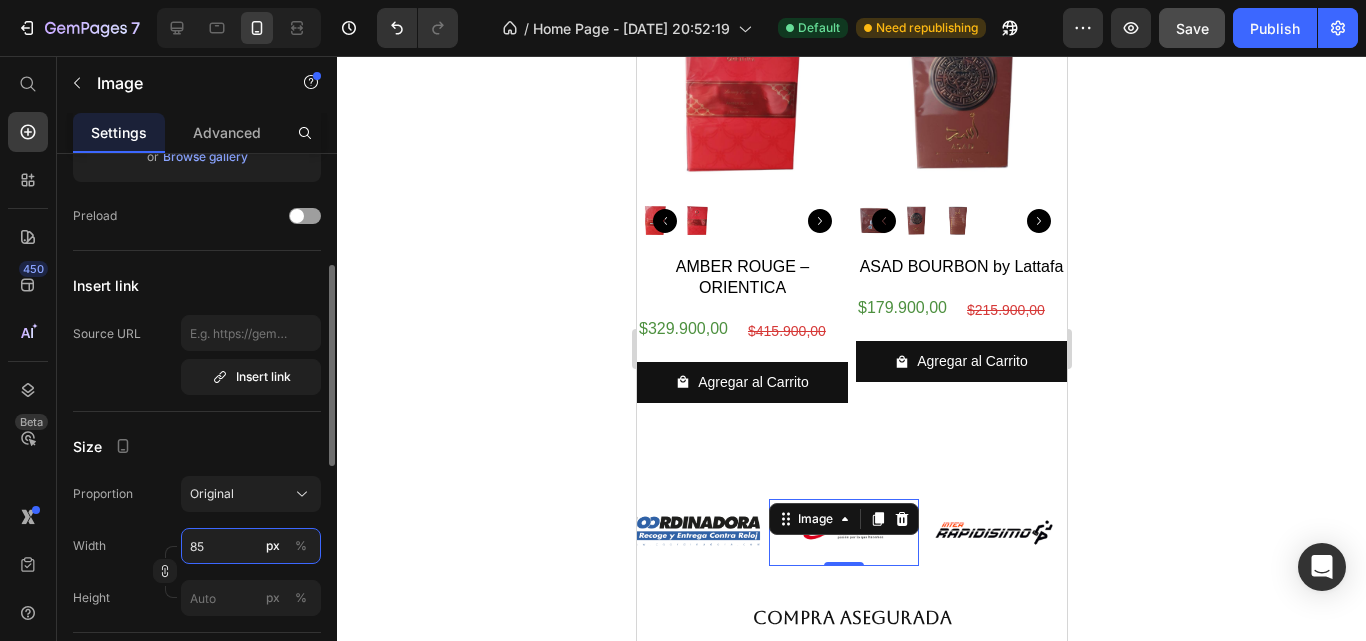 click on "85" at bounding box center (251, 546) 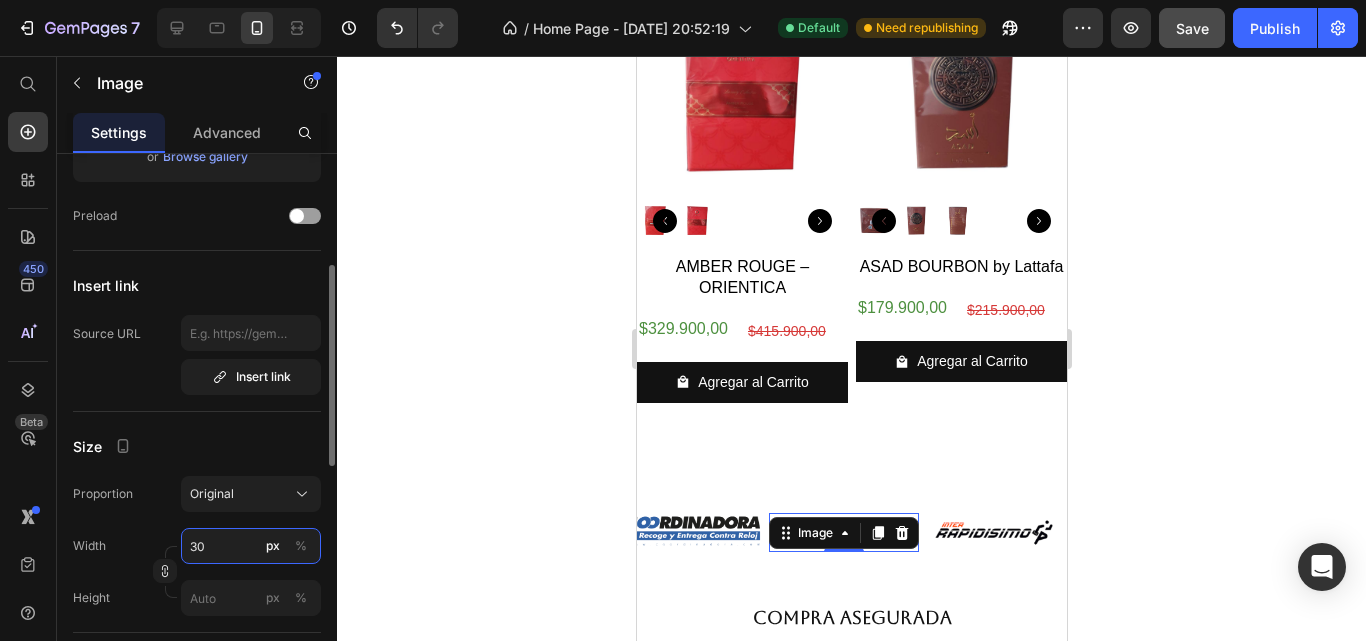 type on "300" 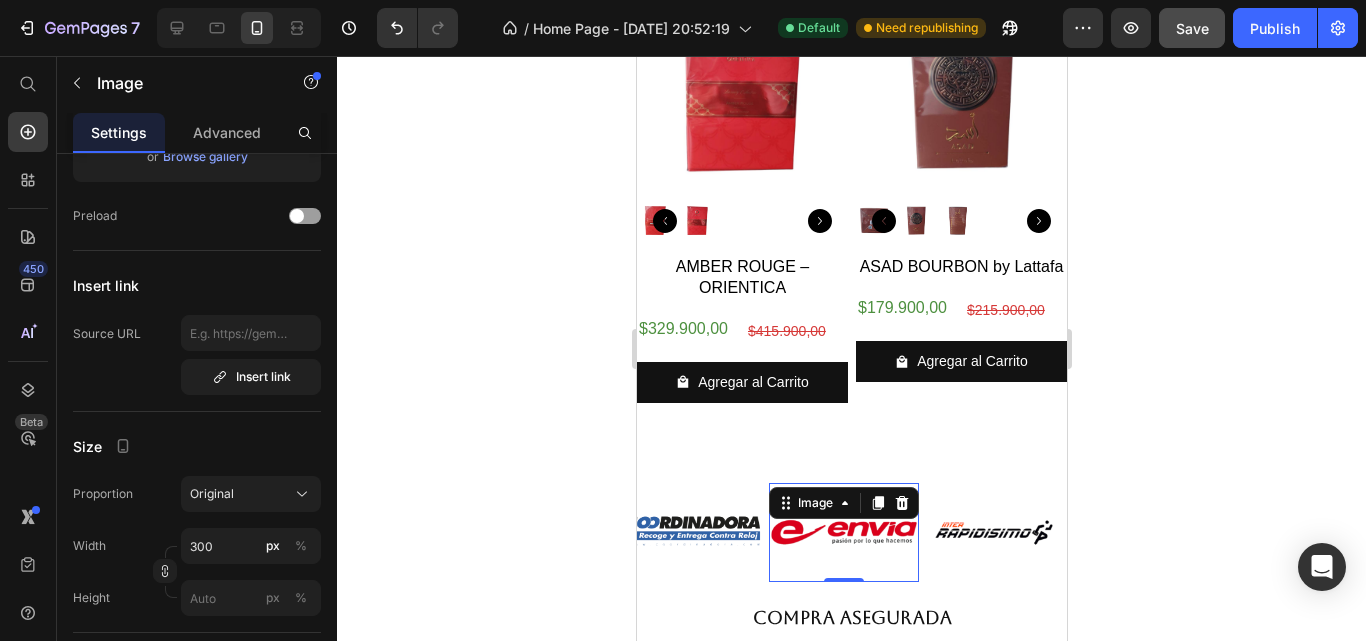click 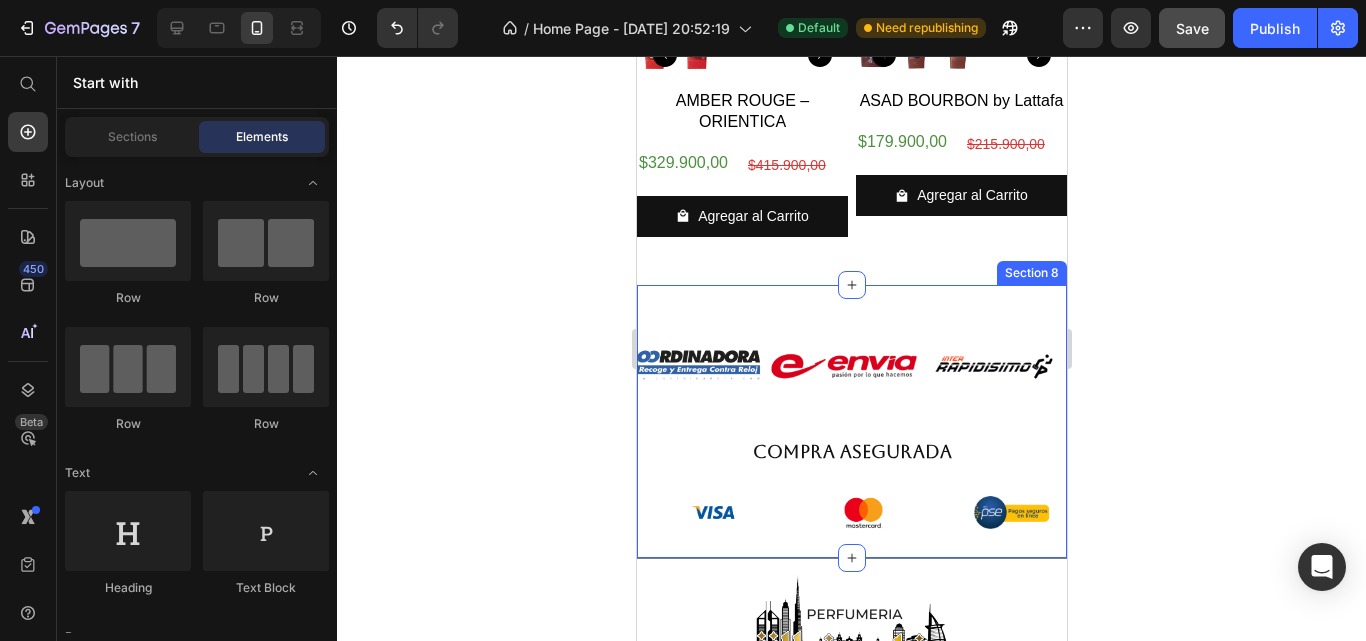 scroll, scrollTop: 3238, scrollLeft: 0, axis: vertical 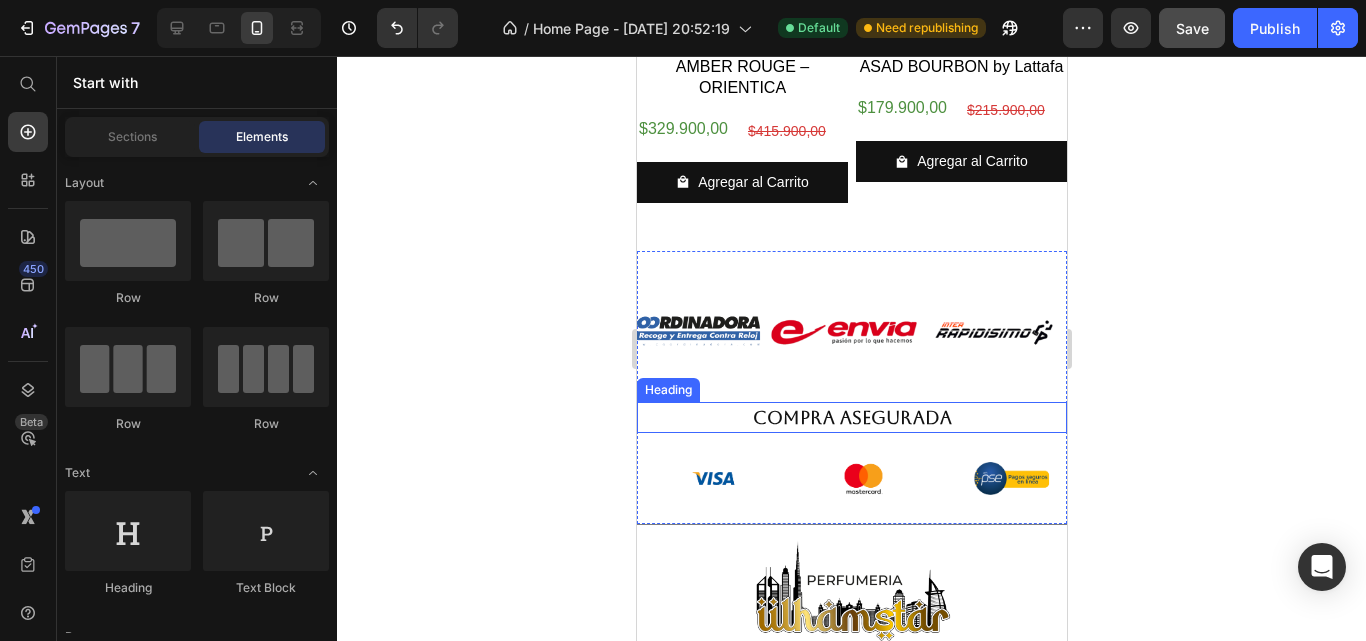 click on "Compra Asegurada" at bounding box center [851, 417] 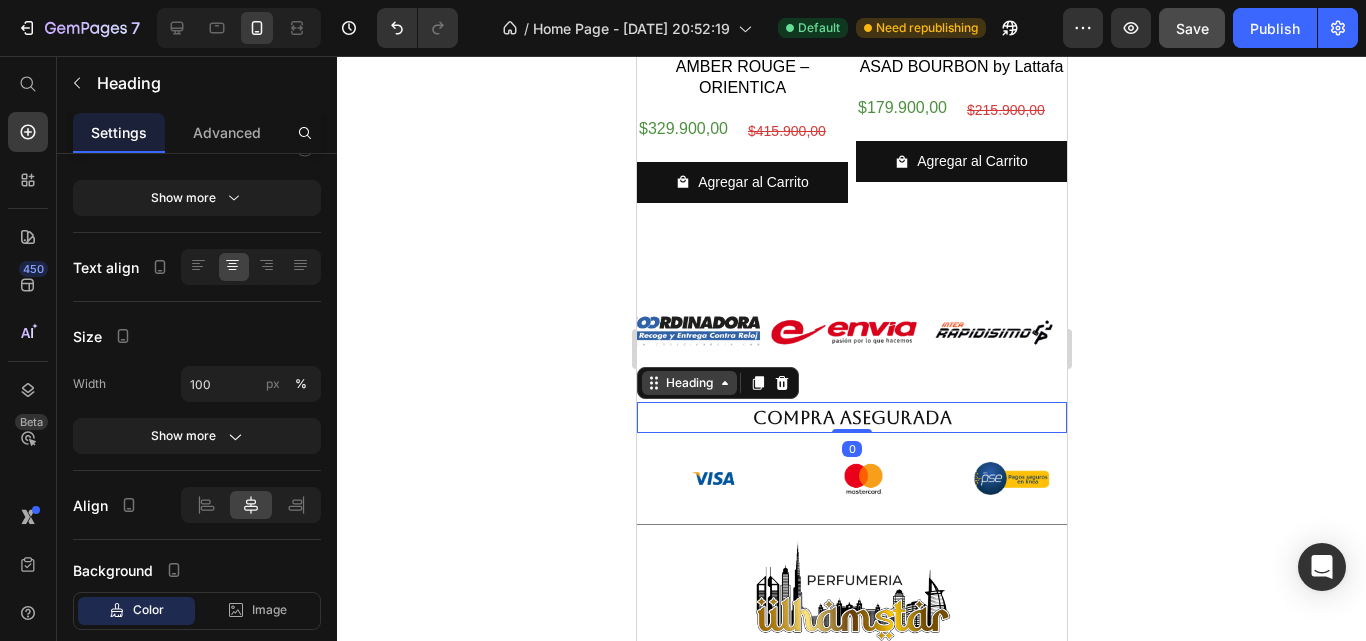 scroll, scrollTop: 0, scrollLeft: 0, axis: both 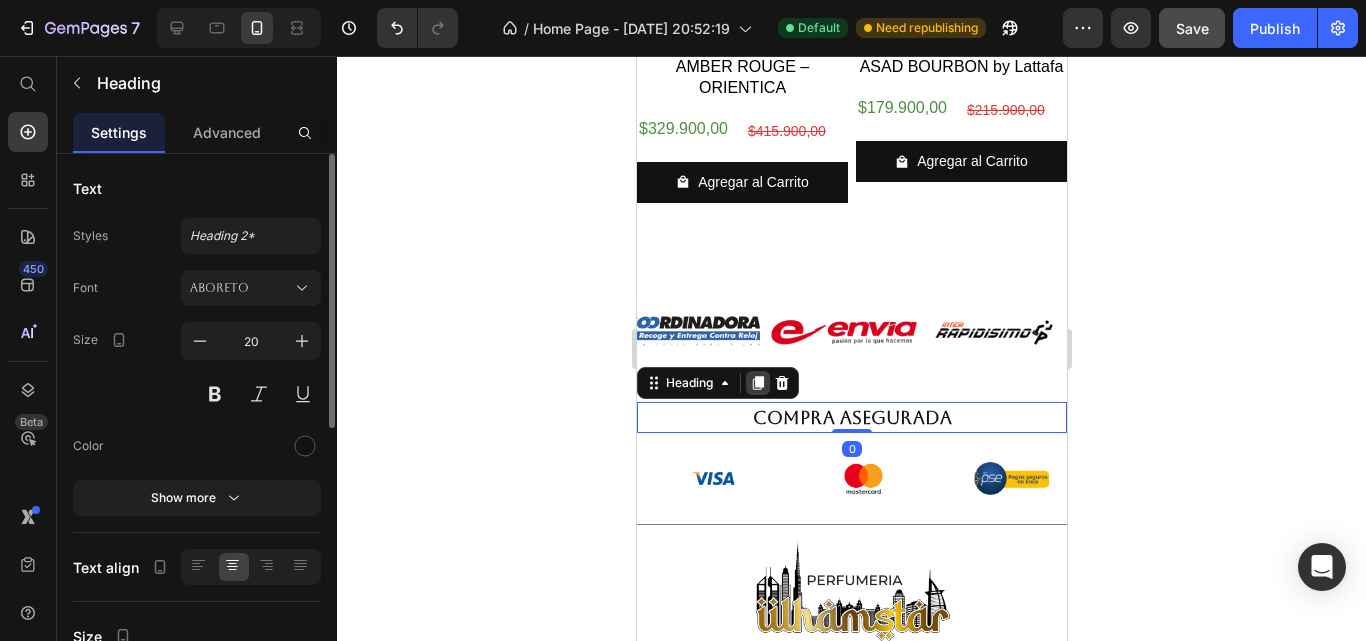 click 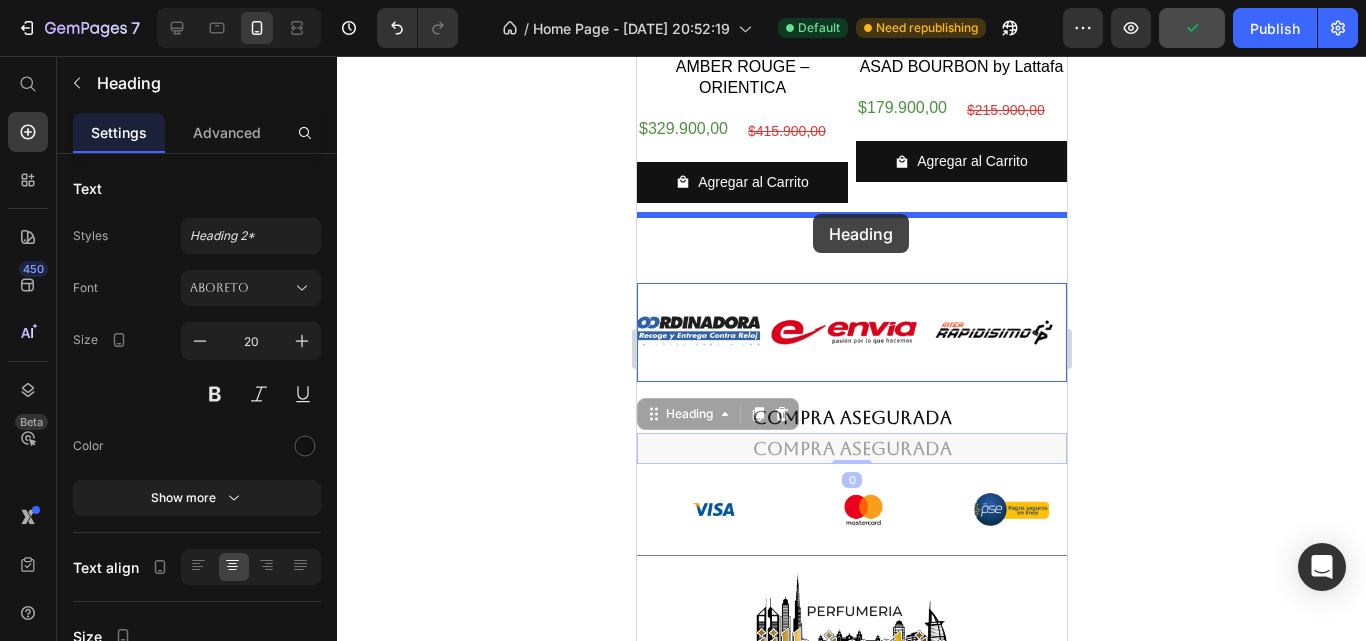drag, startPoint x: 702, startPoint y: 386, endPoint x: 813, endPoint y: 214, distance: 204.7071 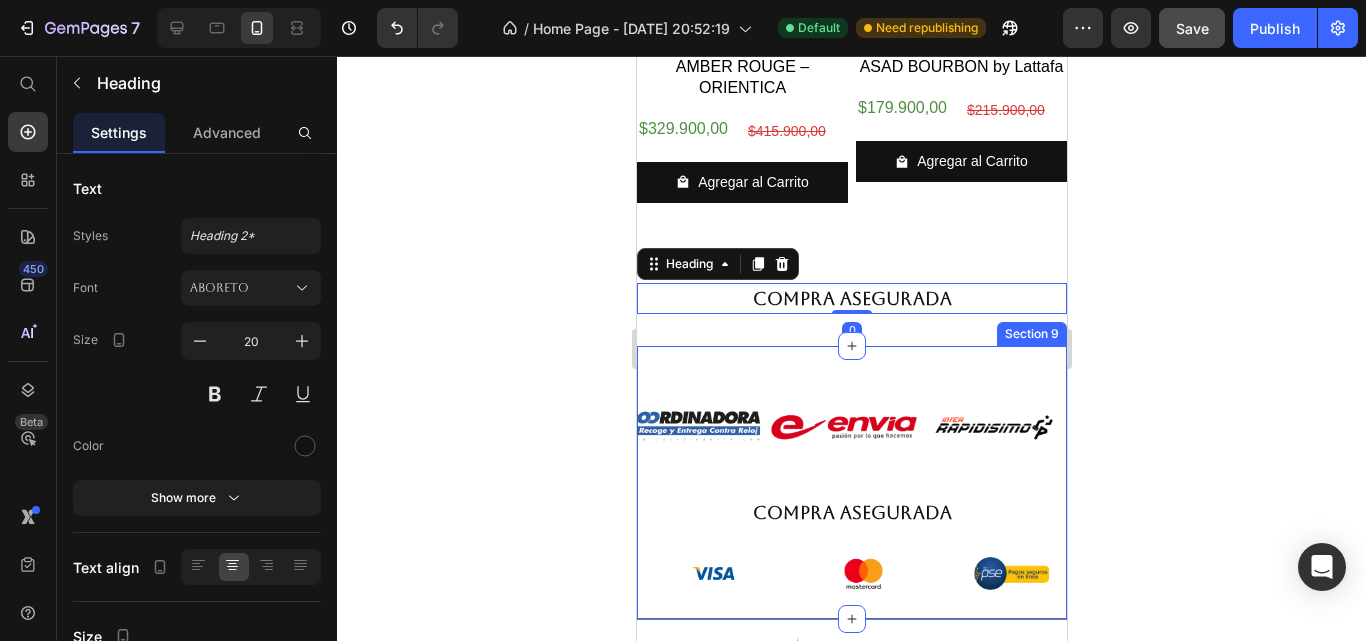 click on "Image Image Image Image Image Image Image Image Marquee Compra Asegurada Heading Image Image Image Image Image Image Image Image Image Image Image Image Image Image Marquee Section 9" at bounding box center (851, 483) 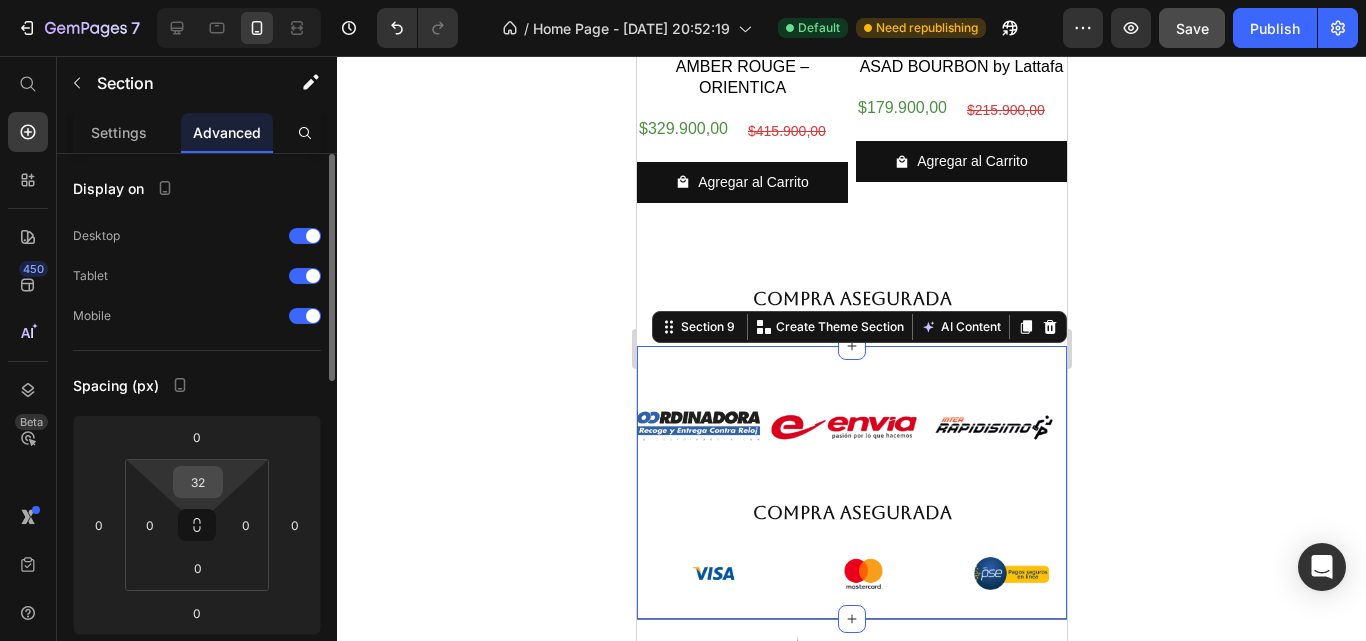 click on "32" at bounding box center (198, 482) 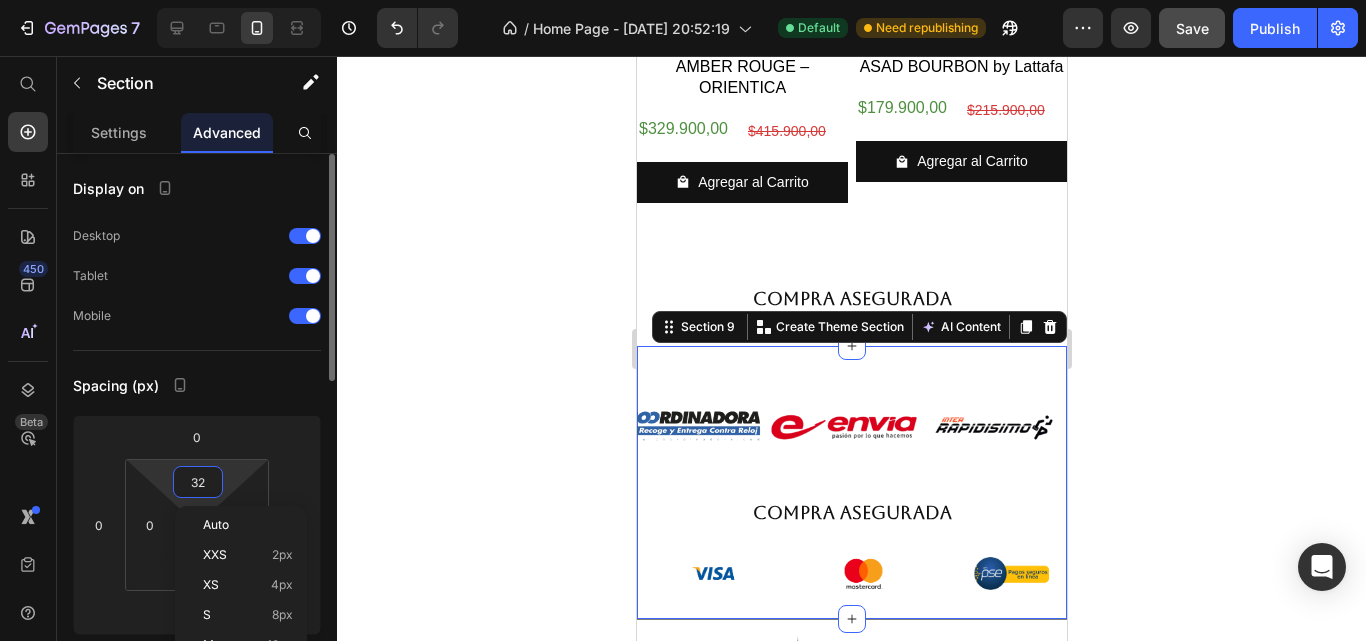 type on "0" 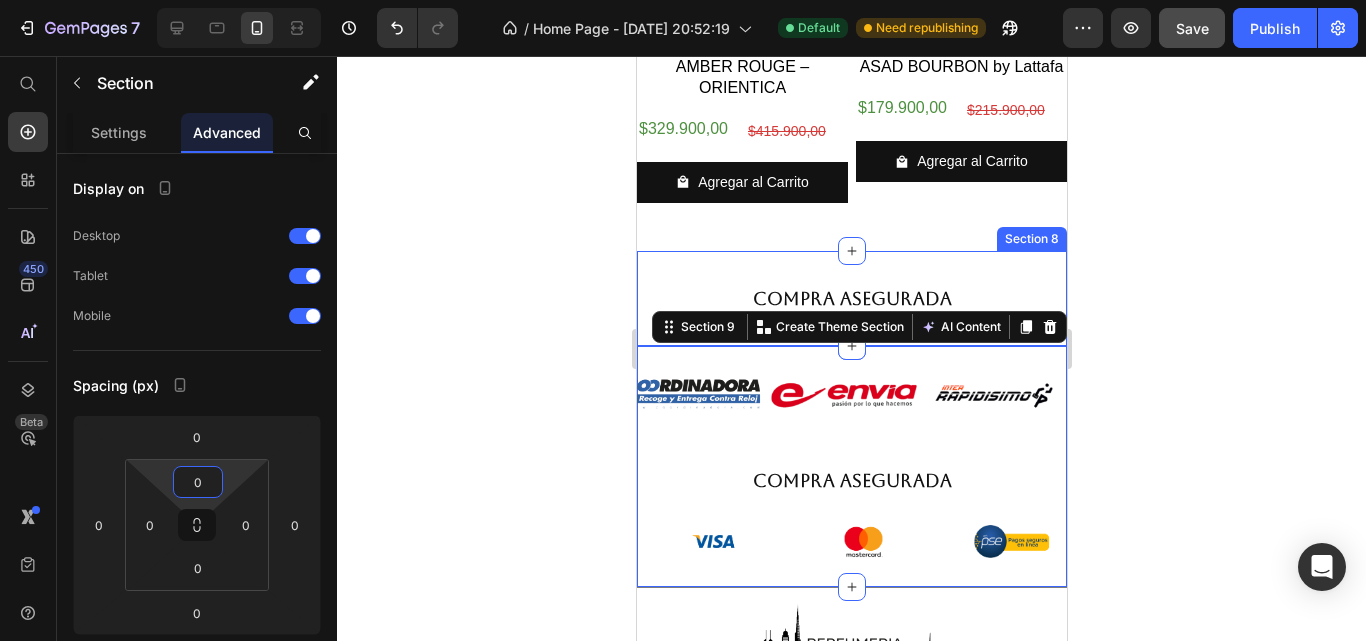 click on "Compra Asegurada Heading Section 8" at bounding box center [851, 298] 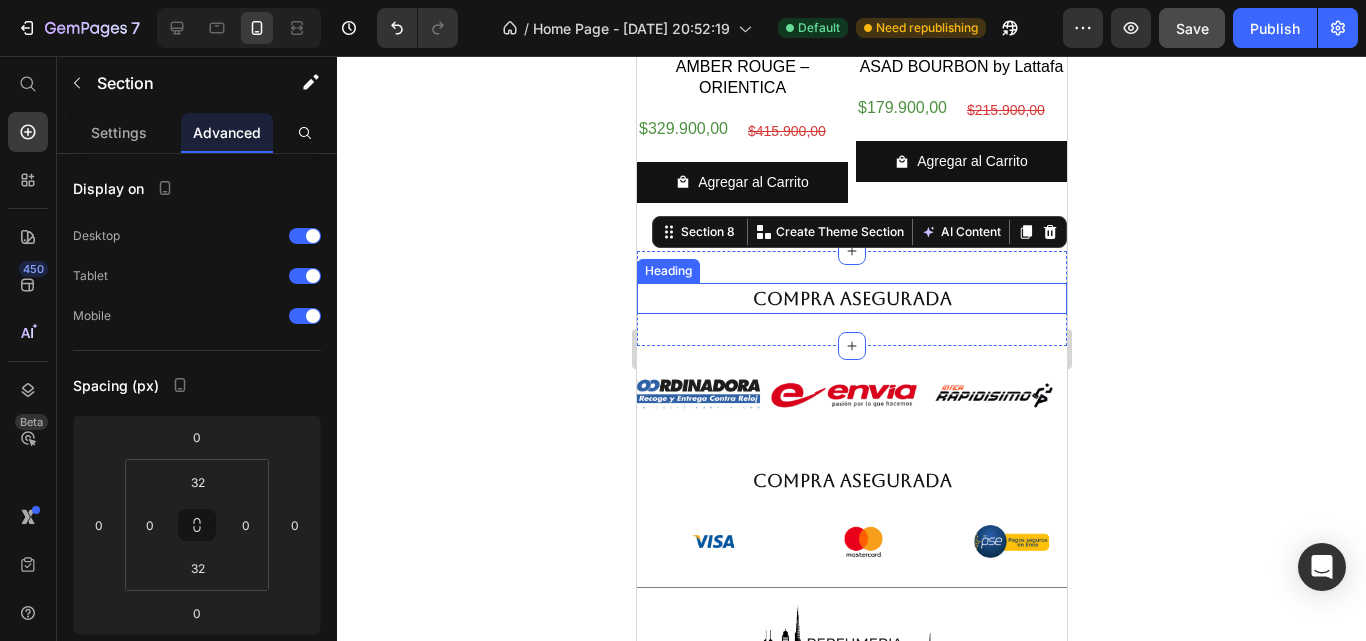 click on "Compra Asegurada" at bounding box center (851, 298) 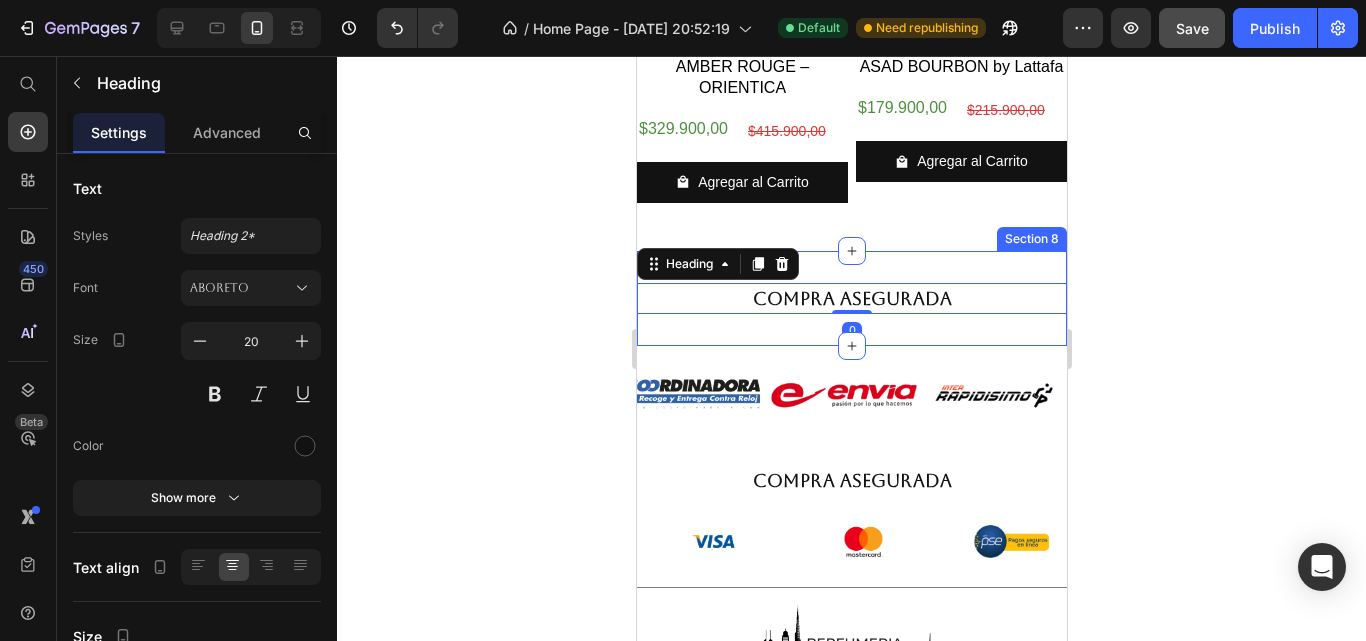 click on "Compra Asegurada Heading   0 Section 8" at bounding box center (851, 298) 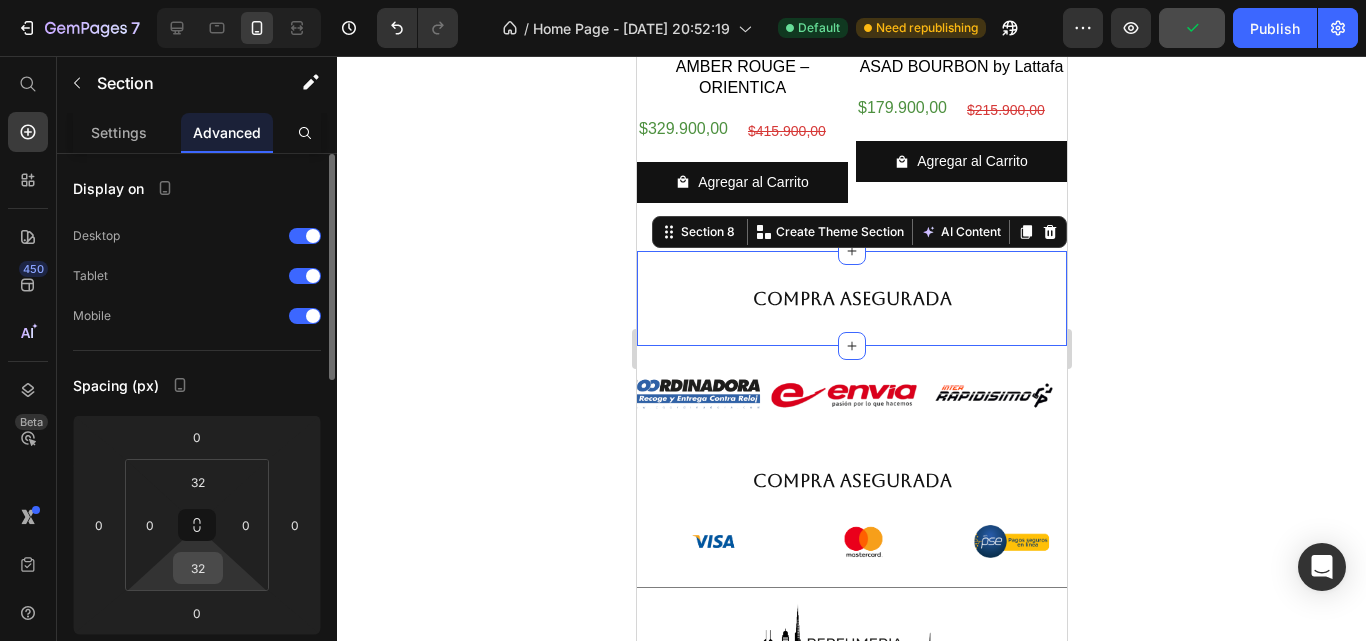 click on "32" at bounding box center [198, 568] 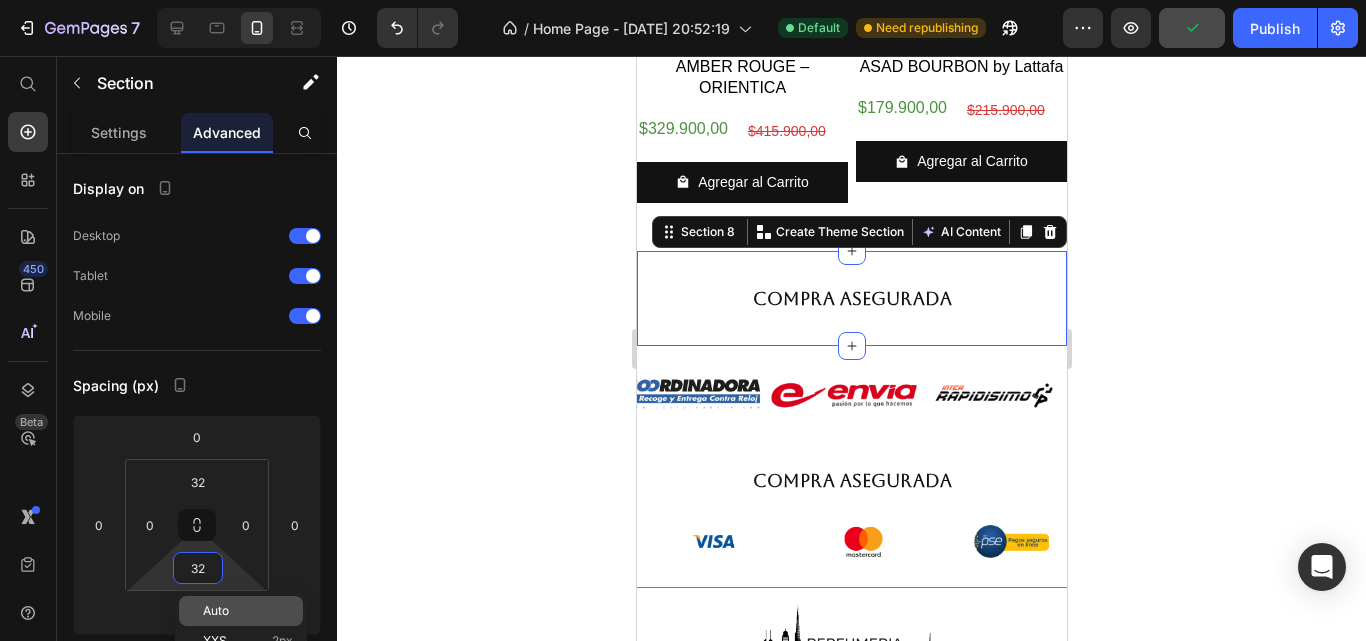 type on "0" 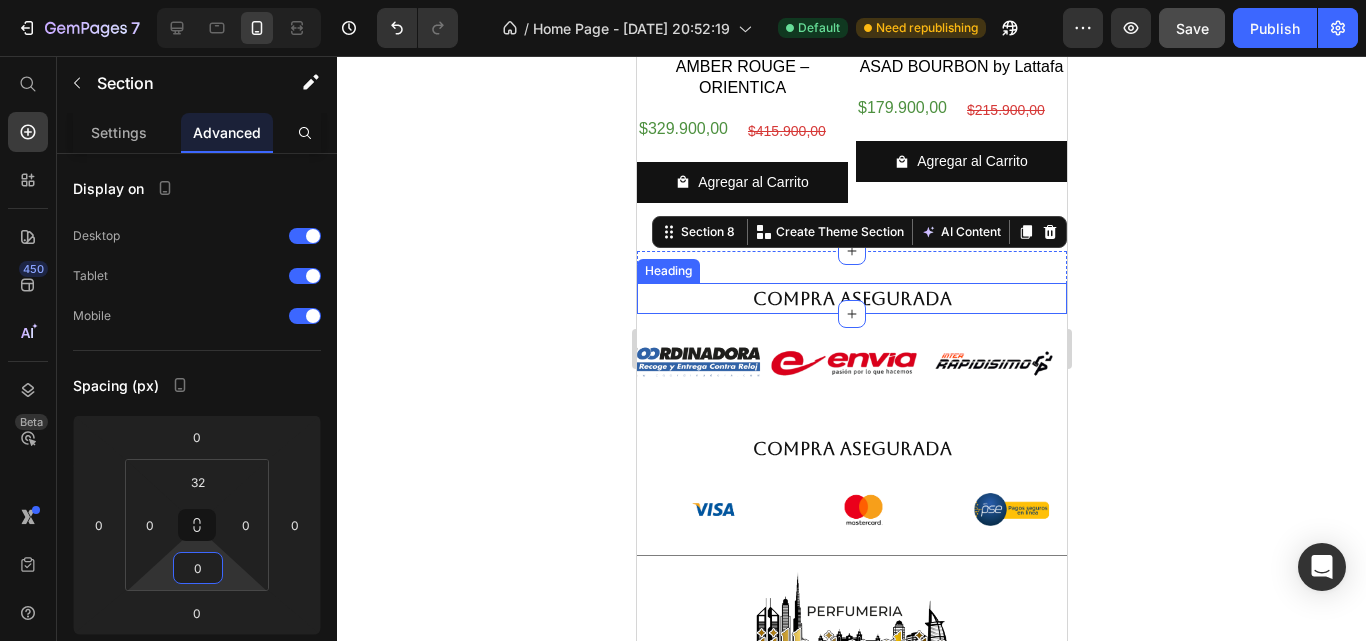 click on "Compra Asegurada" at bounding box center [851, 298] 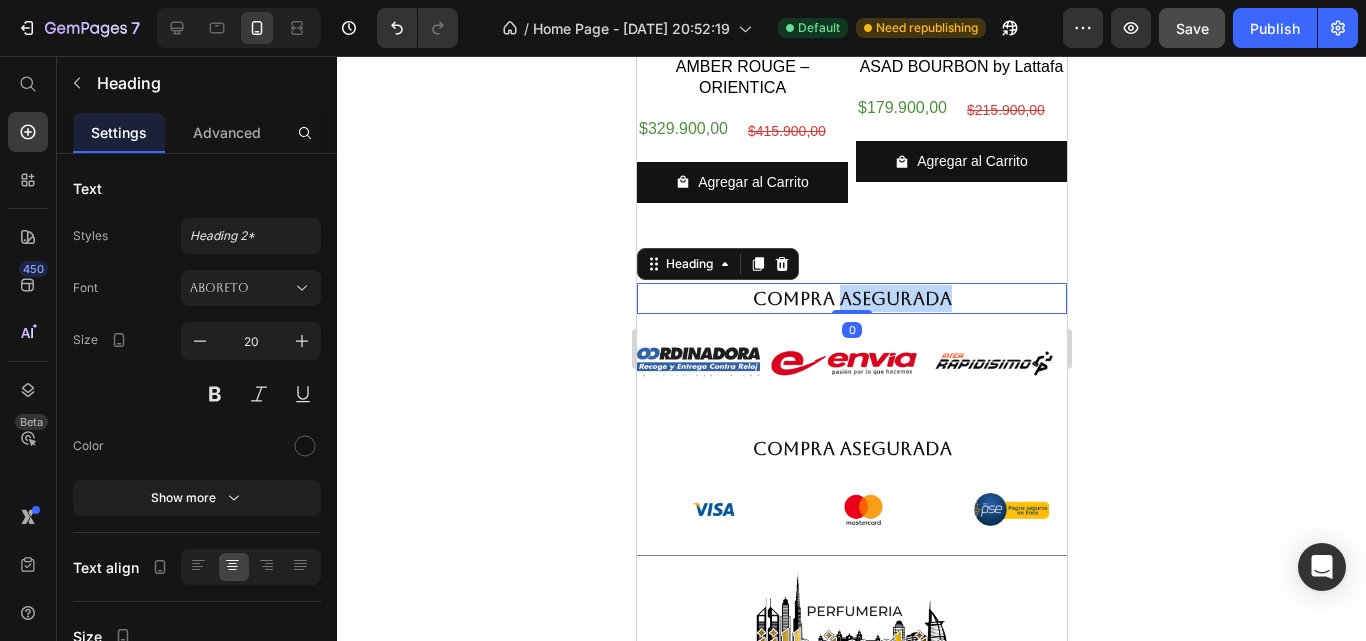 click on "Compra Asegurada" at bounding box center [851, 298] 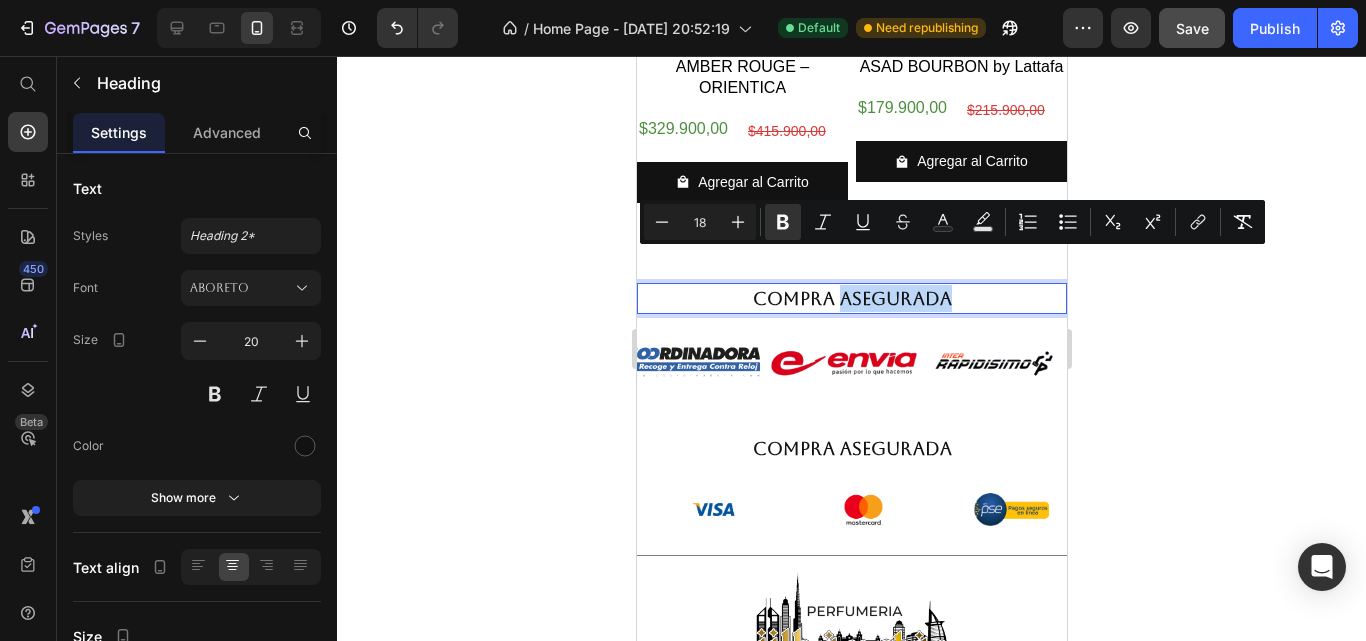 click on "Compra Asegurada" at bounding box center [851, 298] 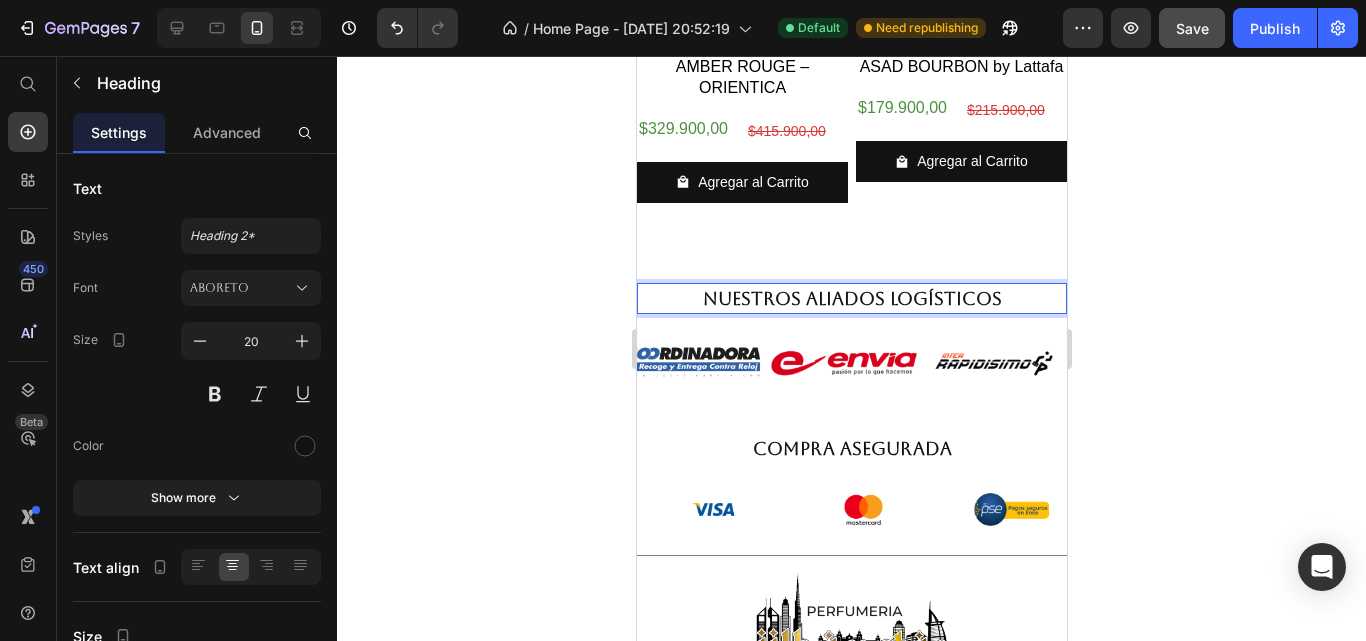 click 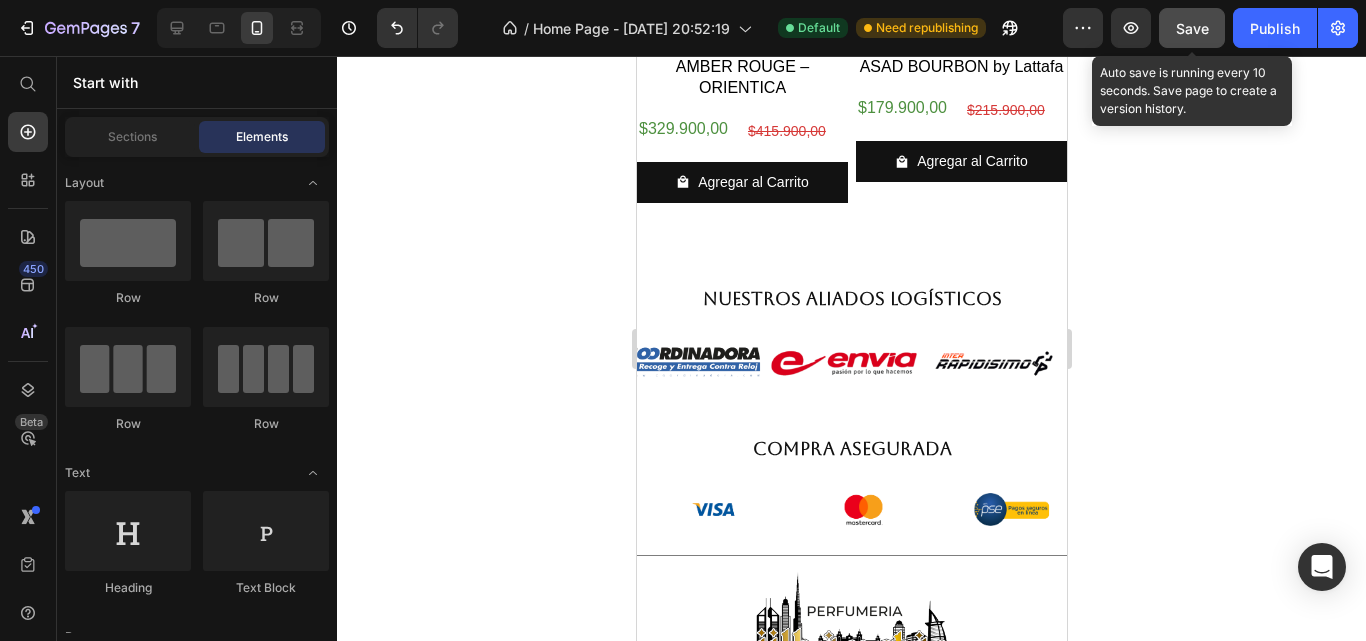 click on "Save" 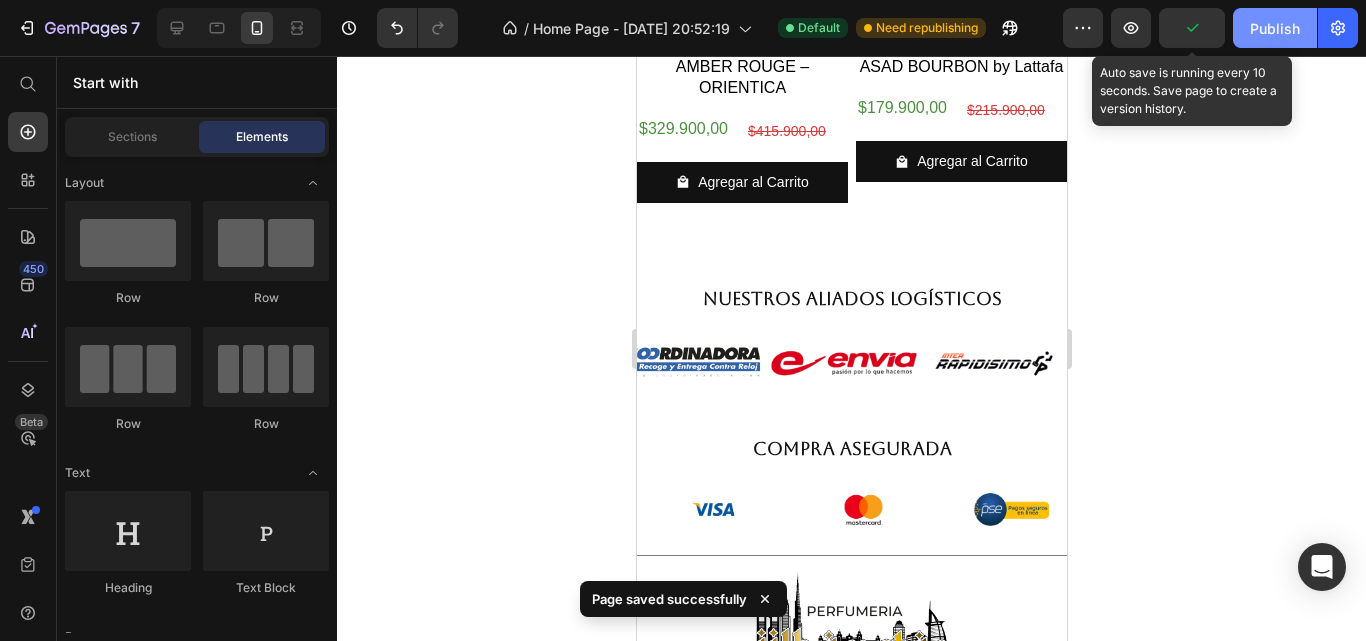 click on "Publish" 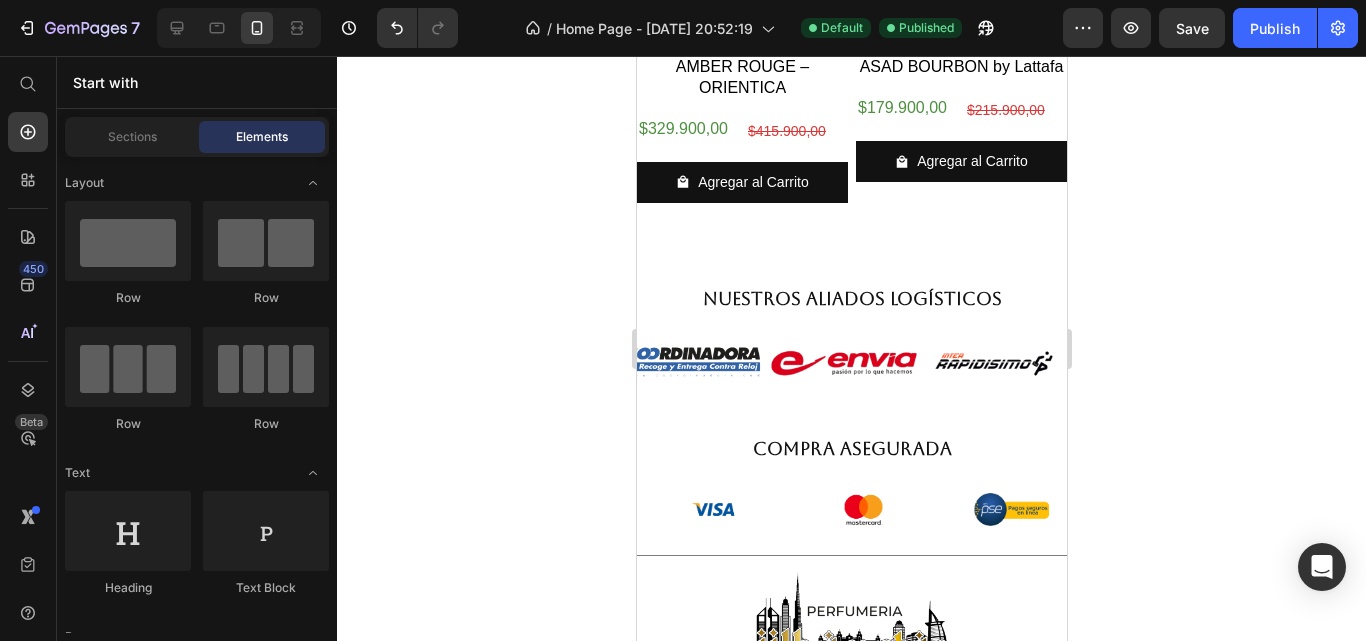 scroll, scrollTop: 2100, scrollLeft: 0, axis: vertical 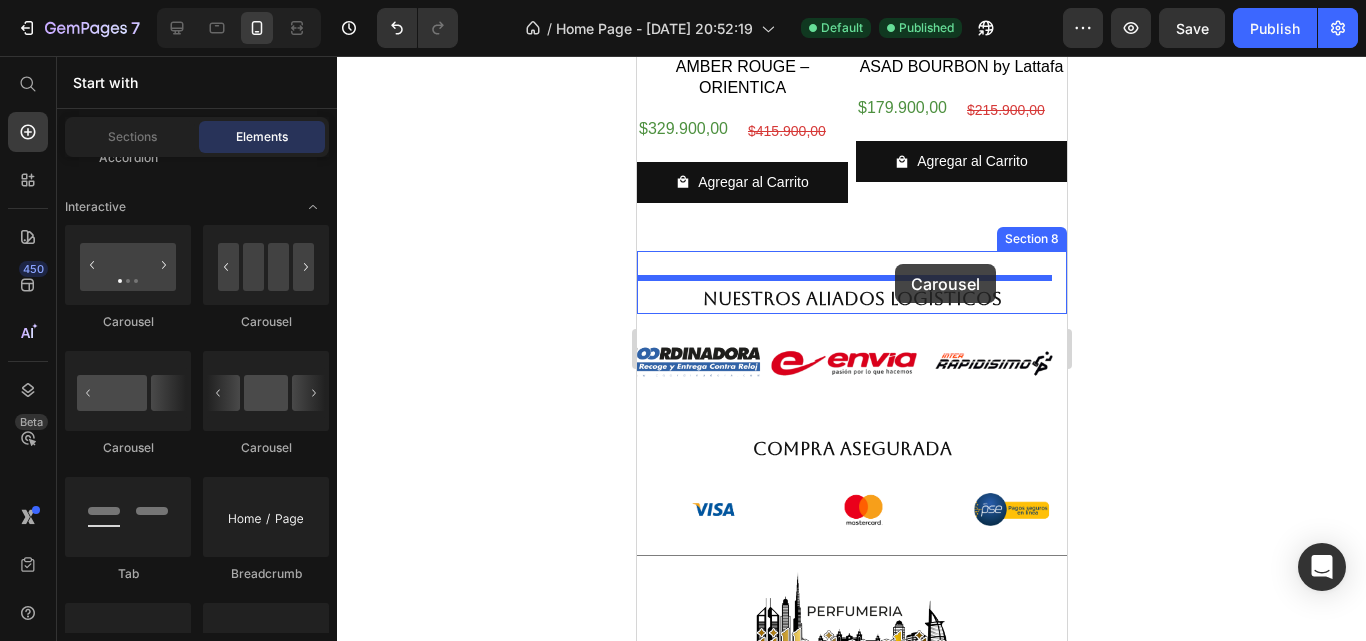 drag, startPoint x: 884, startPoint y: 452, endPoint x: 894, endPoint y: 264, distance: 188.26576 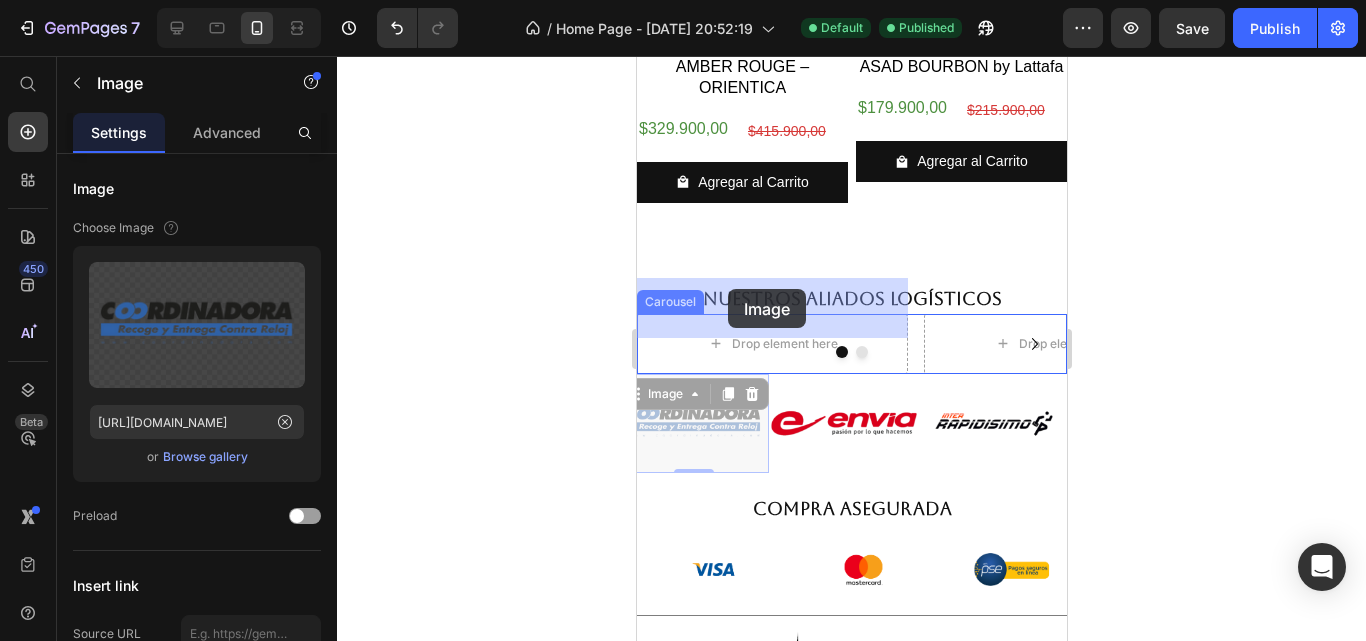 drag, startPoint x: 711, startPoint y: 307, endPoint x: 721, endPoint y: 298, distance: 13.453624 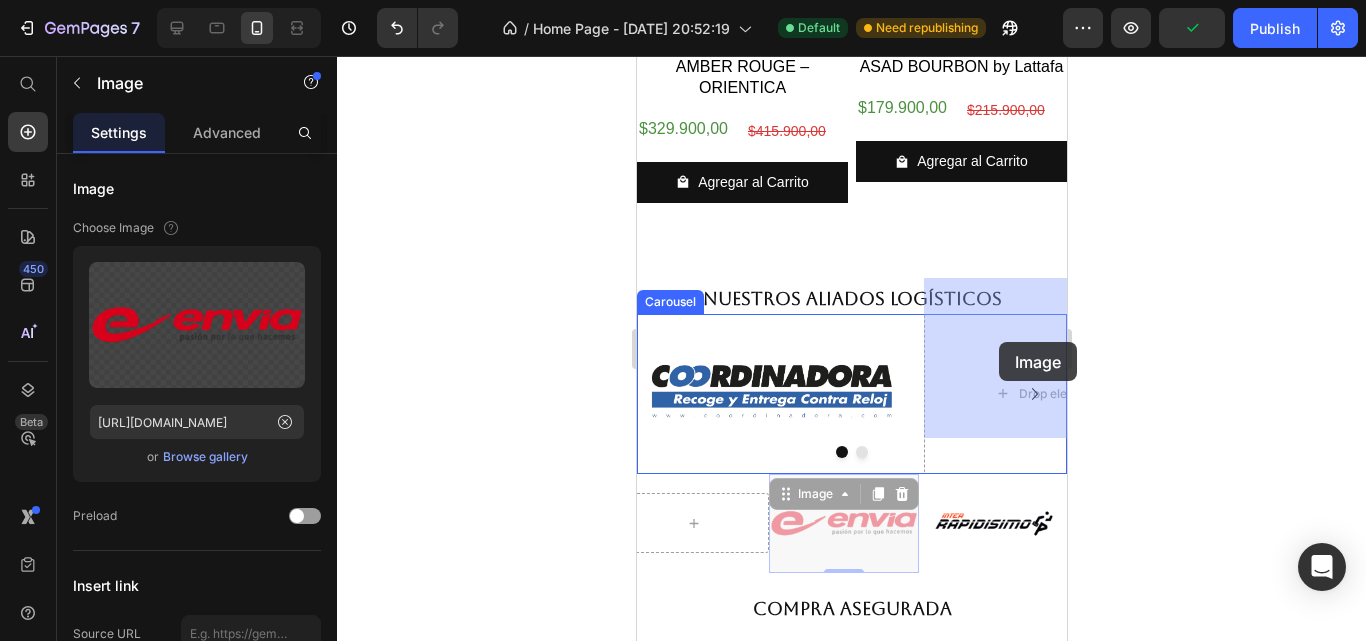 drag, startPoint x: 801, startPoint y: 451, endPoint x: 998, endPoint y: 342, distance: 225.1444 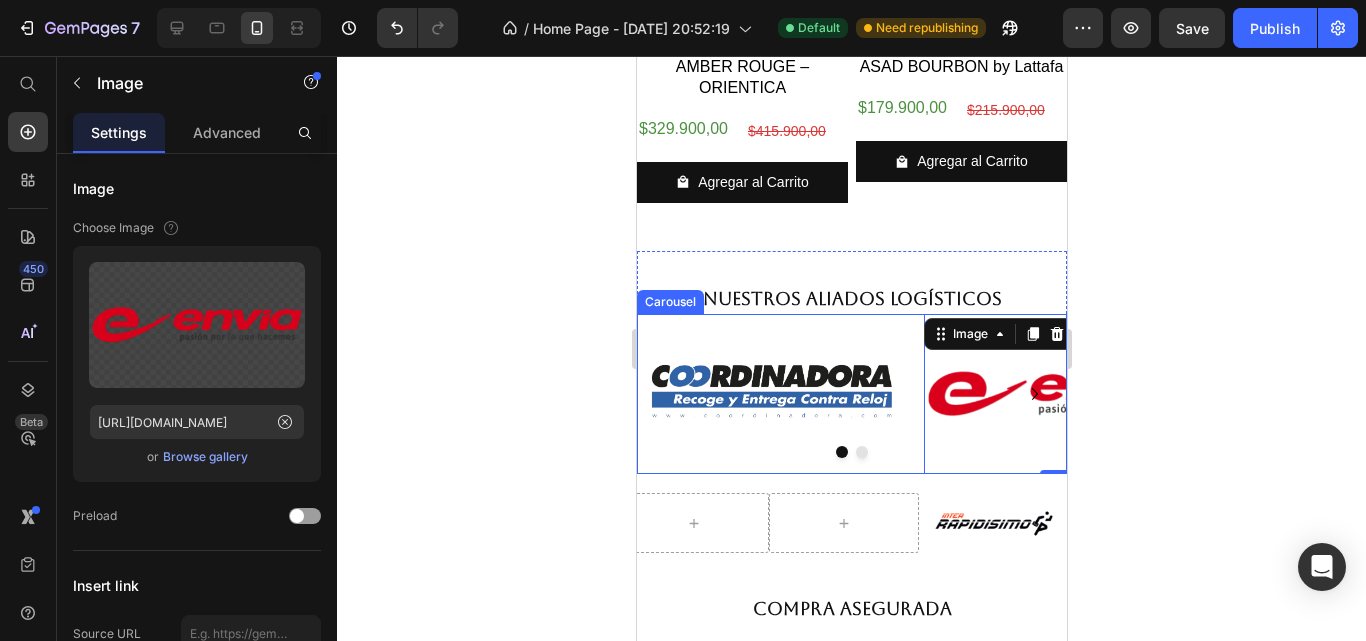 click at bounding box center [861, 452] 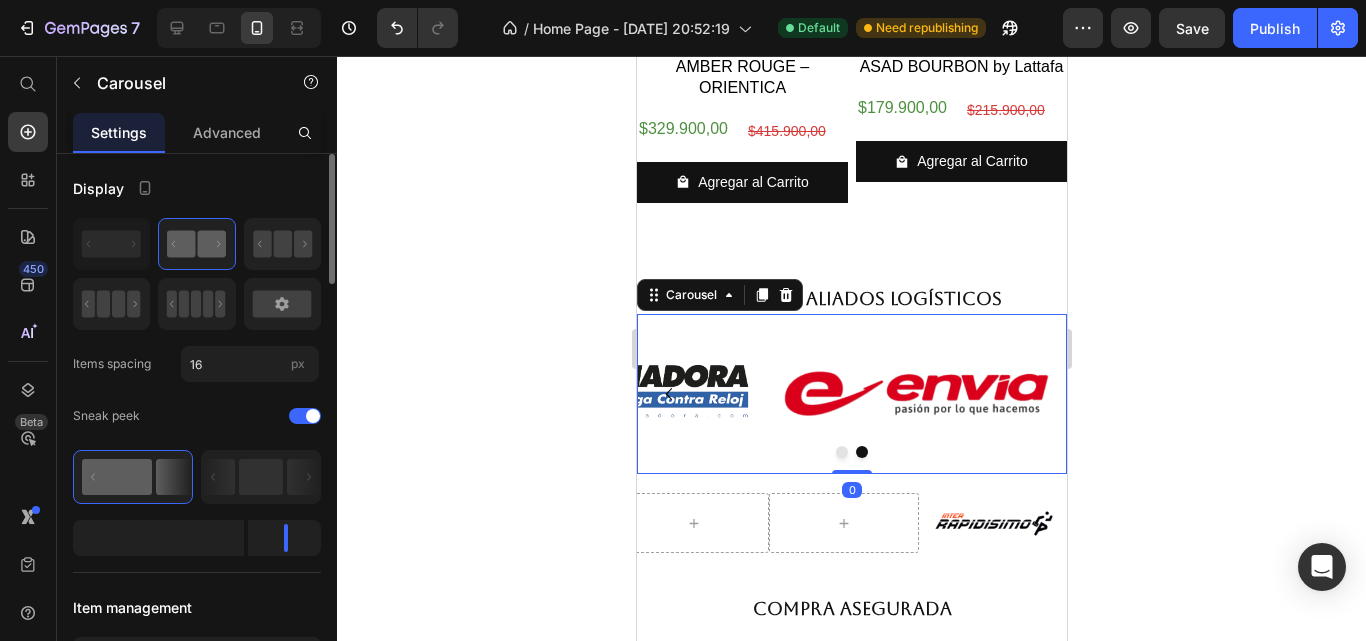 scroll, scrollTop: 100, scrollLeft: 0, axis: vertical 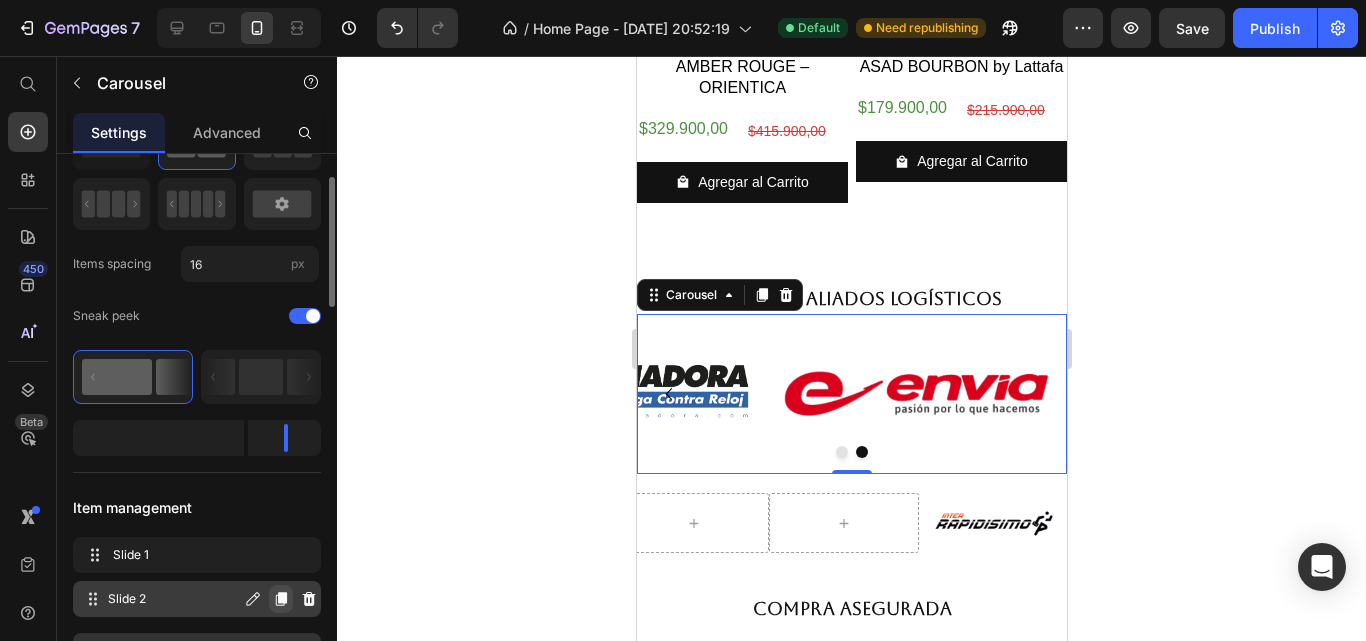 click 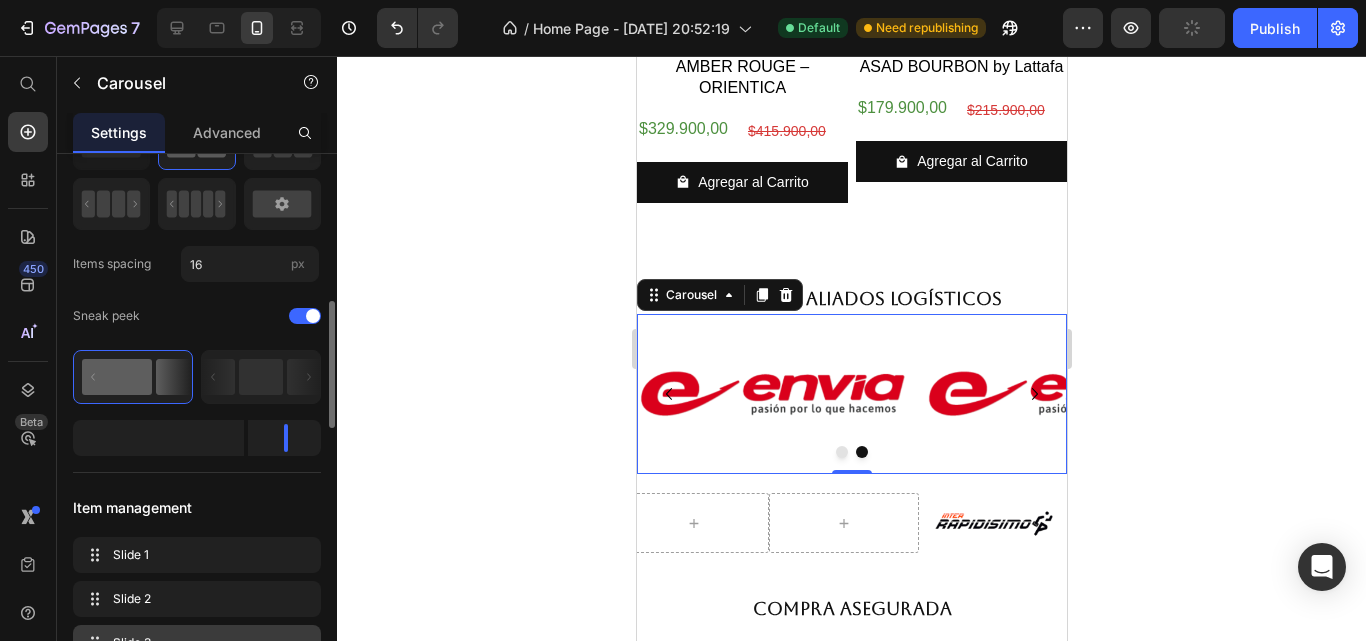 scroll, scrollTop: 200, scrollLeft: 0, axis: vertical 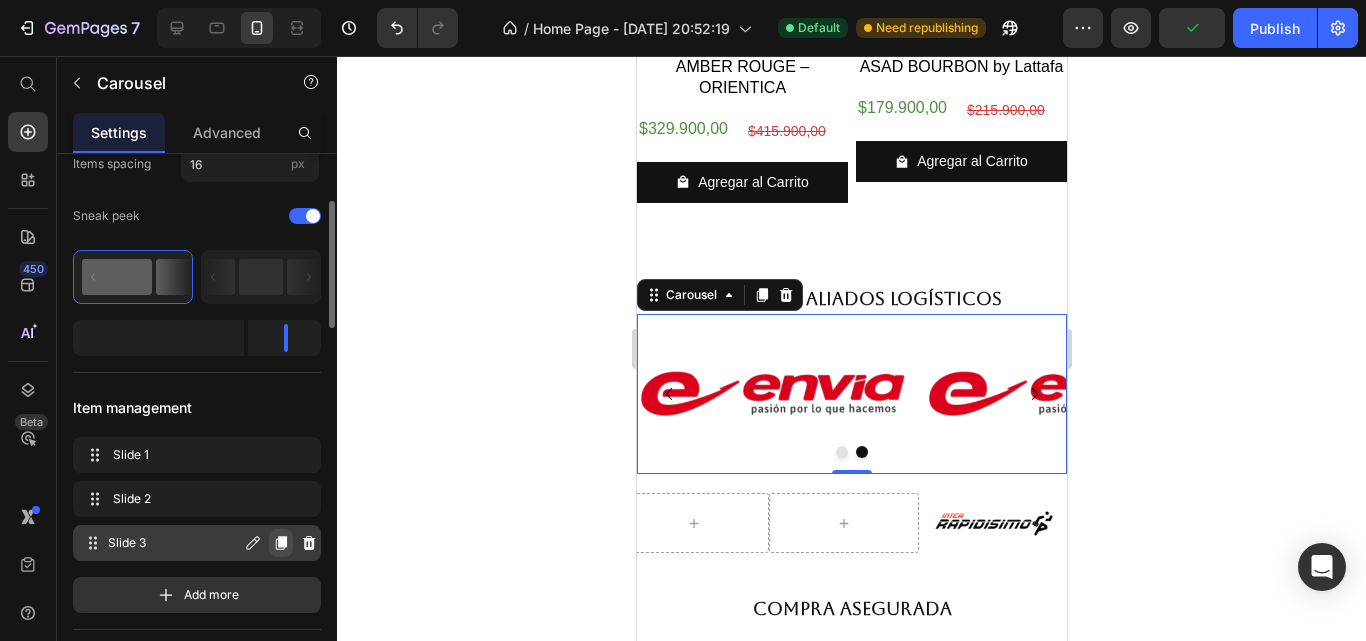 click 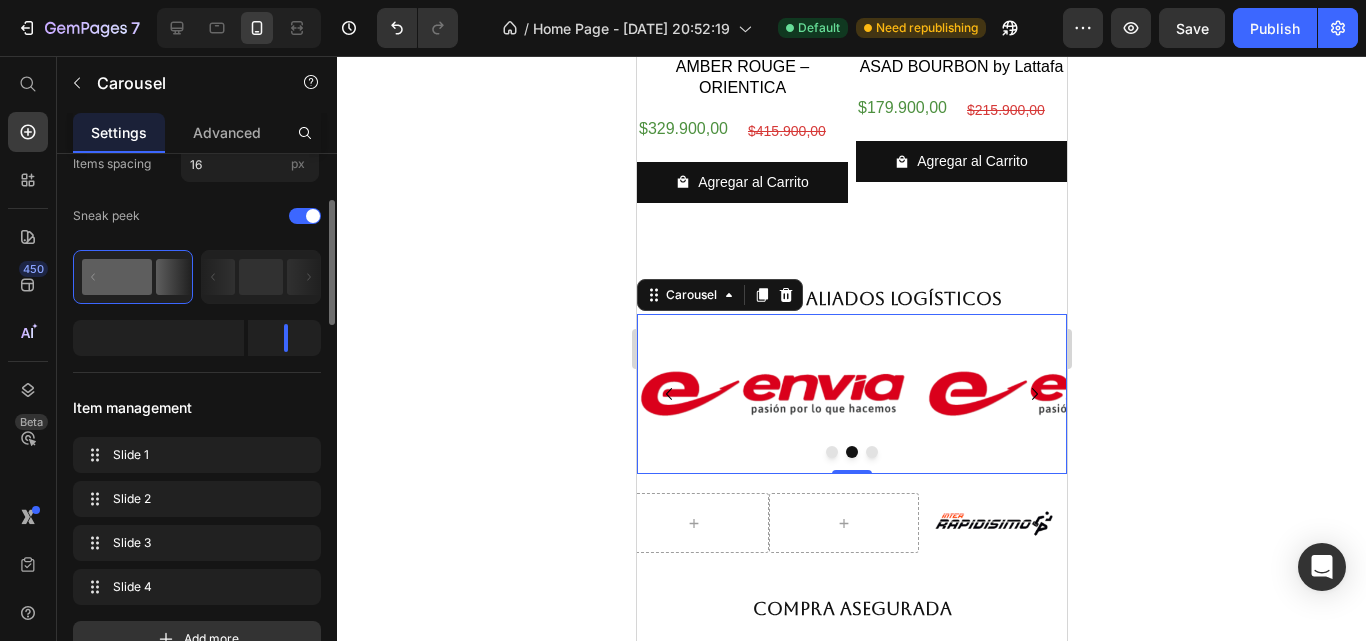 click at bounding box center (871, 452) 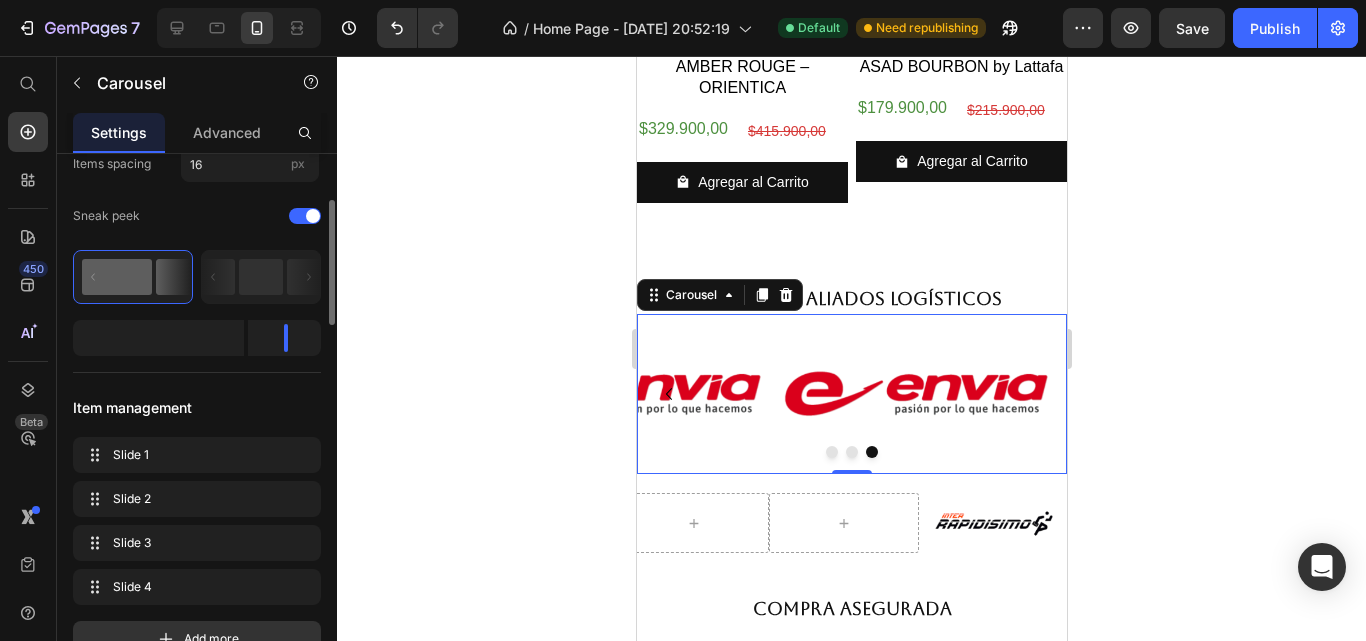 click at bounding box center (851, 452) 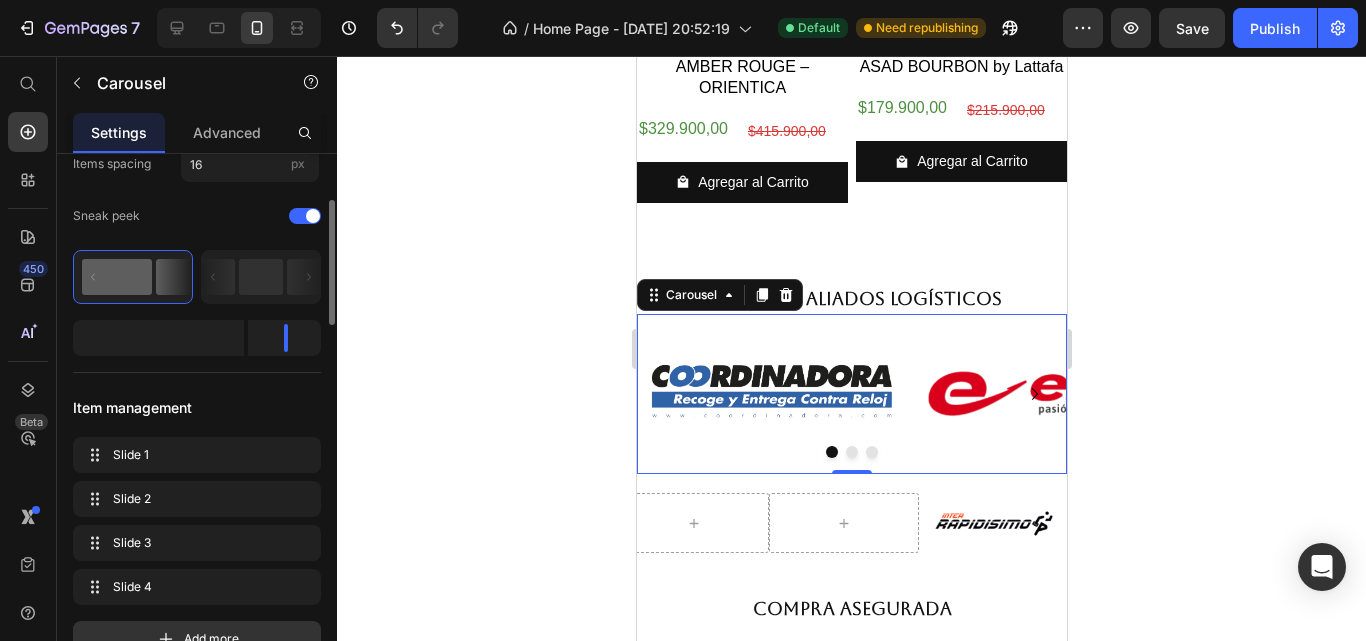 click at bounding box center (851, 452) 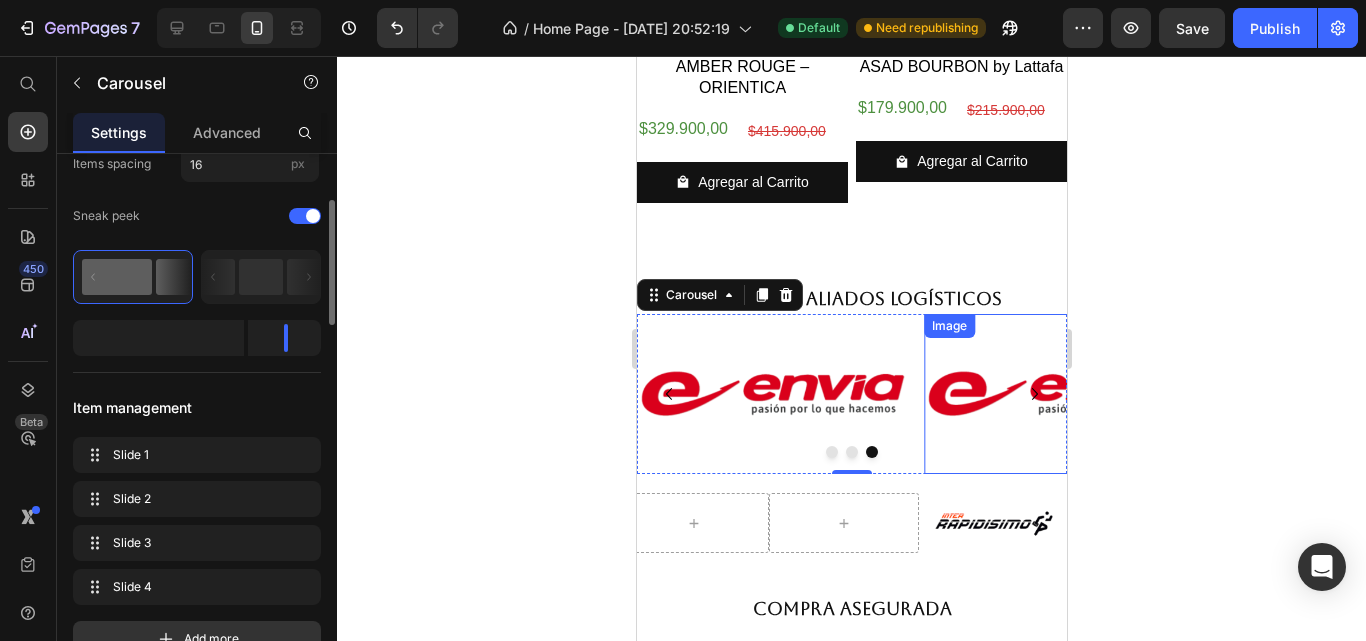 click at bounding box center [1058, 394] 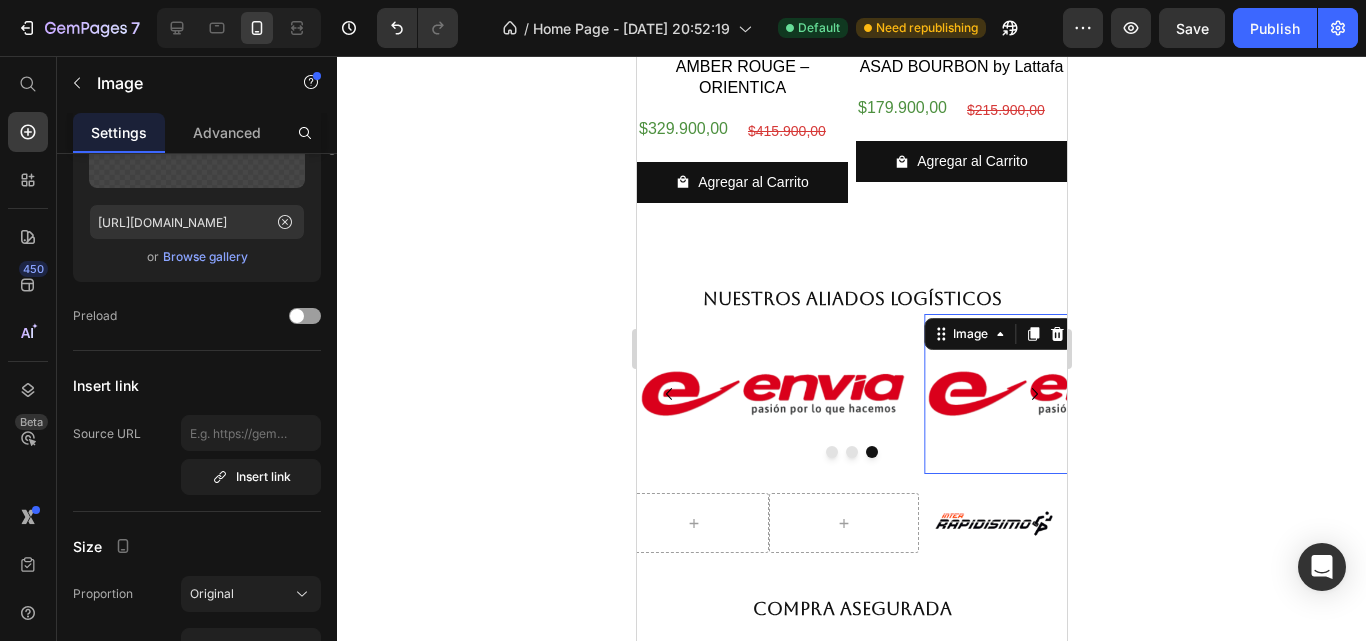scroll, scrollTop: 0, scrollLeft: 0, axis: both 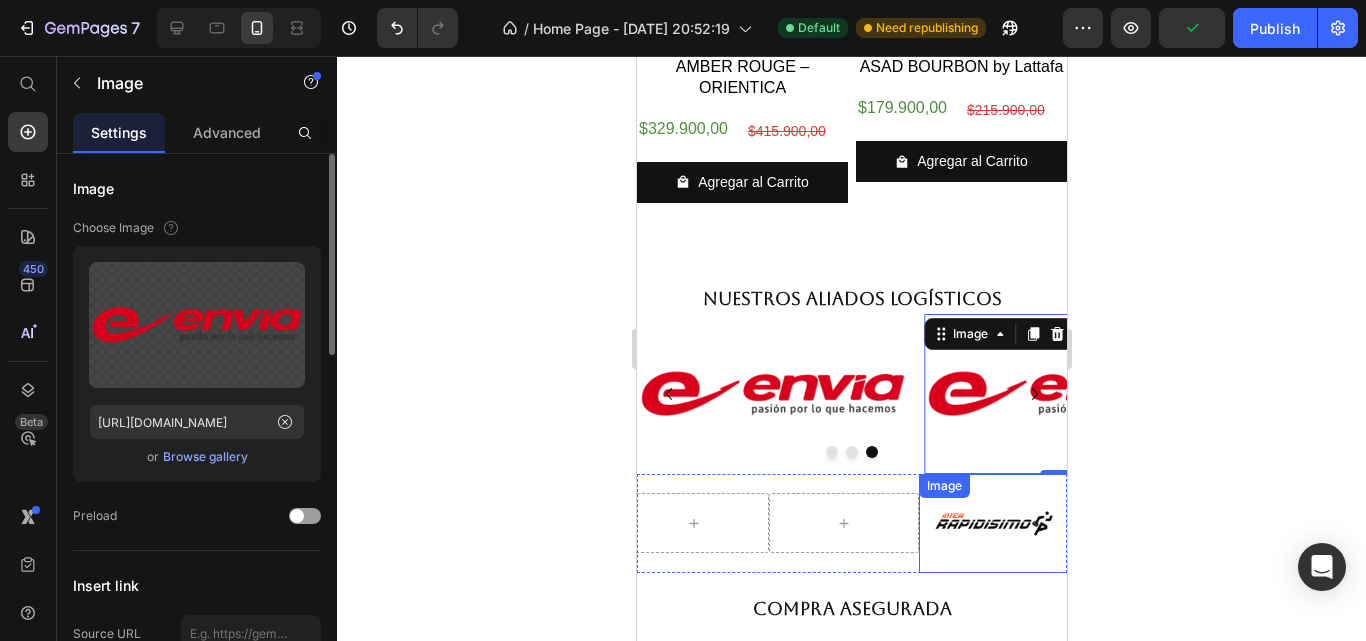 click at bounding box center [993, 523] 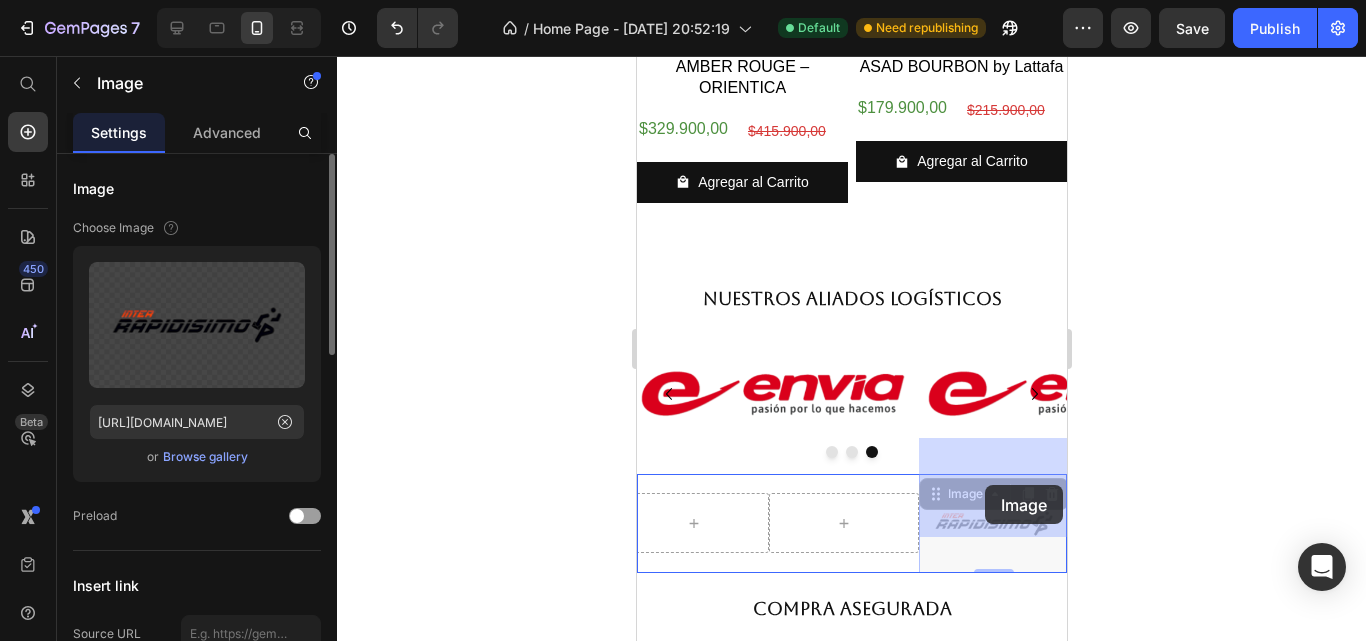 drag, startPoint x: 952, startPoint y: 465, endPoint x: 969, endPoint y: 465, distance: 17 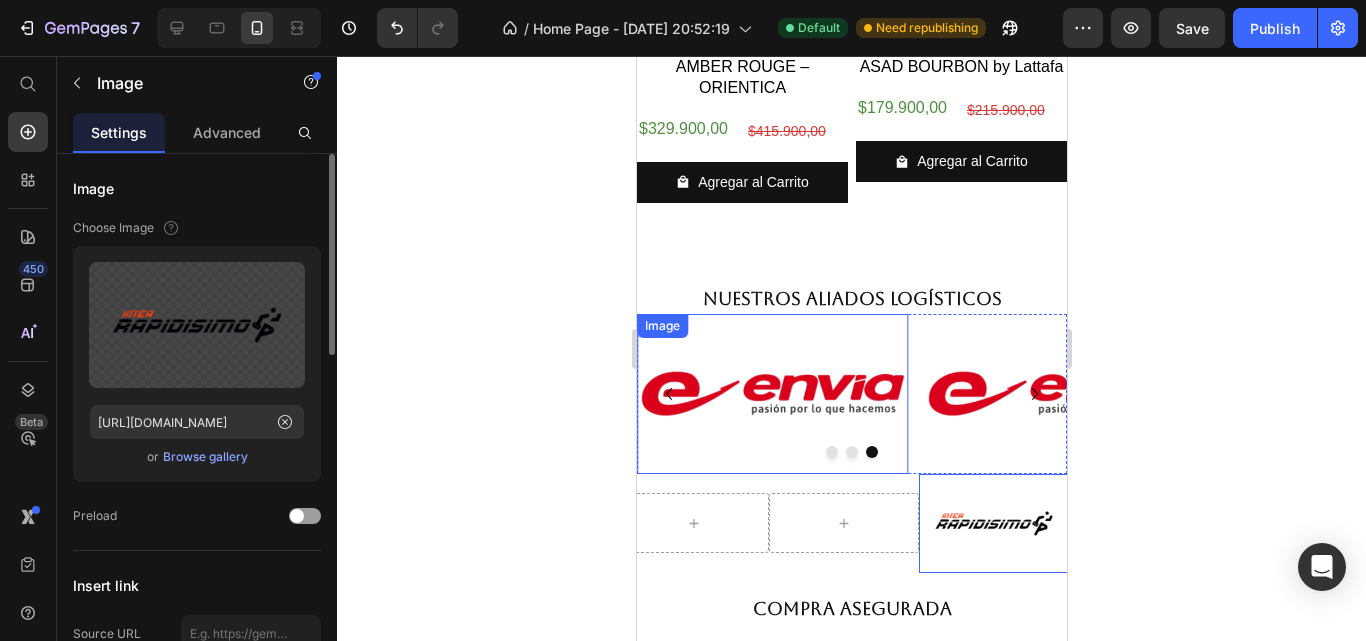 click at bounding box center (771, 394) 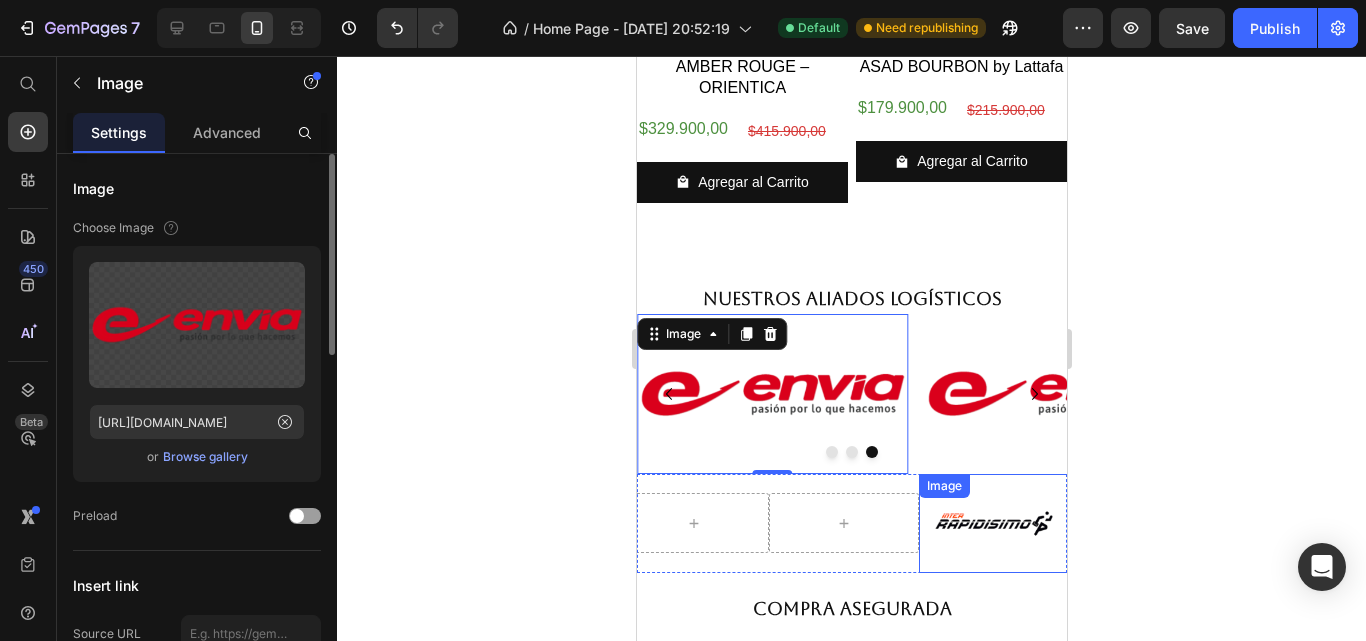 click at bounding box center [993, 523] 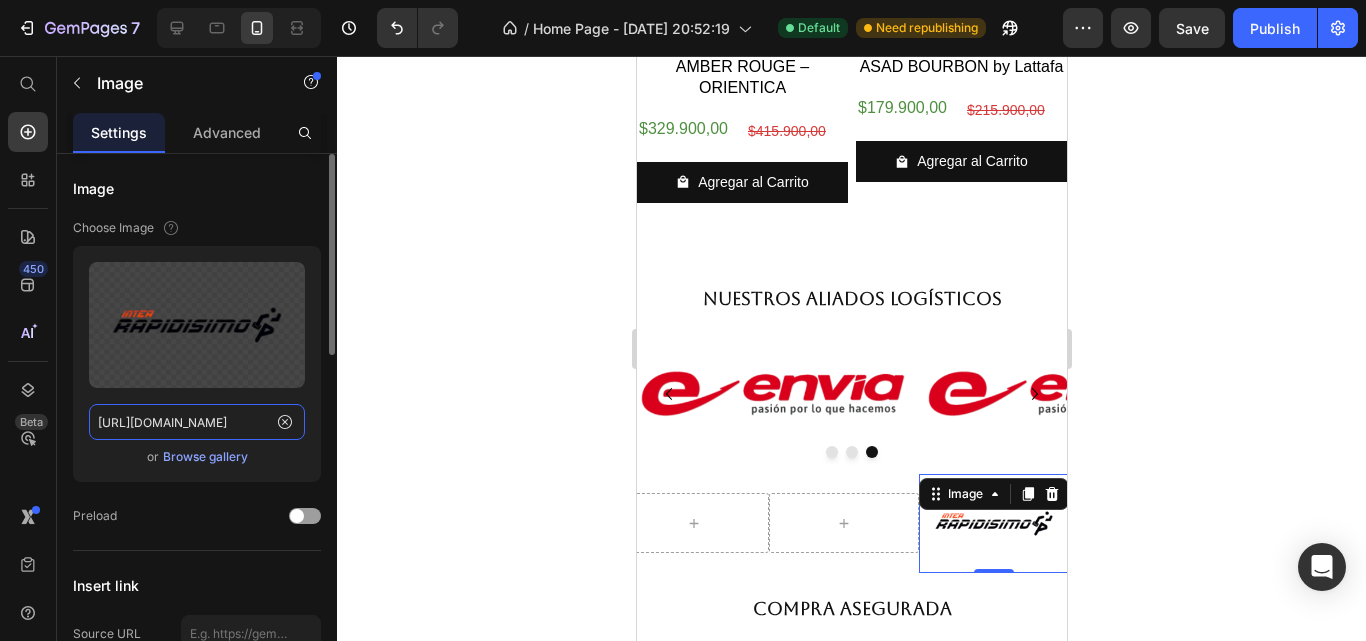 click on "[URL][DOMAIN_NAME]" 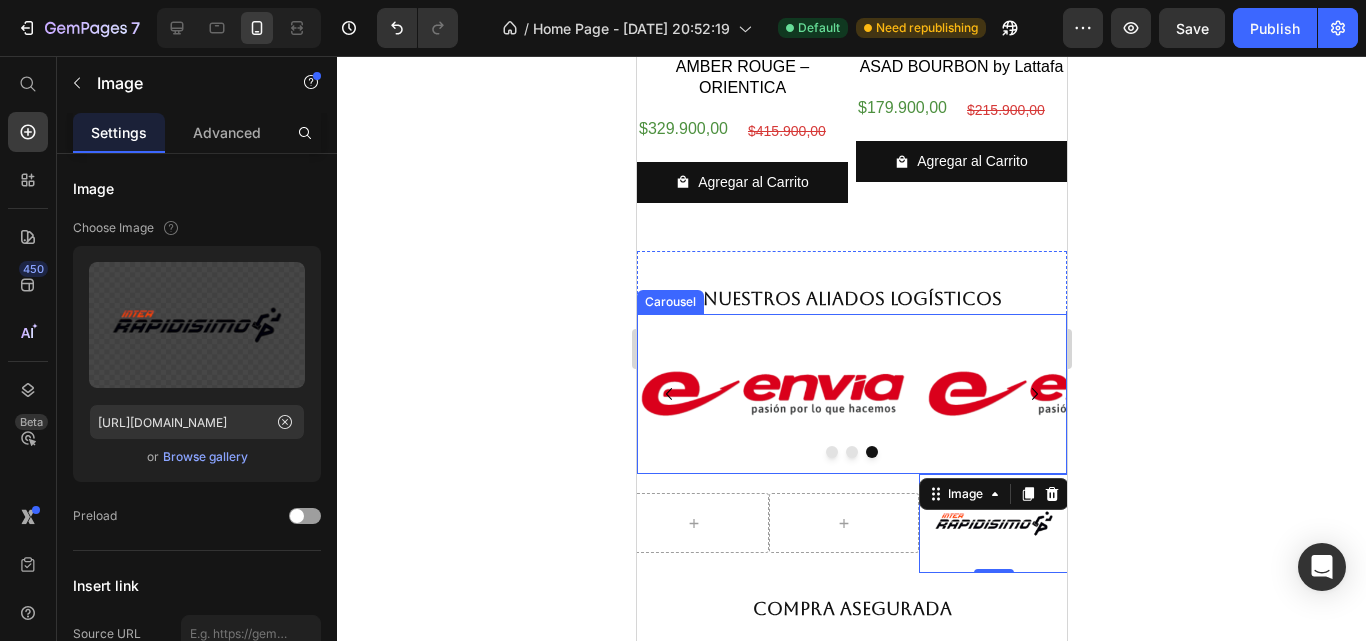 drag, startPoint x: 829, startPoint y: 416, endPoint x: 749, endPoint y: 416, distance: 80 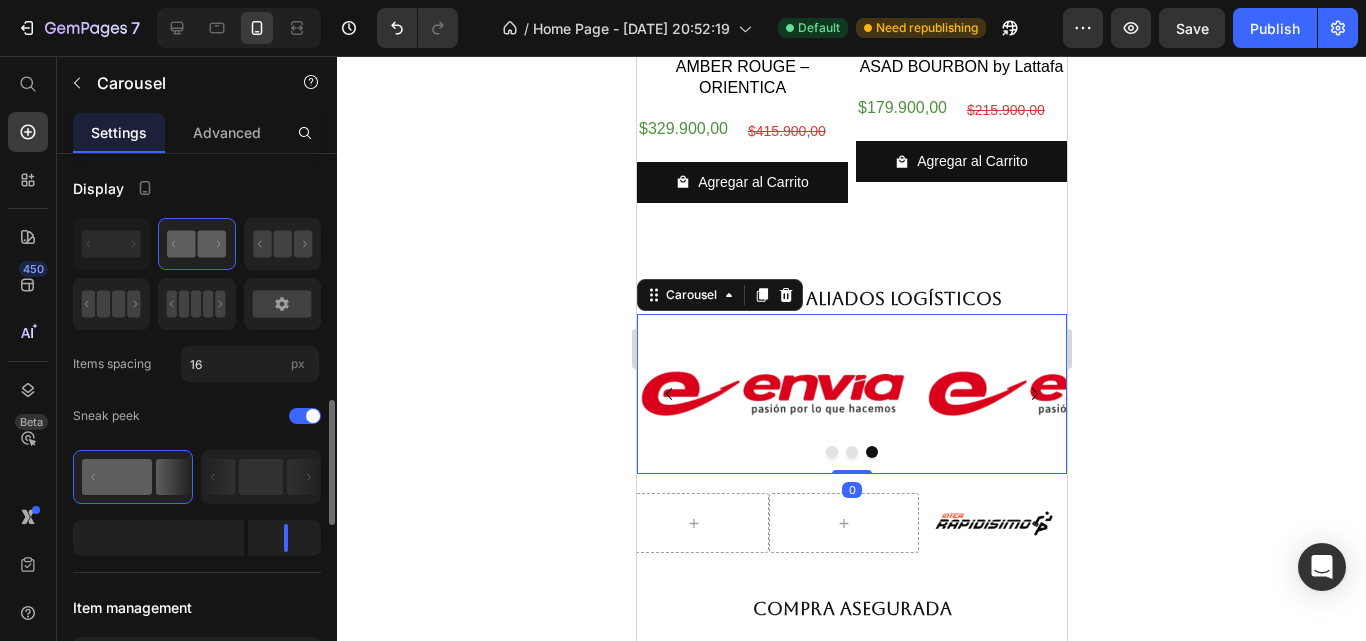scroll, scrollTop: 400, scrollLeft: 0, axis: vertical 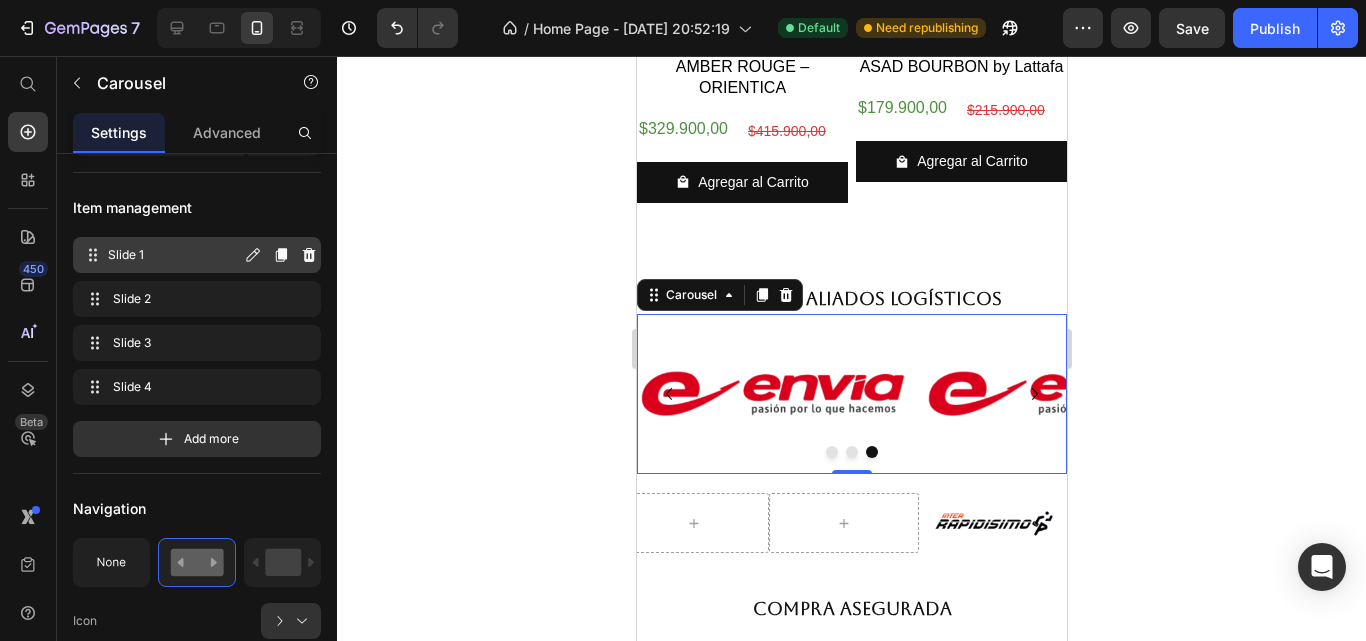 click on "Slide 1" at bounding box center [174, 255] 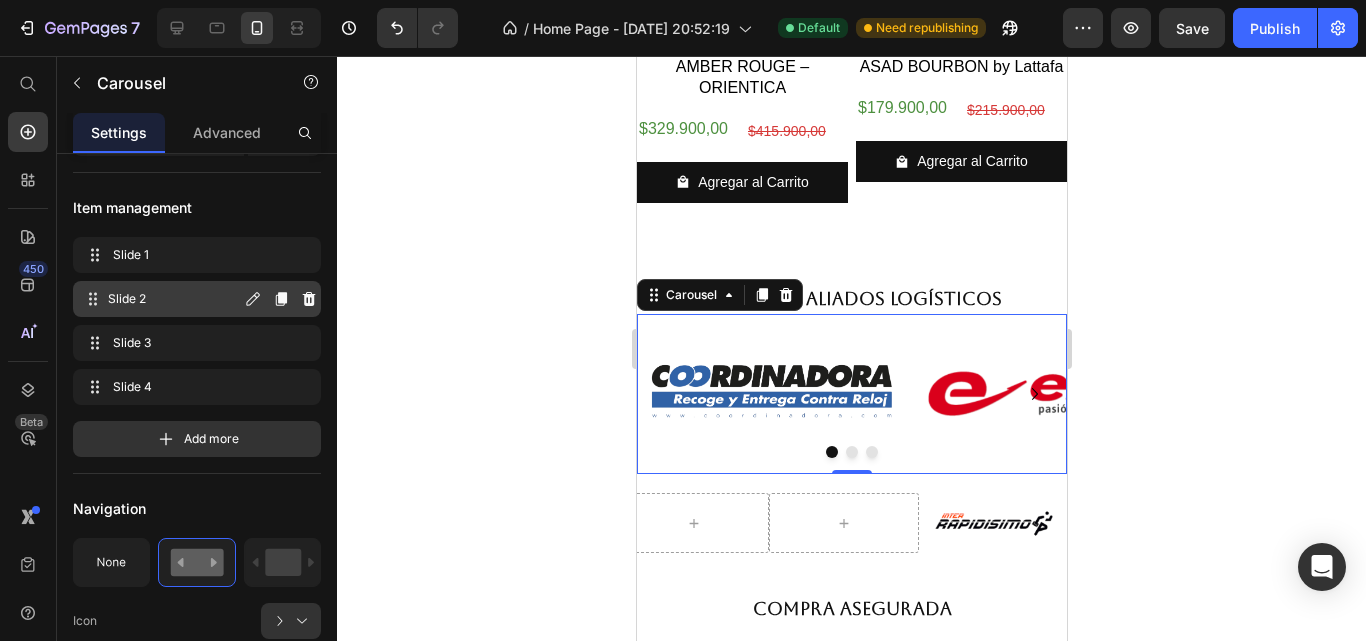 click on "Slide 2" at bounding box center (174, 299) 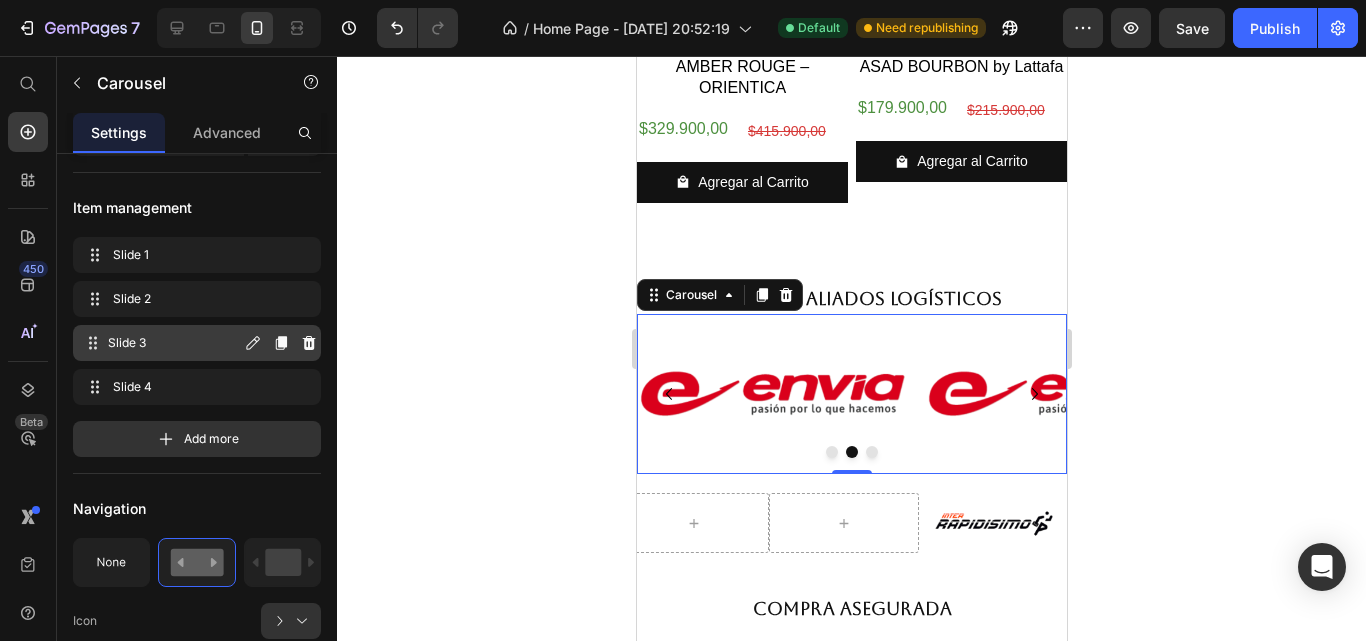 click on "Slide 3" at bounding box center [174, 343] 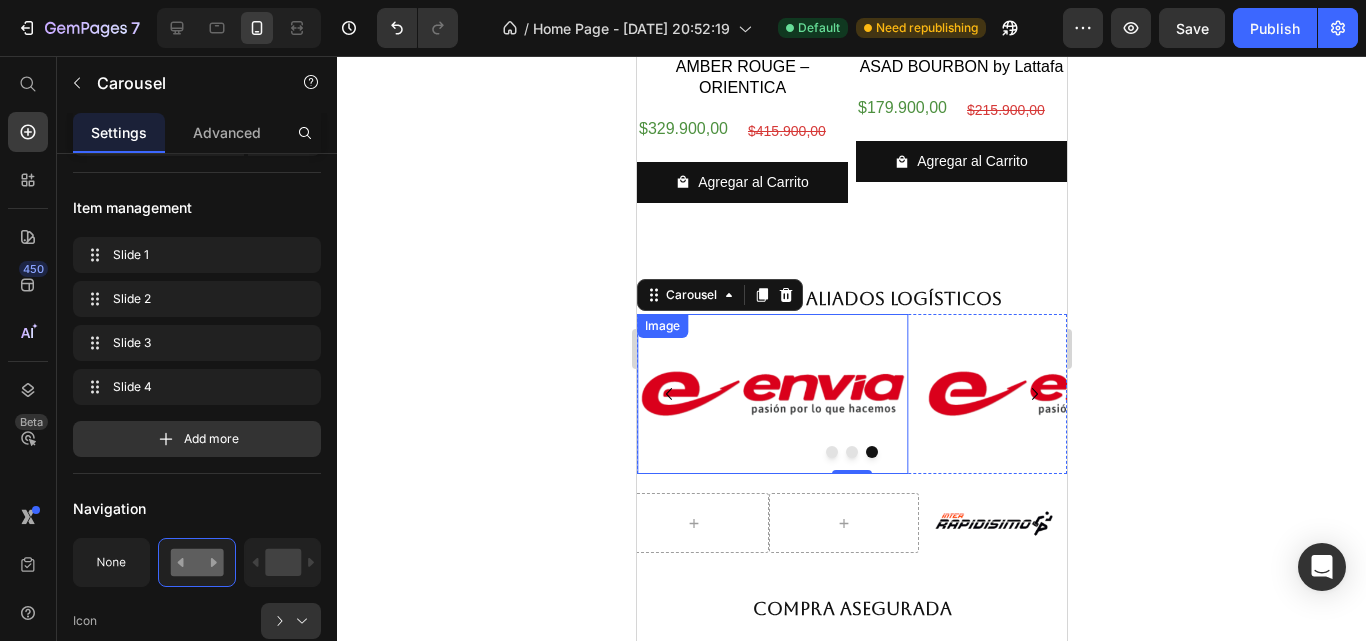 click at bounding box center (771, 394) 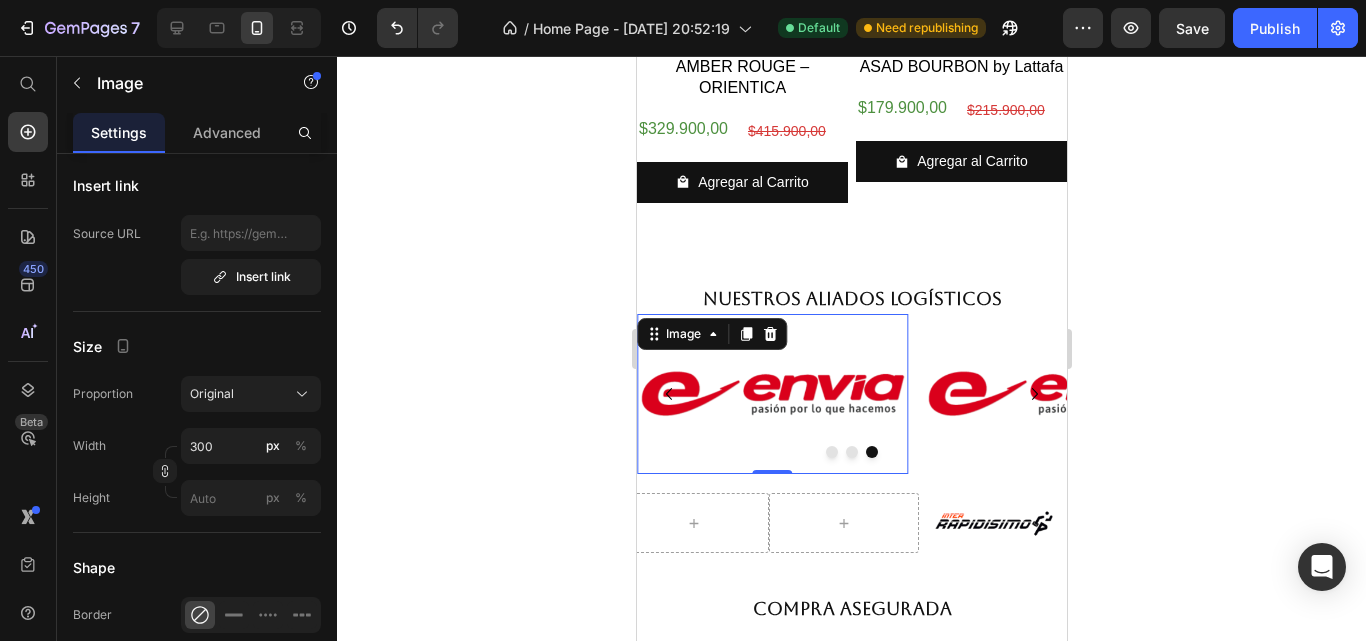 scroll, scrollTop: 0, scrollLeft: 0, axis: both 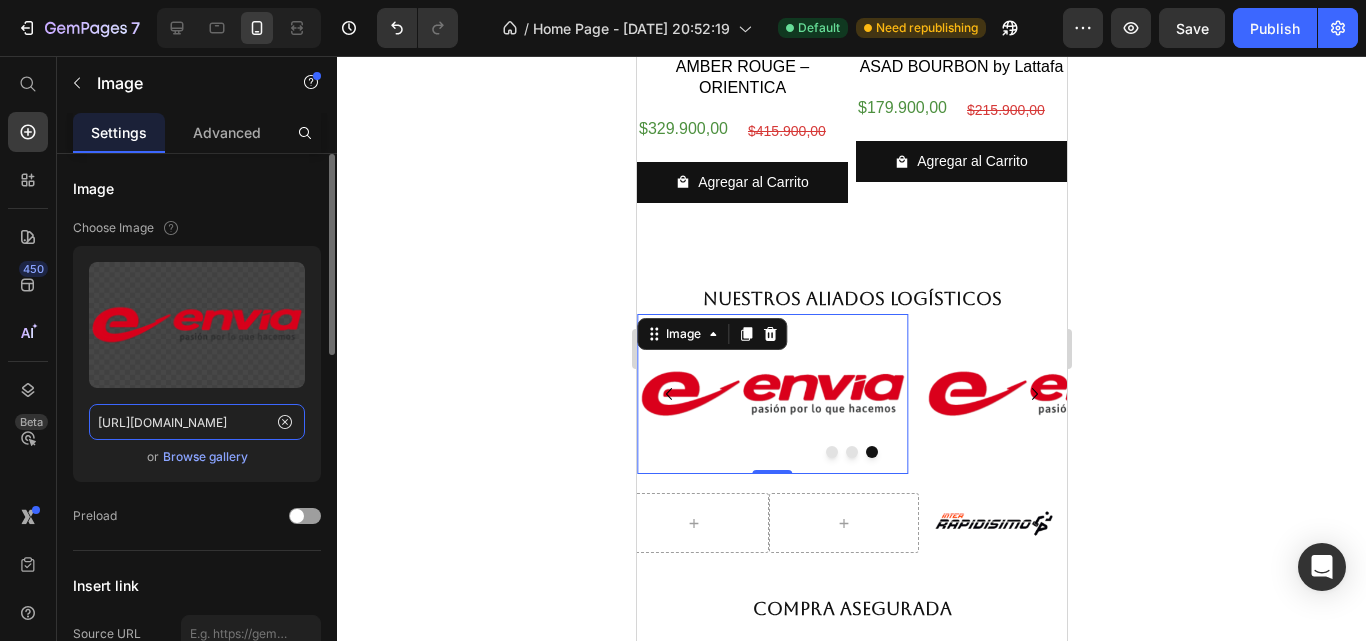 click on "[URL][DOMAIN_NAME]" 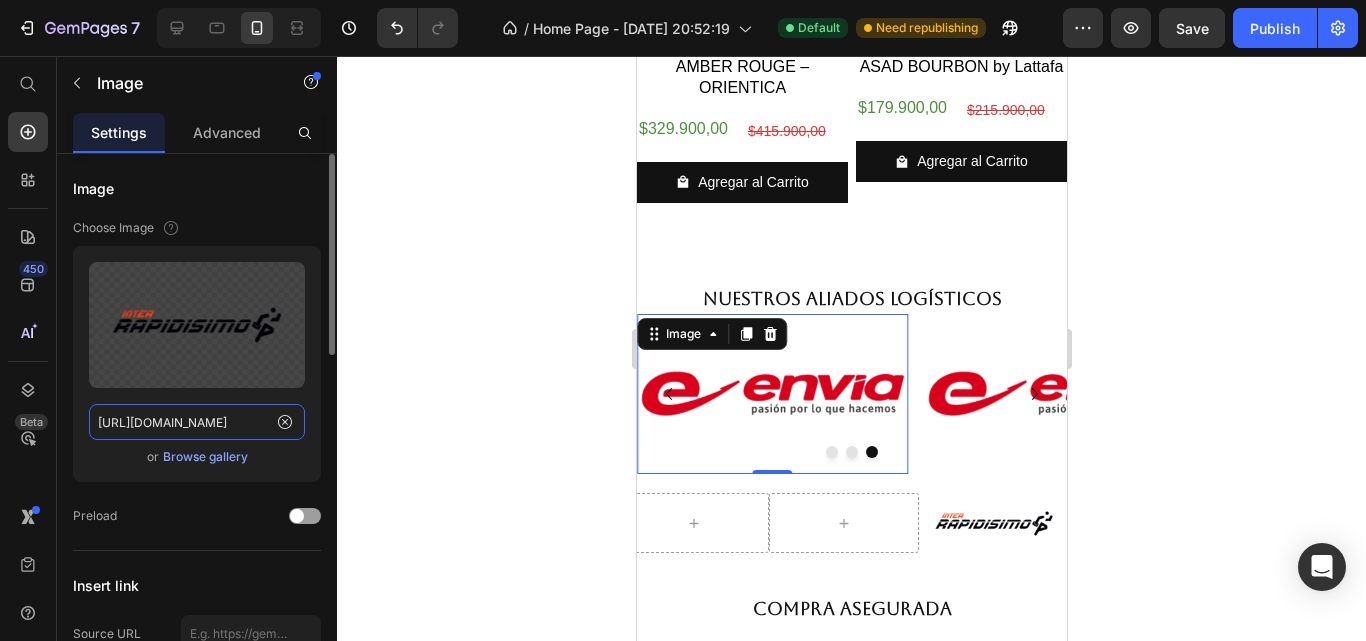 type on "[URL][DOMAIN_NAME]" 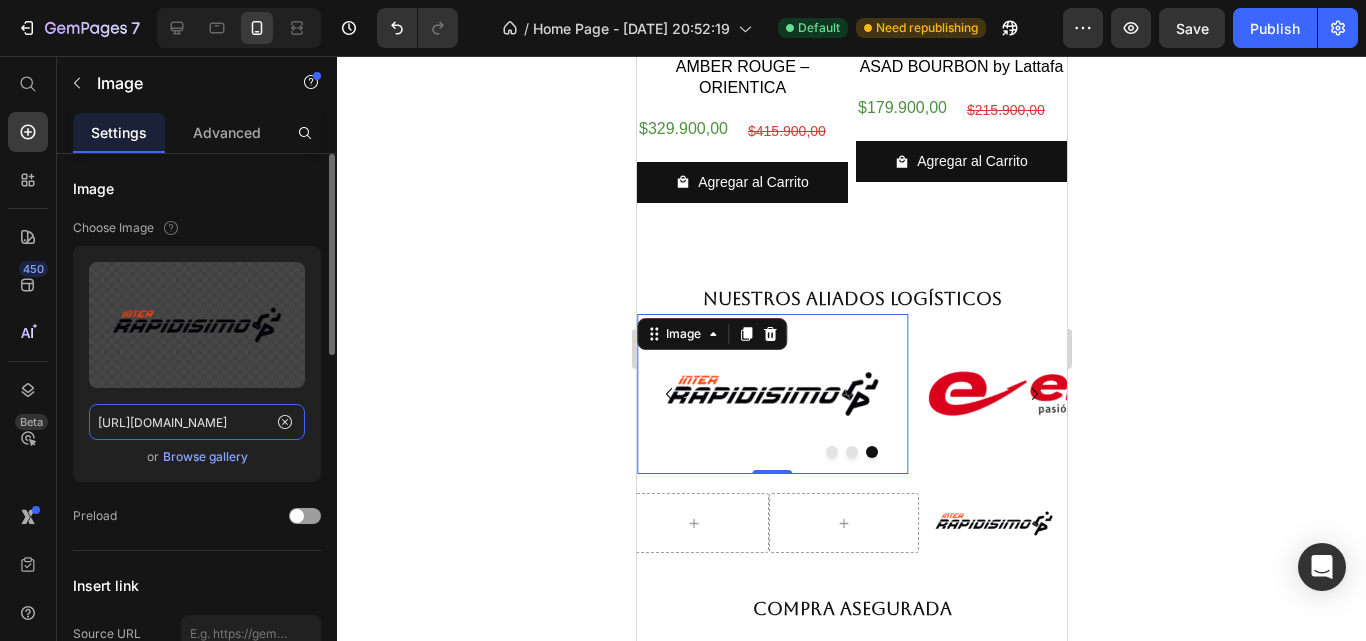scroll, scrollTop: 0, scrollLeft: 314, axis: horizontal 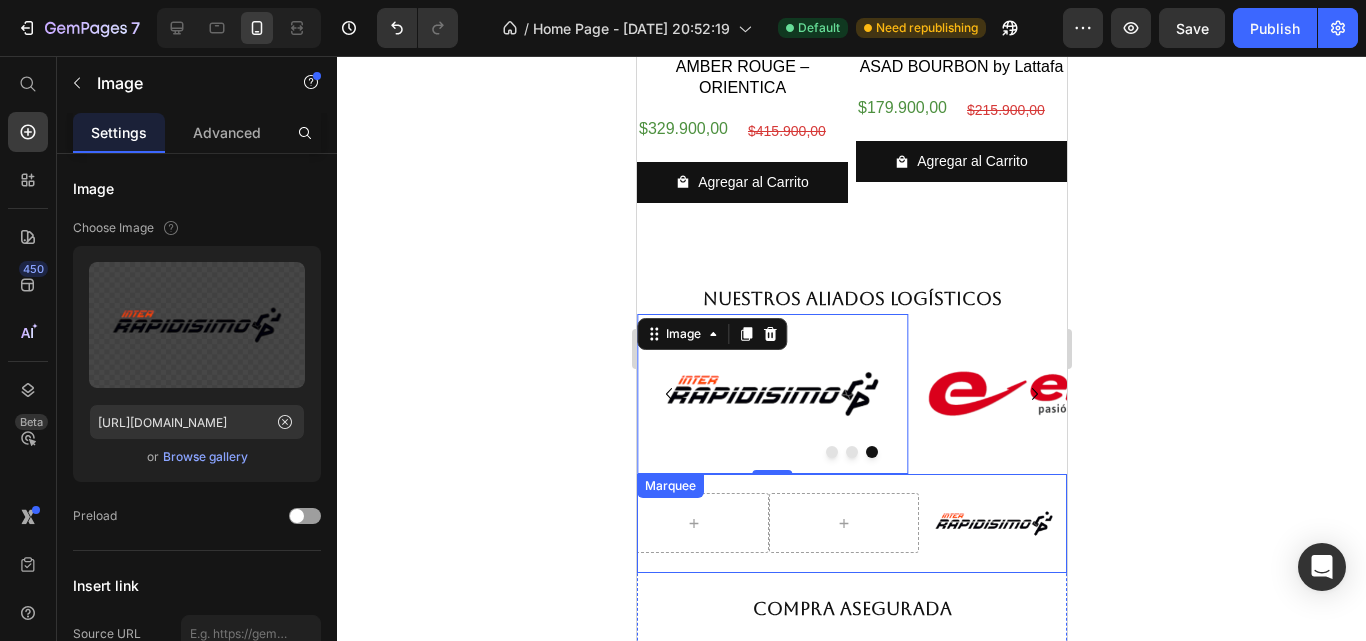click on "Image Image" at bounding box center [618, 523] 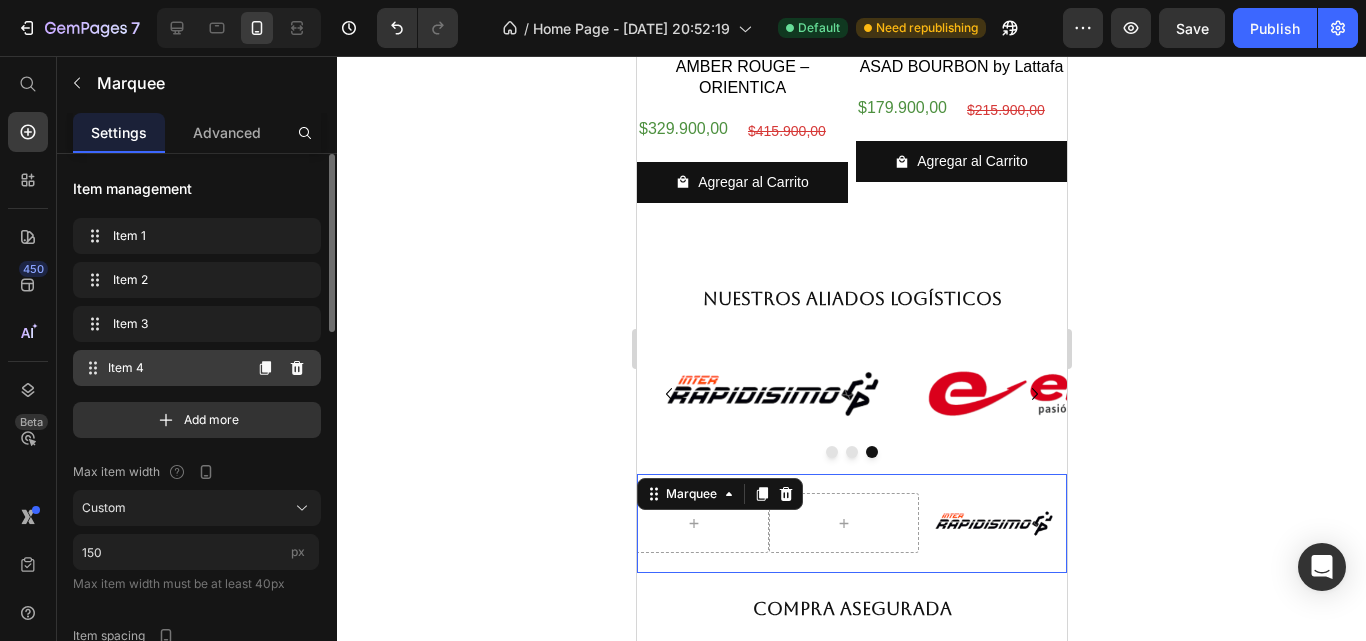click on "Item 4" at bounding box center (174, 368) 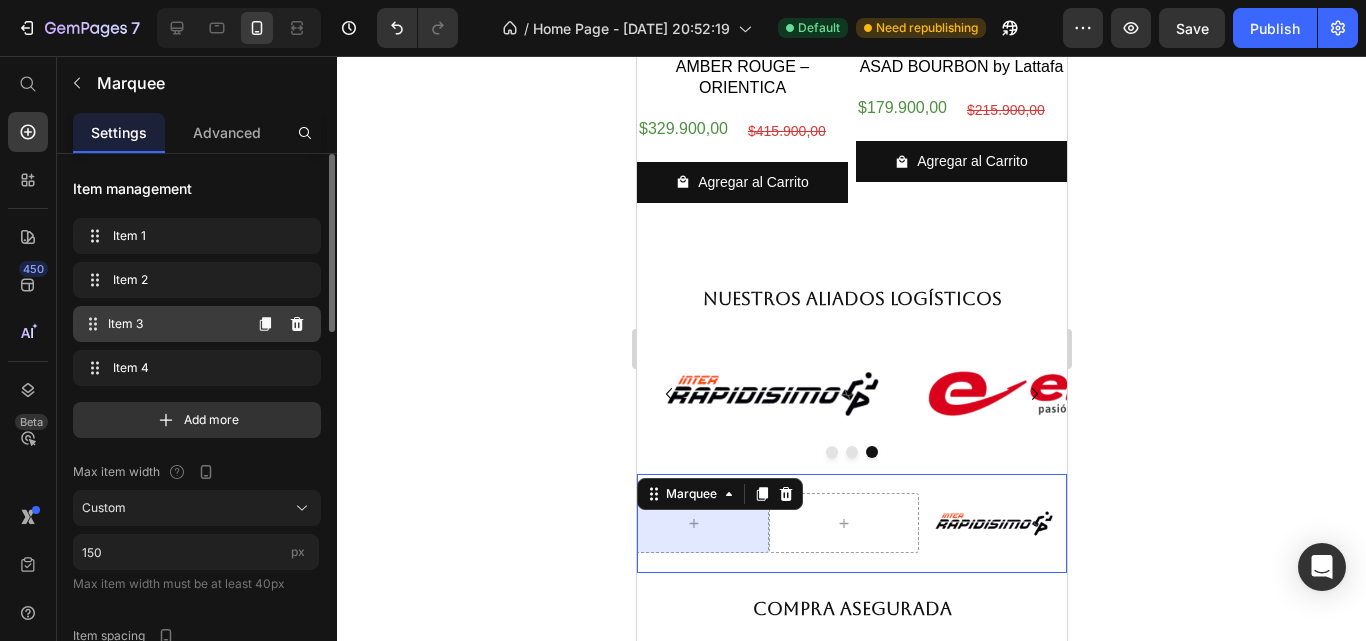 click on "Item 3" at bounding box center [174, 324] 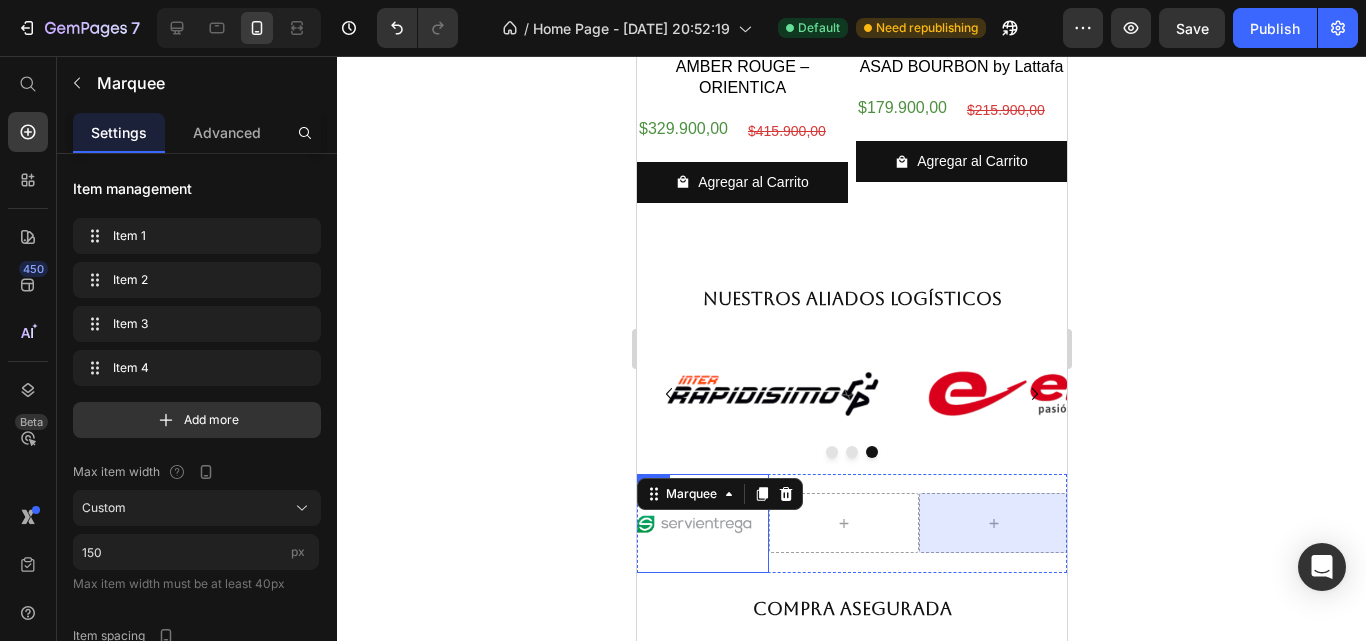 click at bounding box center (693, 523) 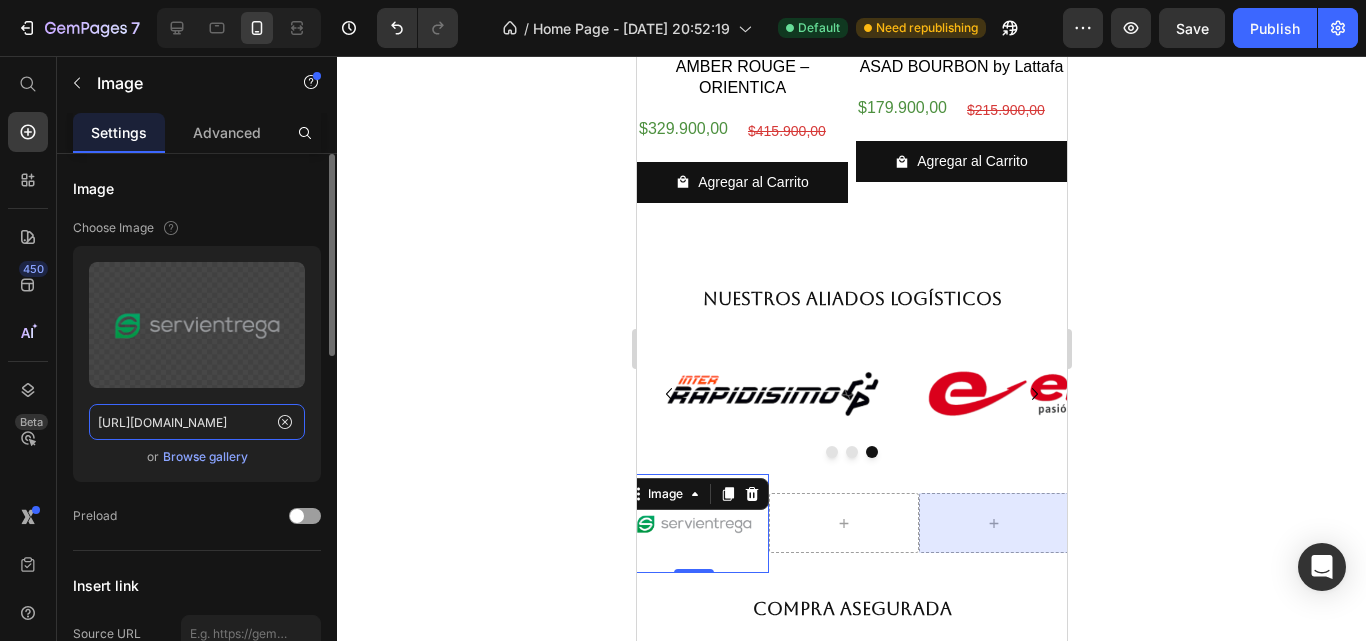 click on "[URL][DOMAIN_NAME]" 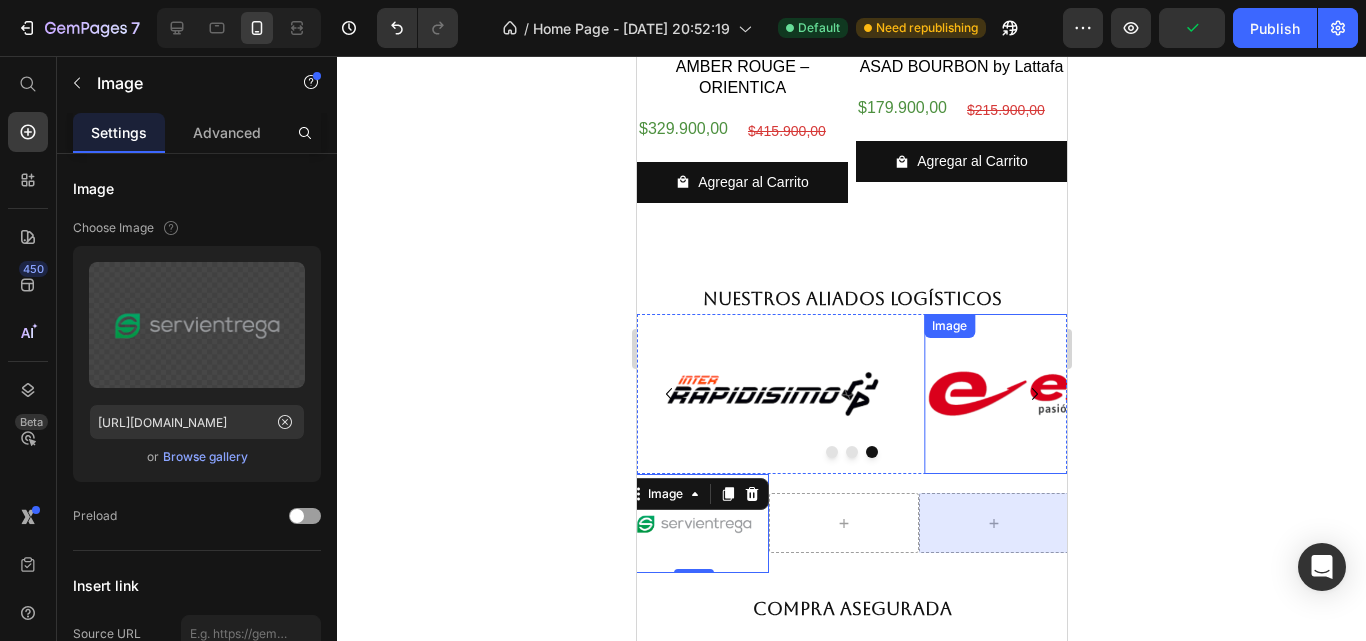 click at bounding box center [1058, 394] 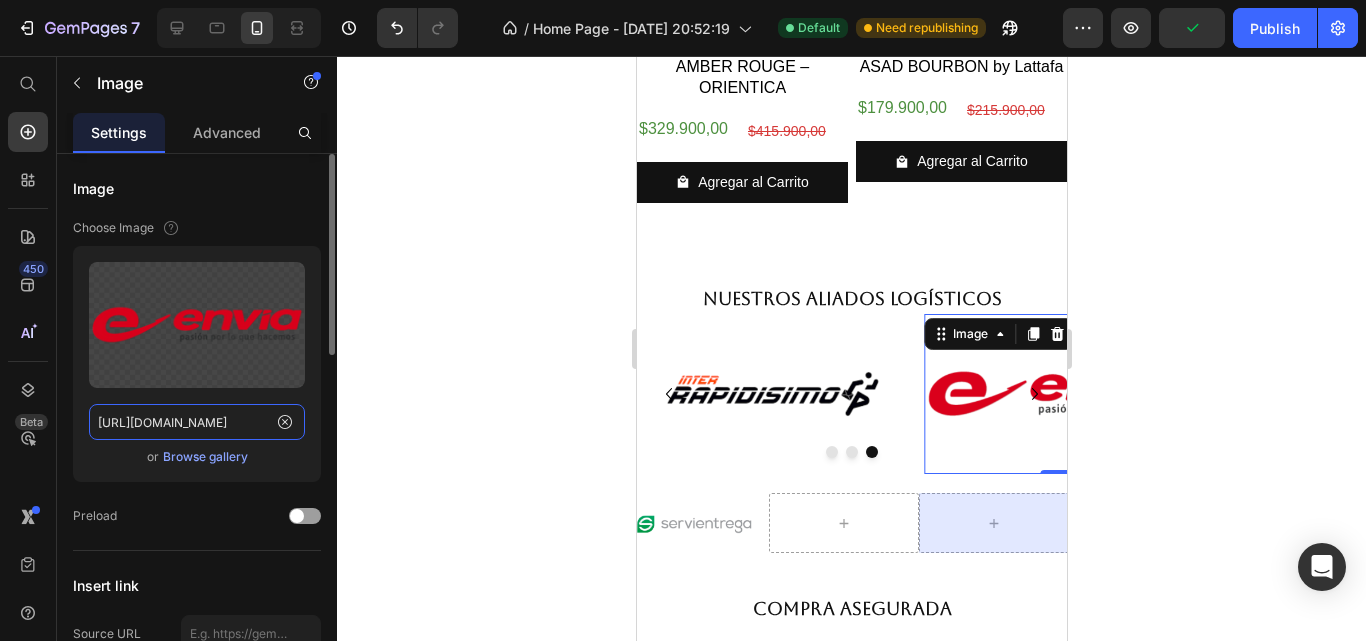 click on "[URL][DOMAIN_NAME]" 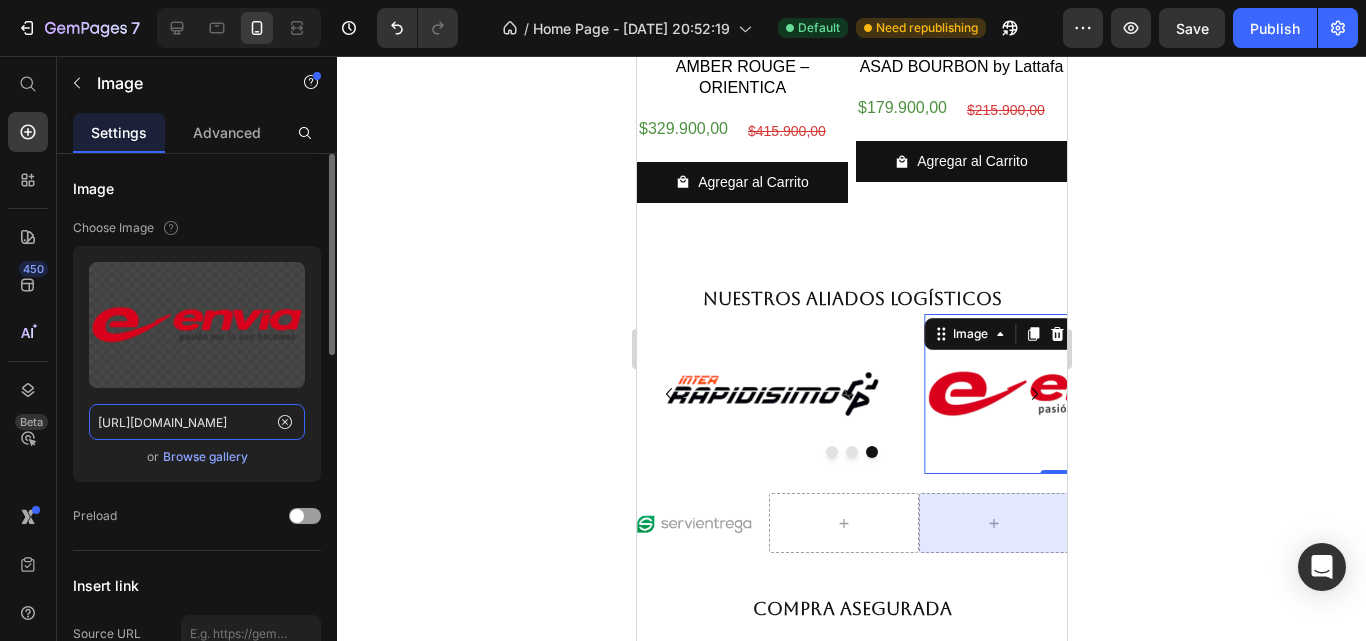 paste on "4" 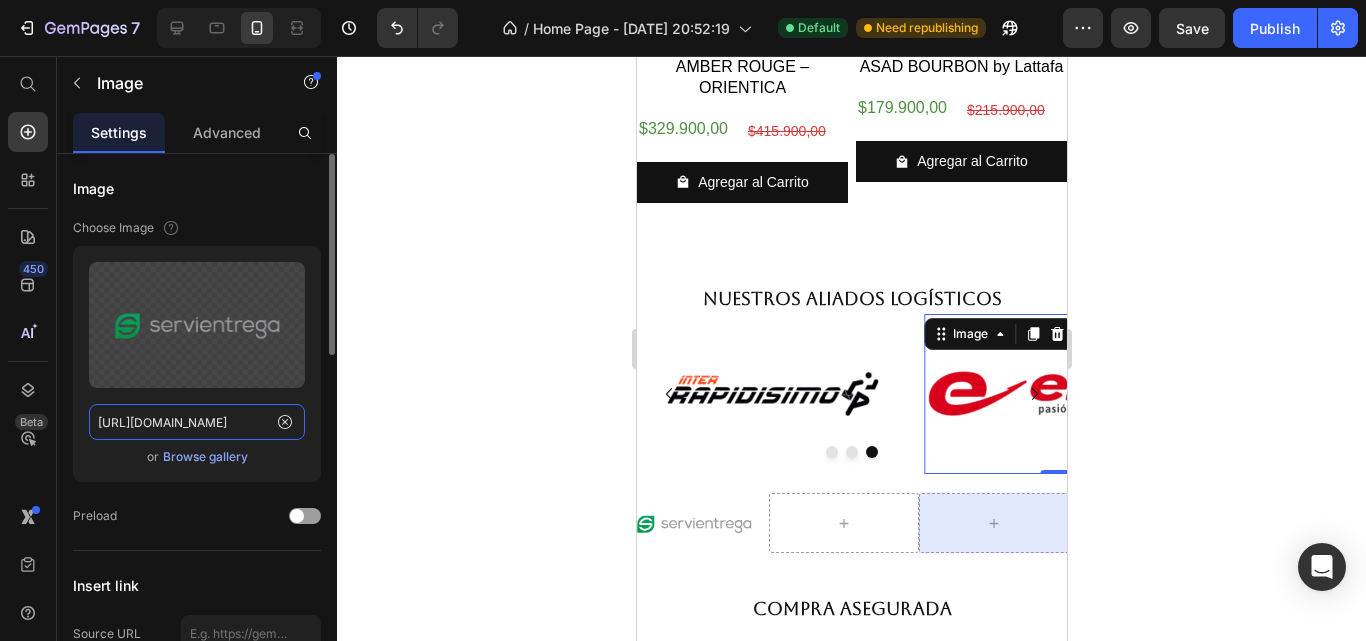 scroll, scrollTop: 0, scrollLeft: 314, axis: horizontal 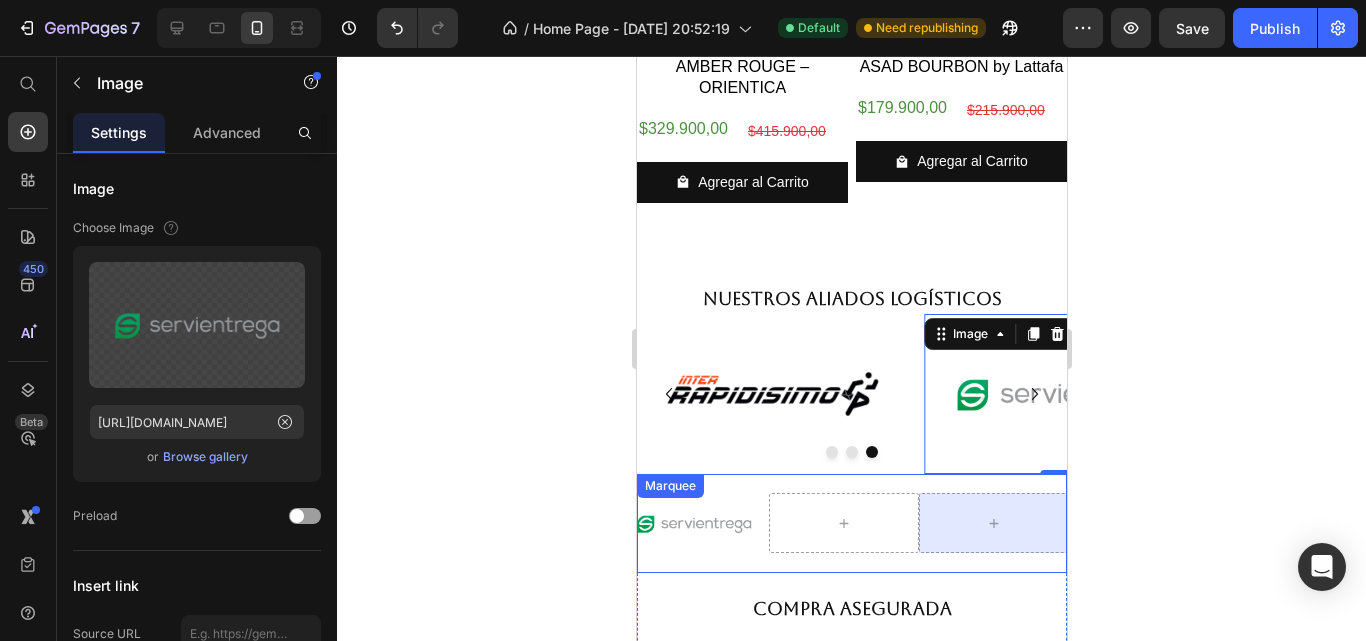 click on "Image Image" at bounding box center [768, 523] 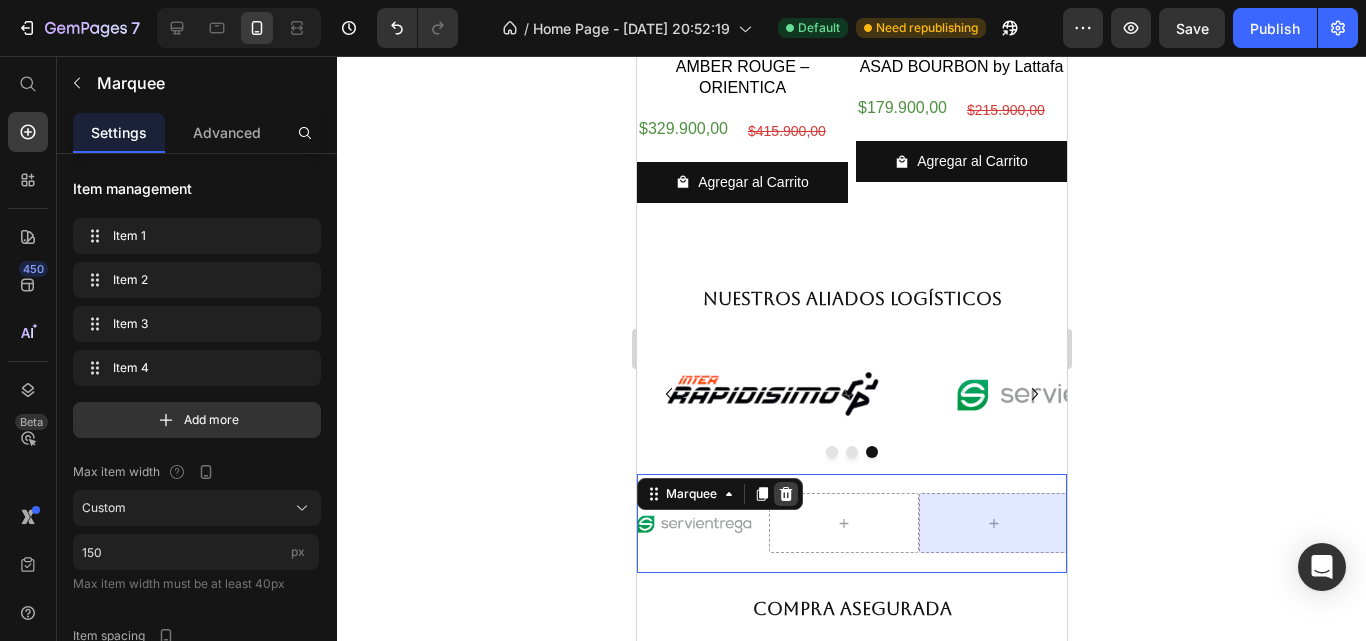 click 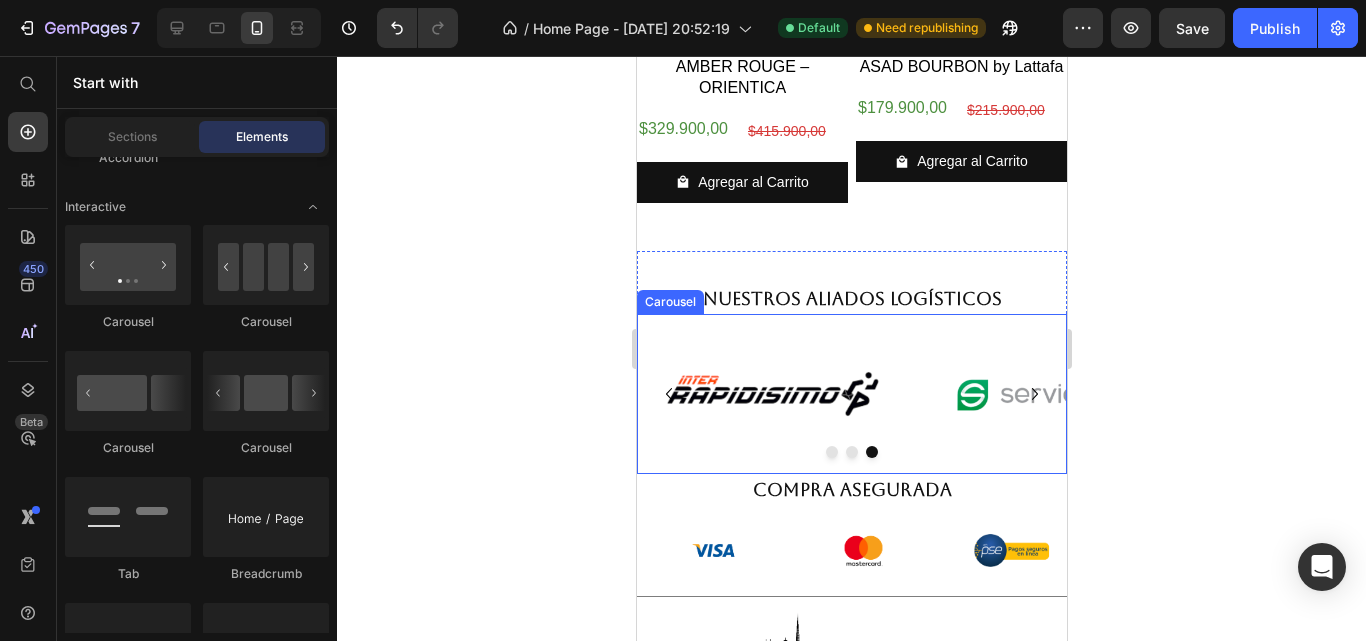 click on "Image Image Image Image" at bounding box center [851, 394] 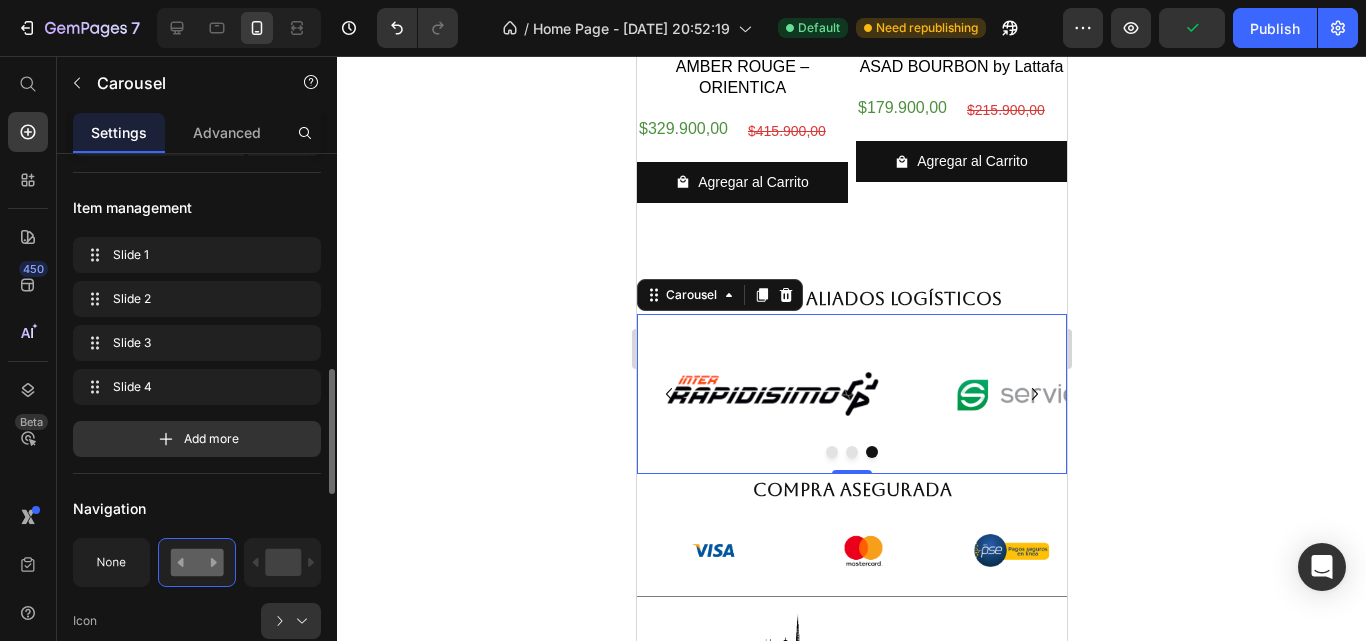 scroll, scrollTop: 500, scrollLeft: 0, axis: vertical 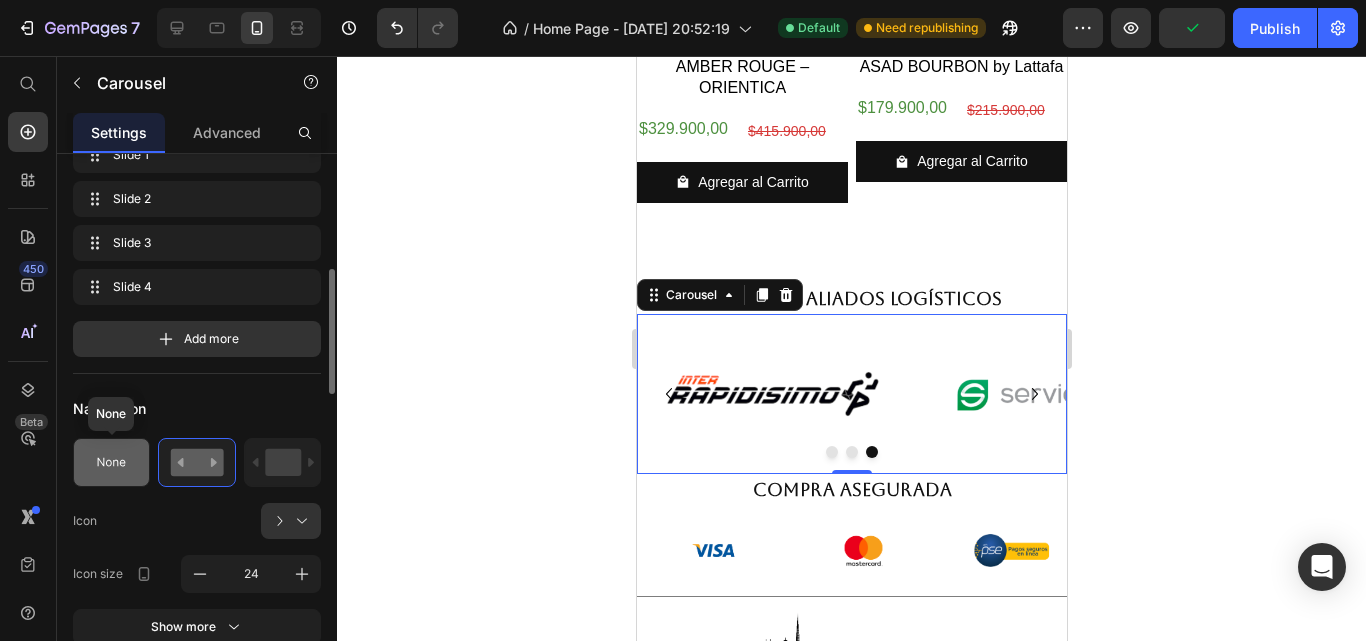 click 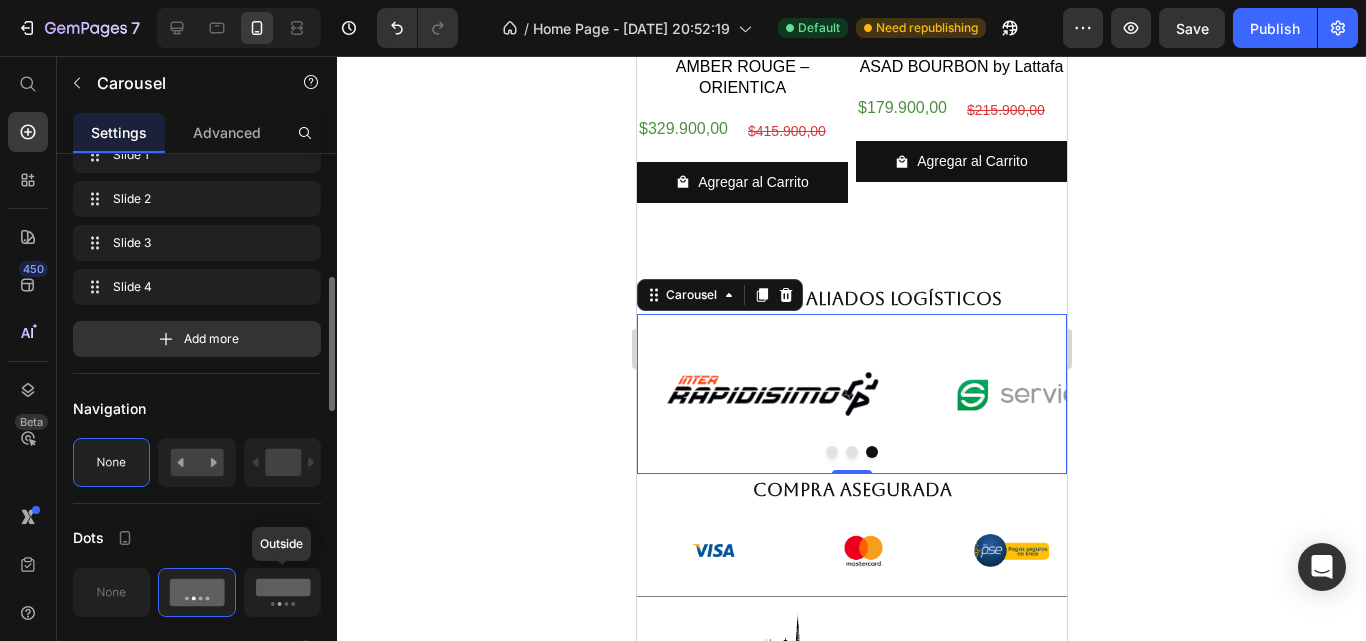 click 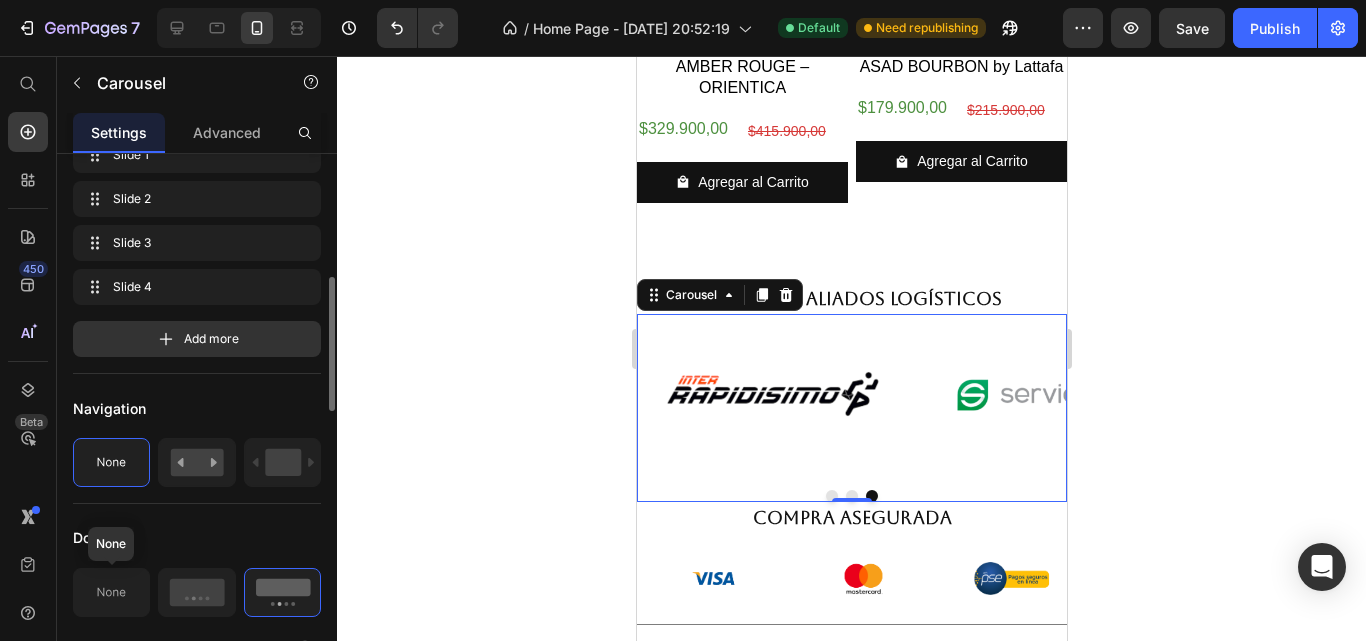 click 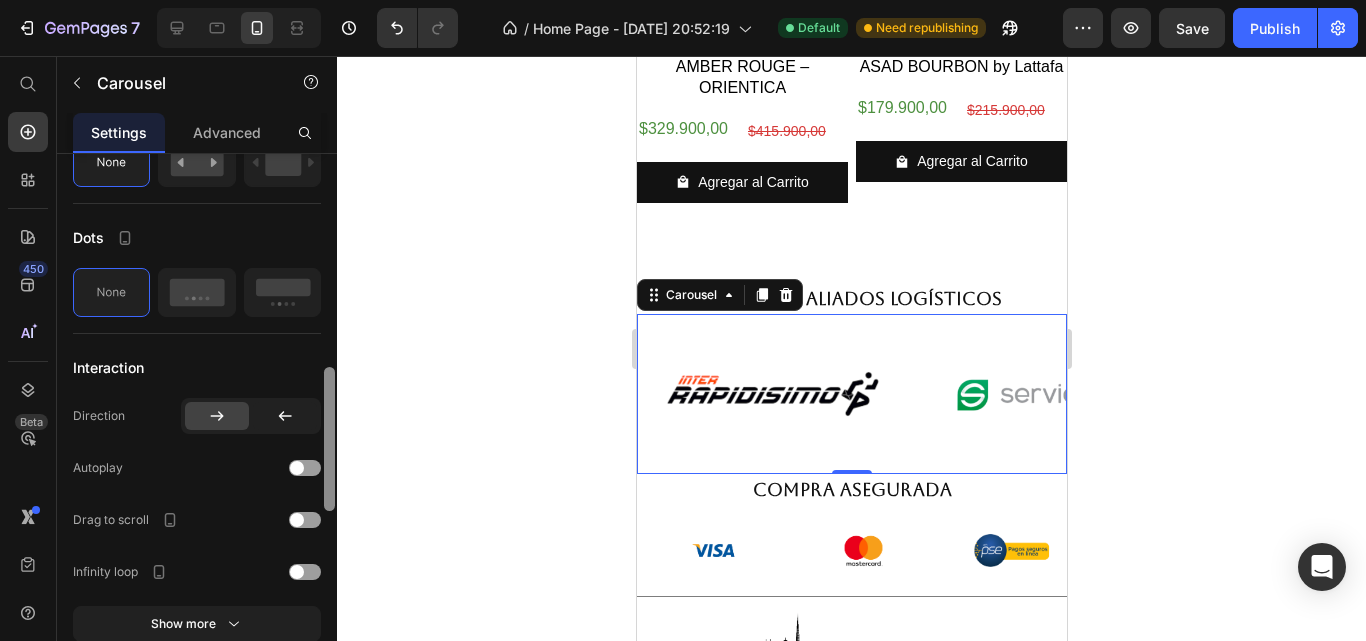 click at bounding box center (329, 426) 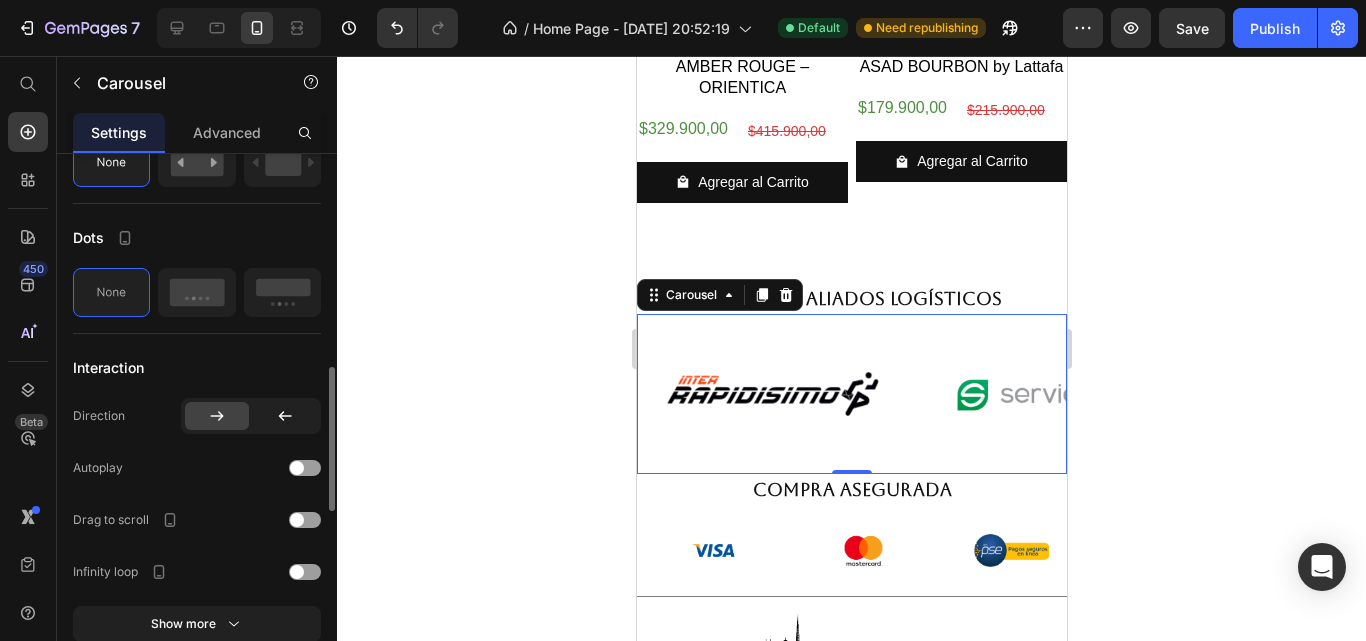 scroll, scrollTop: 1344, scrollLeft: 0, axis: vertical 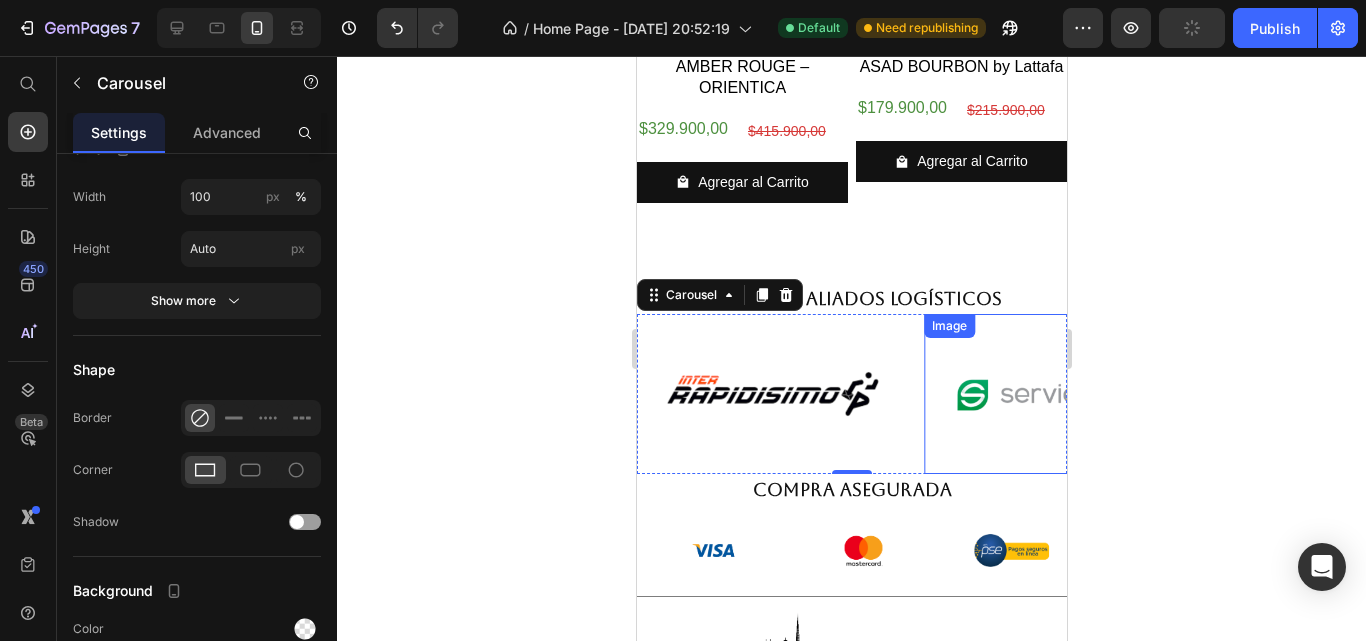click on "Image" at bounding box center [948, 326] 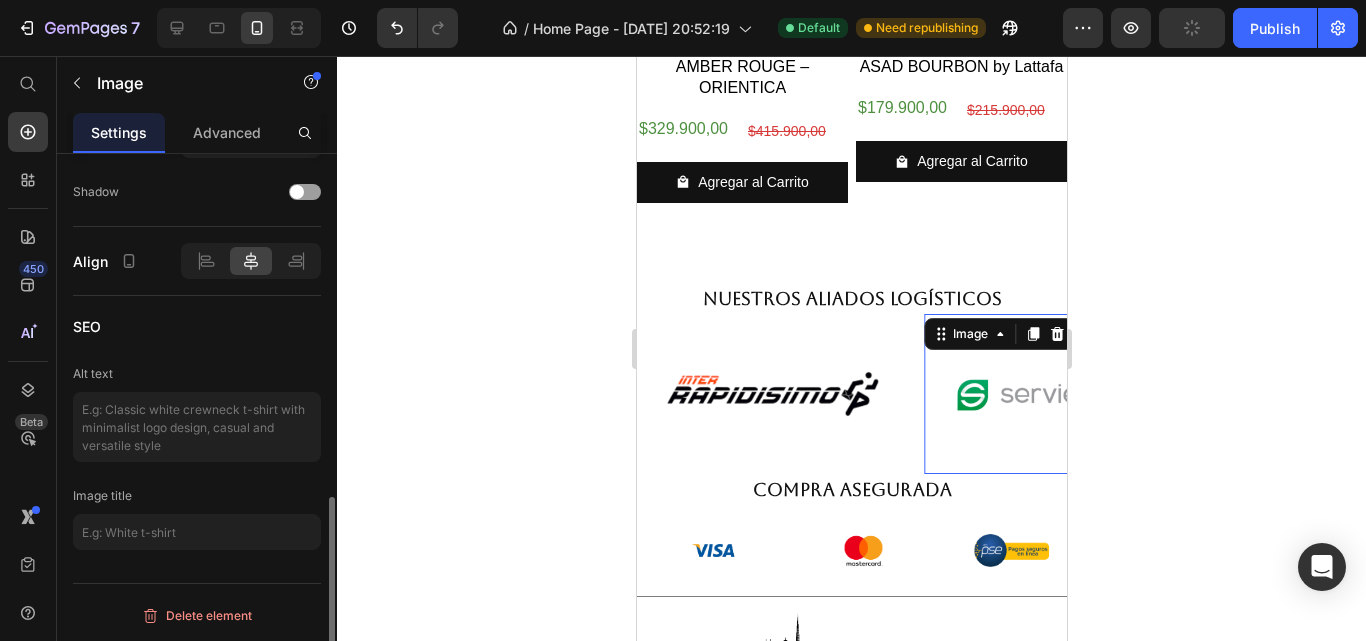 scroll, scrollTop: 0, scrollLeft: 0, axis: both 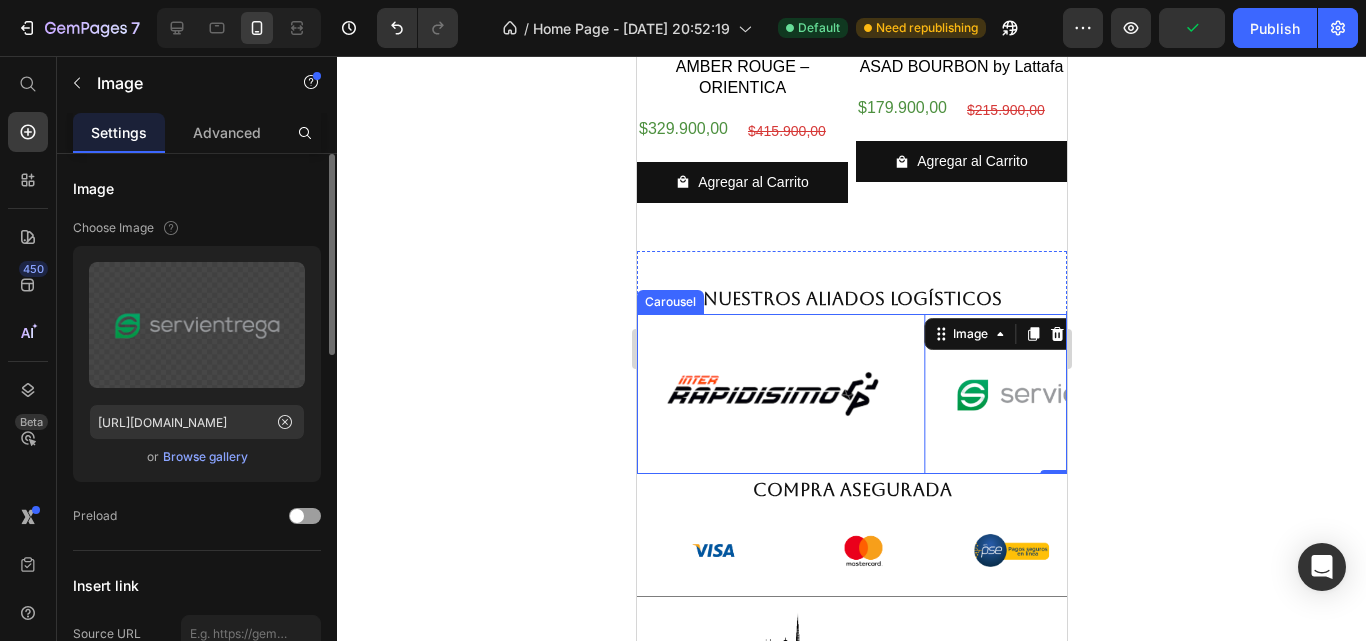 click on "Image Image Image Image   0" at bounding box center [851, 394] 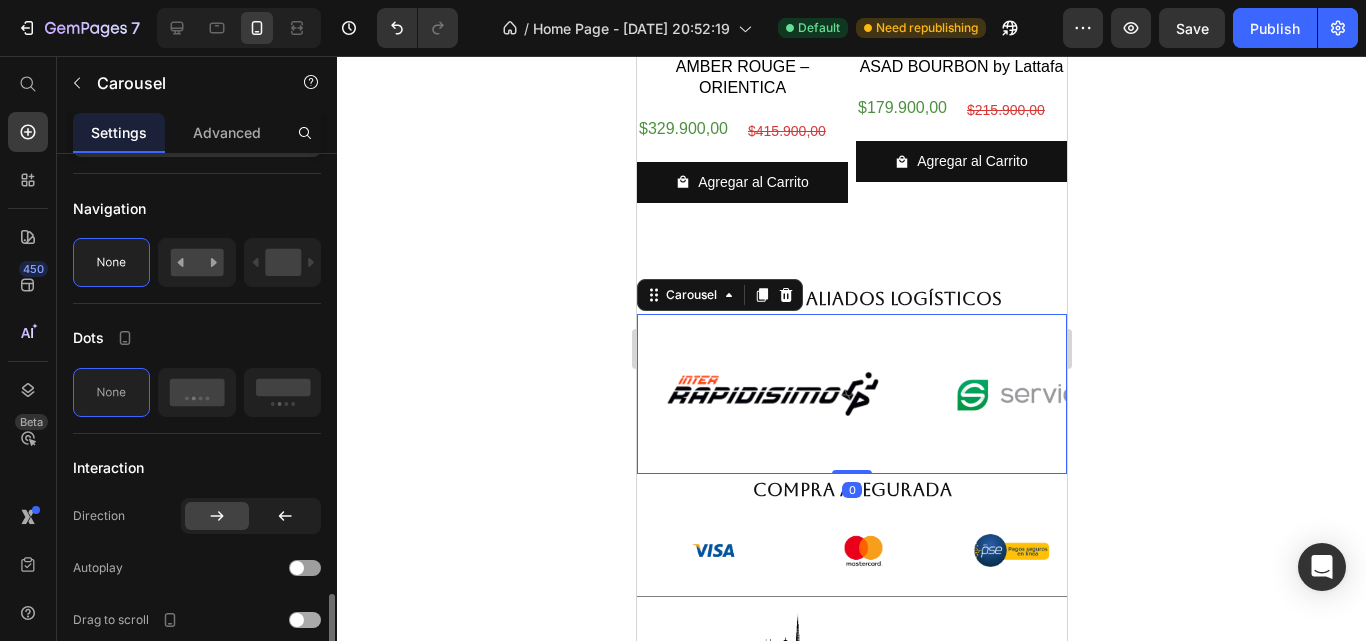 scroll, scrollTop: 900, scrollLeft: 0, axis: vertical 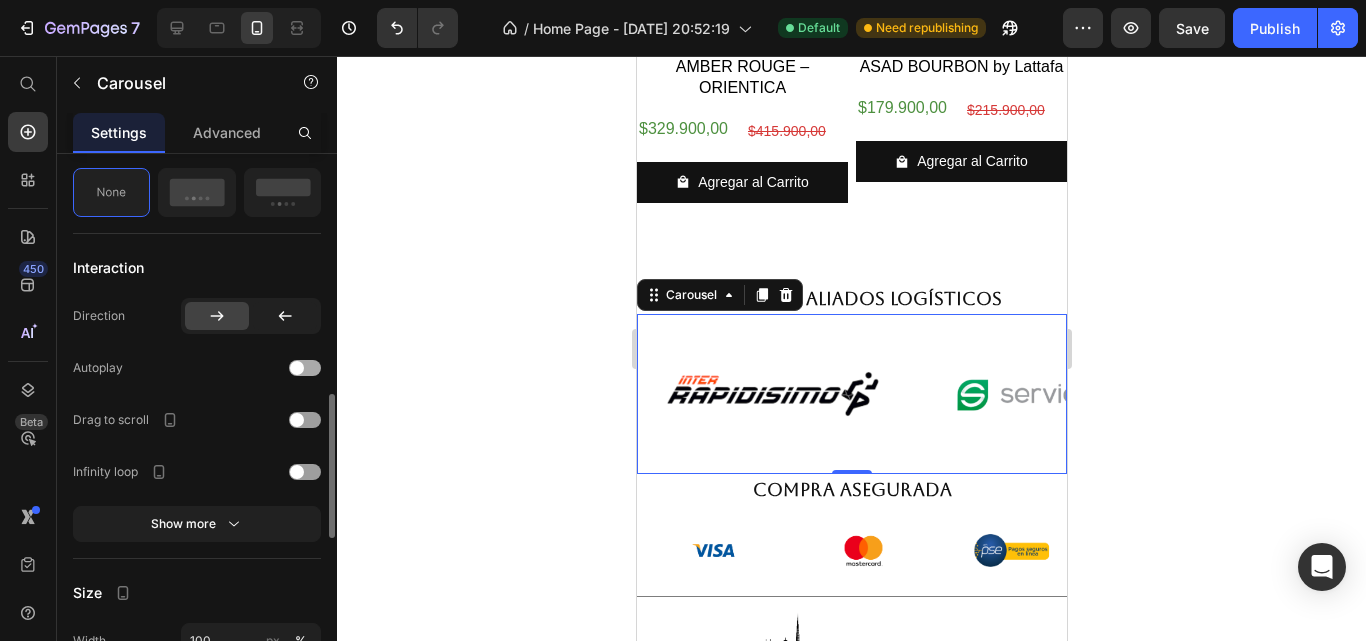 click at bounding box center [305, 368] 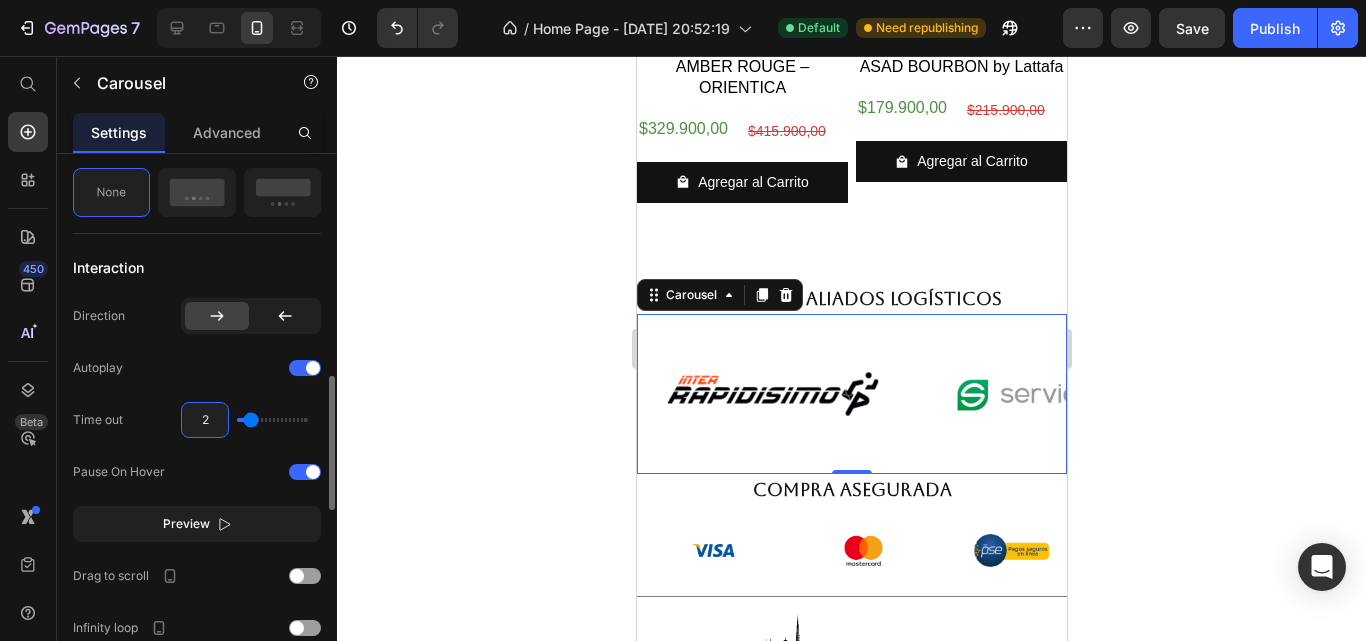 click on "2" at bounding box center (205, 420) 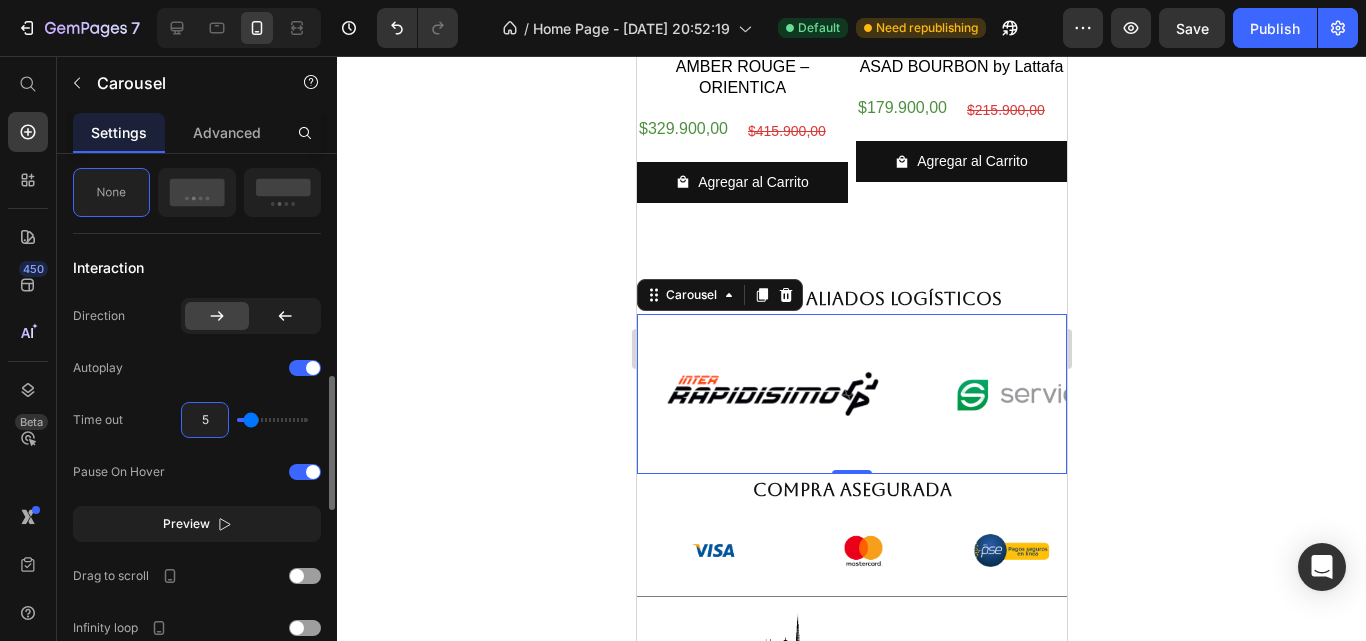 type on "5" 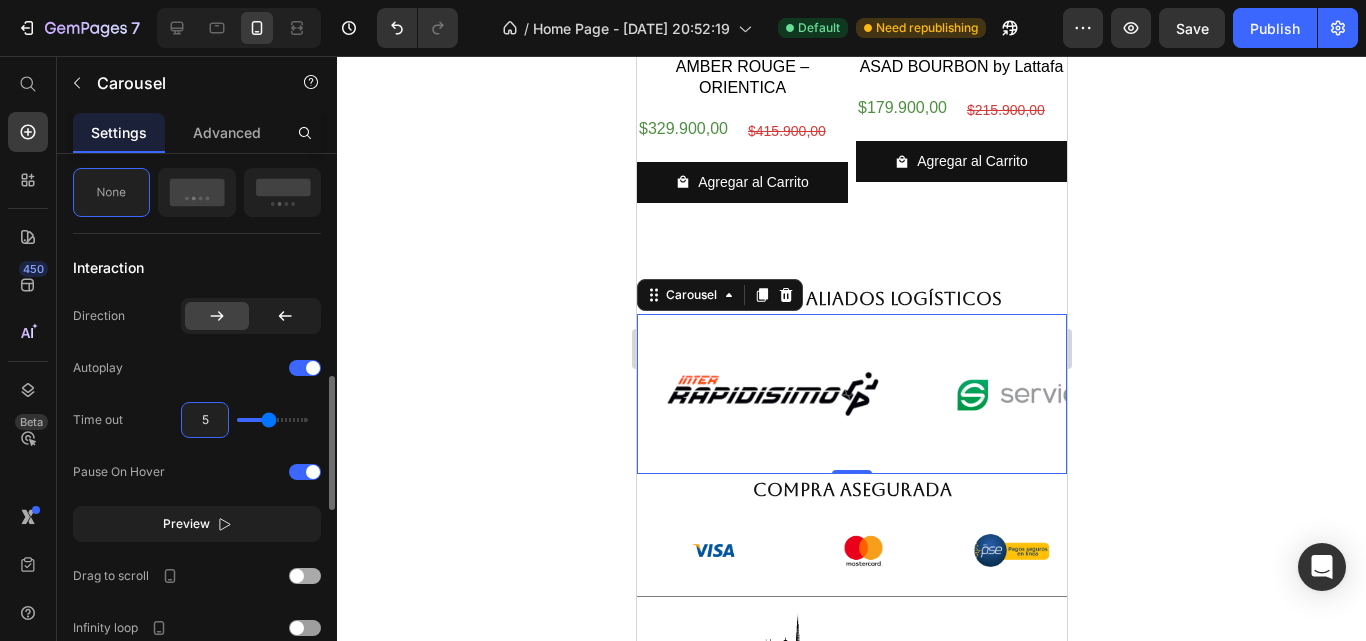 type on "5" 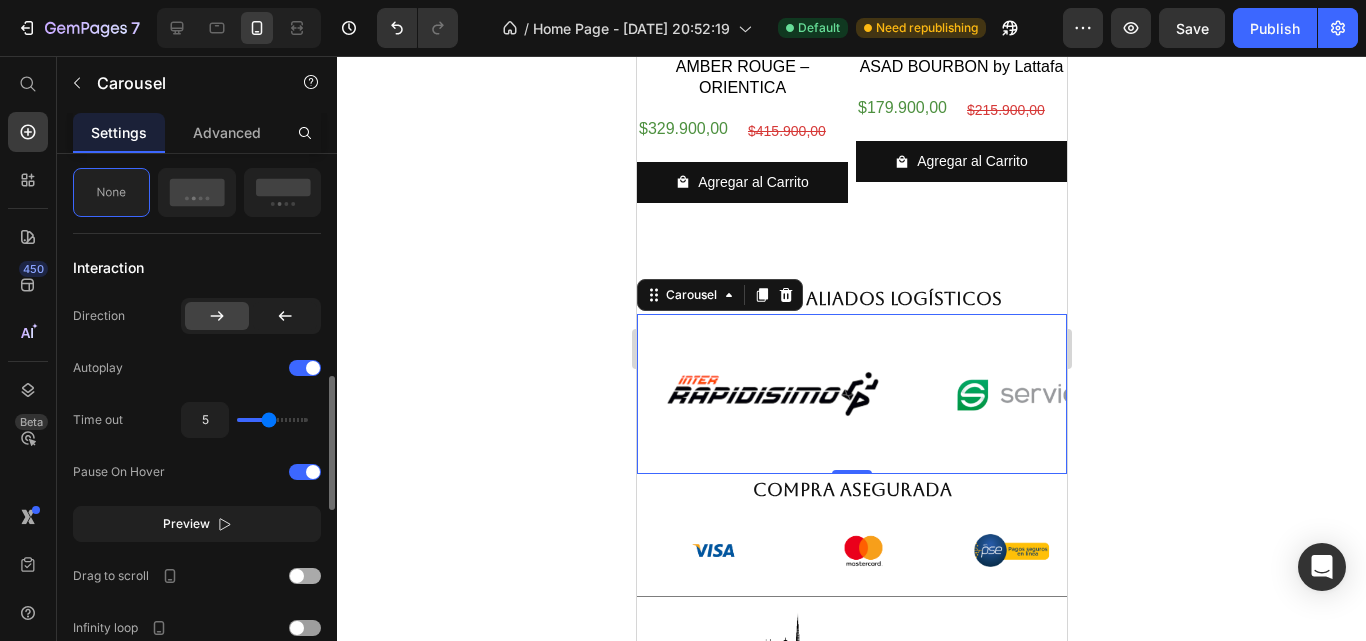 click at bounding box center [305, 576] 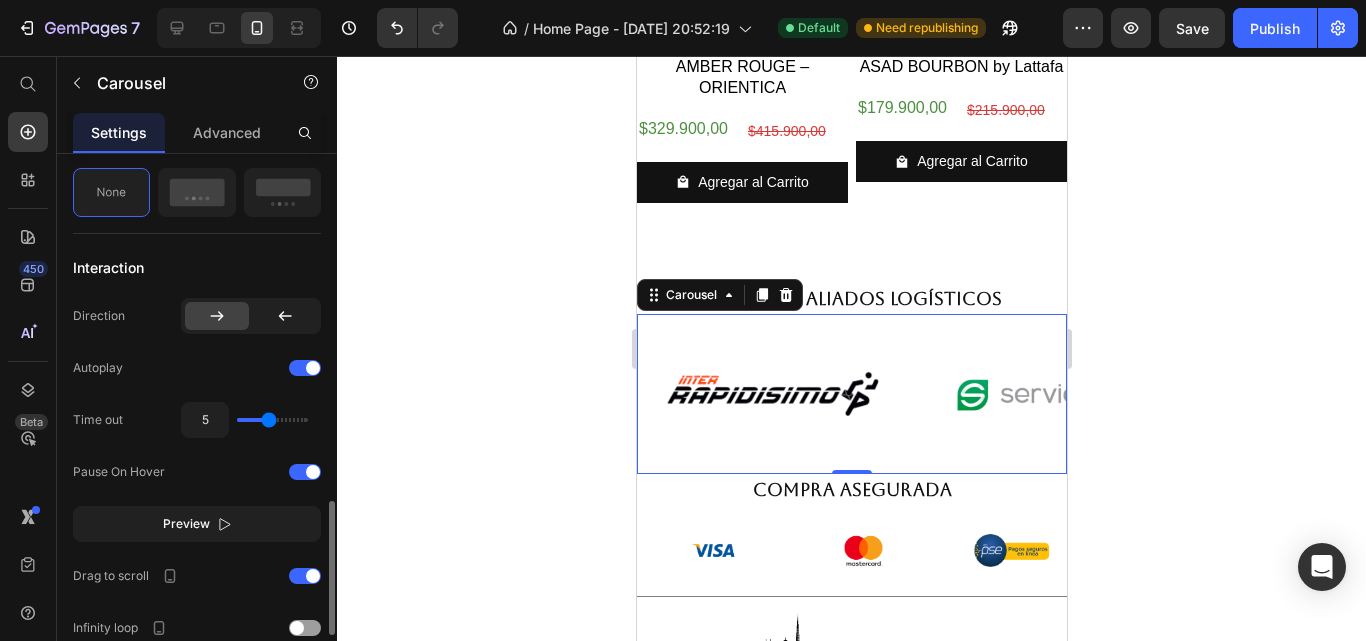 scroll, scrollTop: 1000, scrollLeft: 0, axis: vertical 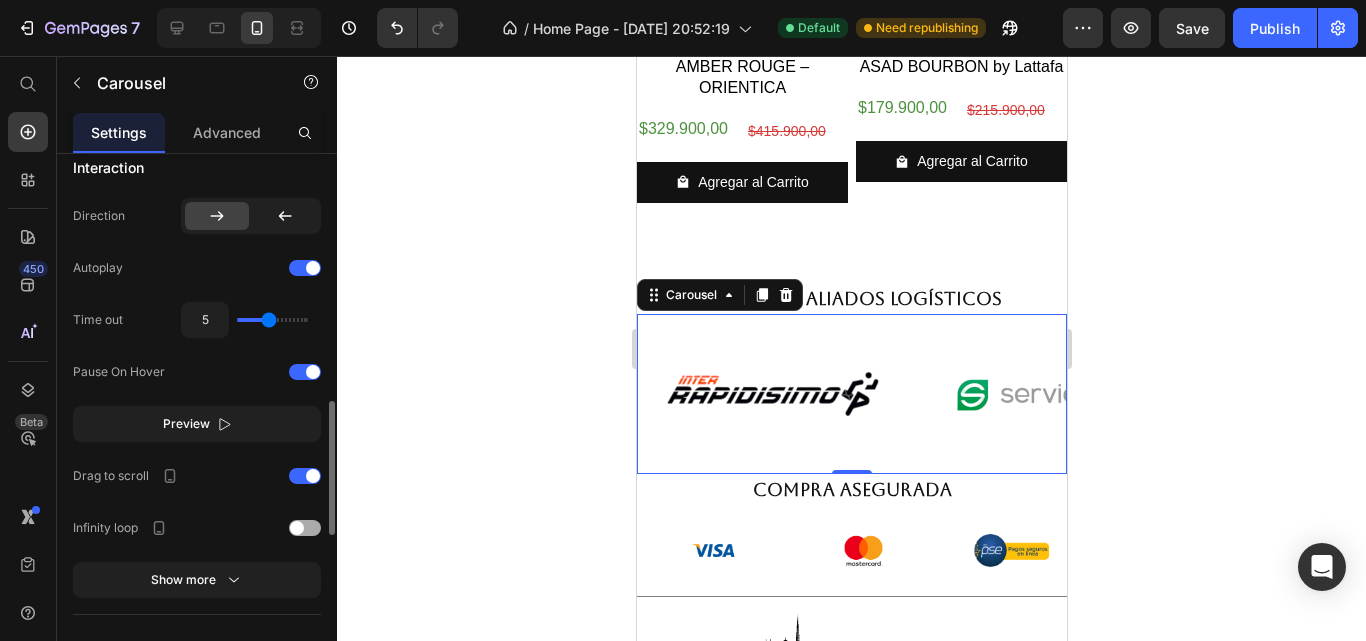 click at bounding box center [297, 528] 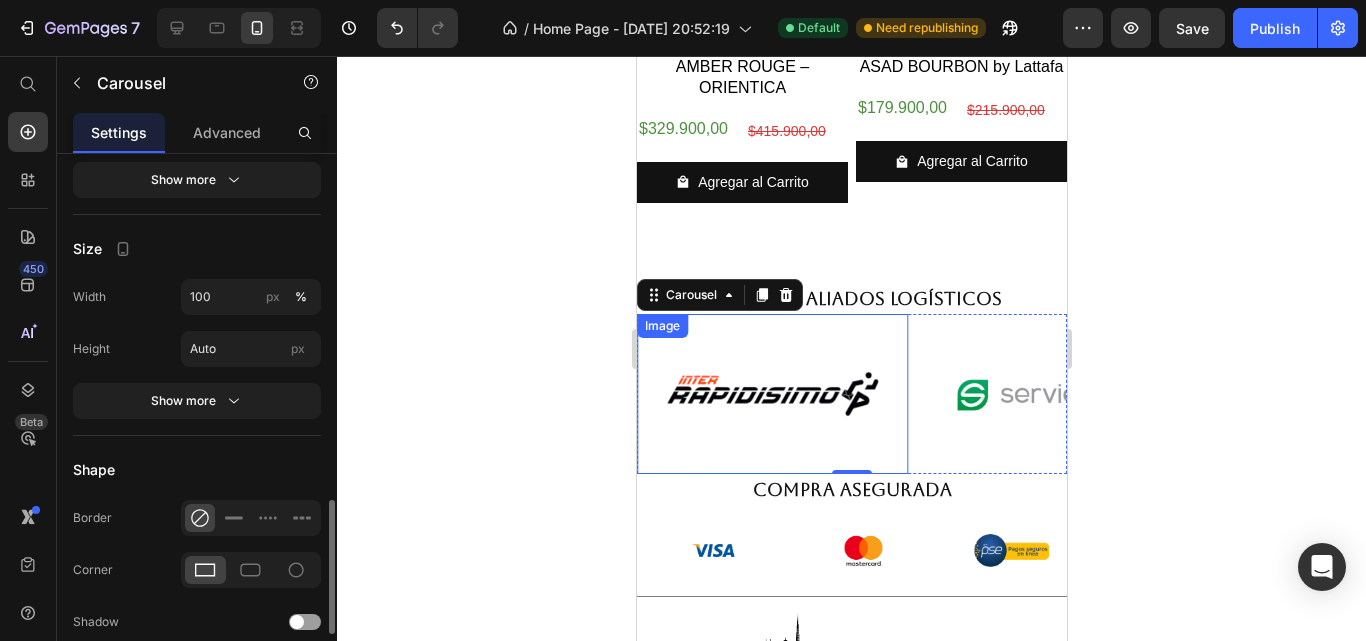 scroll, scrollTop: 1656, scrollLeft: 0, axis: vertical 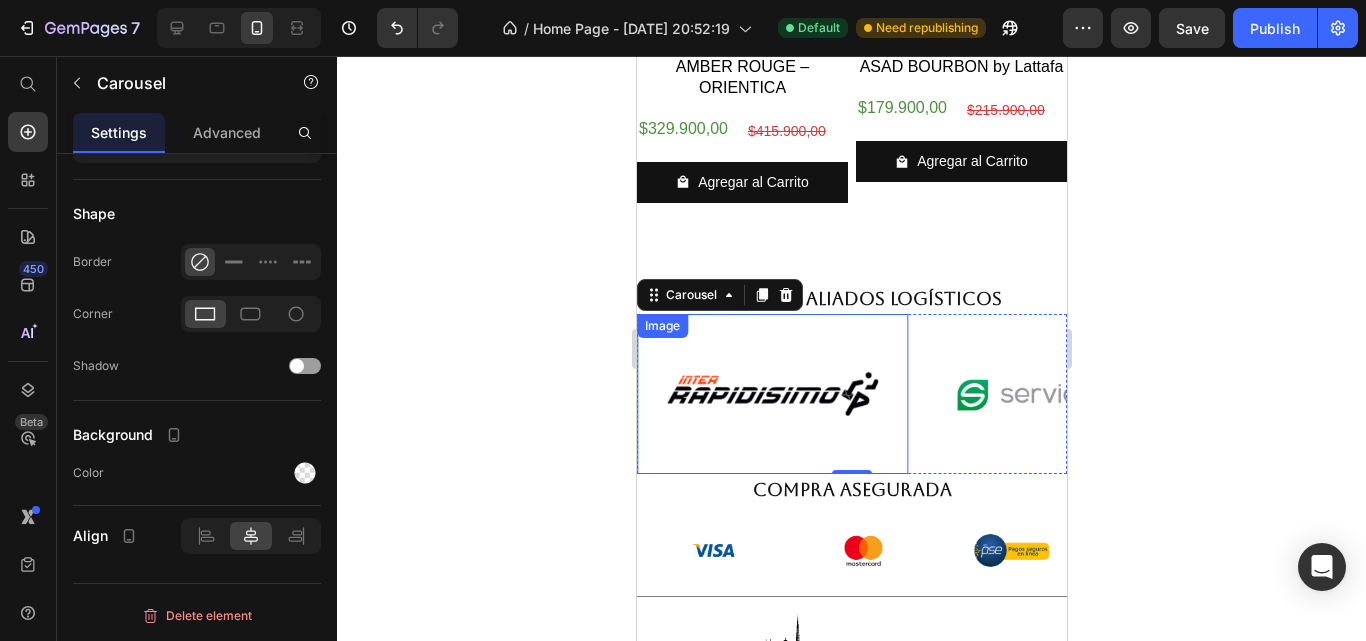 click 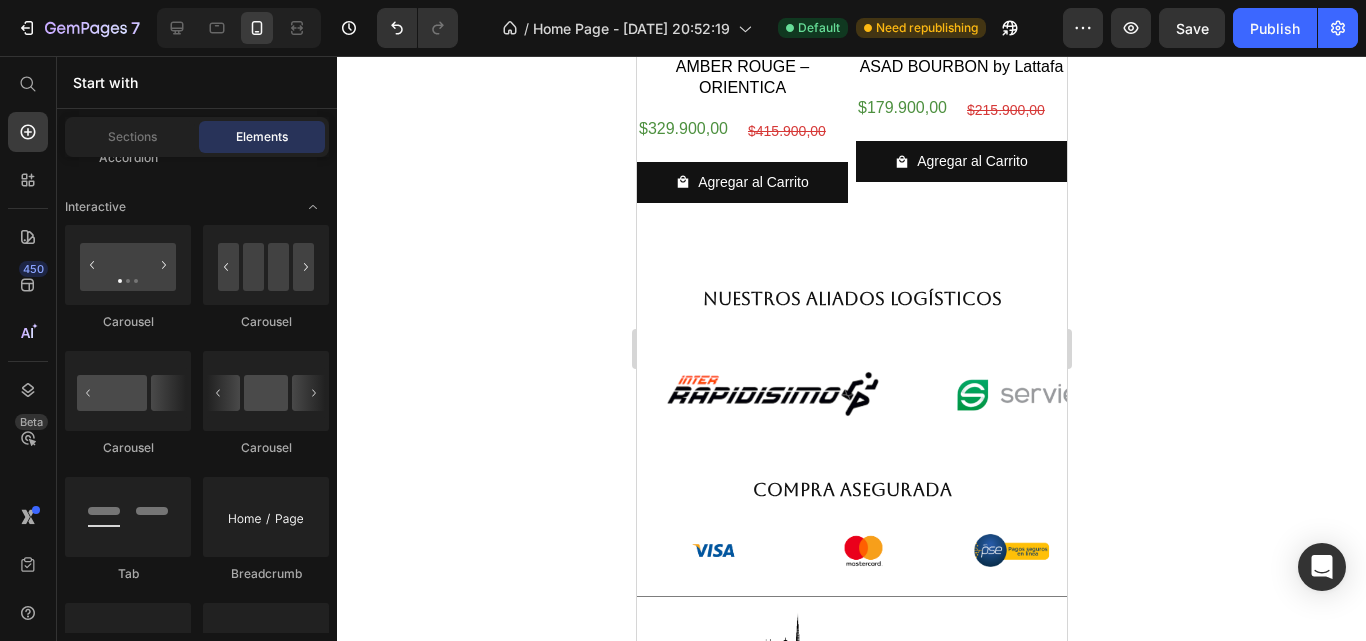 click 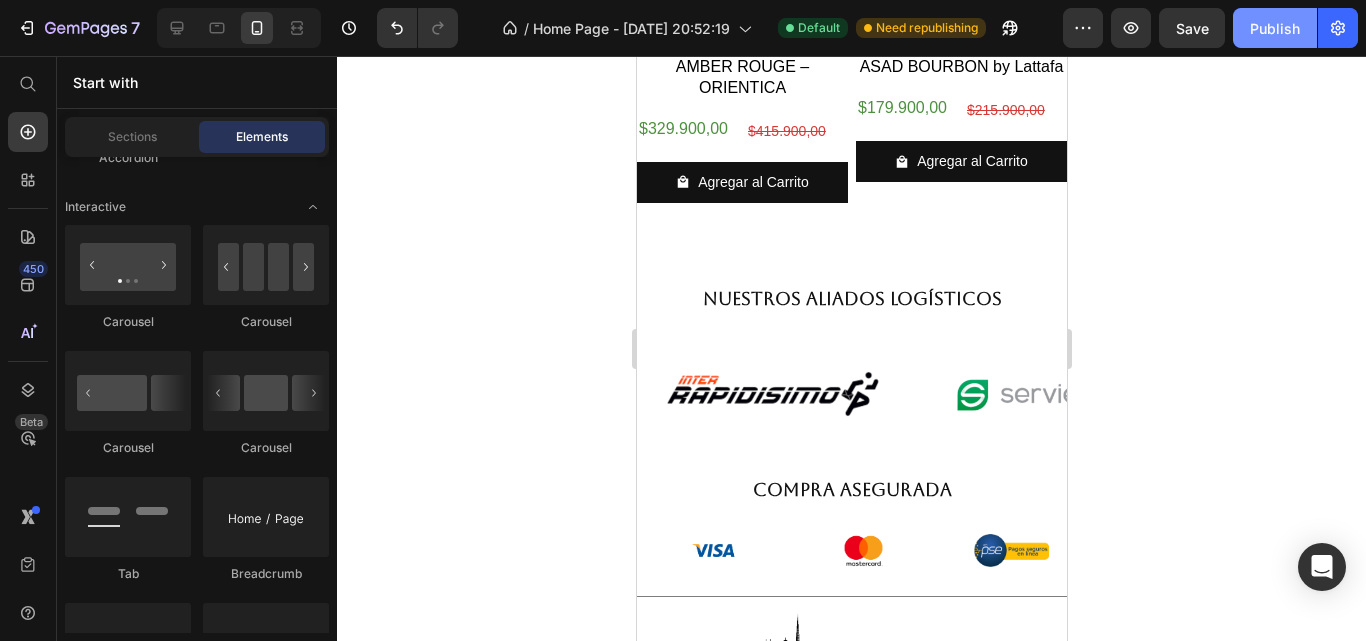 click on "Publish" 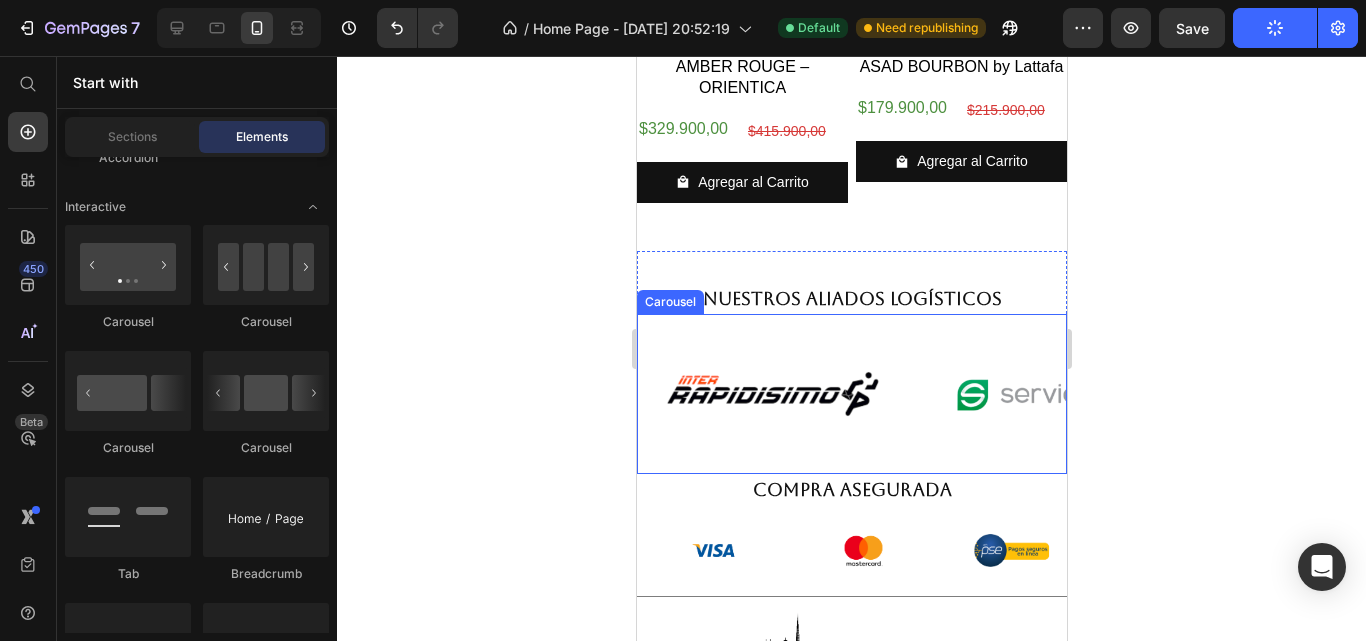 click on "Image Image Image Image" at bounding box center [851, 394] 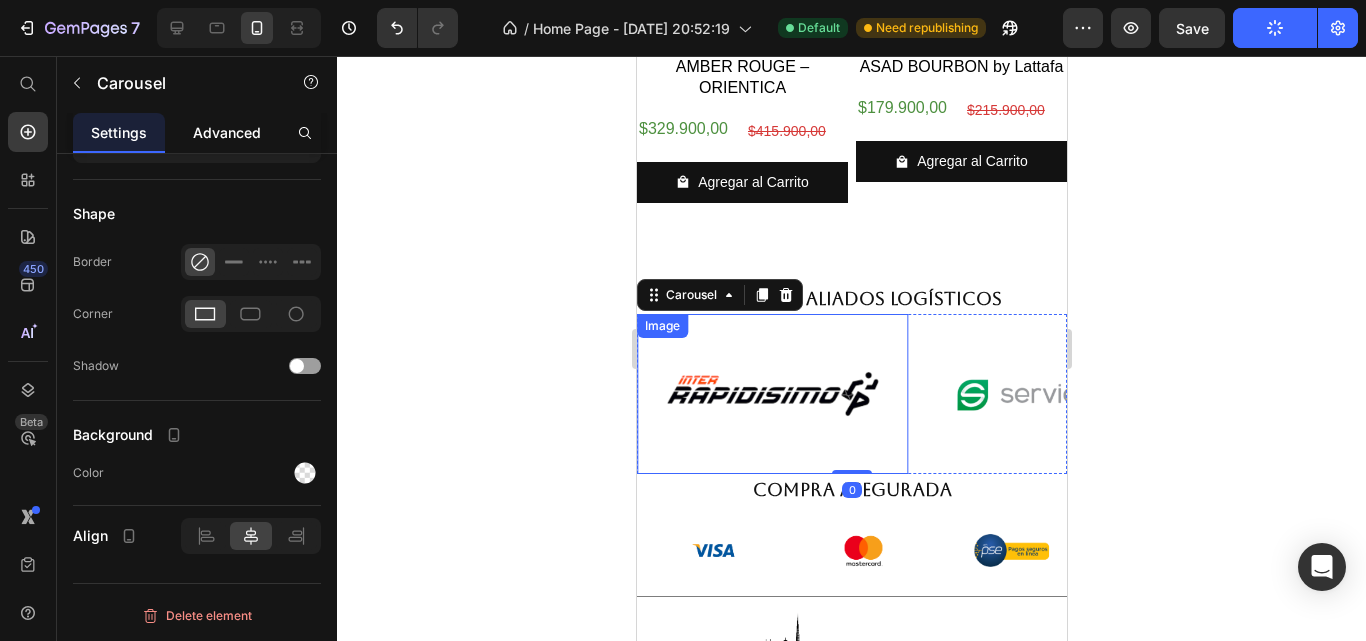 click on "Advanced" at bounding box center (227, 132) 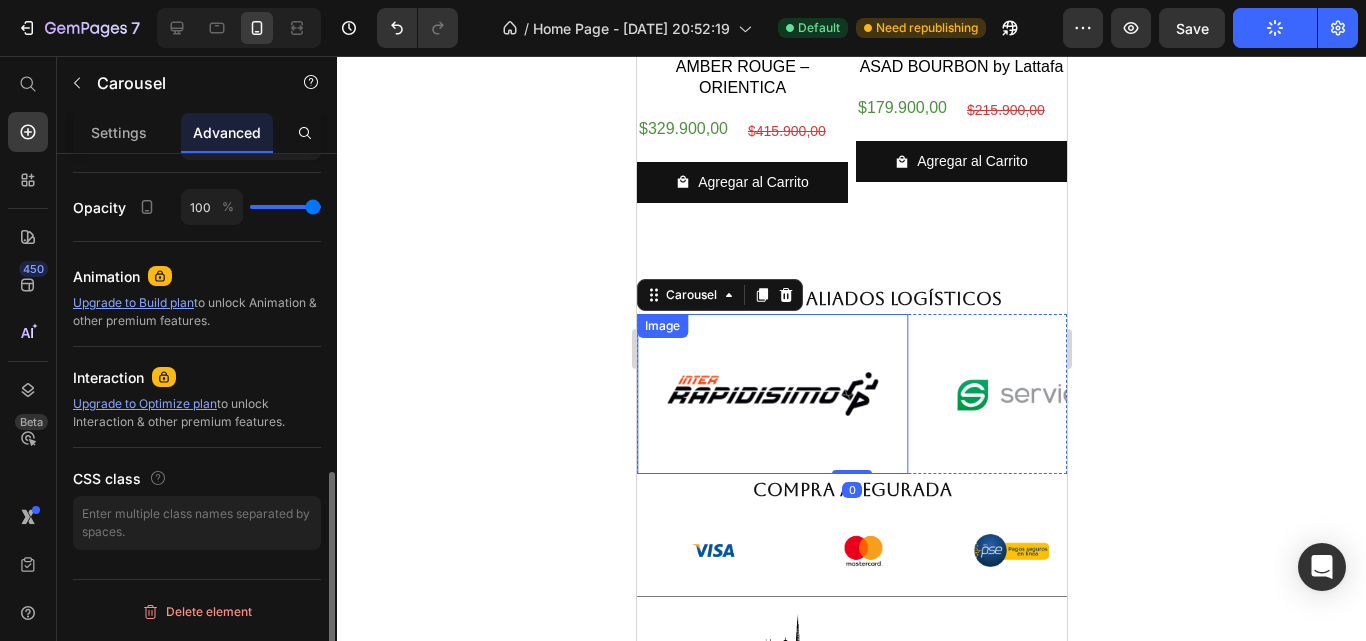 scroll, scrollTop: 0, scrollLeft: 0, axis: both 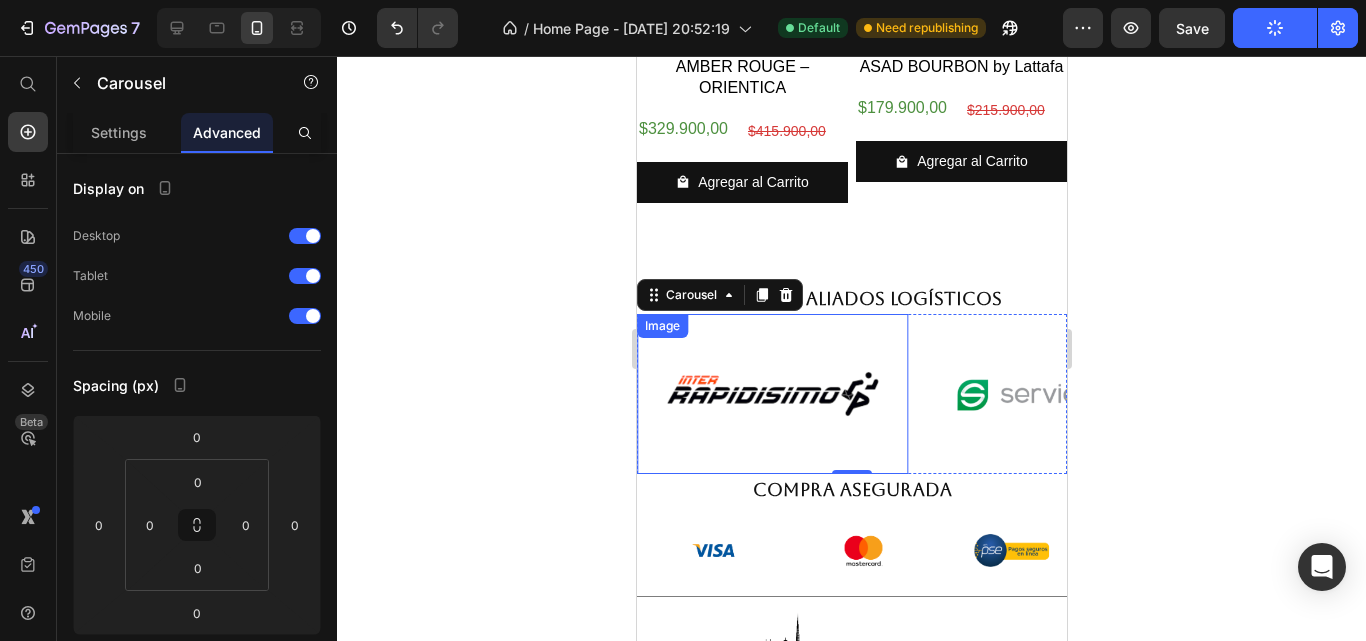 click at bounding box center [771, 394] 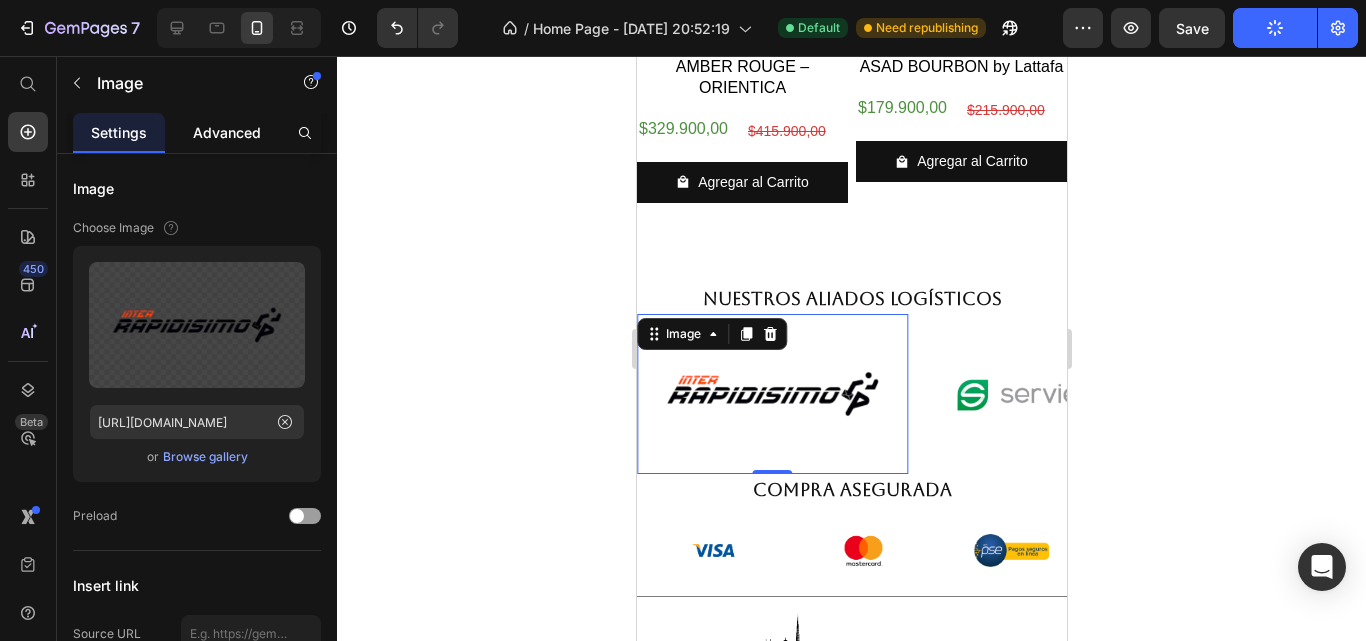 click on "Advanced" at bounding box center [227, 132] 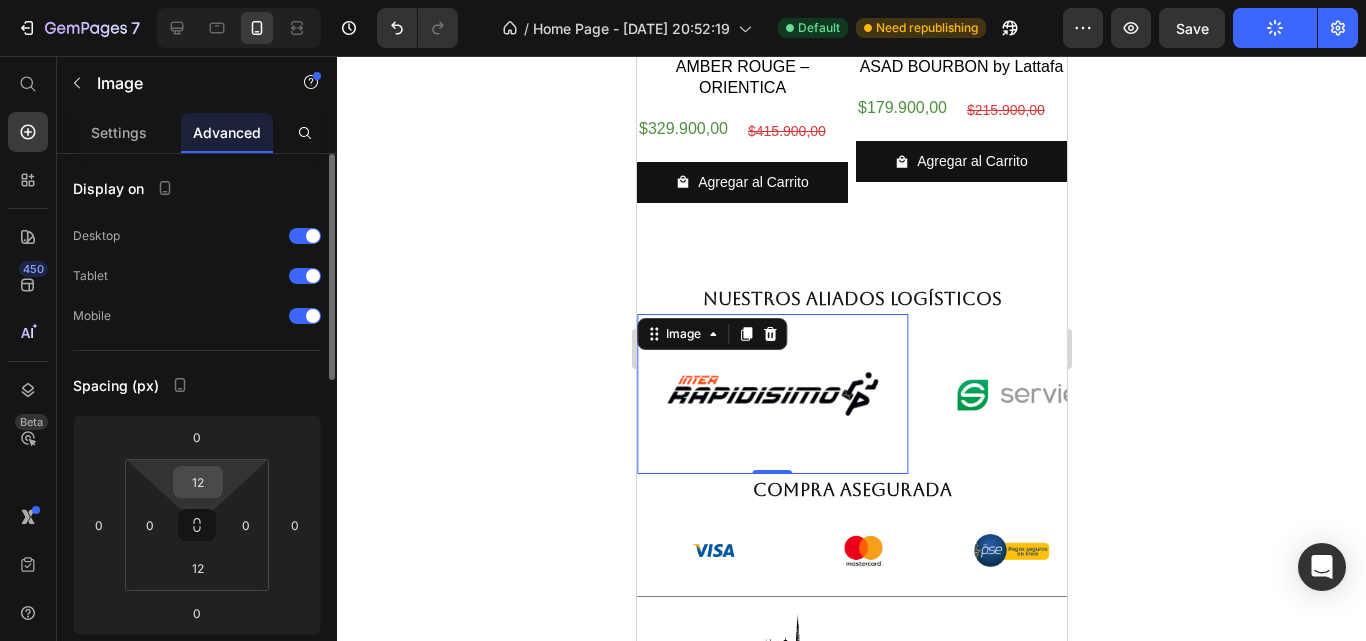 click on "12" at bounding box center (198, 482) 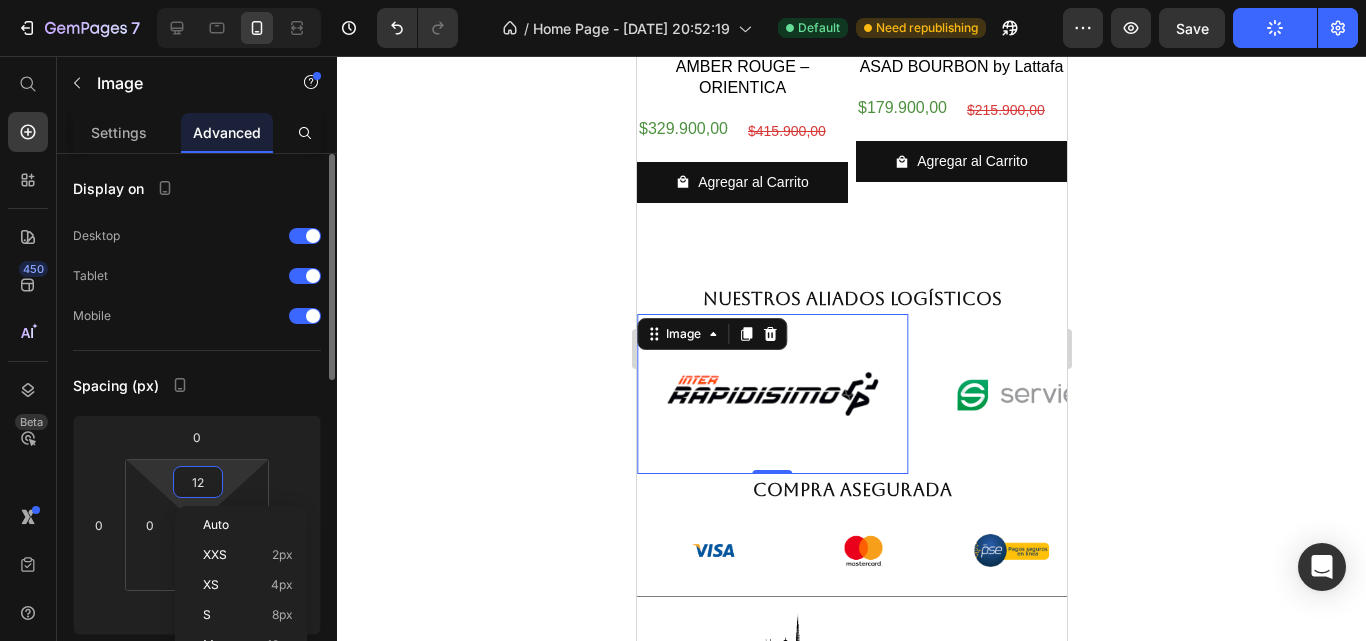 type on "0" 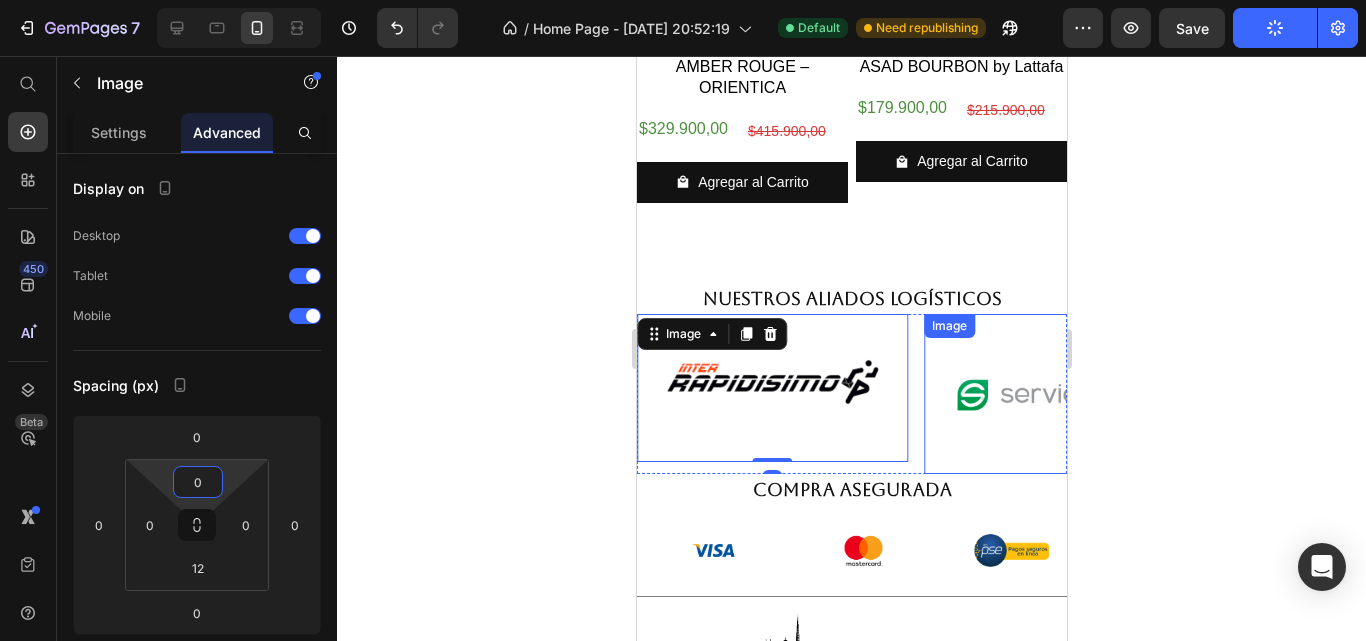 click at bounding box center [1058, 394] 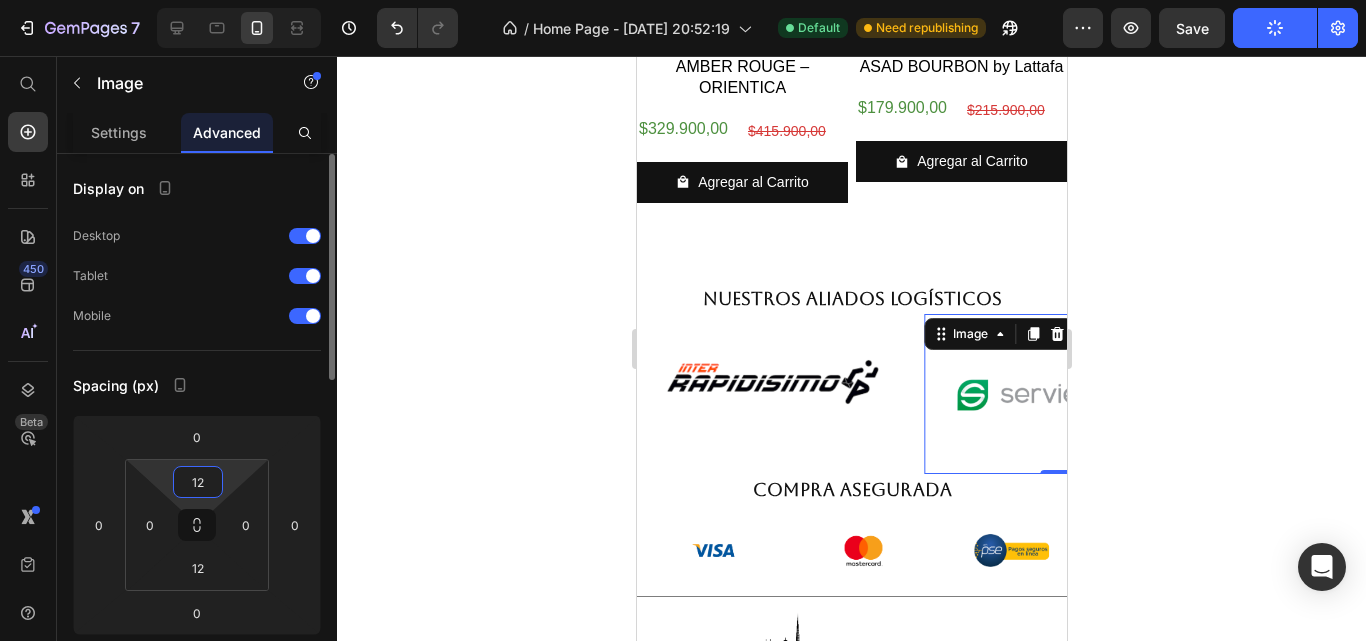 click on "12" at bounding box center [198, 482] 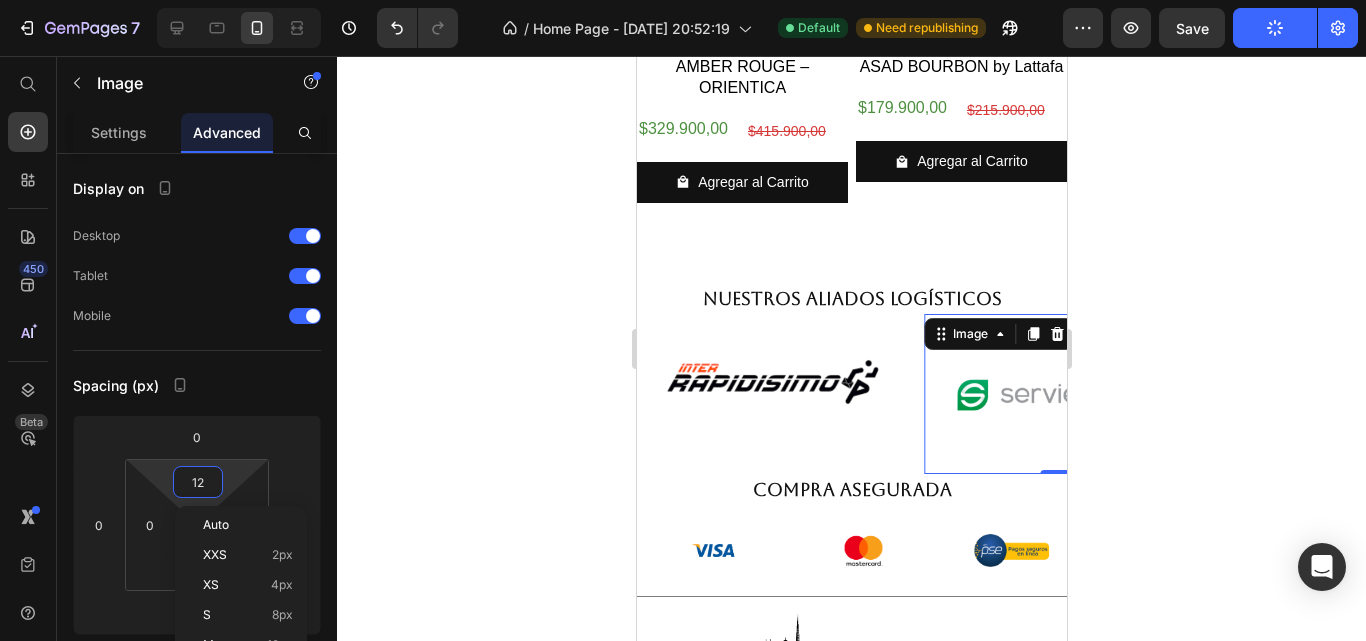 type on "0" 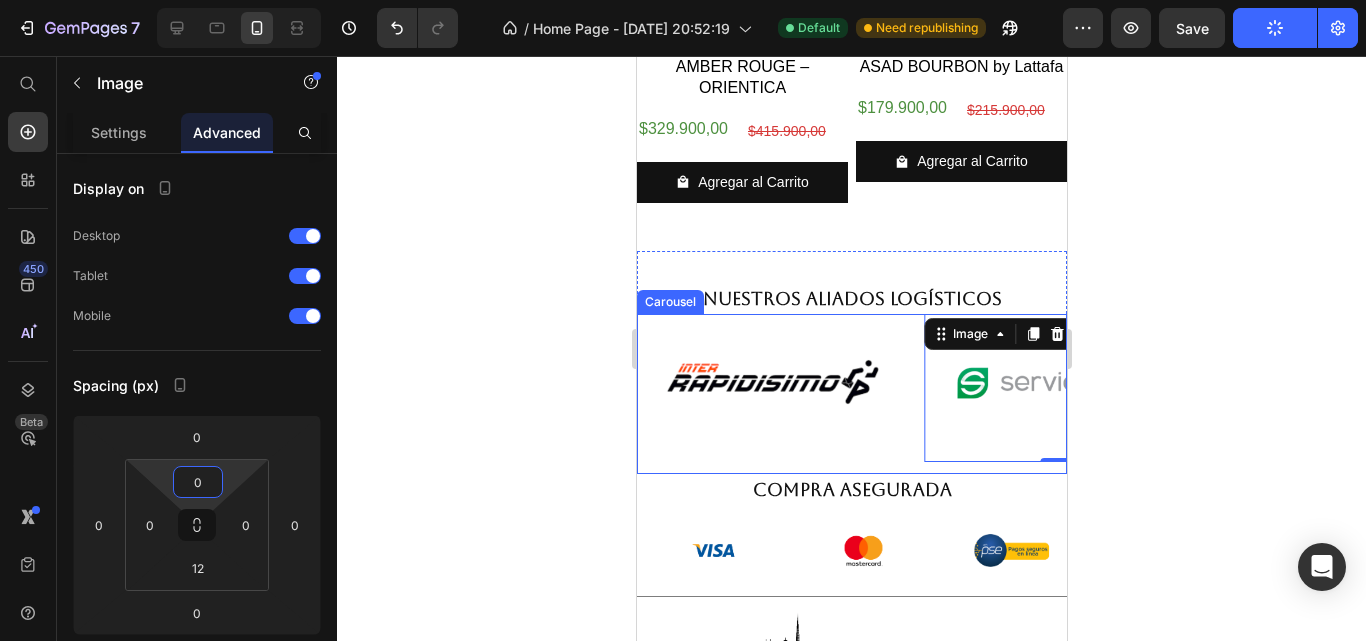 click on "Image" at bounding box center (771, 394) 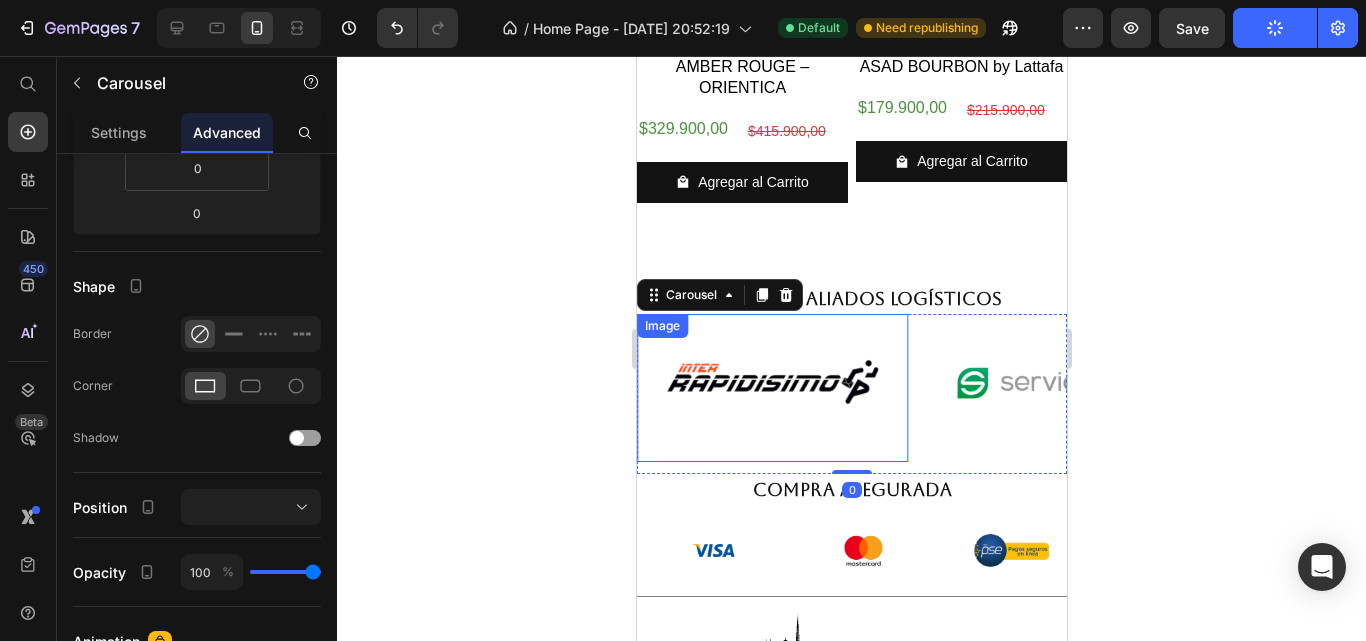 scroll, scrollTop: 0, scrollLeft: 0, axis: both 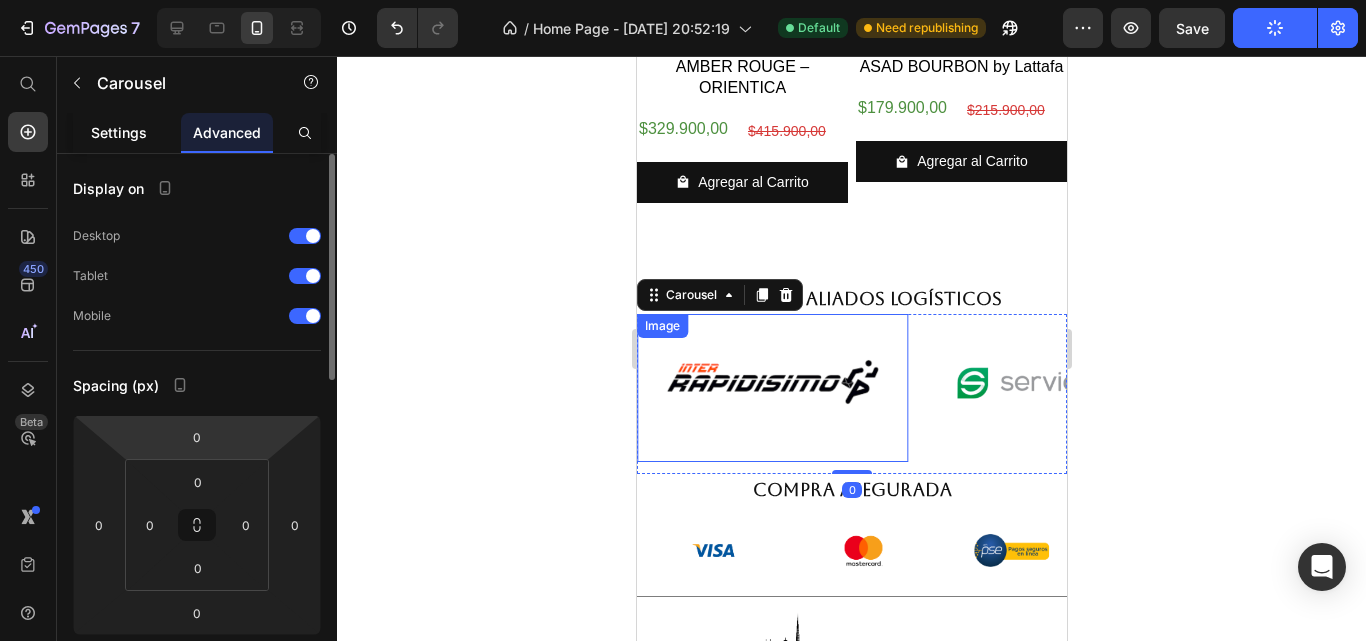 click on "Settings" at bounding box center (119, 132) 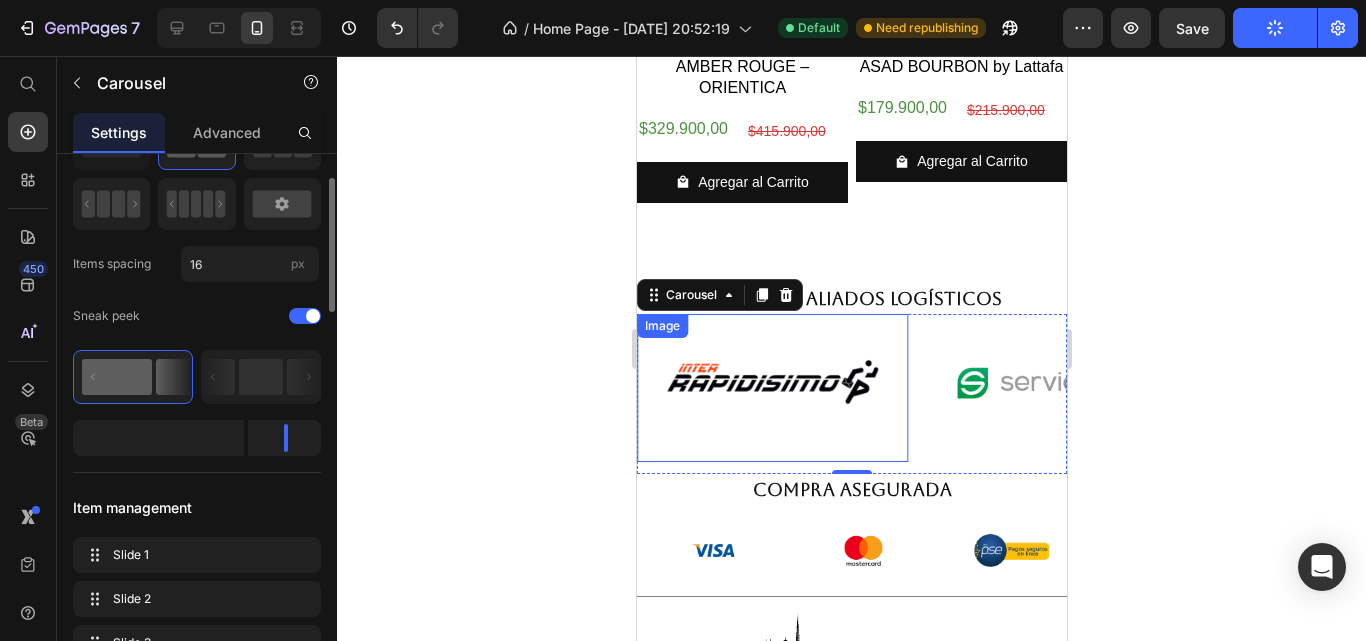 scroll, scrollTop: 200, scrollLeft: 0, axis: vertical 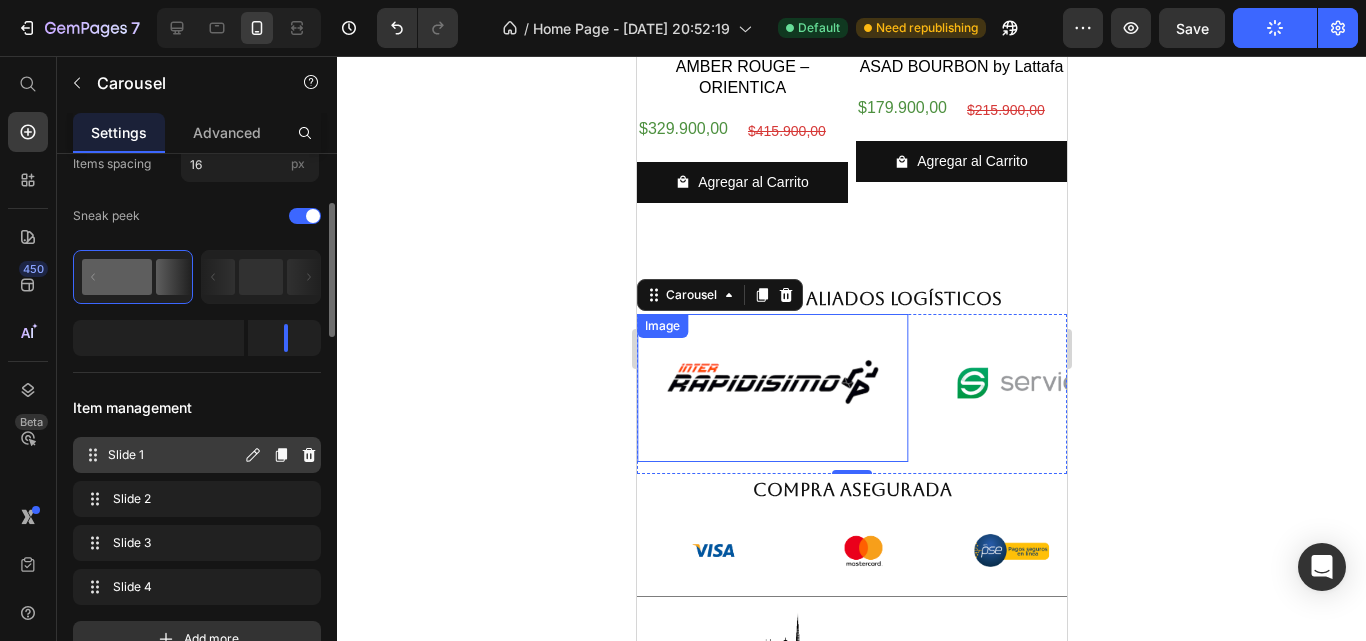click on "Slide 1" at bounding box center (174, 455) 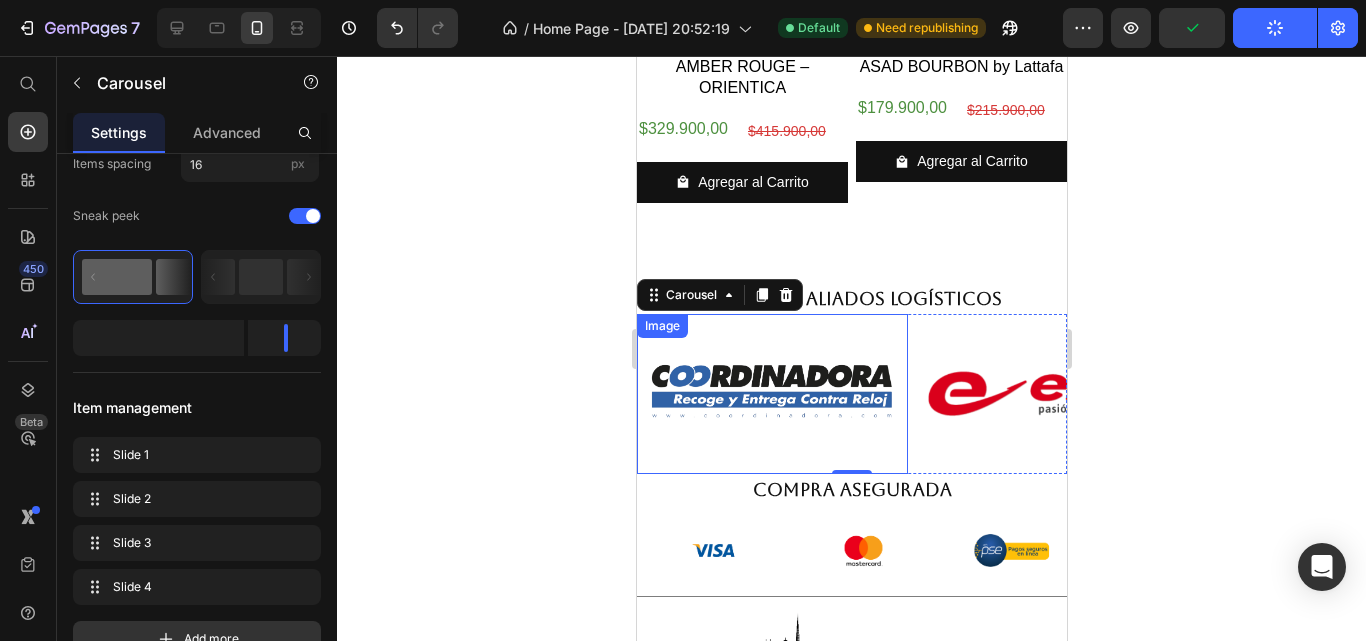 drag, startPoint x: 801, startPoint y: 324, endPoint x: 772, endPoint y: 331, distance: 29.832869 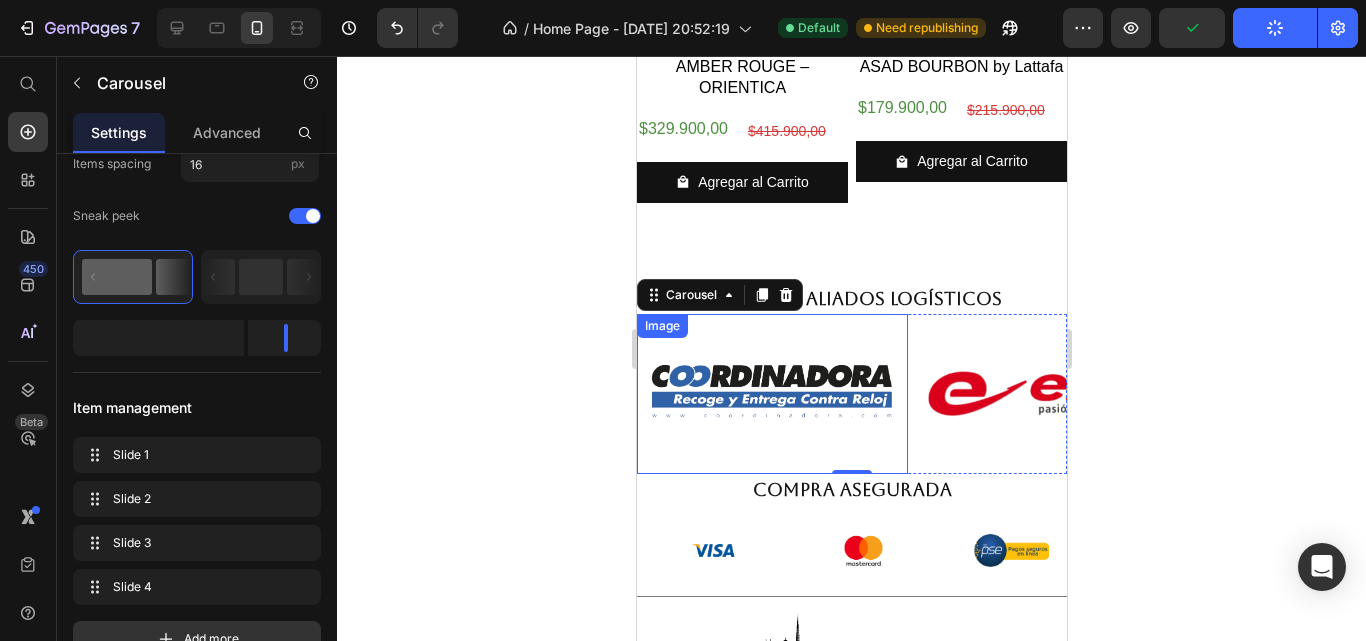 click at bounding box center [771, 394] 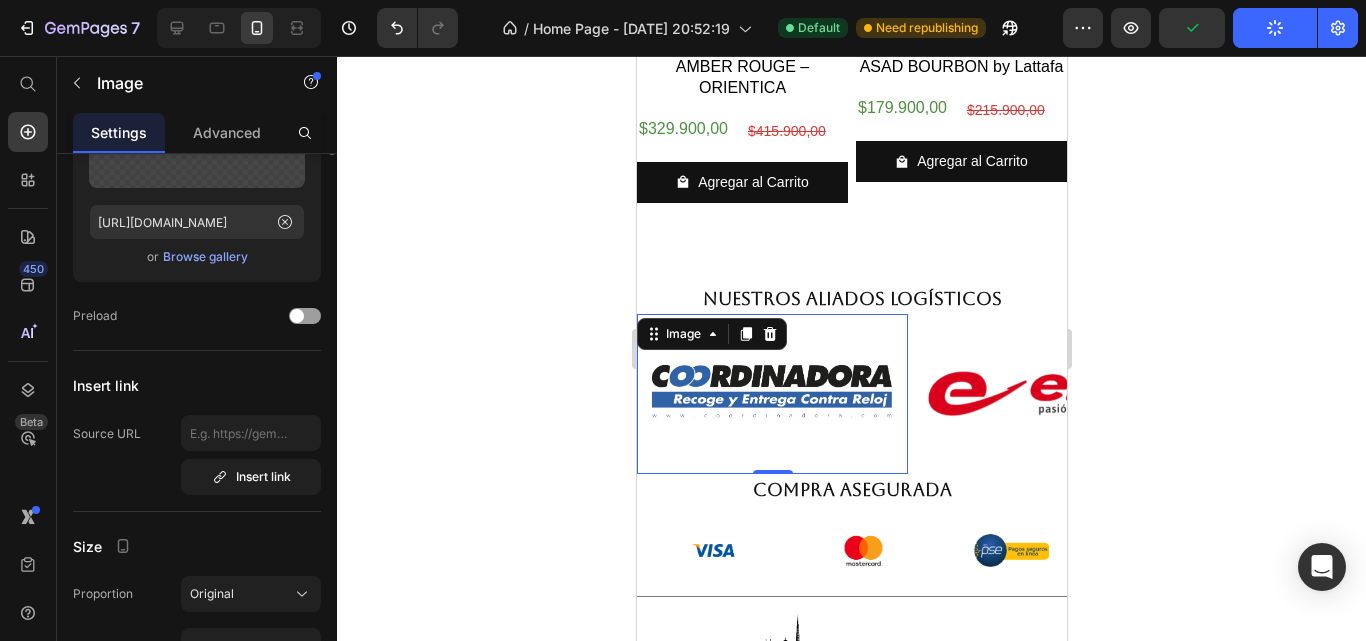 scroll, scrollTop: 0, scrollLeft: 0, axis: both 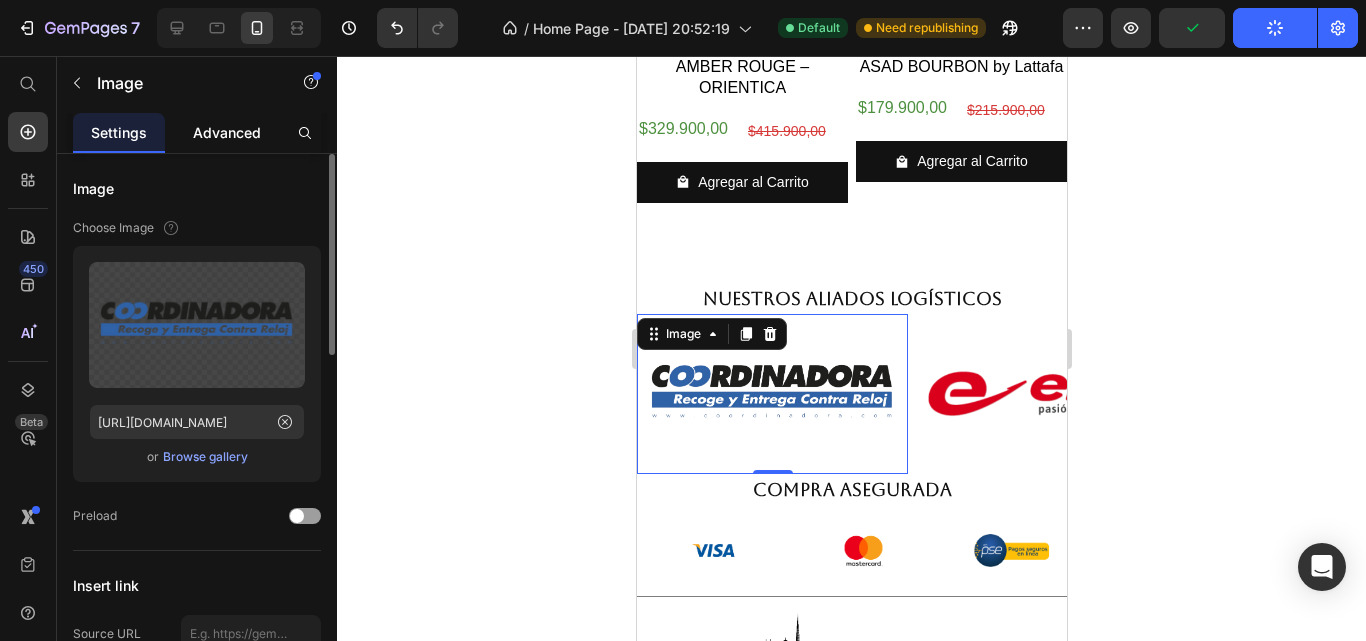 click on "Advanced" at bounding box center (227, 132) 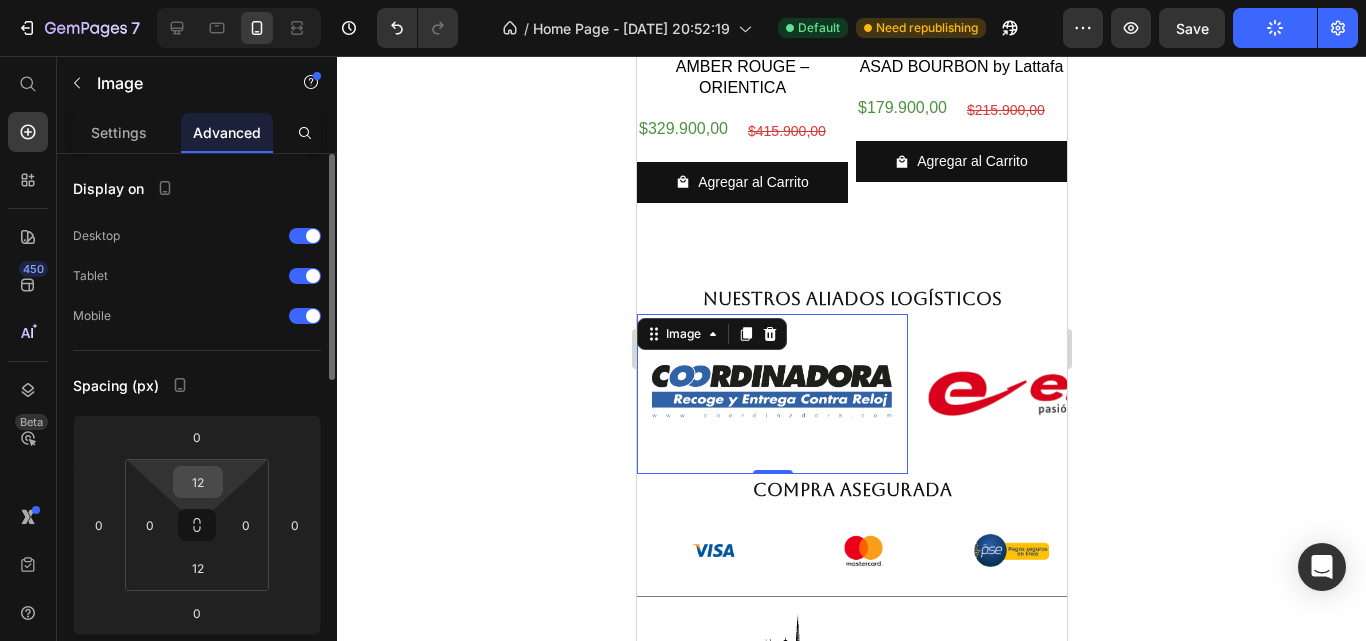 click on "12" at bounding box center (198, 482) 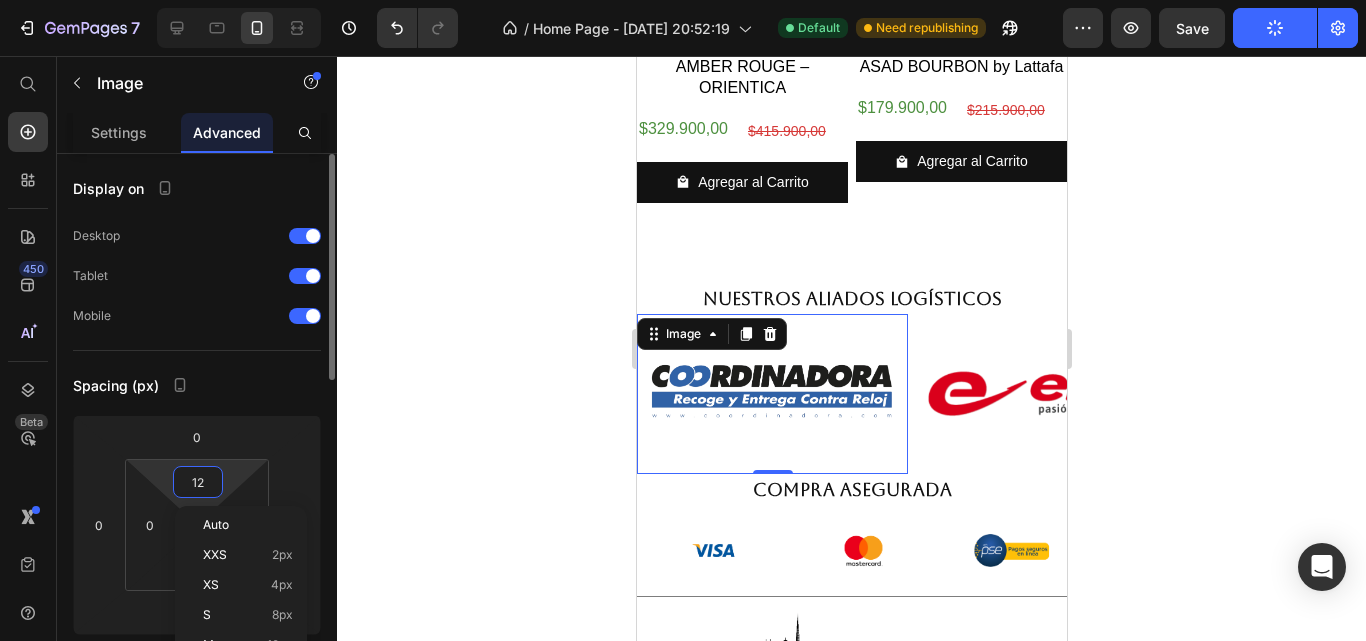 type on "0" 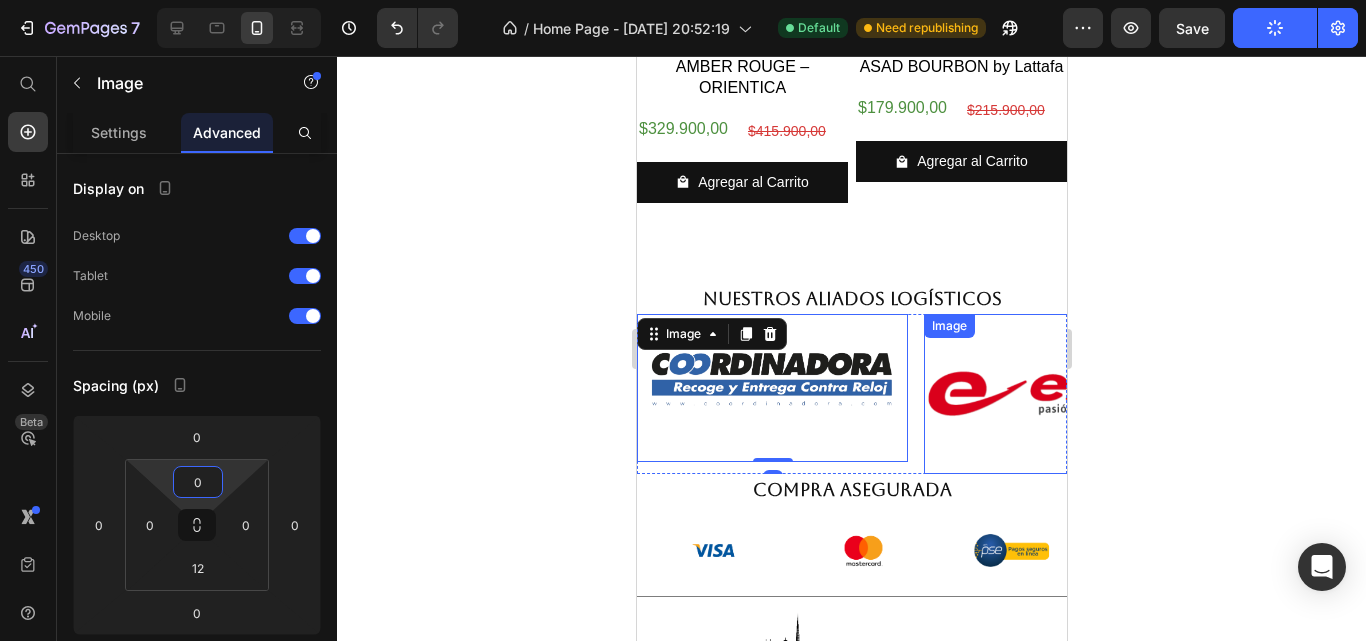 click at bounding box center (1058, 394) 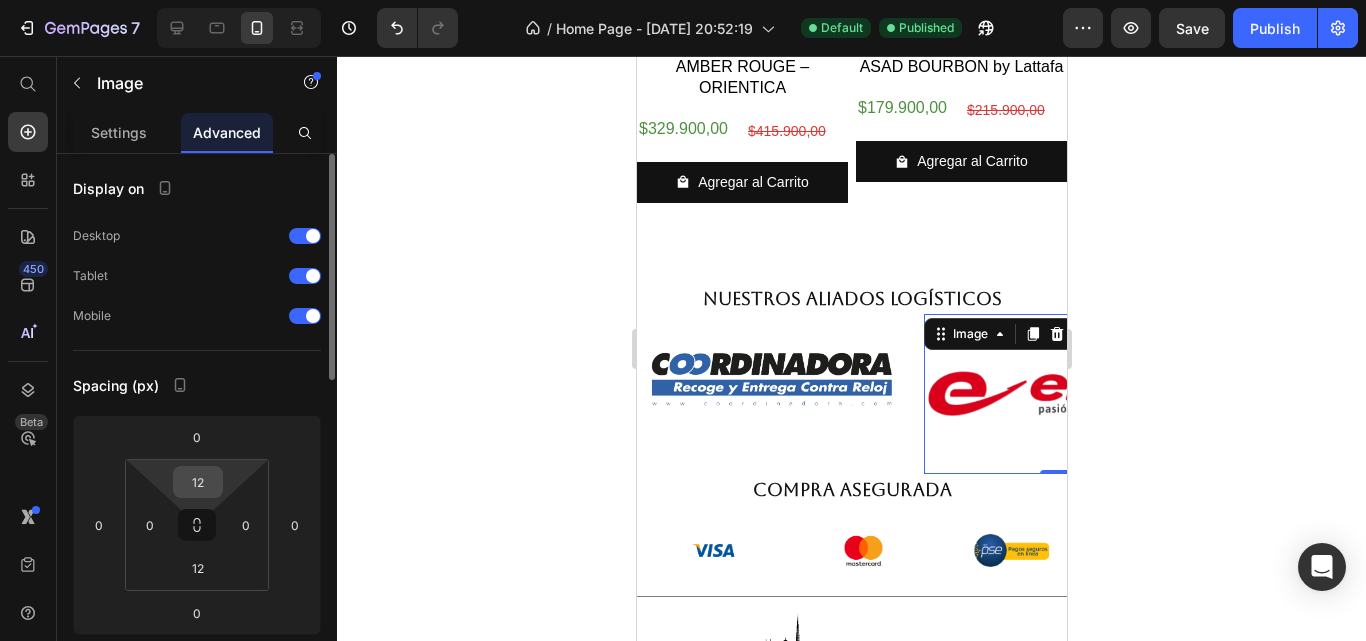 click on "12" at bounding box center [198, 482] 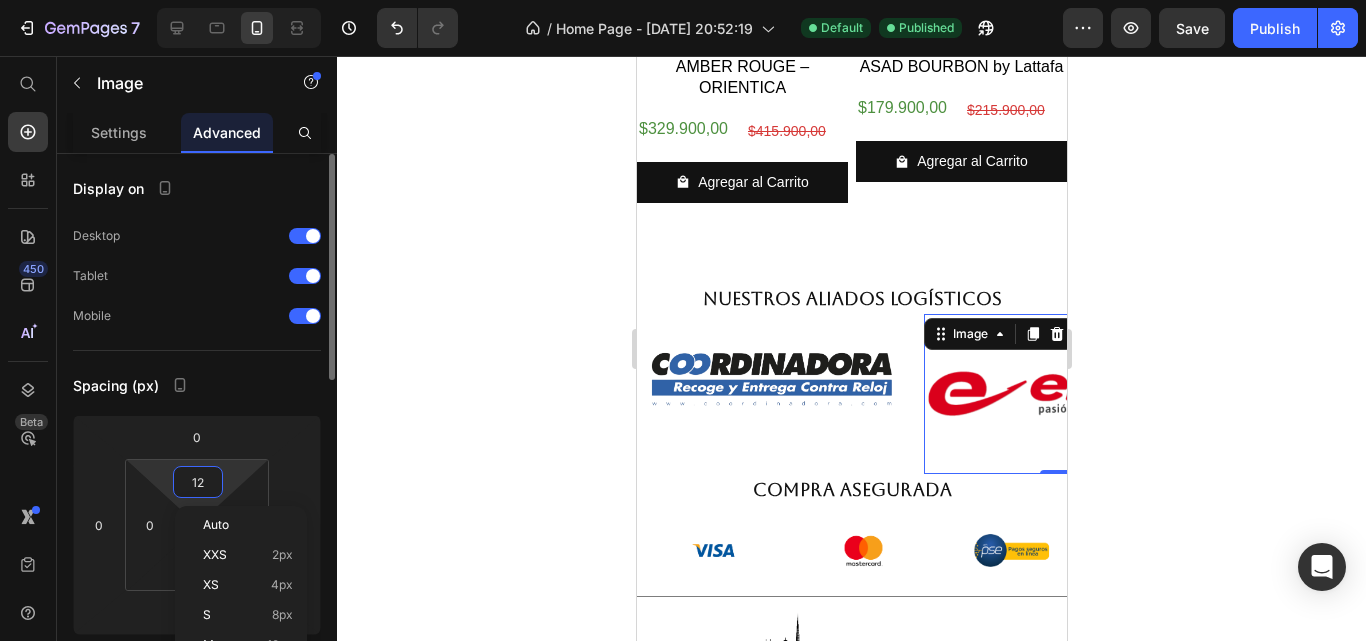 type on "0" 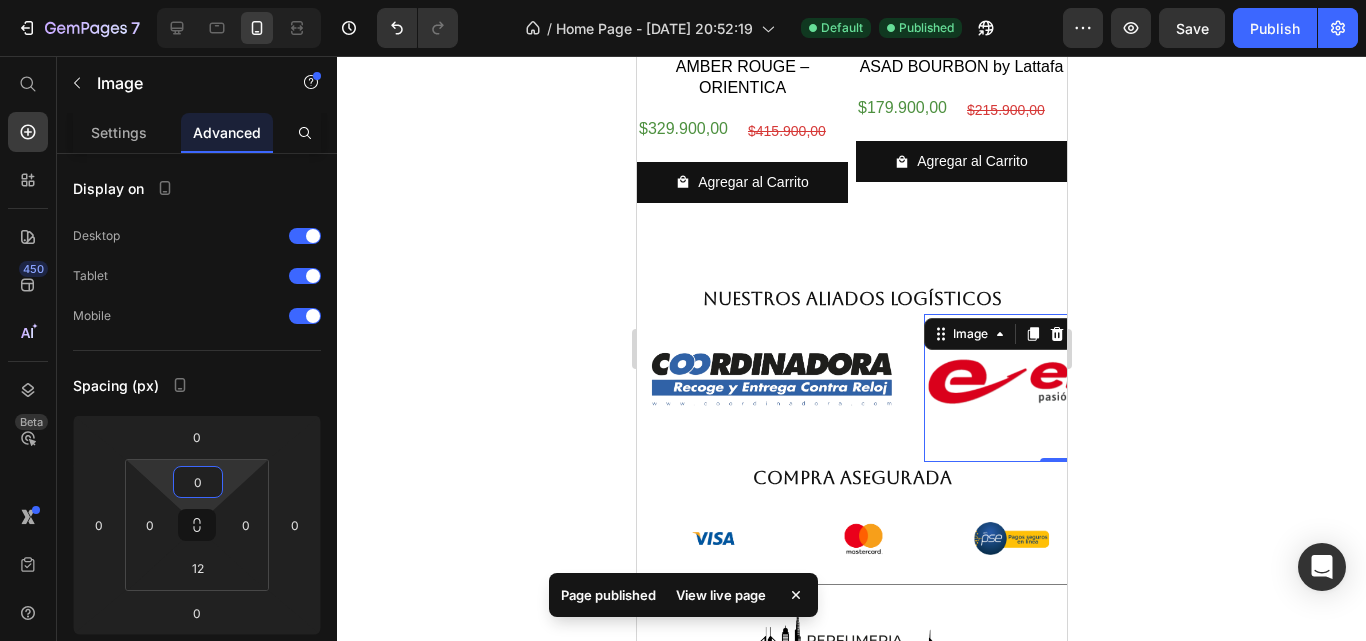 click 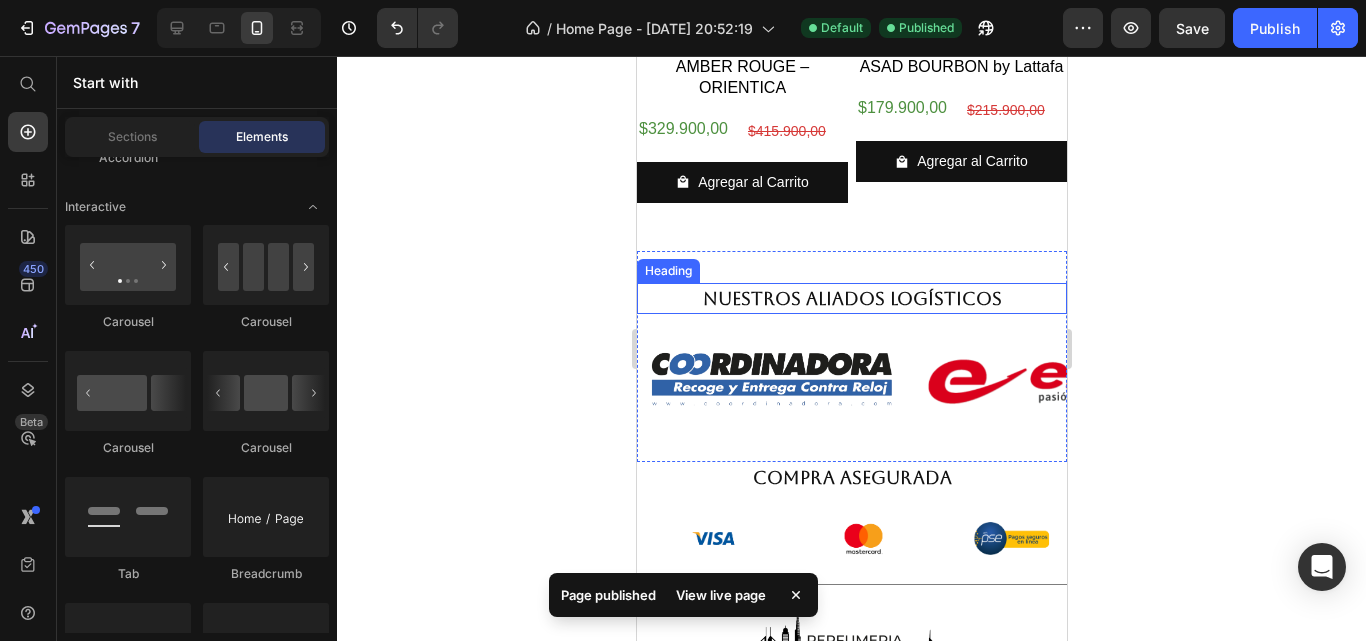 click on "Nuestros aliados logísticos" at bounding box center (851, 298) 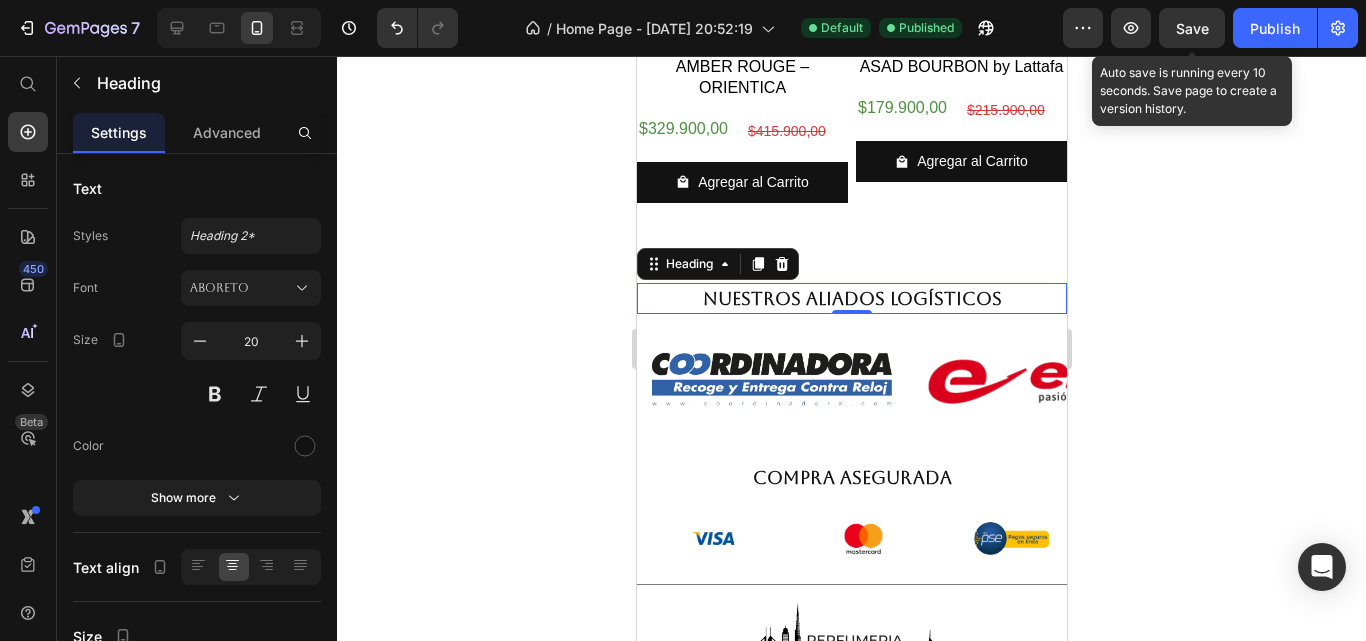 click on "Save" at bounding box center (1192, 28) 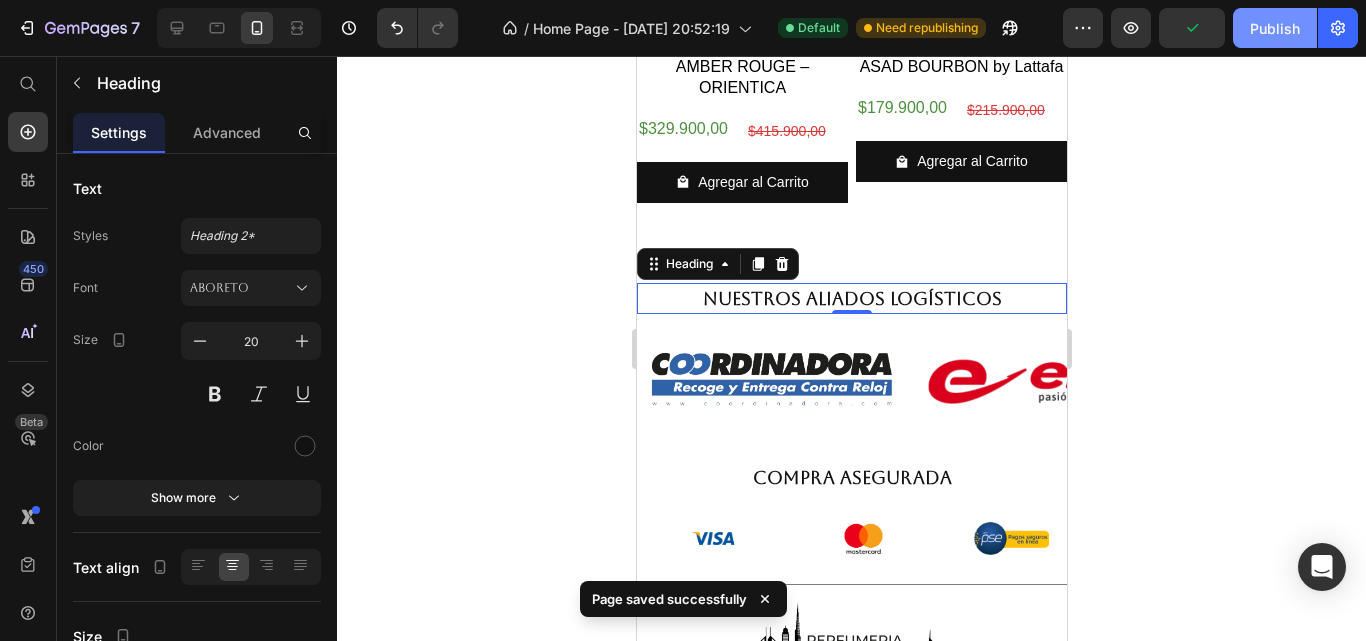 click on "Publish" at bounding box center (1275, 28) 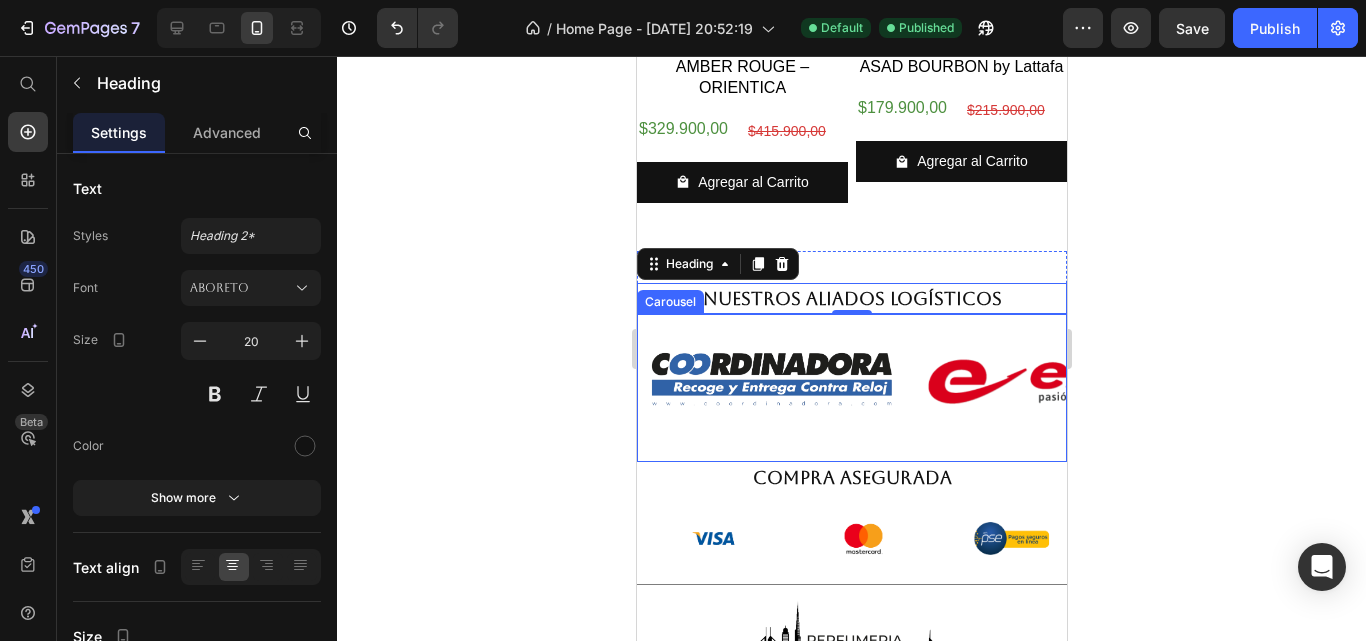 click on "Image Image Image Image" at bounding box center [851, 388] 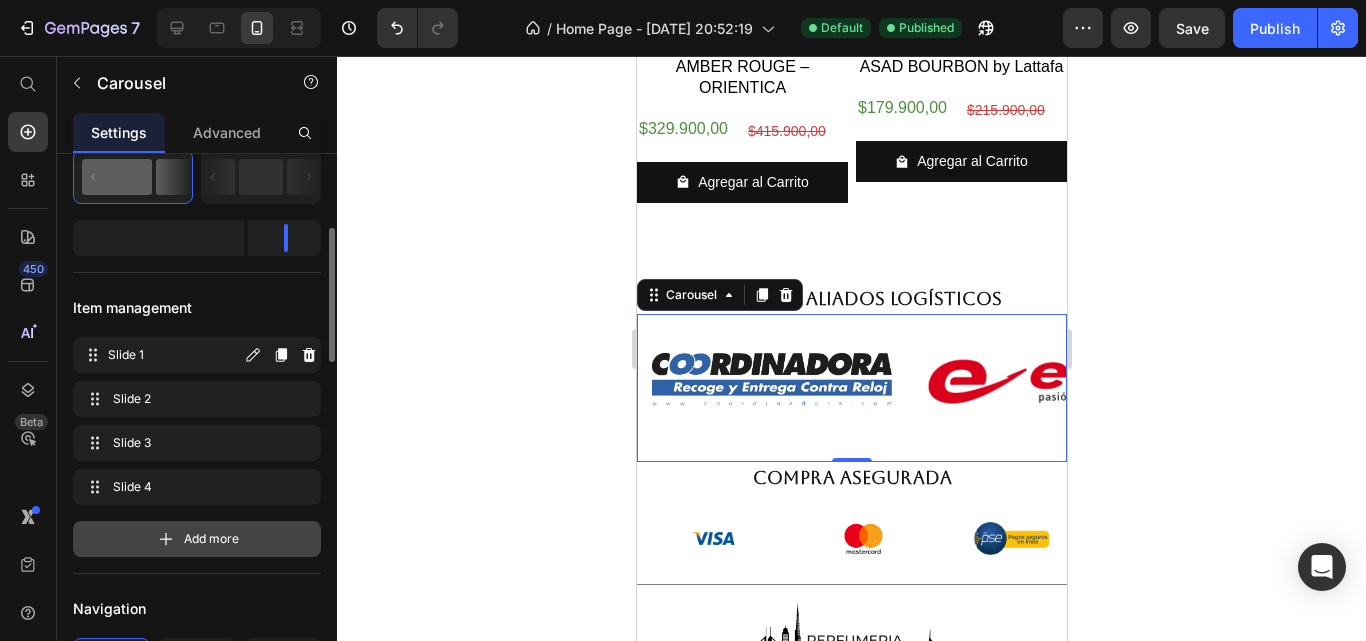 scroll, scrollTop: 500, scrollLeft: 0, axis: vertical 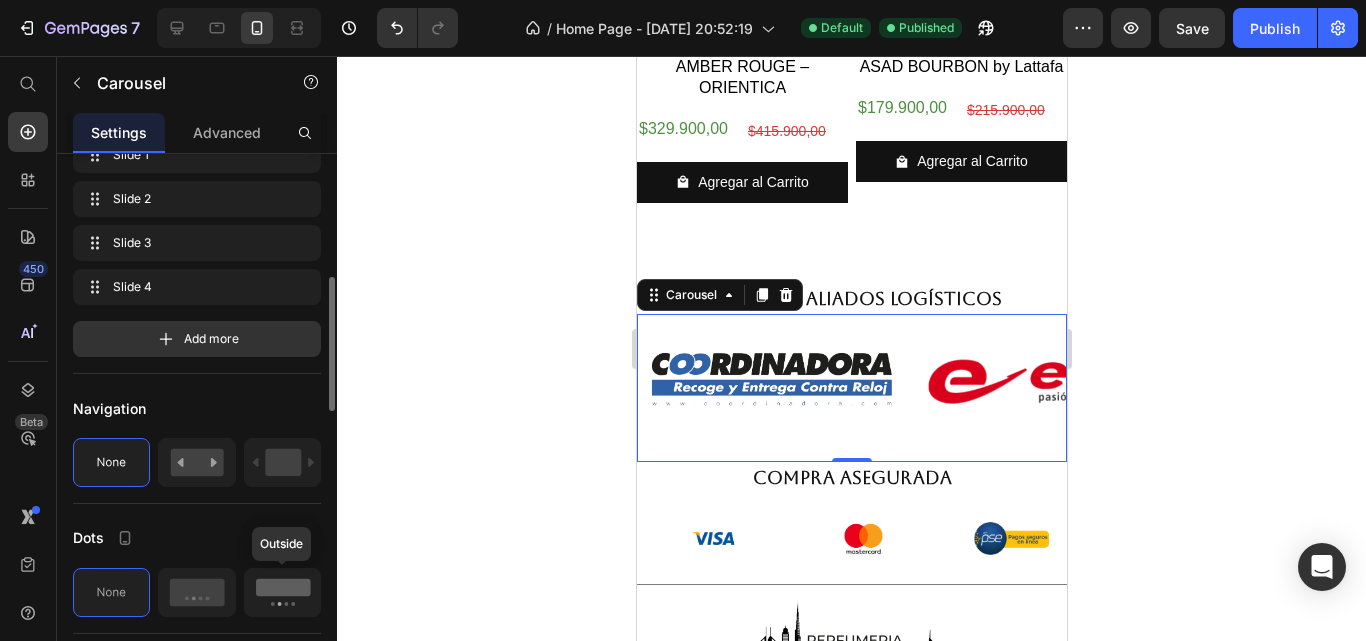 click 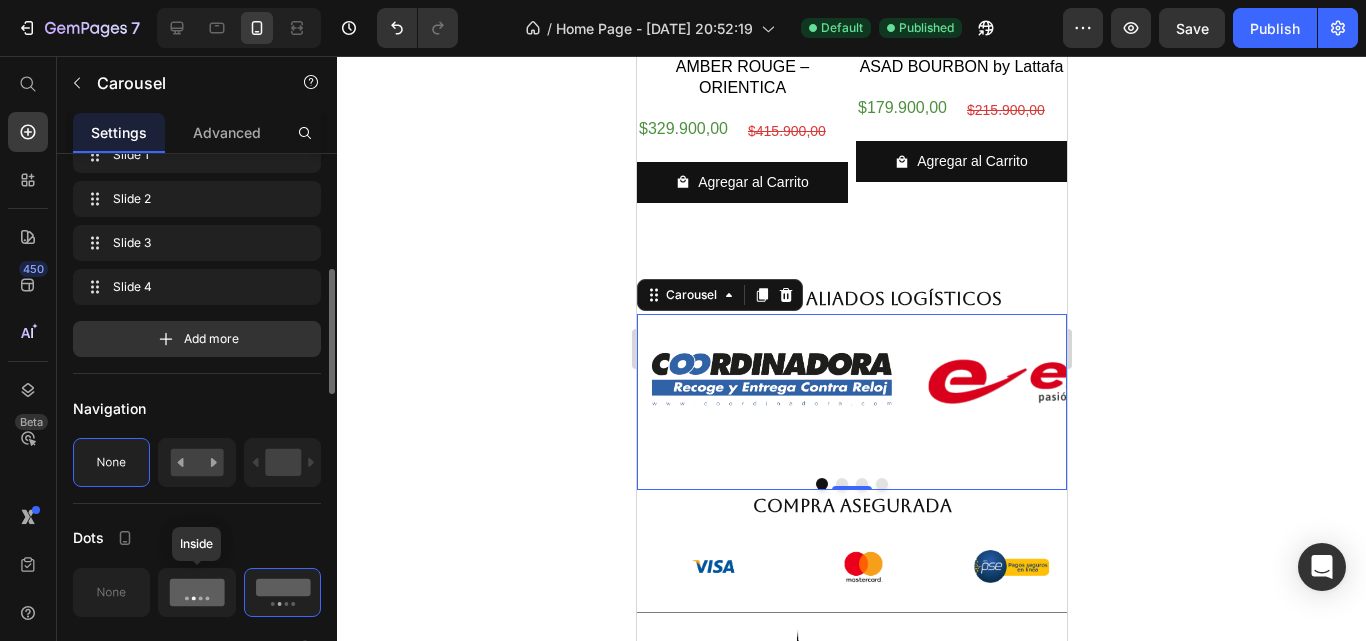 click 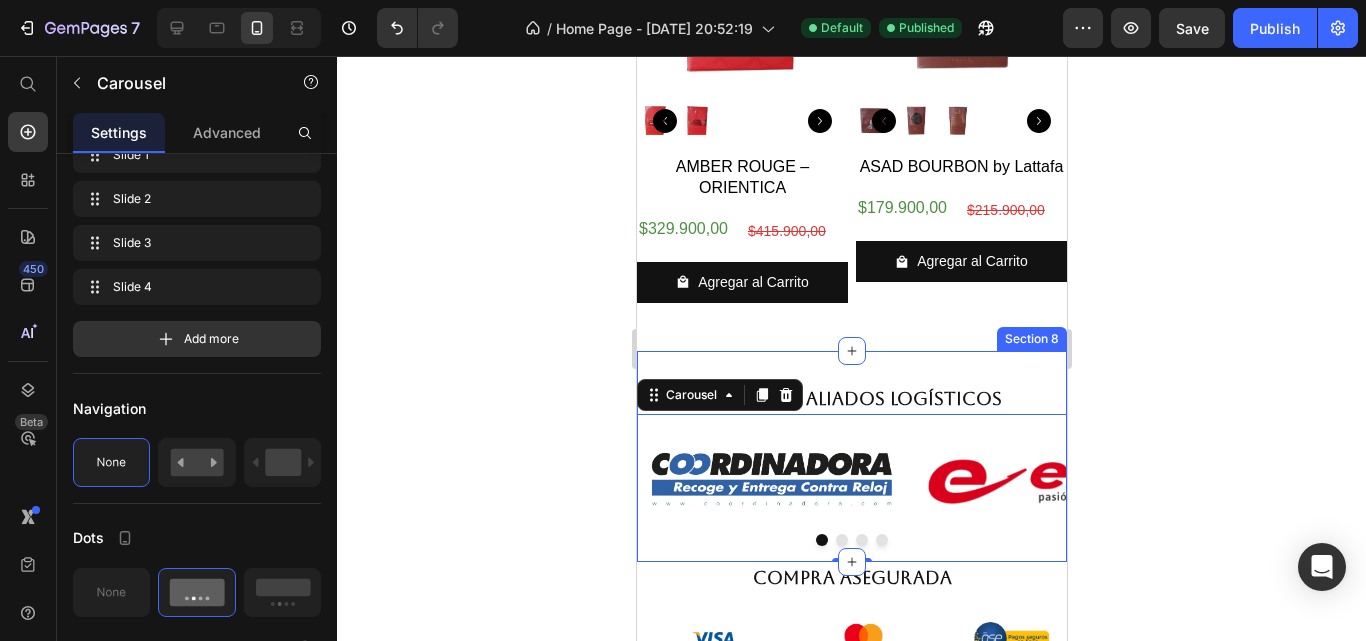 scroll, scrollTop: 3038, scrollLeft: 0, axis: vertical 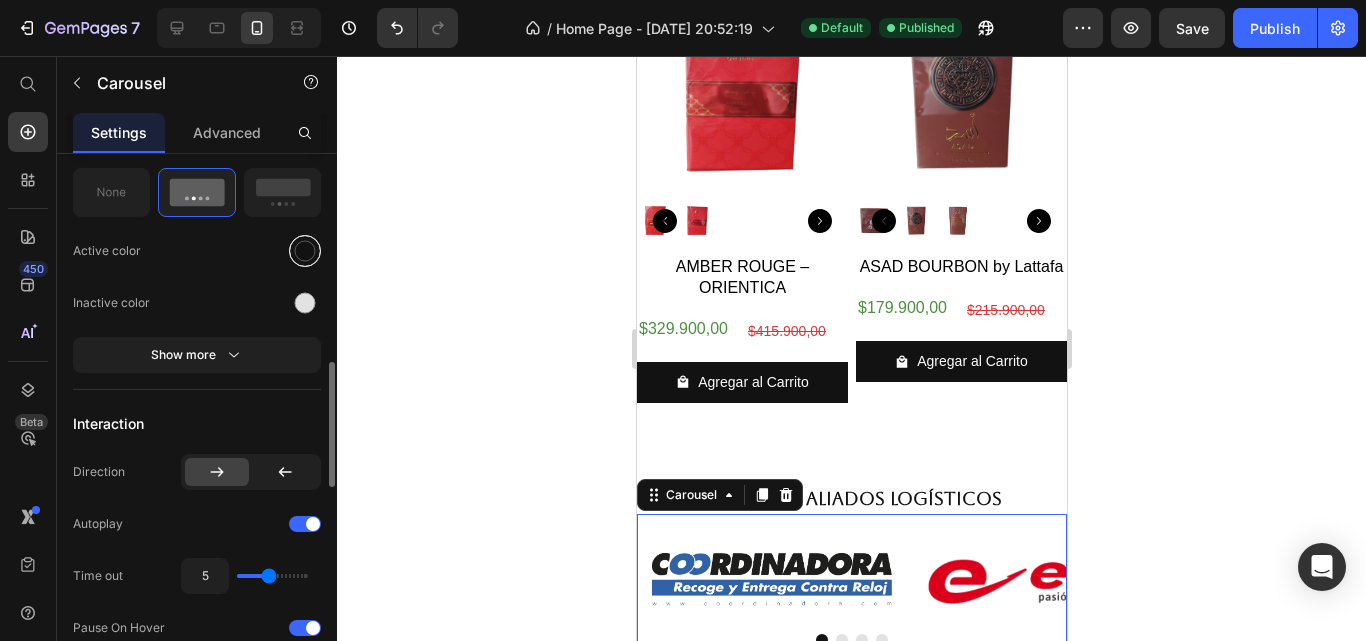 click at bounding box center [305, 250] 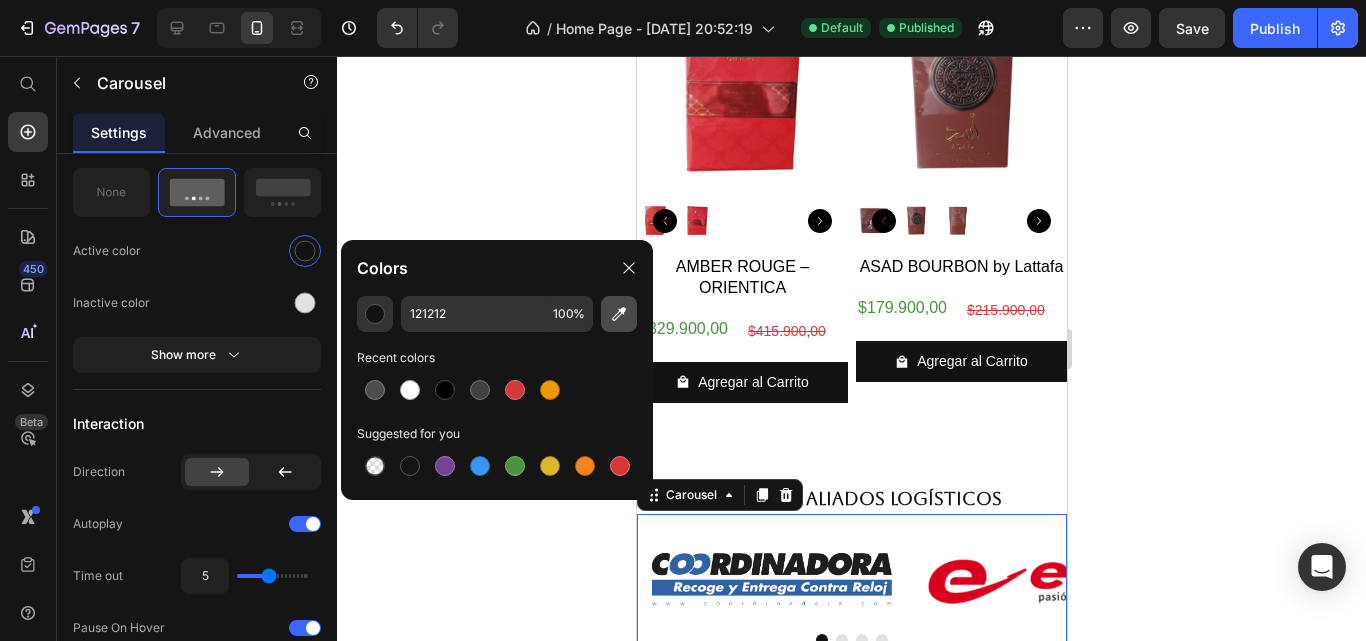 click 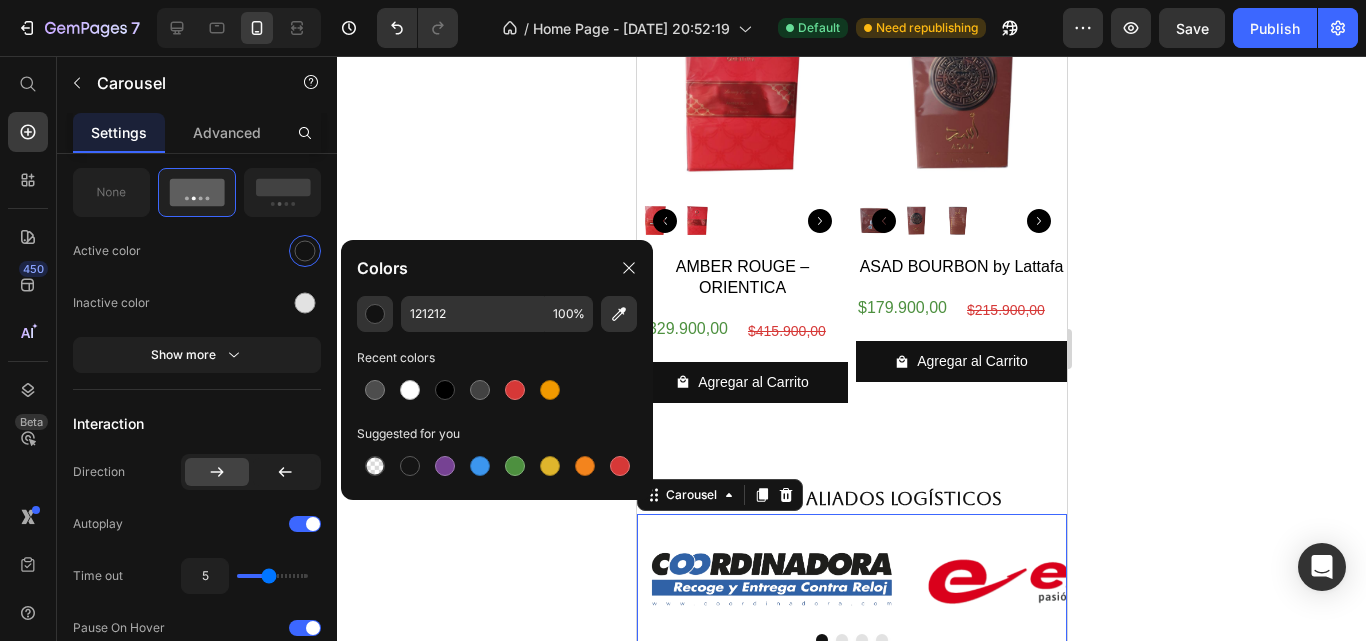 type on "DB011A" 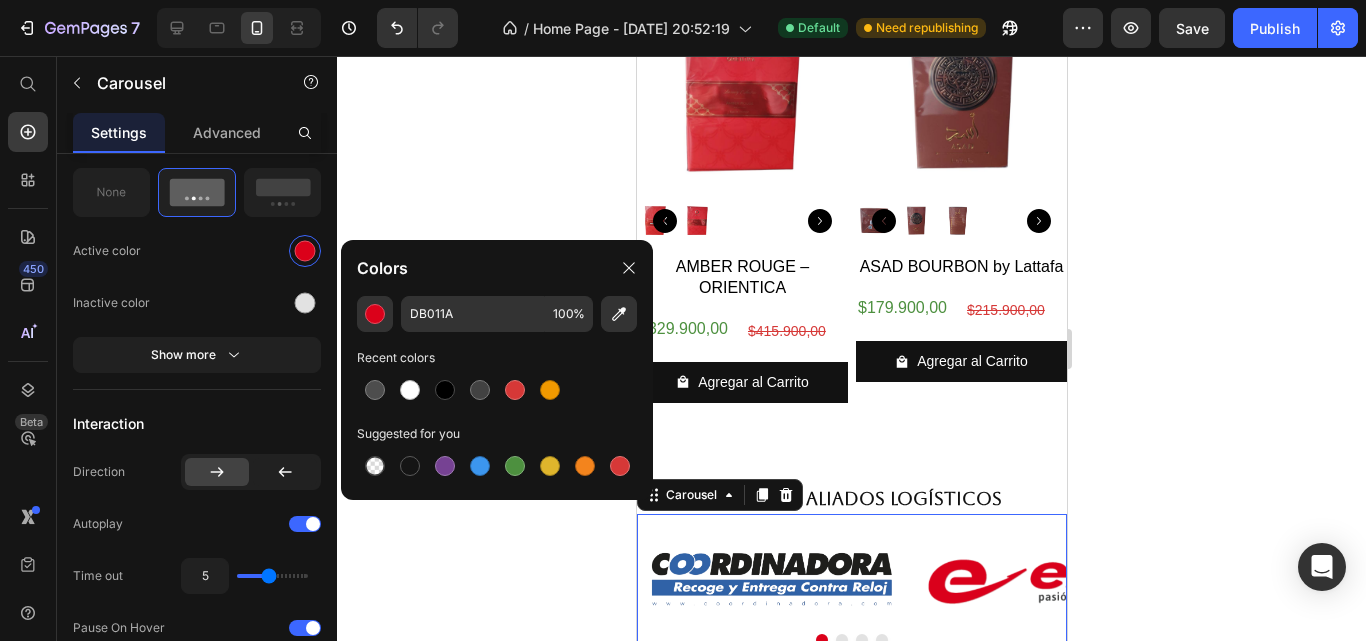 click 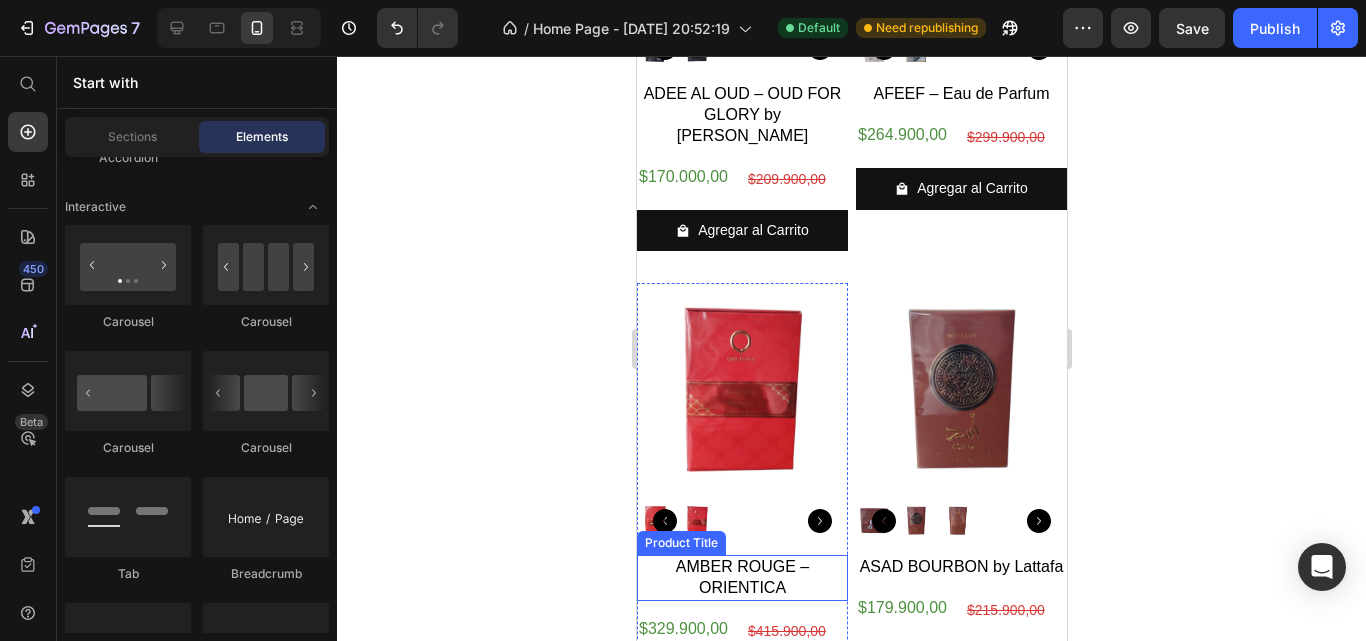 scroll, scrollTop: 3138, scrollLeft: 0, axis: vertical 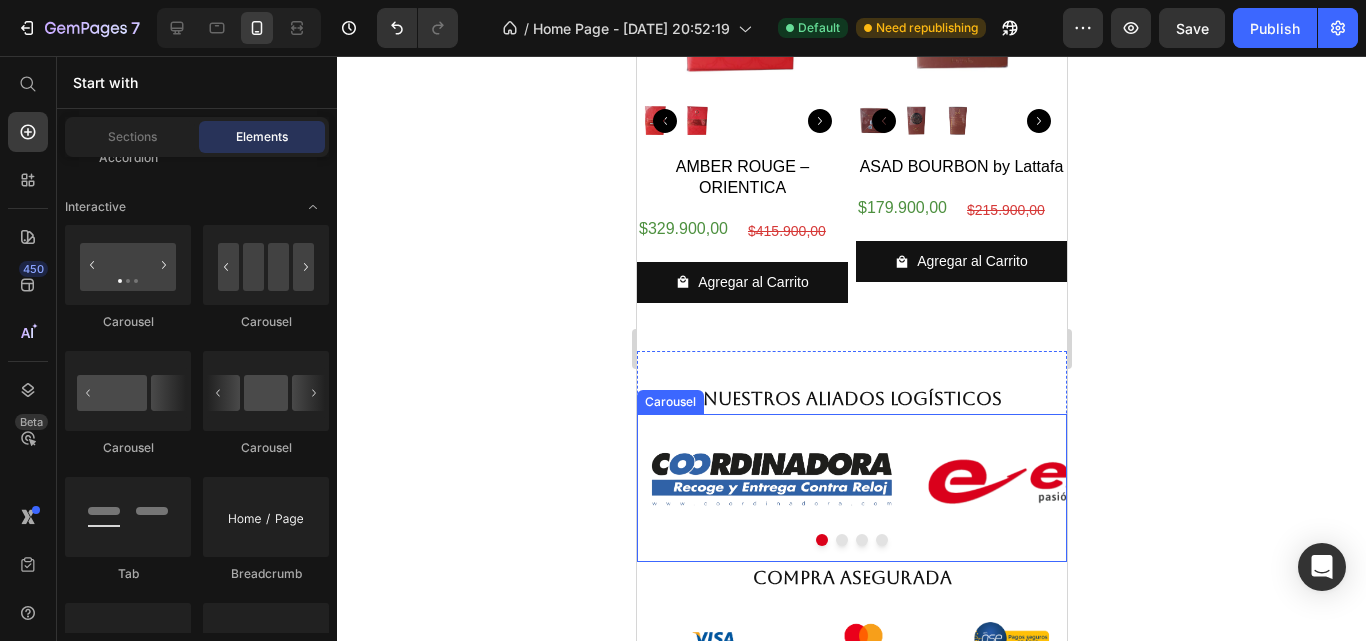 click on "Image Image Image Image" at bounding box center [851, 488] 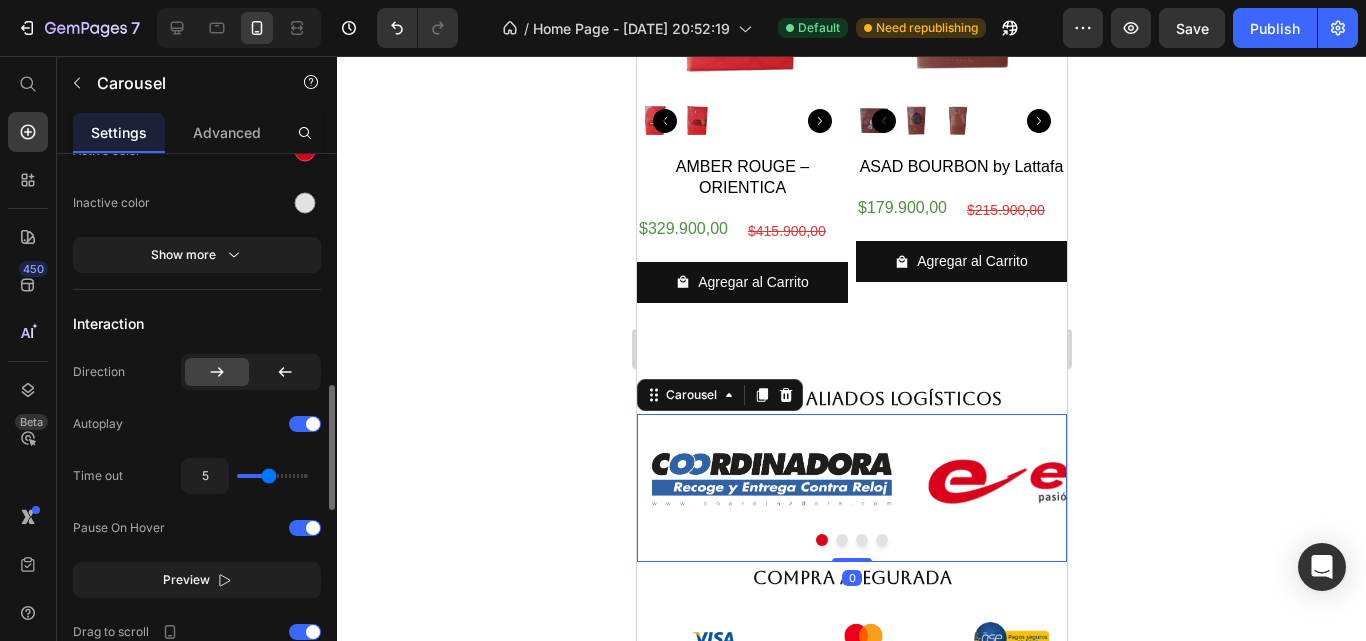 scroll, scrollTop: 800, scrollLeft: 0, axis: vertical 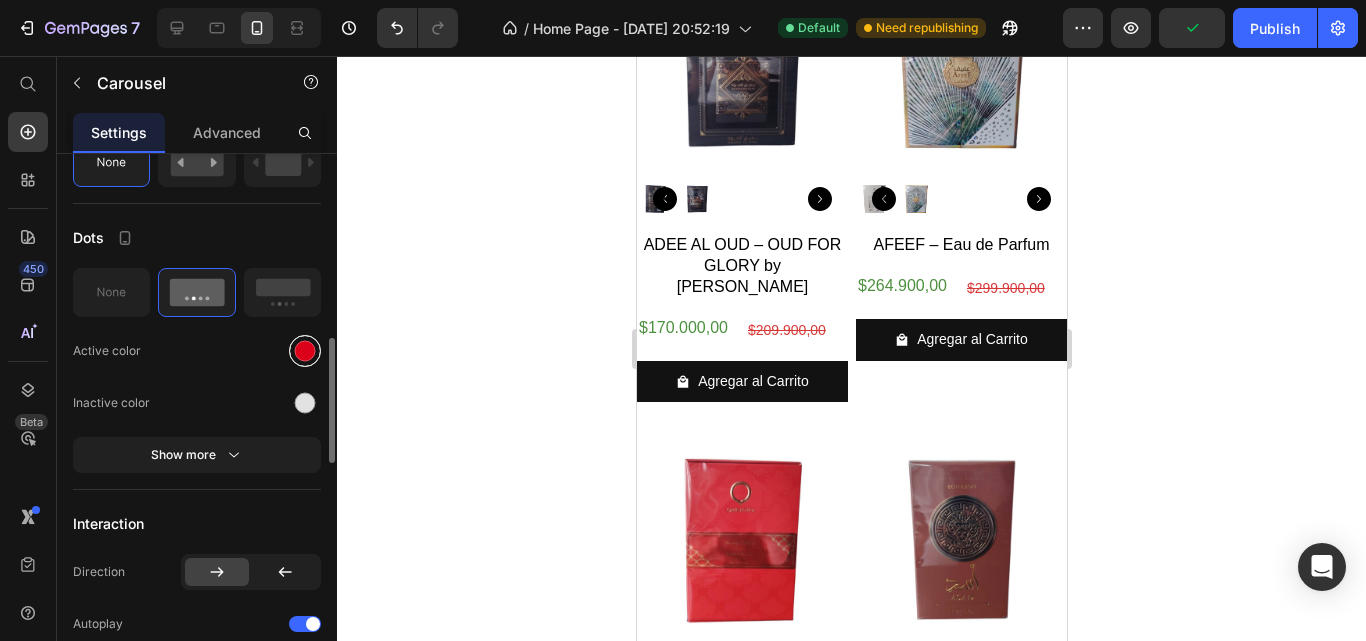 click at bounding box center [305, 350] 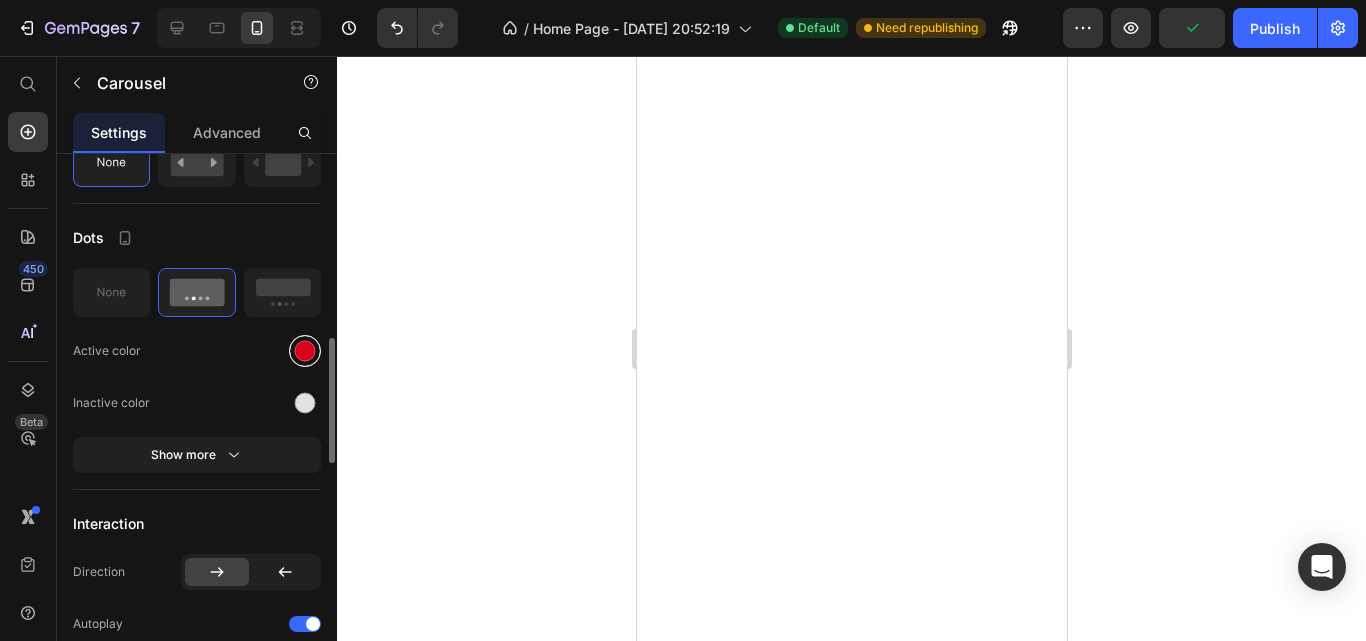 scroll, scrollTop: 1838, scrollLeft: 0, axis: vertical 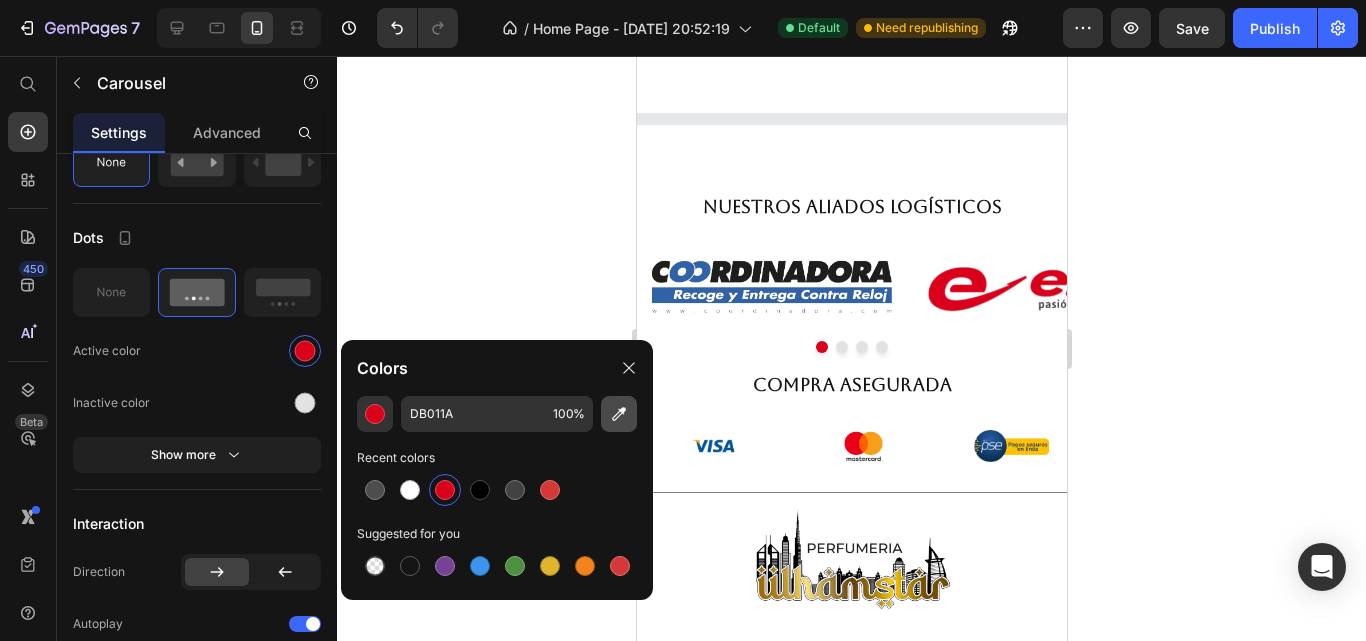 click 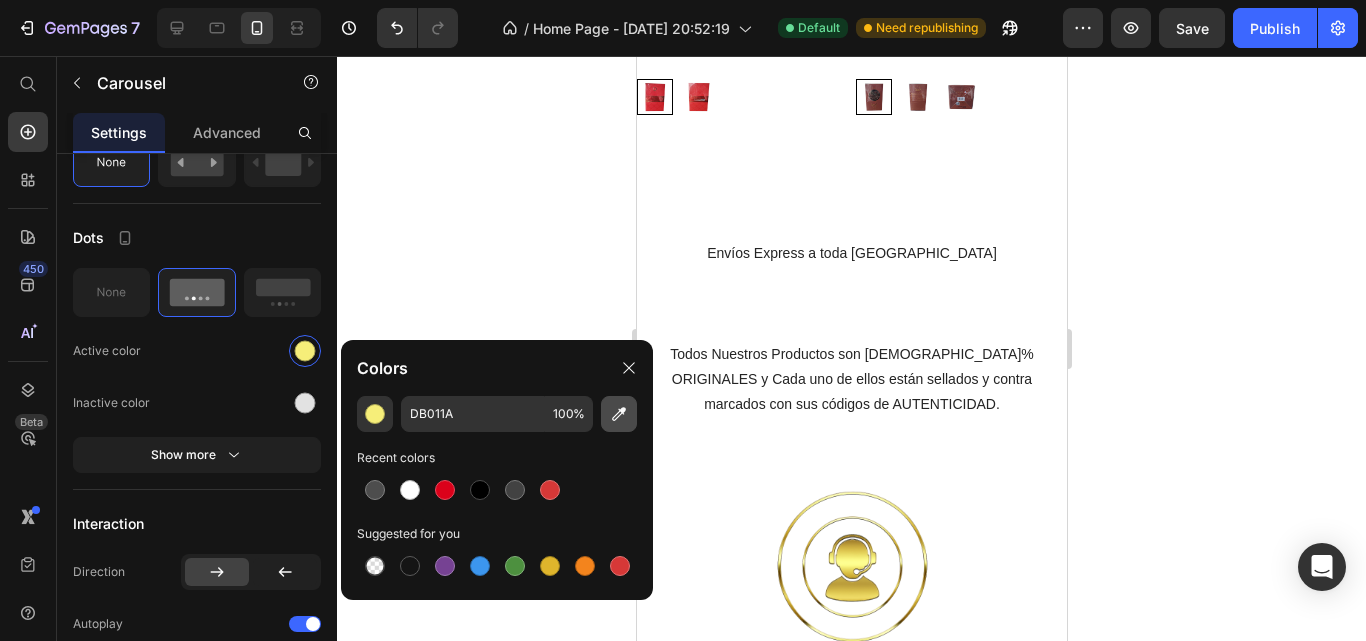 type on "F6EE79" 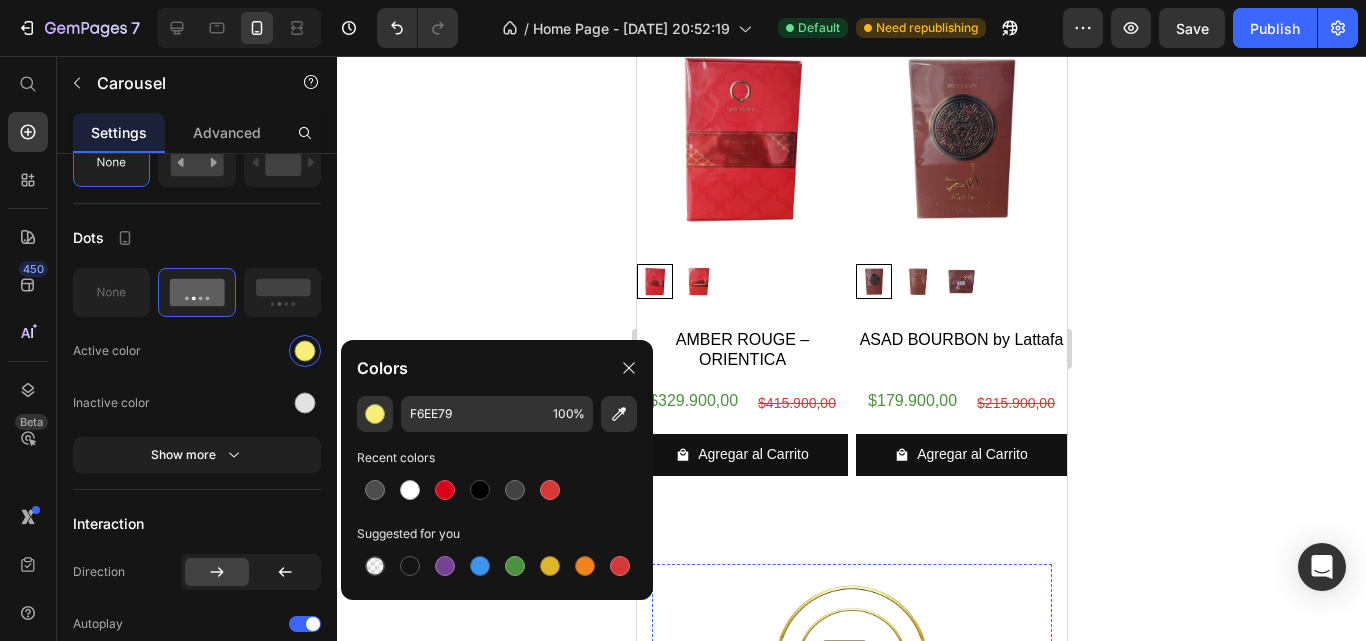 scroll, scrollTop: 2741, scrollLeft: 0, axis: vertical 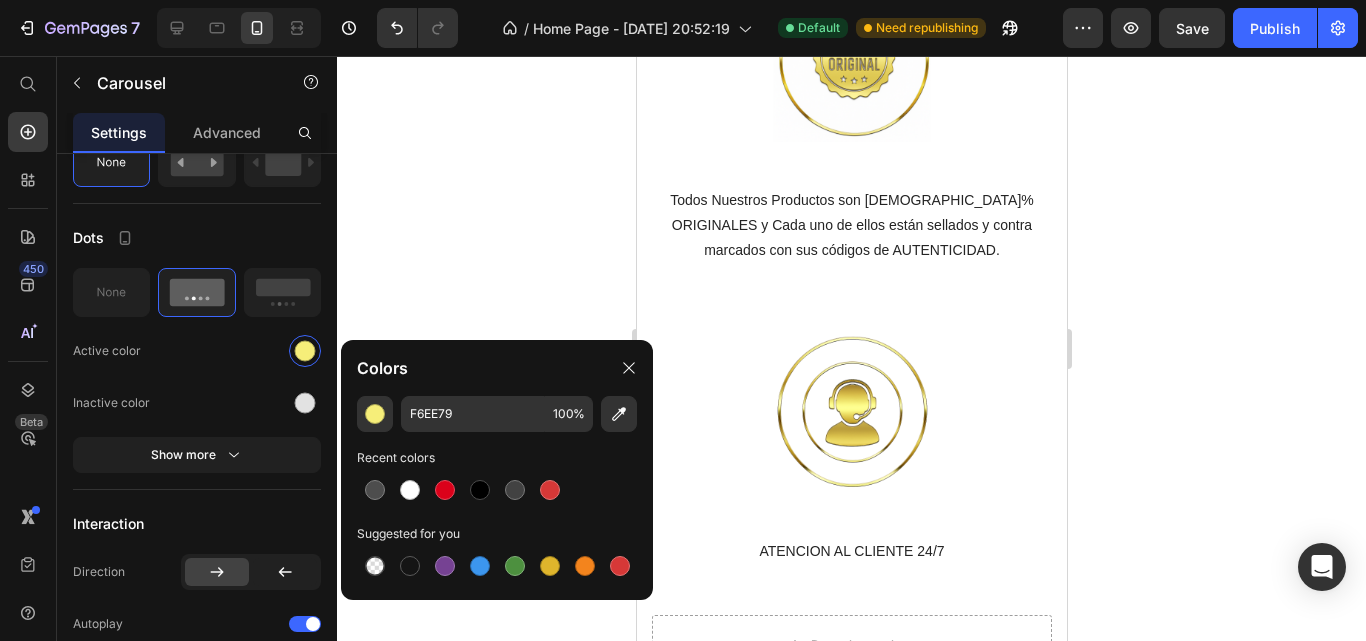 click 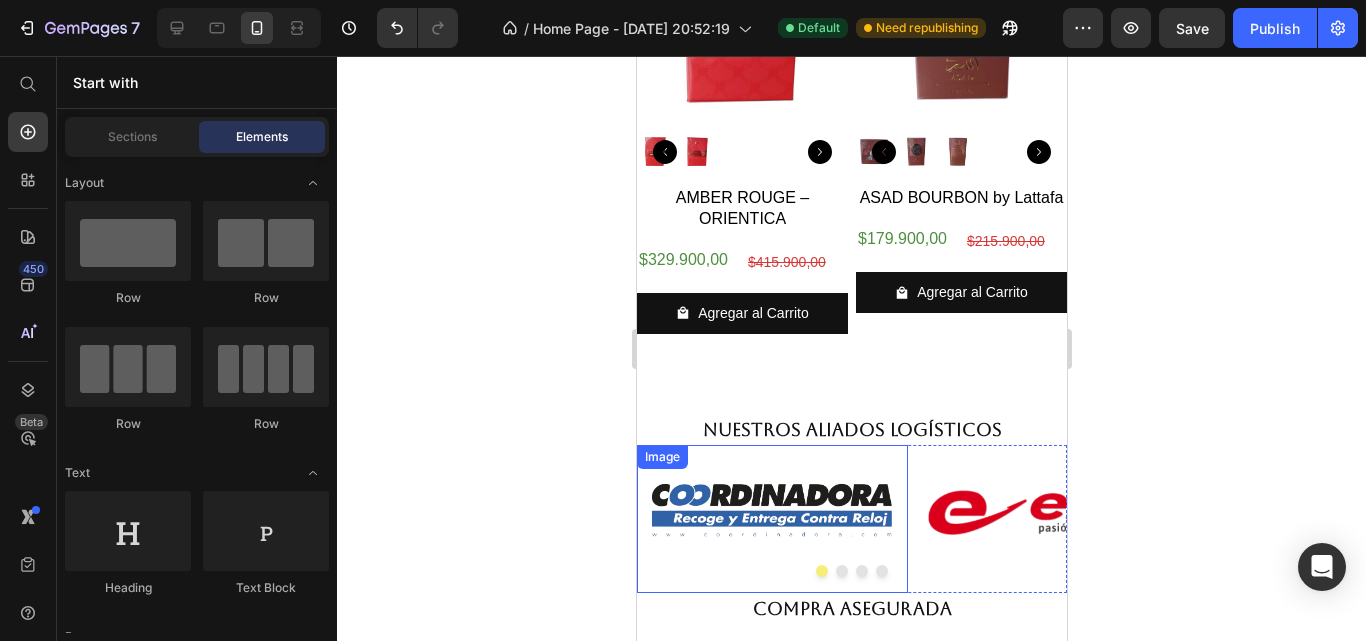 scroll, scrollTop: 4341, scrollLeft: 0, axis: vertical 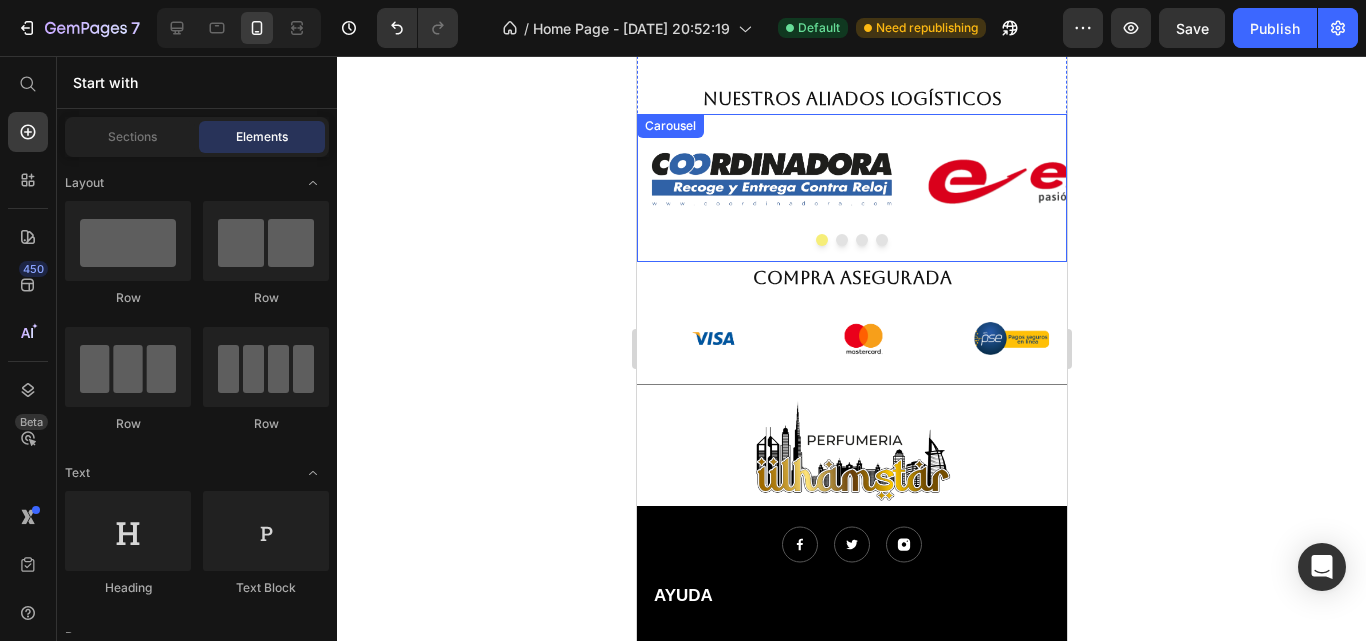 click at bounding box center (821, 240) 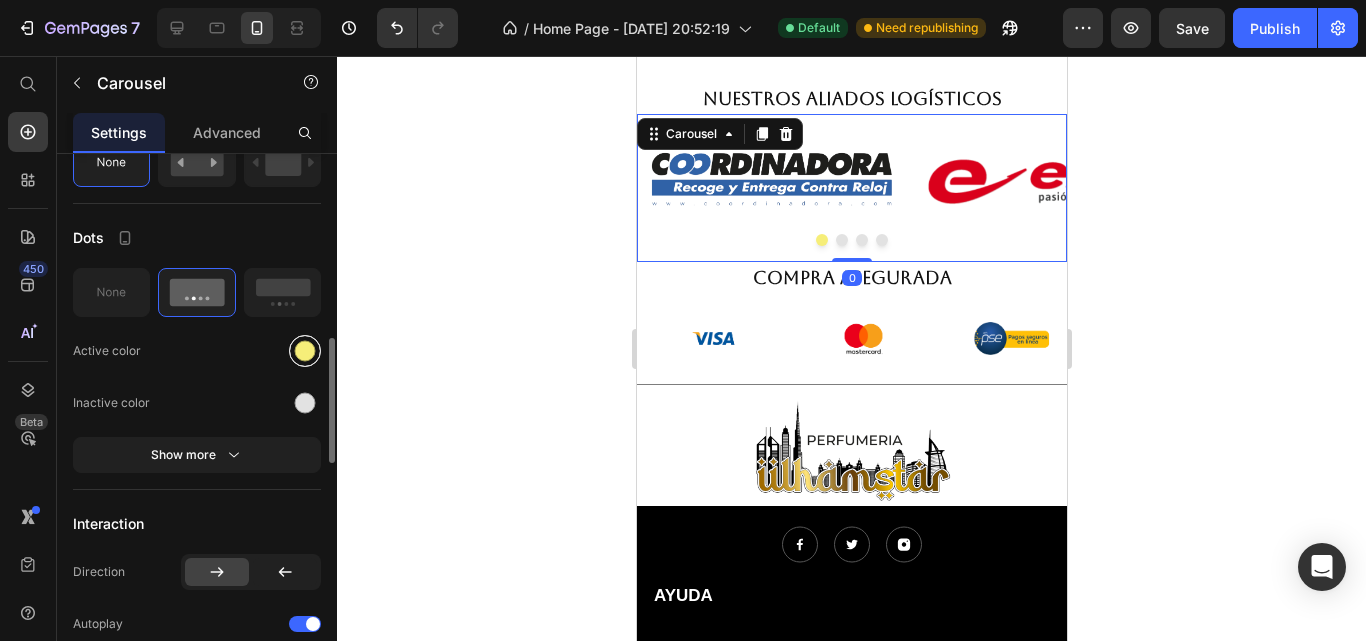 click at bounding box center [305, 350] 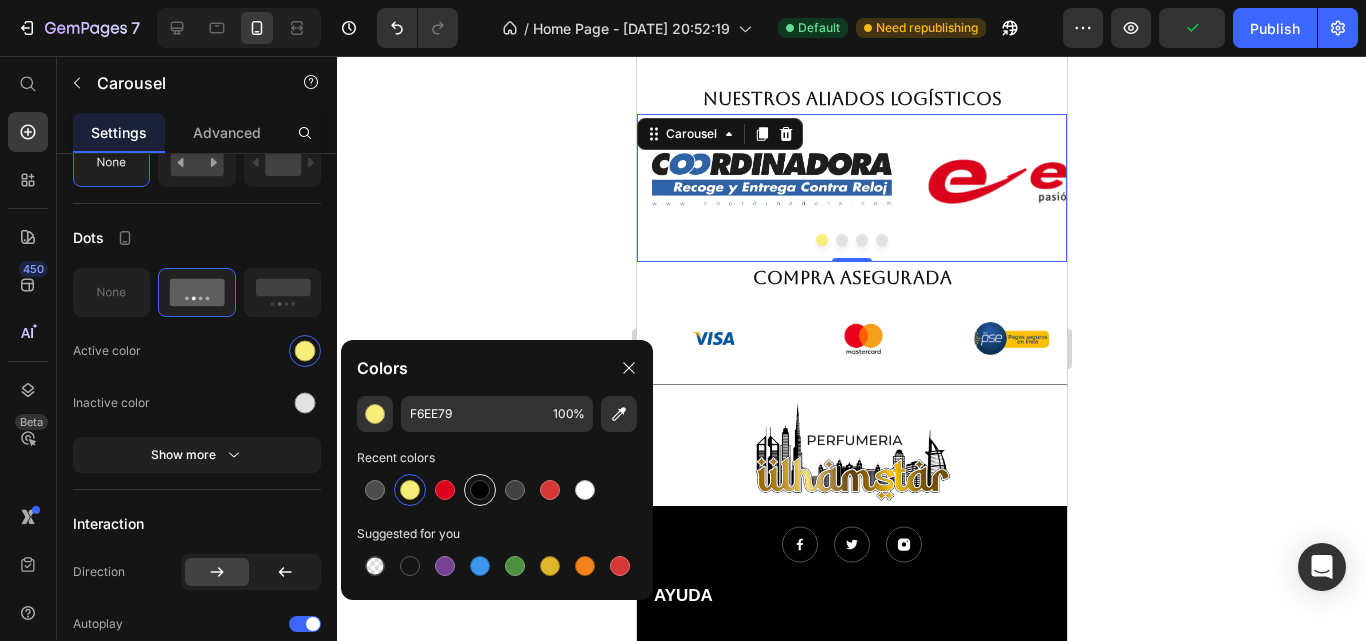 click at bounding box center (480, 490) 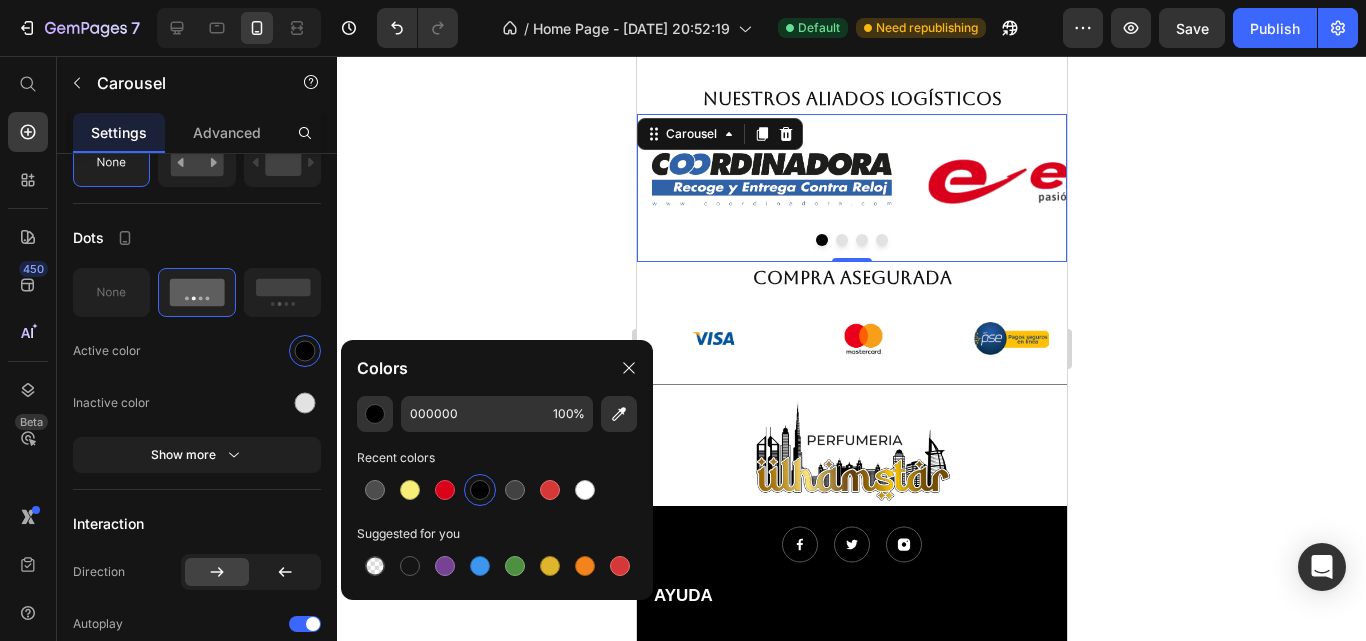 click 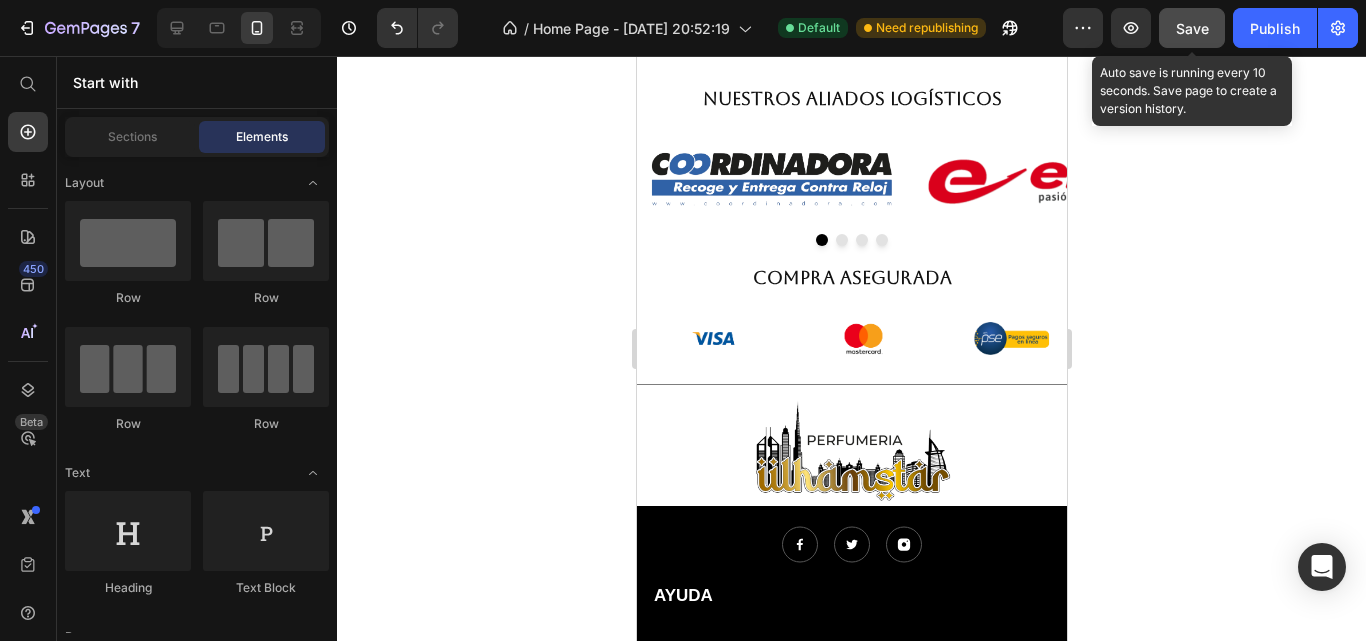click on "Save" at bounding box center (1192, 28) 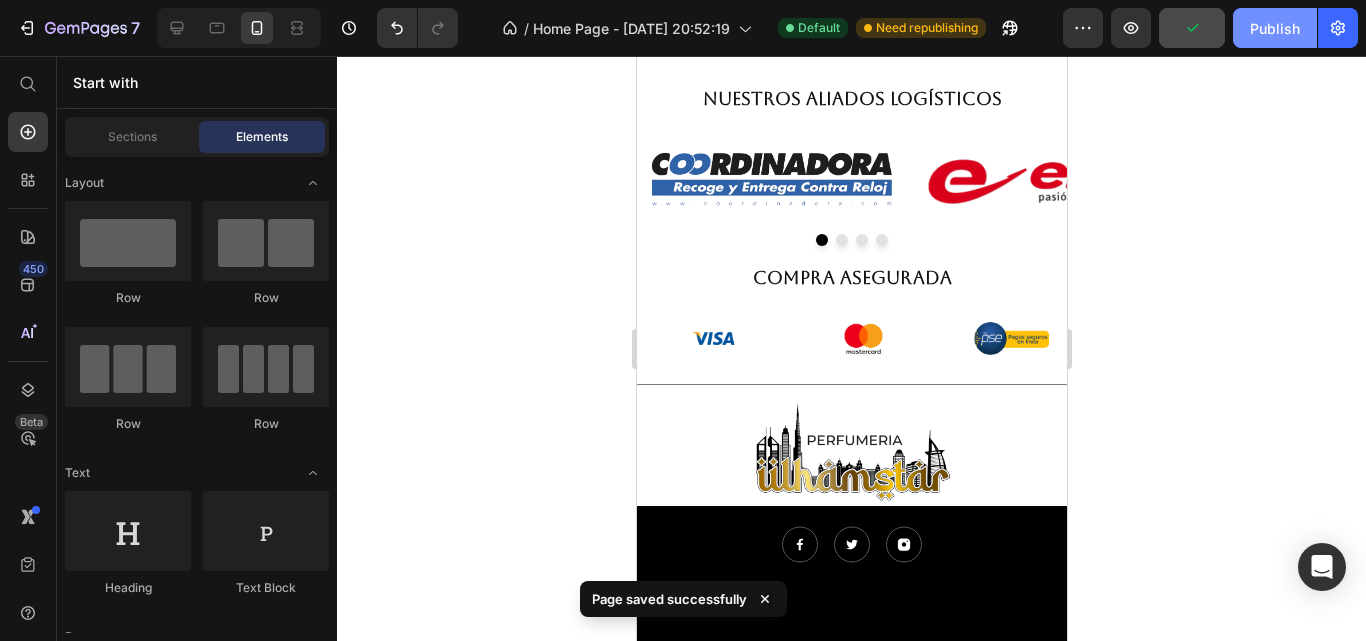 drag, startPoint x: 1263, startPoint y: 32, endPoint x: 1275, endPoint y: 40, distance: 14.422205 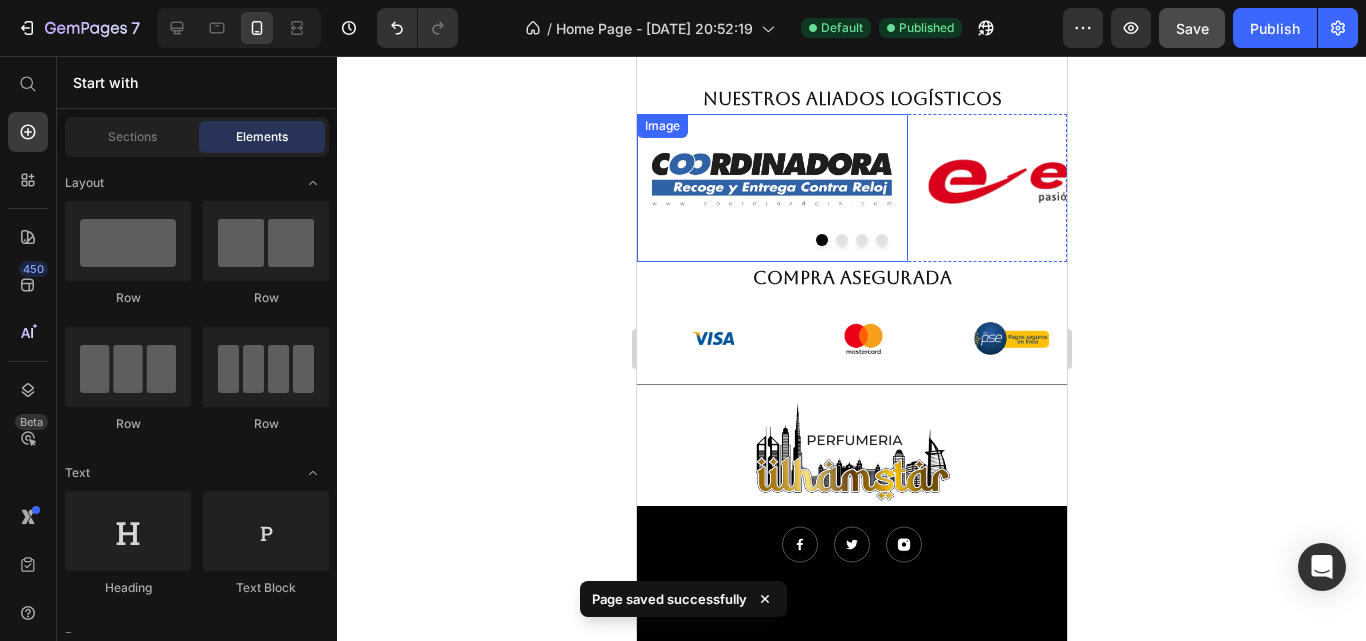 drag, startPoint x: 905, startPoint y: 210, endPoint x: 921, endPoint y: 208, distance: 16.124516 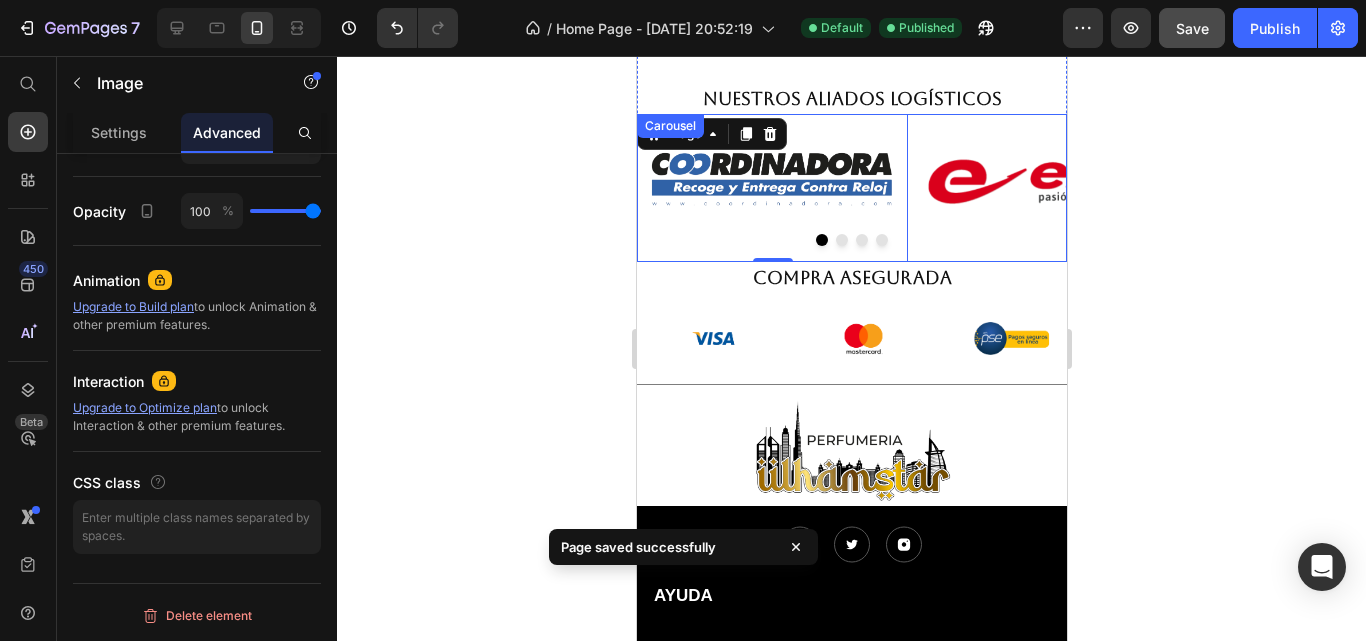 scroll, scrollTop: 0, scrollLeft: 0, axis: both 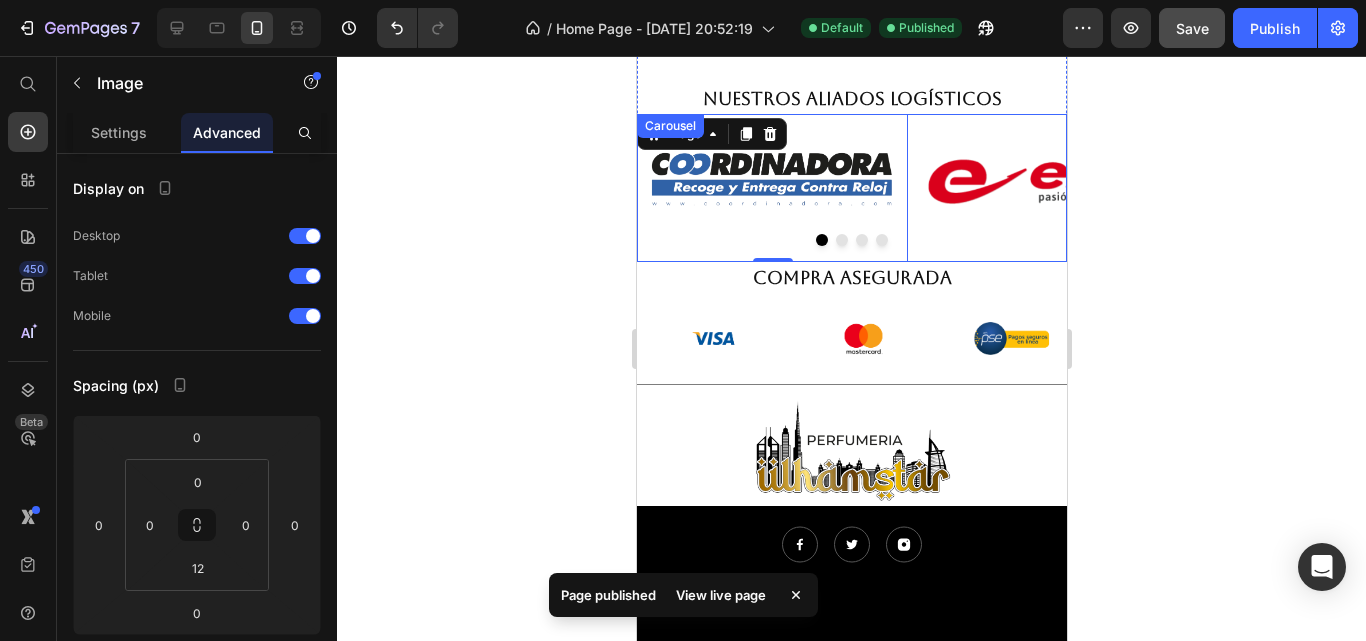 click at bounding box center [851, 240] 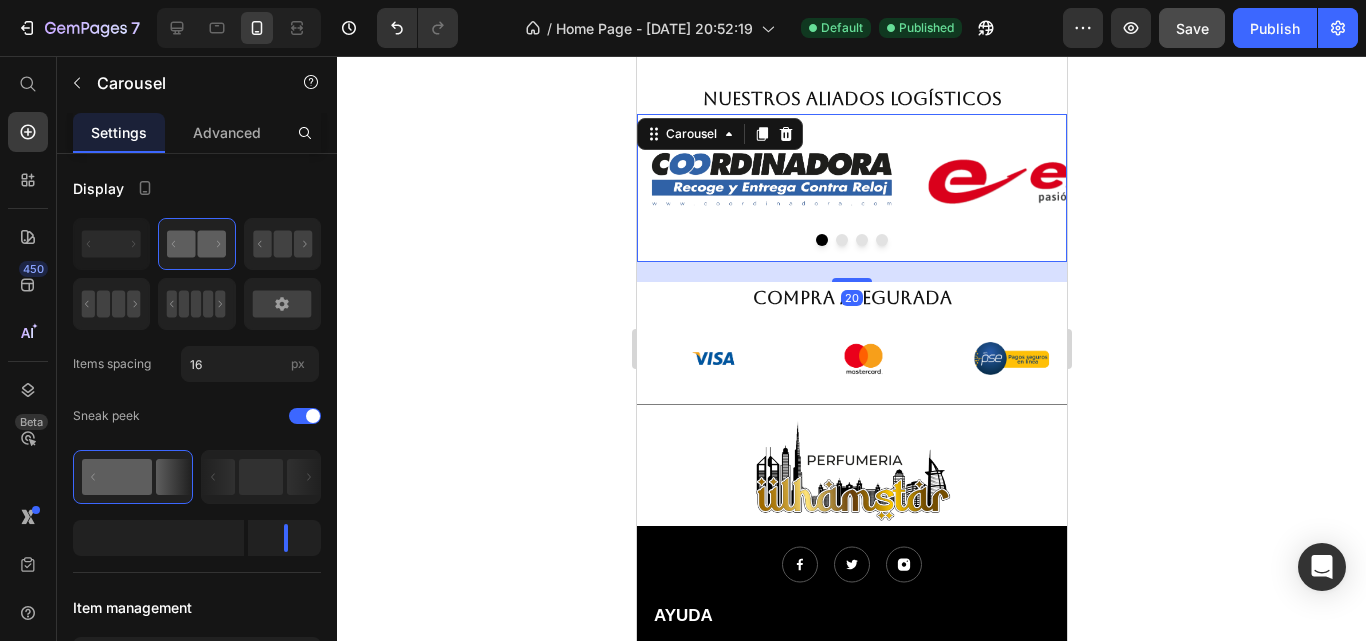 drag, startPoint x: 860, startPoint y: 225, endPoint x: 667, endPoint y: 259, distance: 195.97194 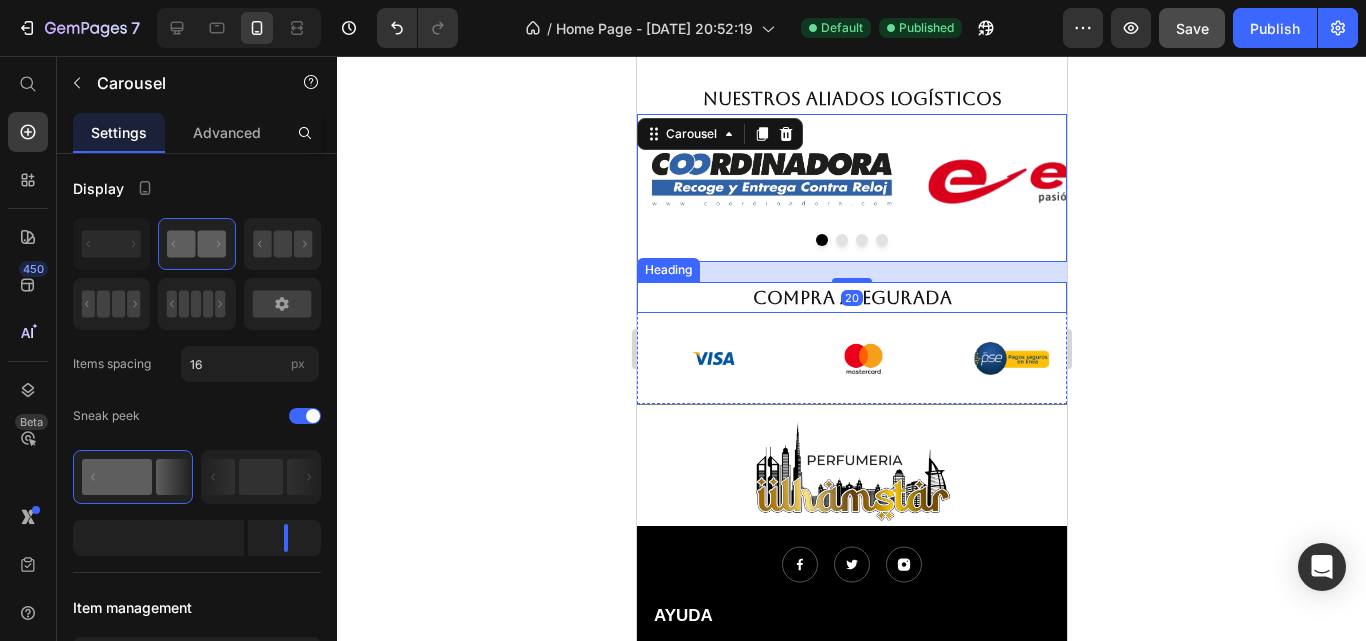 click 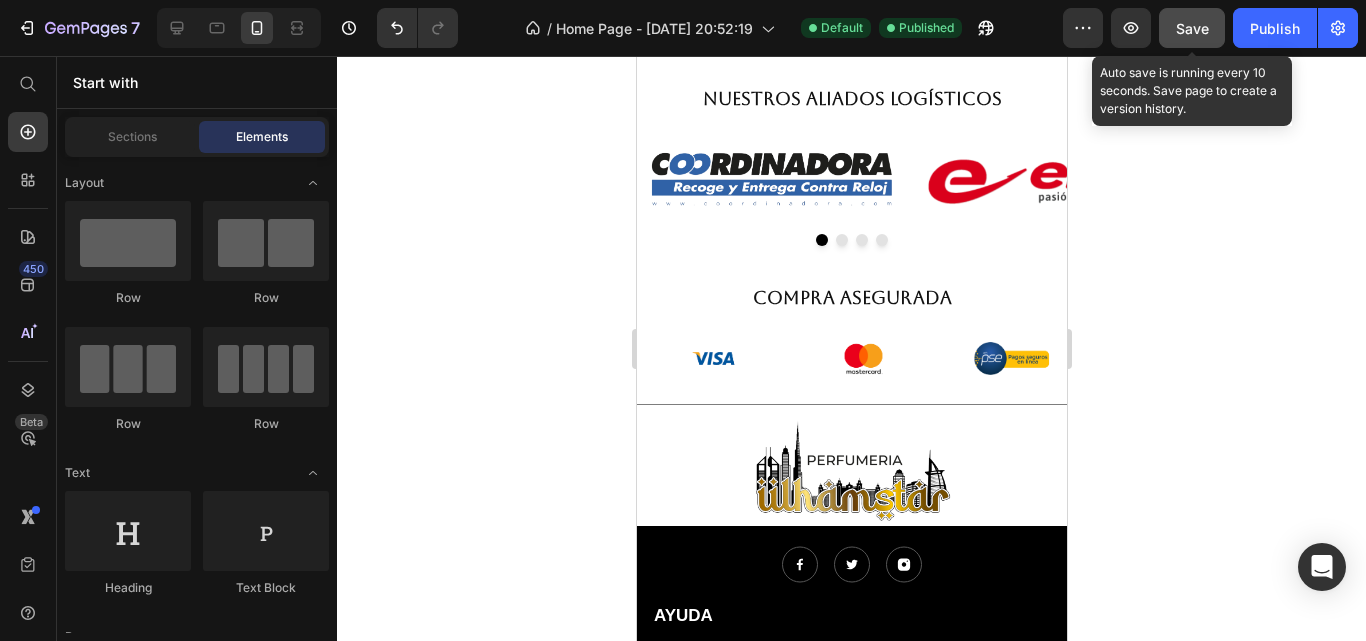 click on "Save" at bounding box center [1192, 28] 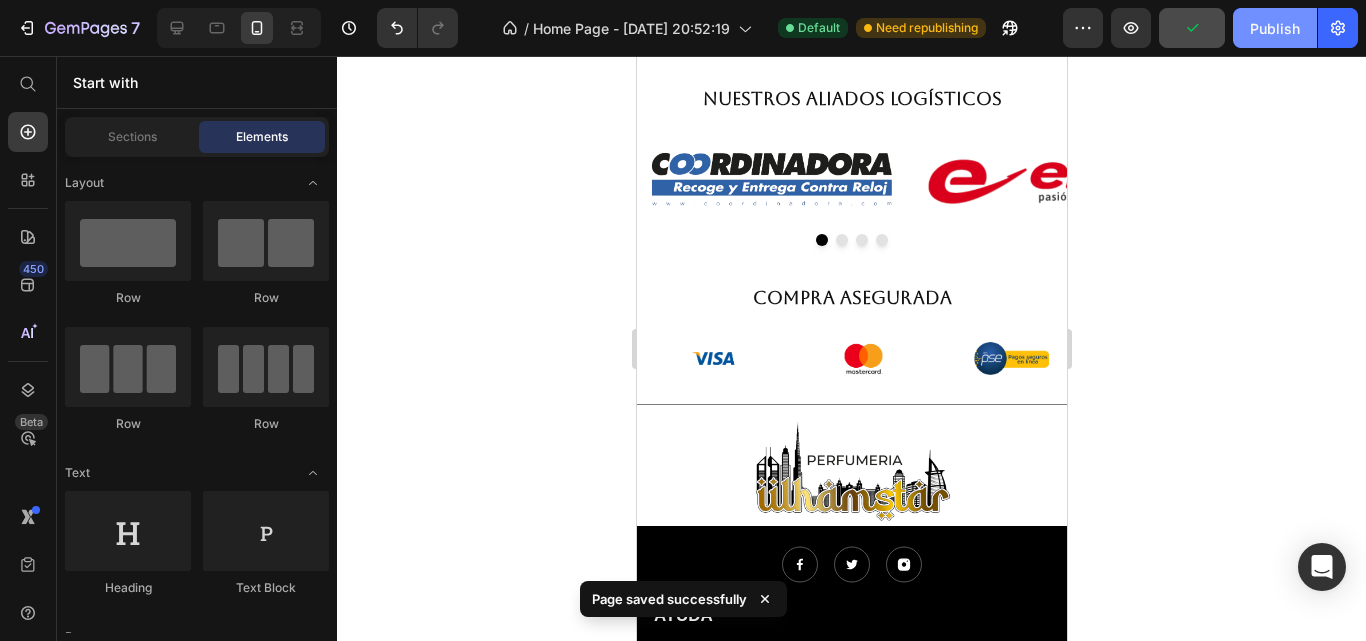 click on "Publish" at bounding box center [1275, 28] 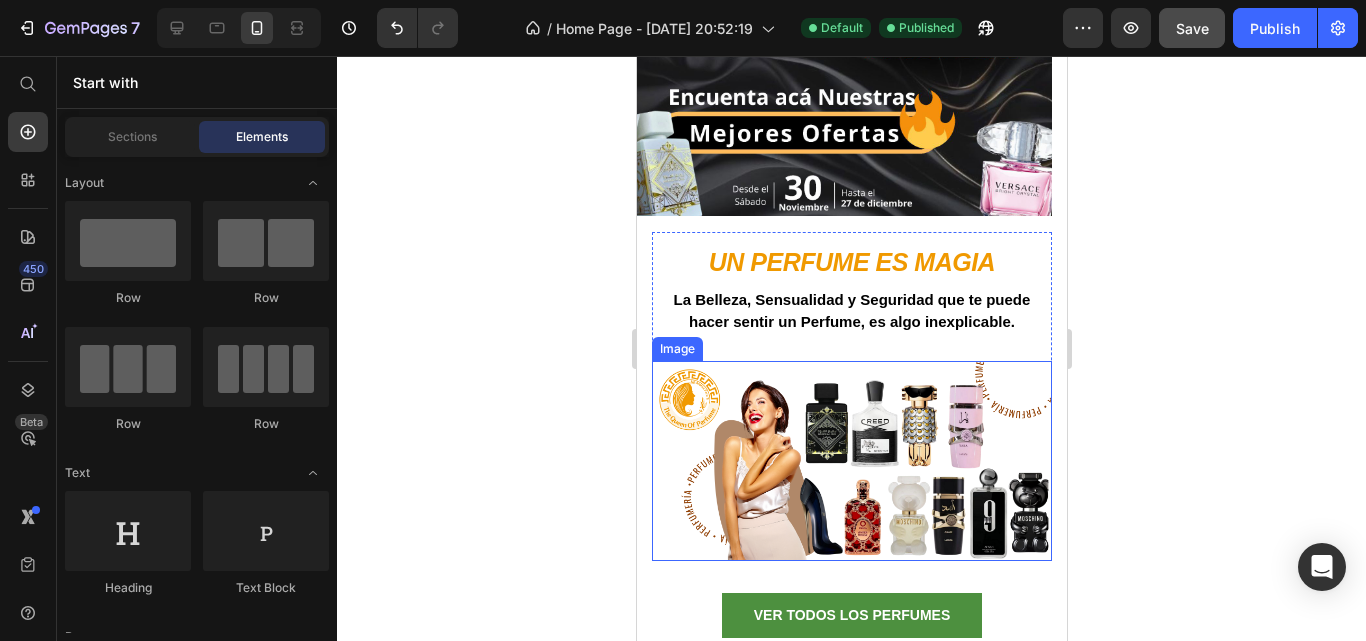 scroll, scrollTop: 300, scrollLeft: 0, axis: vertical 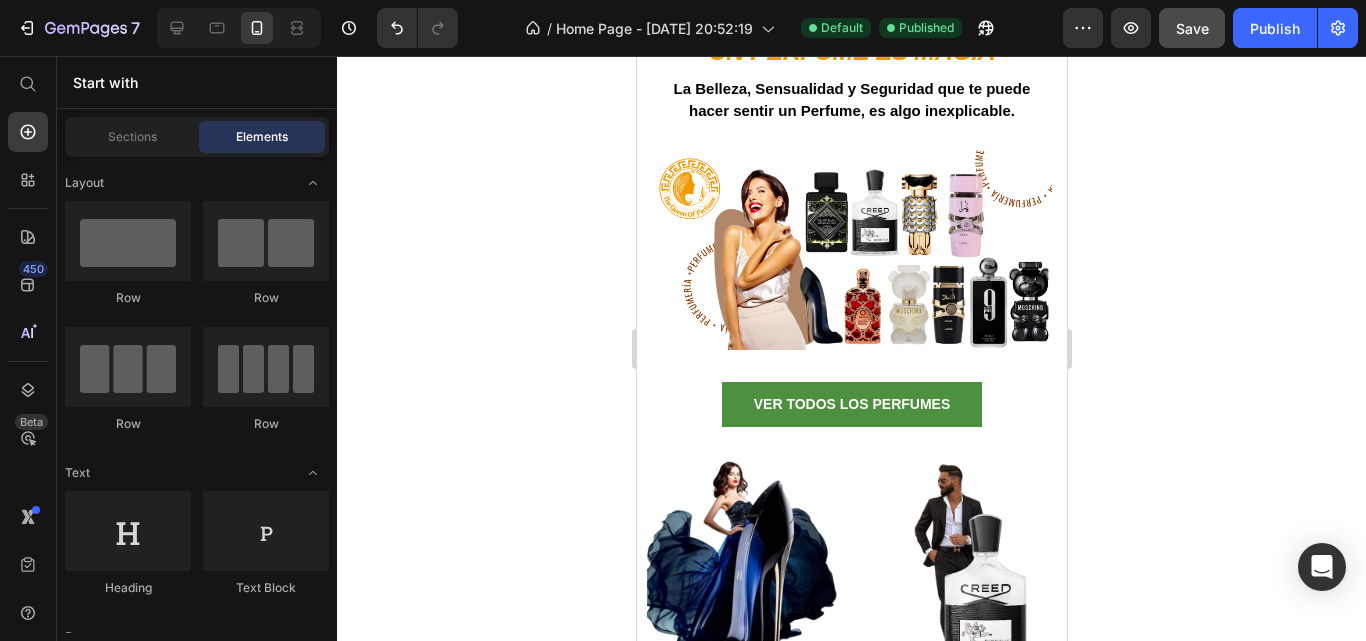 click on "Carousel
Carousel
Carousel
Carousel
Tab
Breadcrumb
Marquee" 